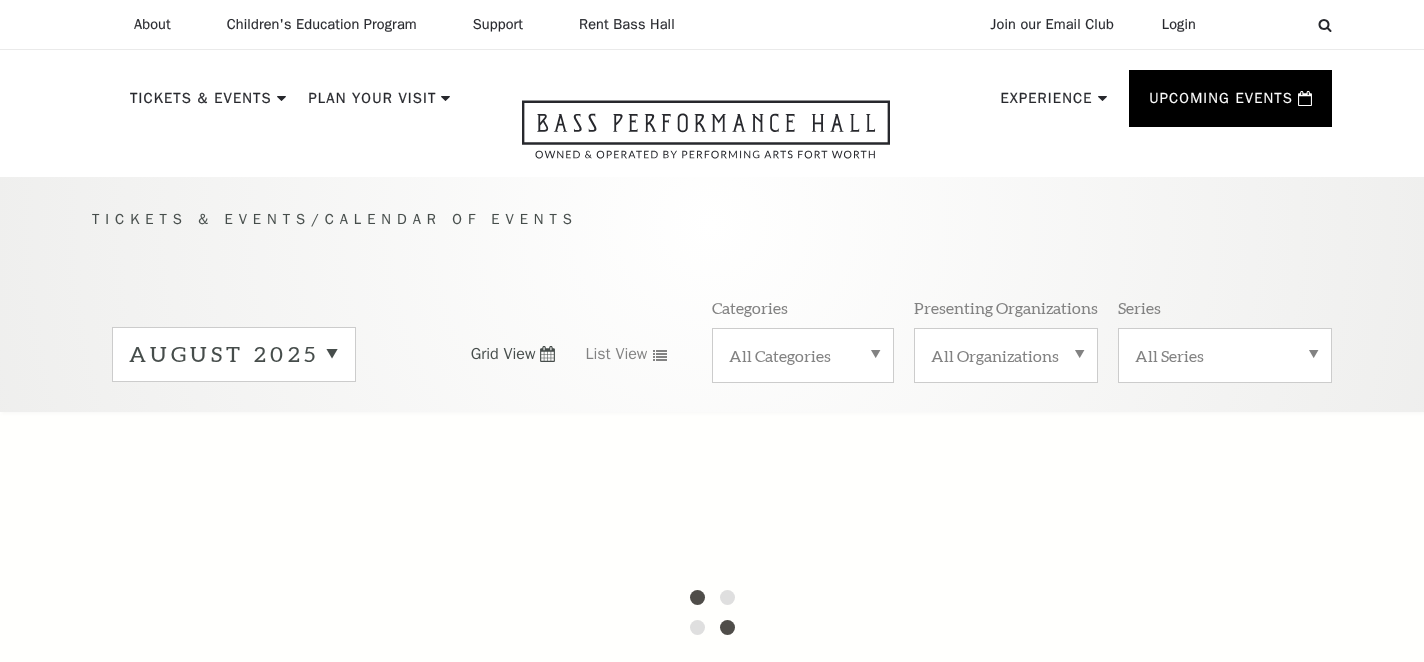 scroll, scrollTop: 0, scrollLeft: 0, axis: both 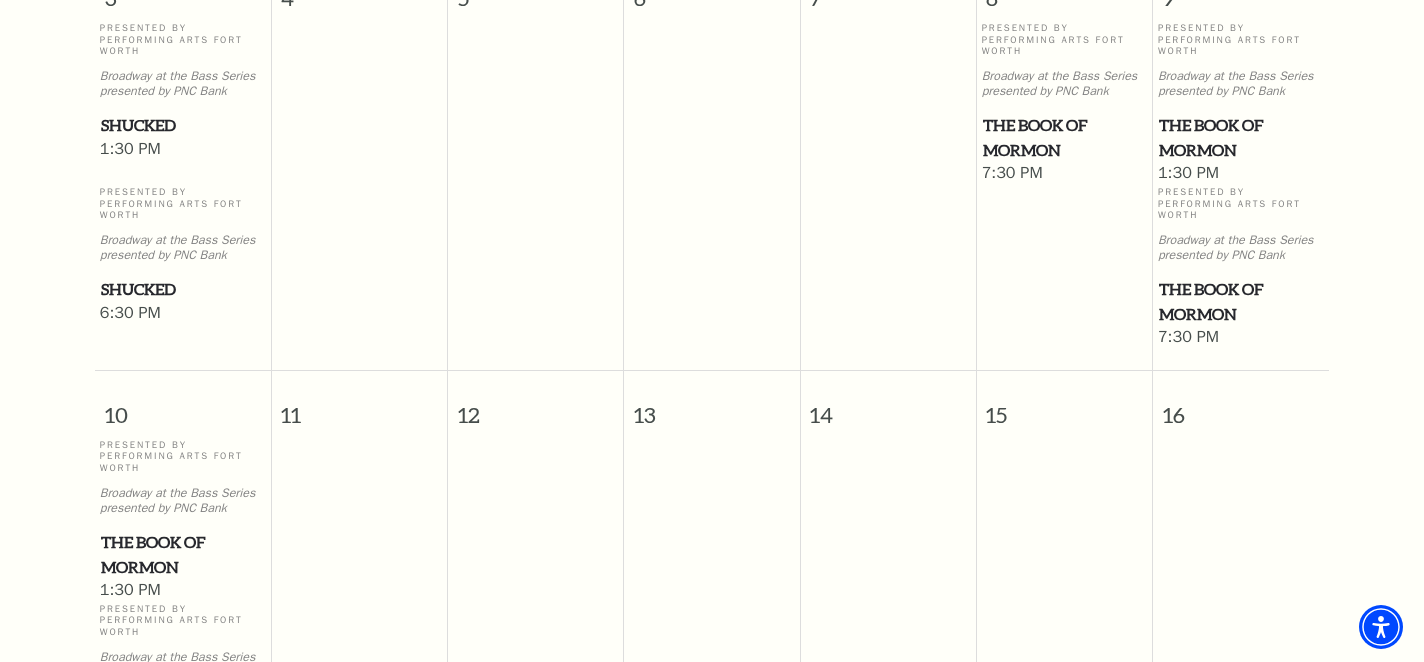 click on "The Book of Mormon" at bounding box center [1065, 137] 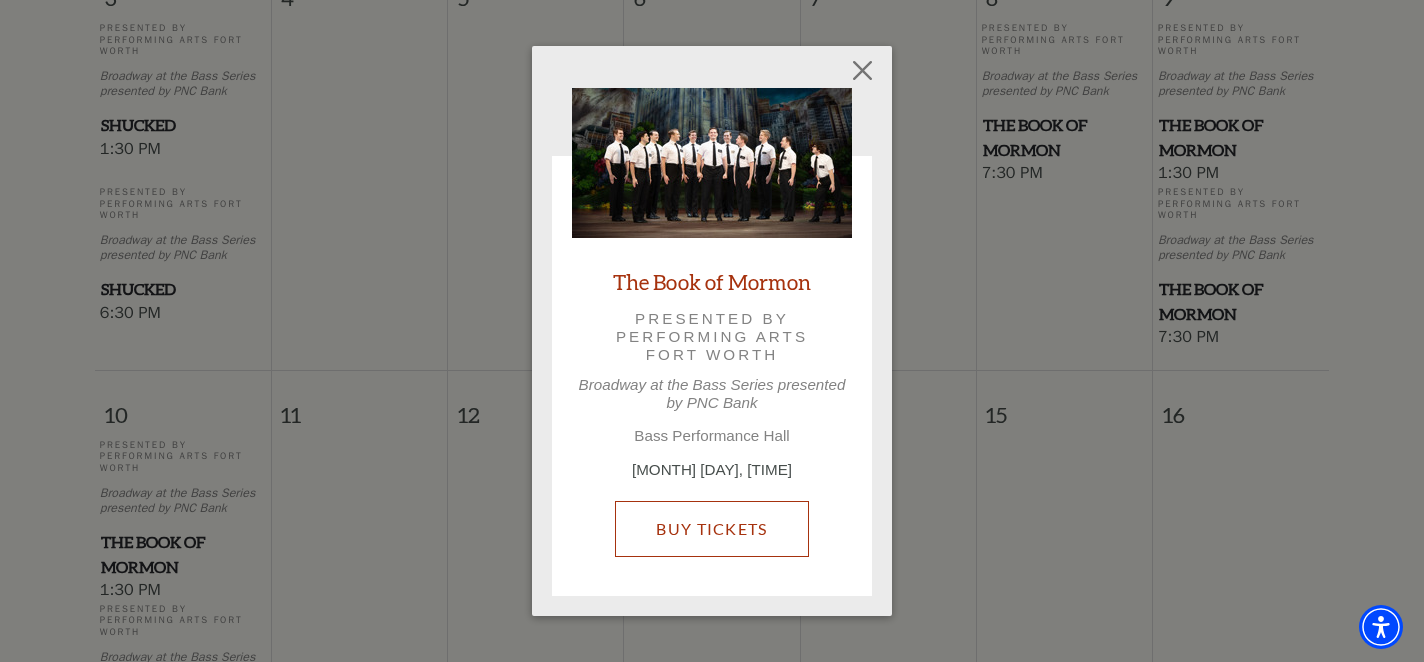 click on "Buy Tickets" at bounding box center [711, 529] 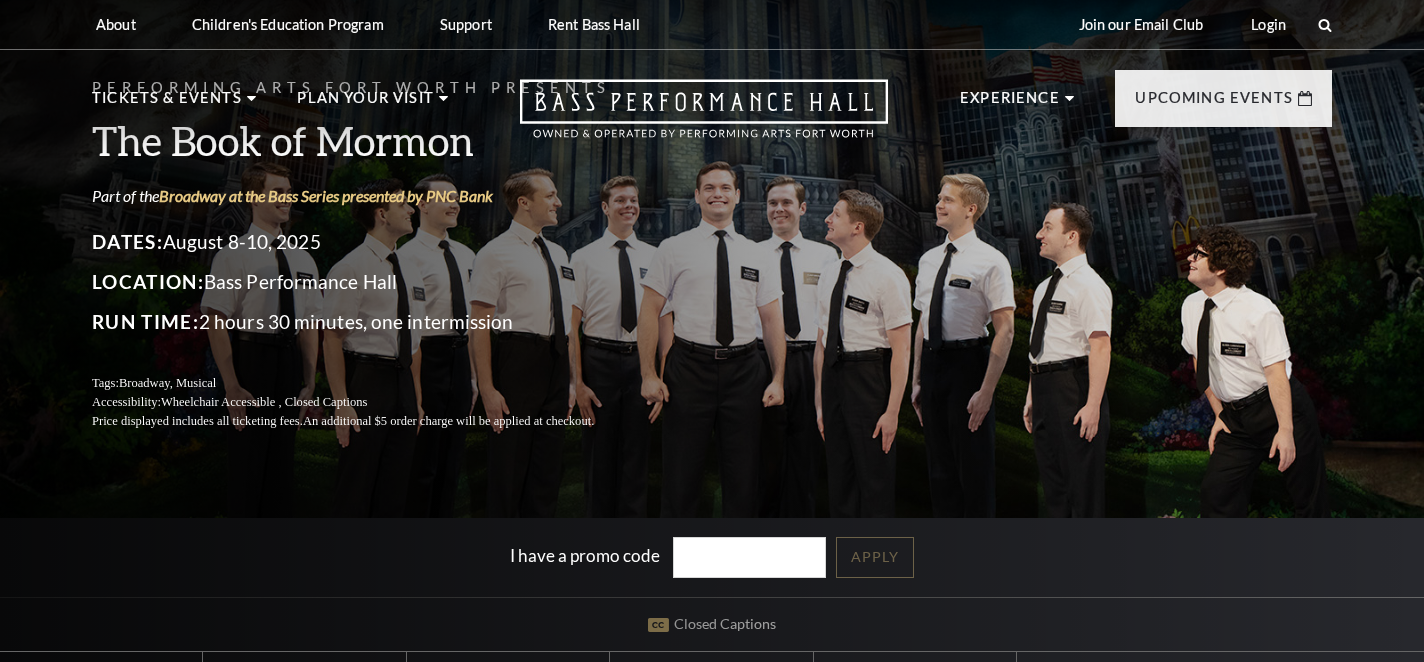 scroll, scrollTop: 0, scrollLeft: 0, axis: both 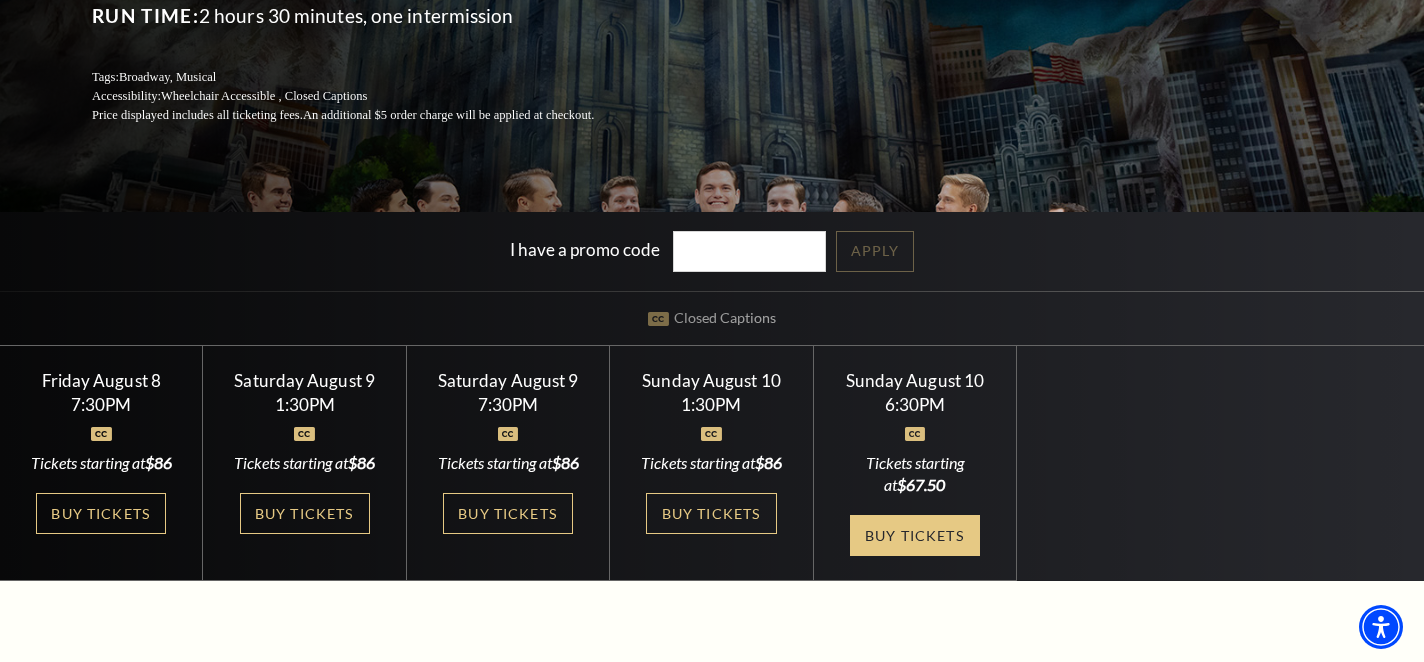 click on "Buy Tickets" at bounding box center (915, 535) 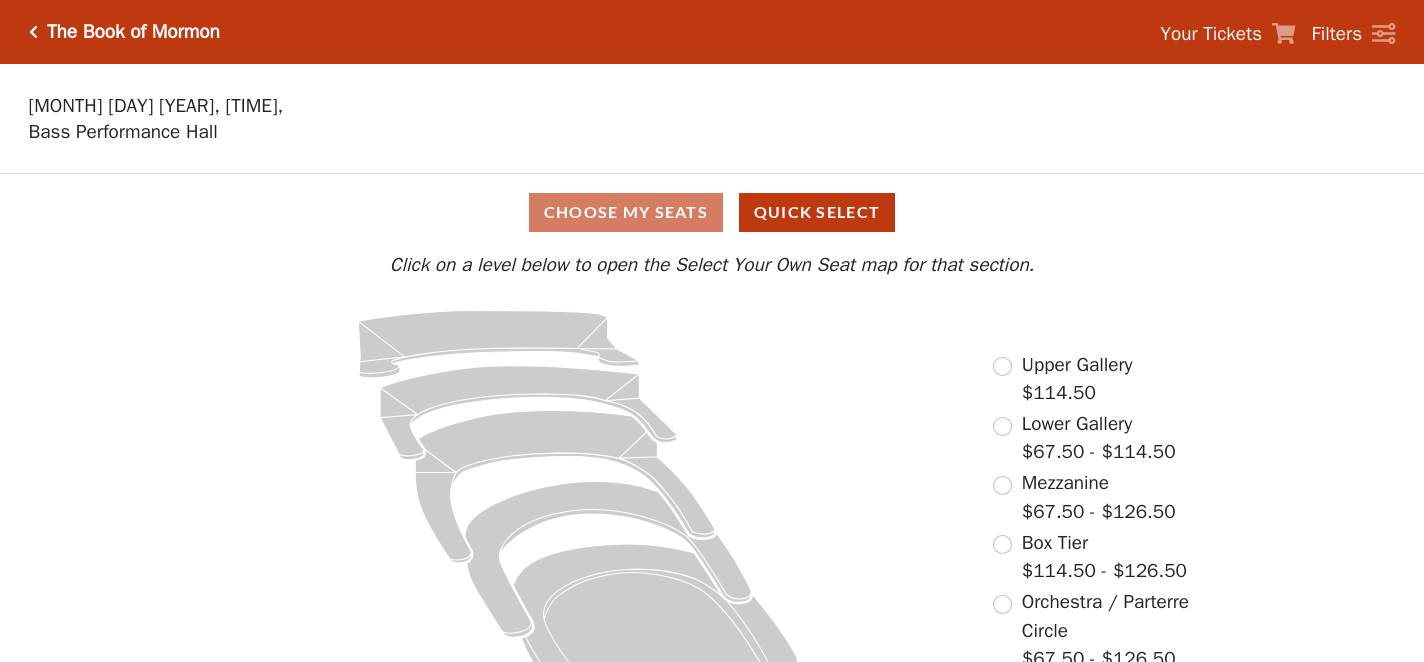 scroll, scrollTop: 0, scrollLeft: 0, axis: both 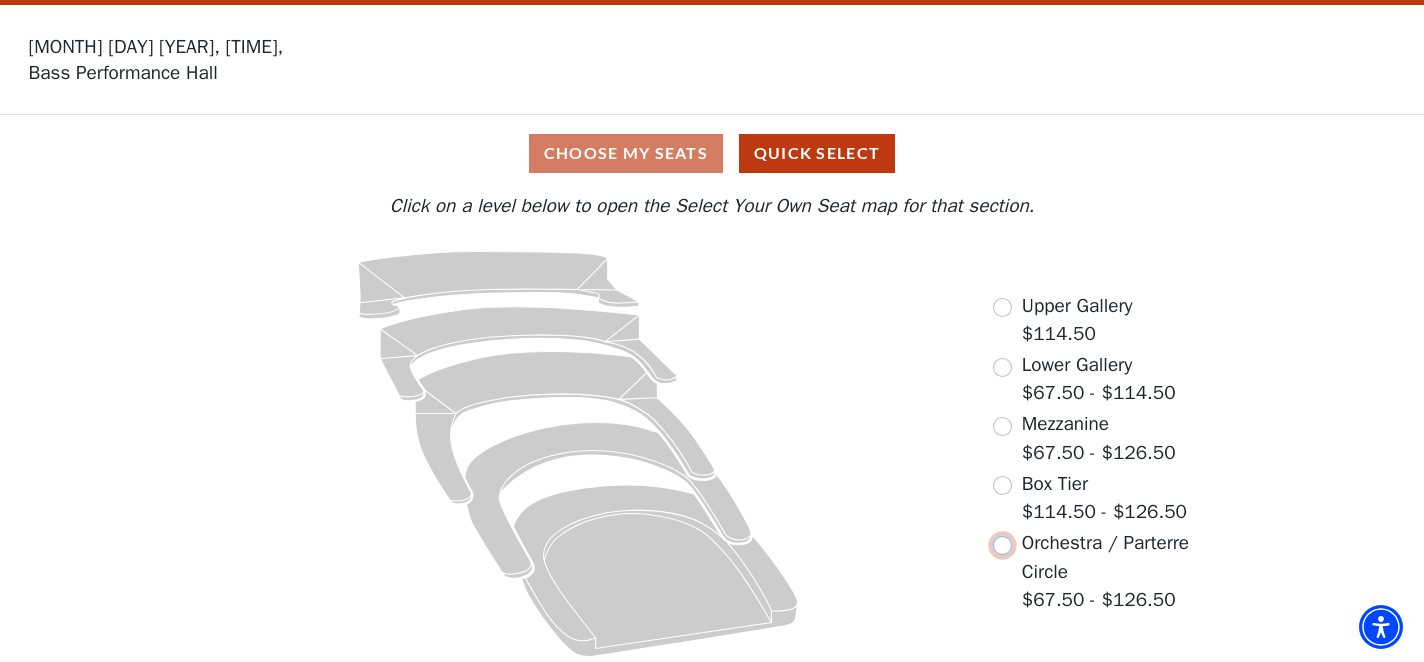 click at bounding box center (1002, 545) 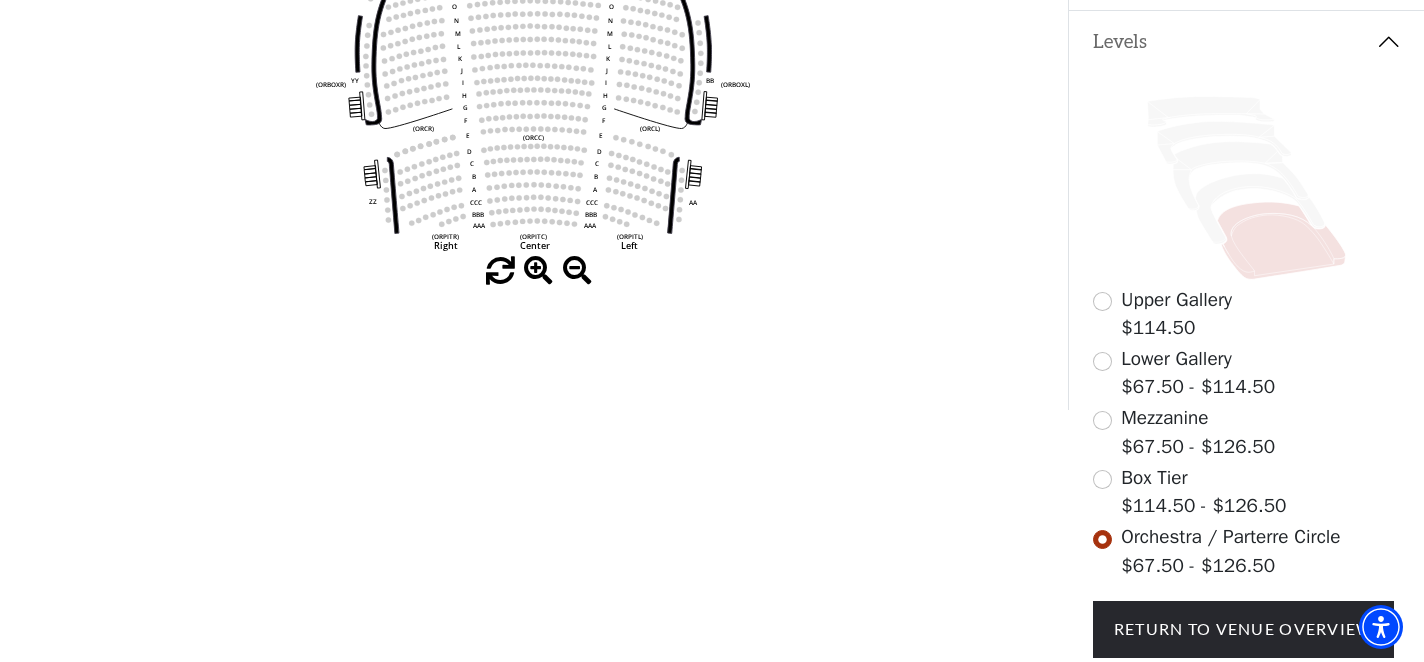 scroll, scrollTop: 430, scrollLeft: 0, axis: vertical 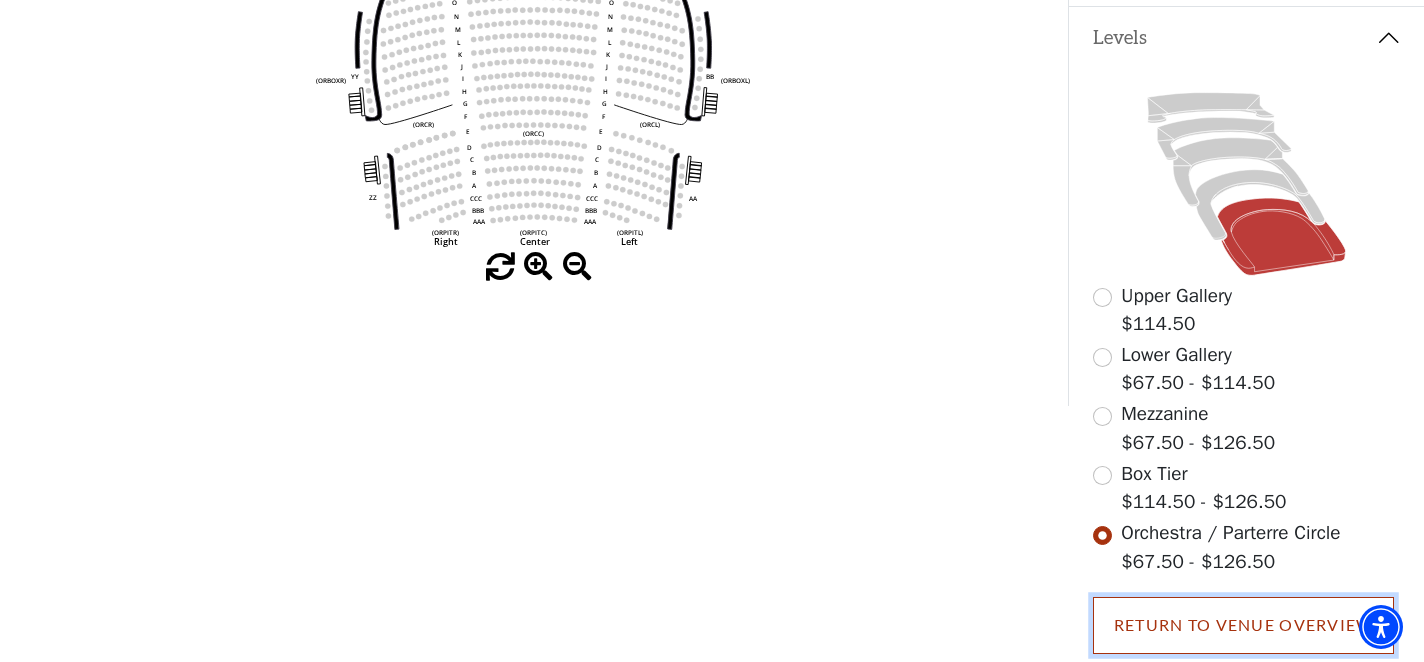 click on "Return To Venue Overview" at bounding box center (1244, 625) 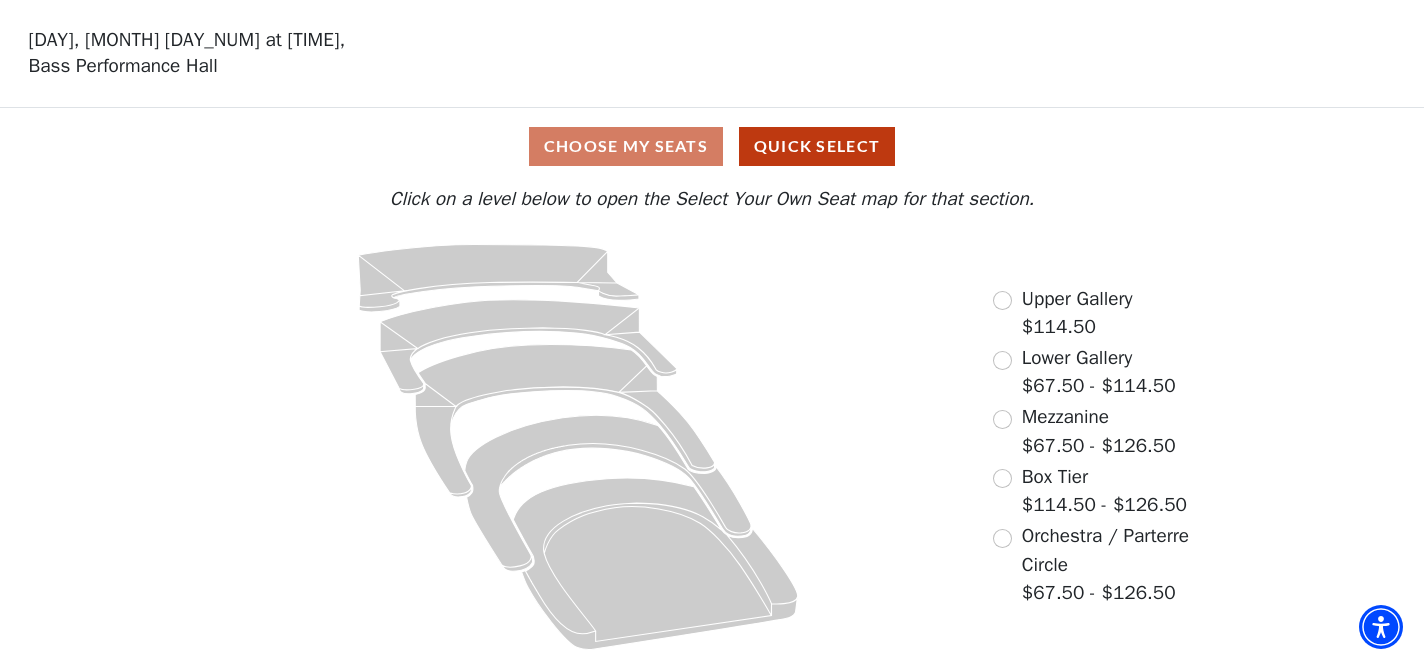scroll, scrollTop: 59, scrollLeft: 0, axis: vertical 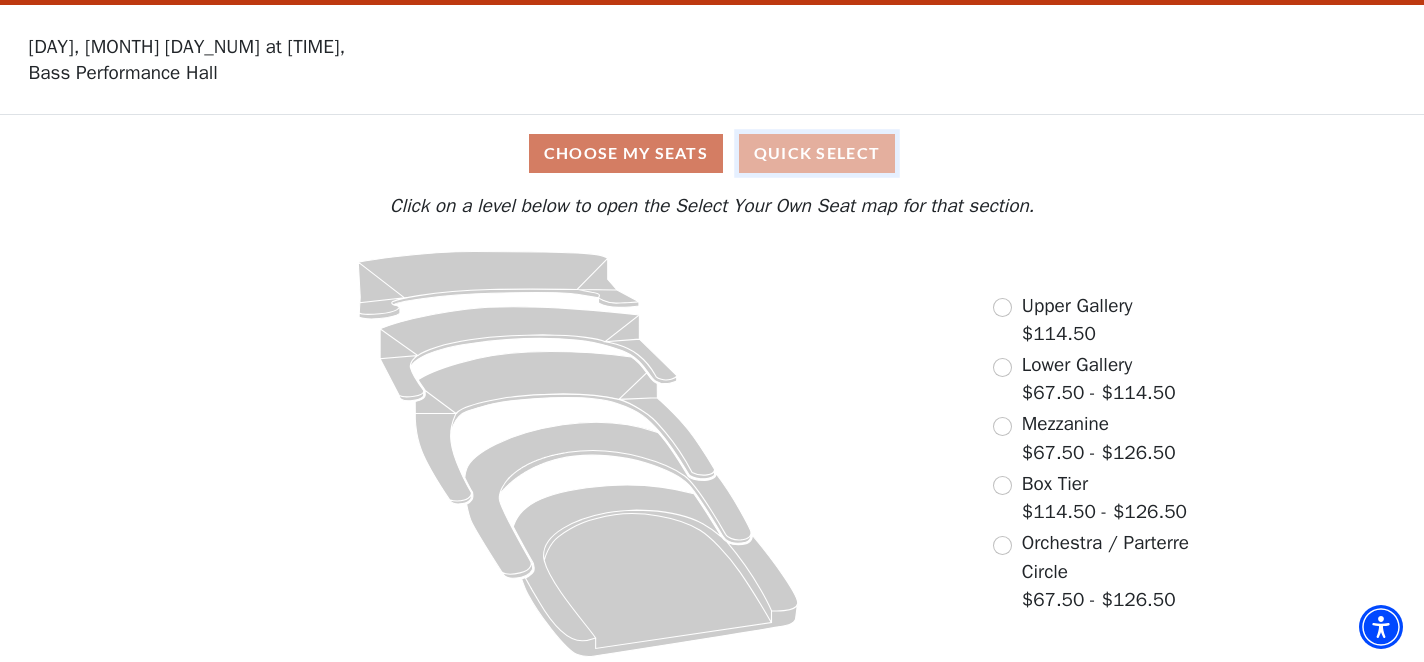 click on "Quick Select" at bounding box center [817, 153] 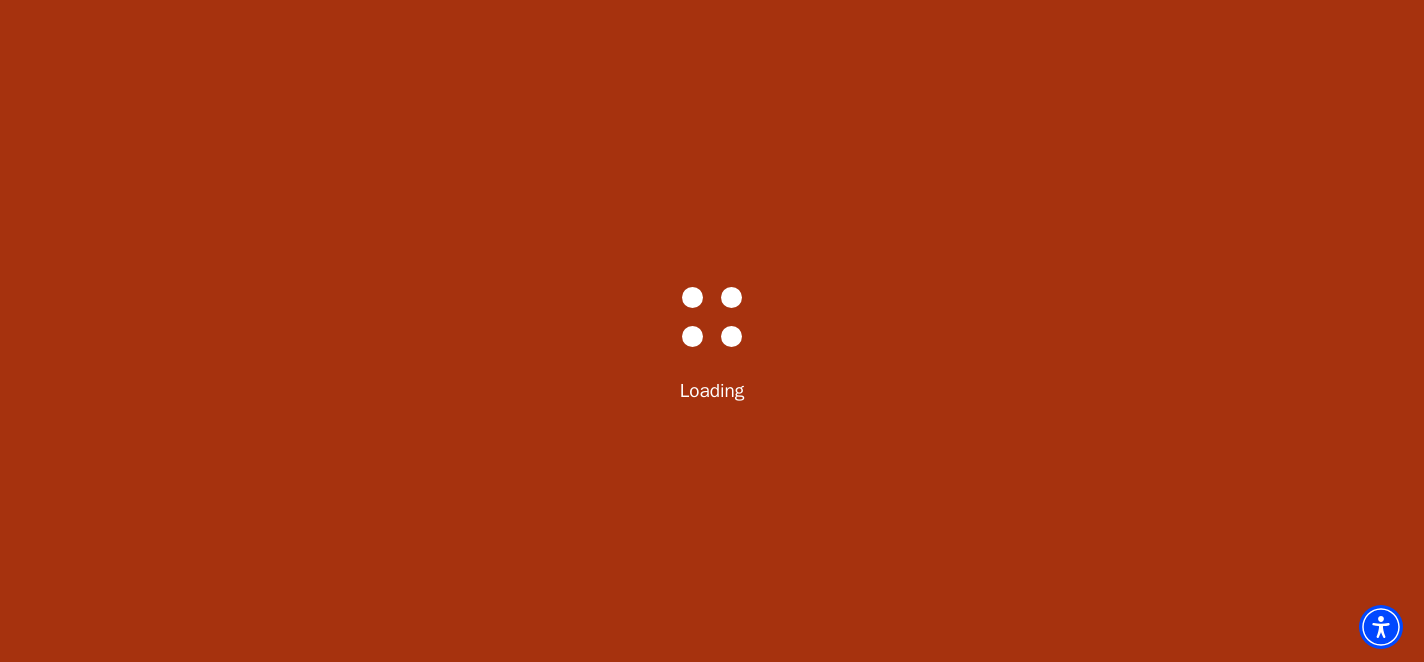 scroll, scrollTop: 0, scrollLeft: 0, axis: both 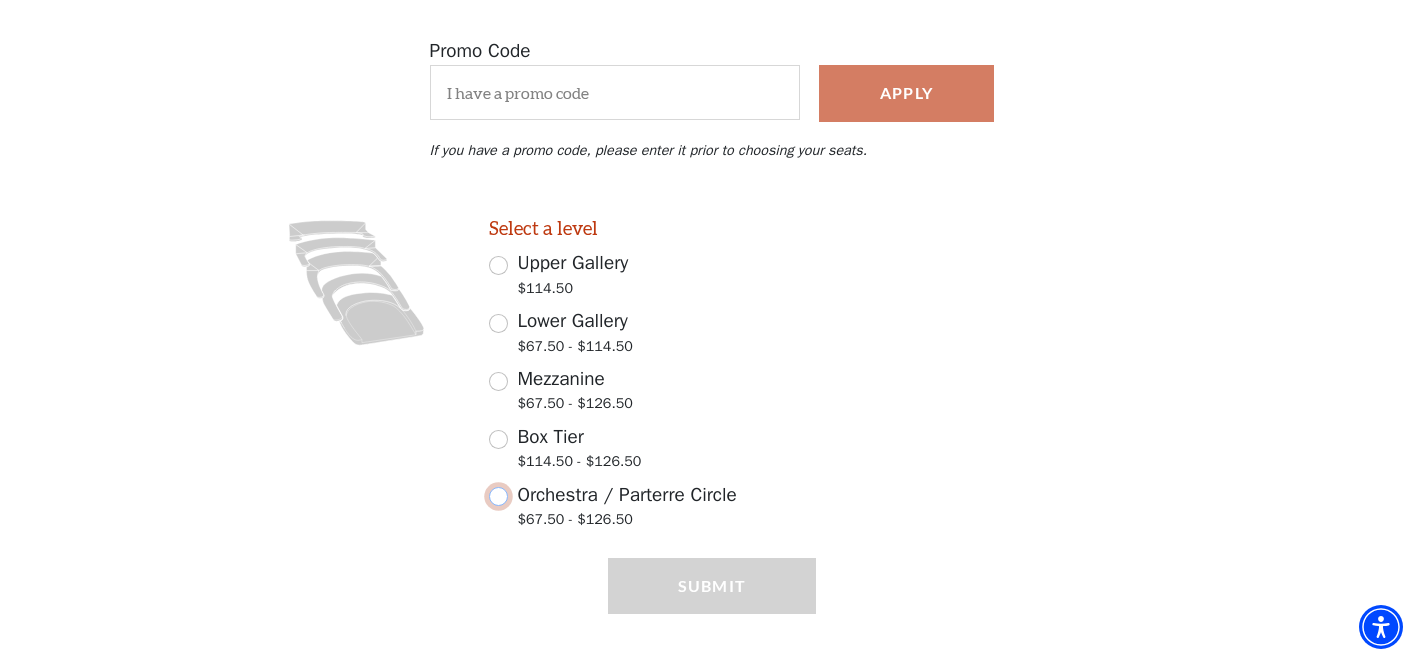 click on "Orchestra / Parterre Circle     $67.50 - $126.50" at bounding box center (498, 496) 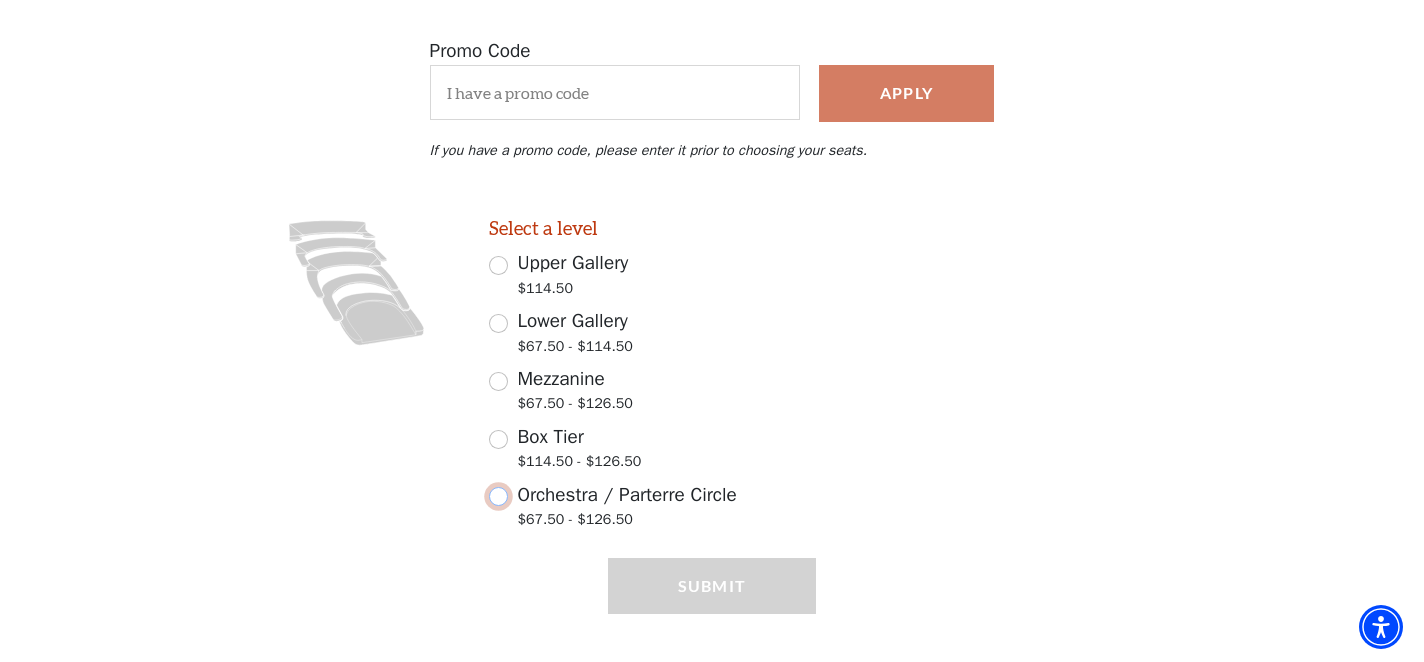 radio on "true" 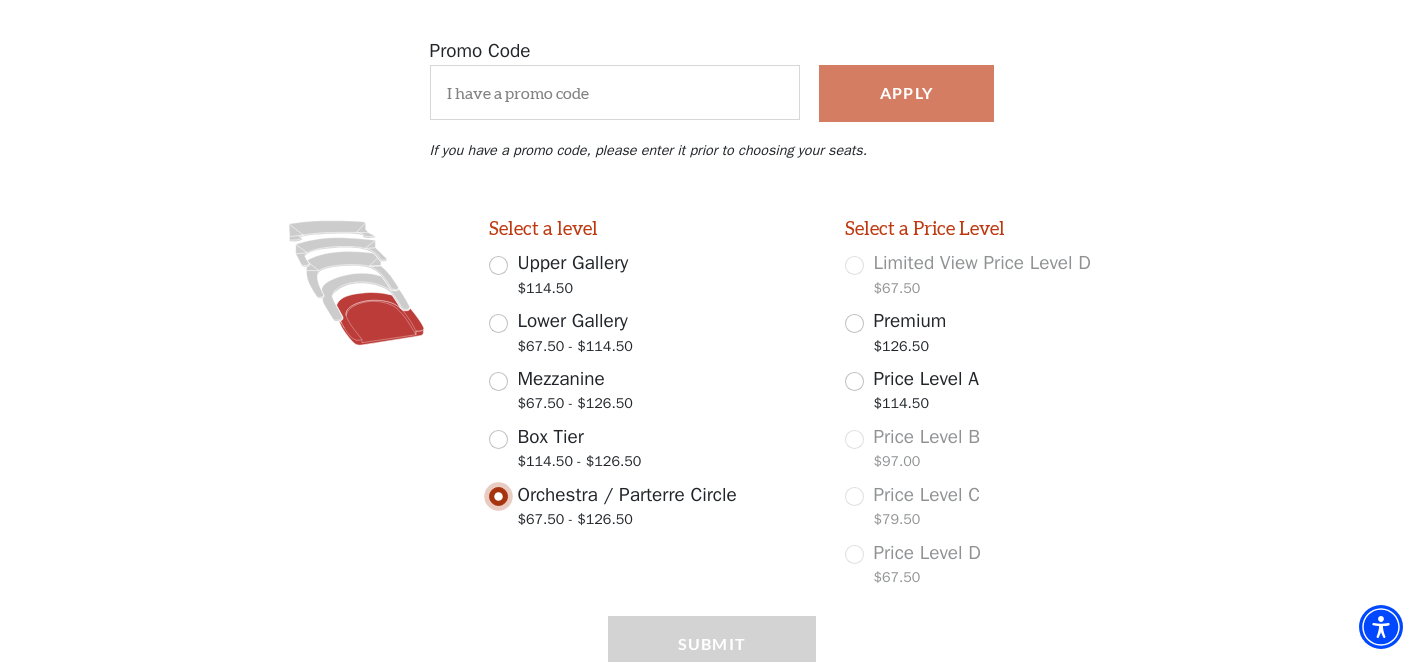 scroll, scrollTop: 441, scrollLeft: 0, axis: vertical 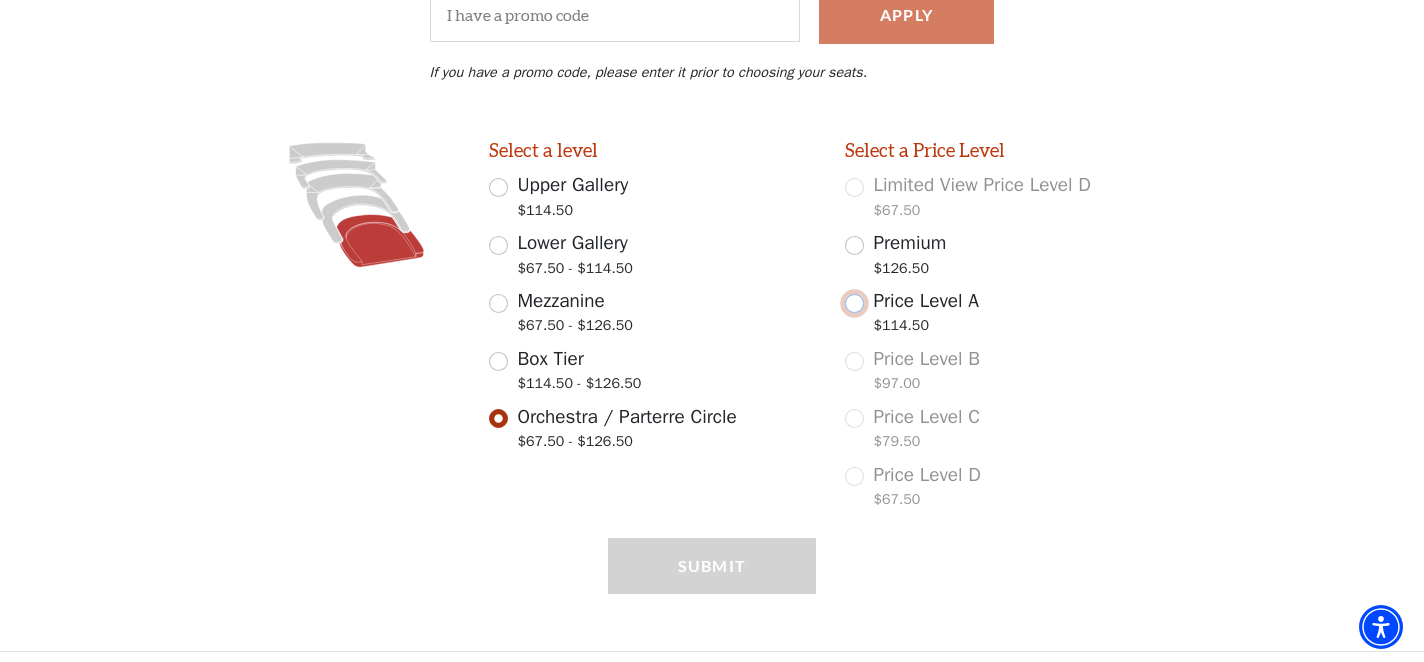 click on "Price Level A $114.50" at bounding box center (854, 303) 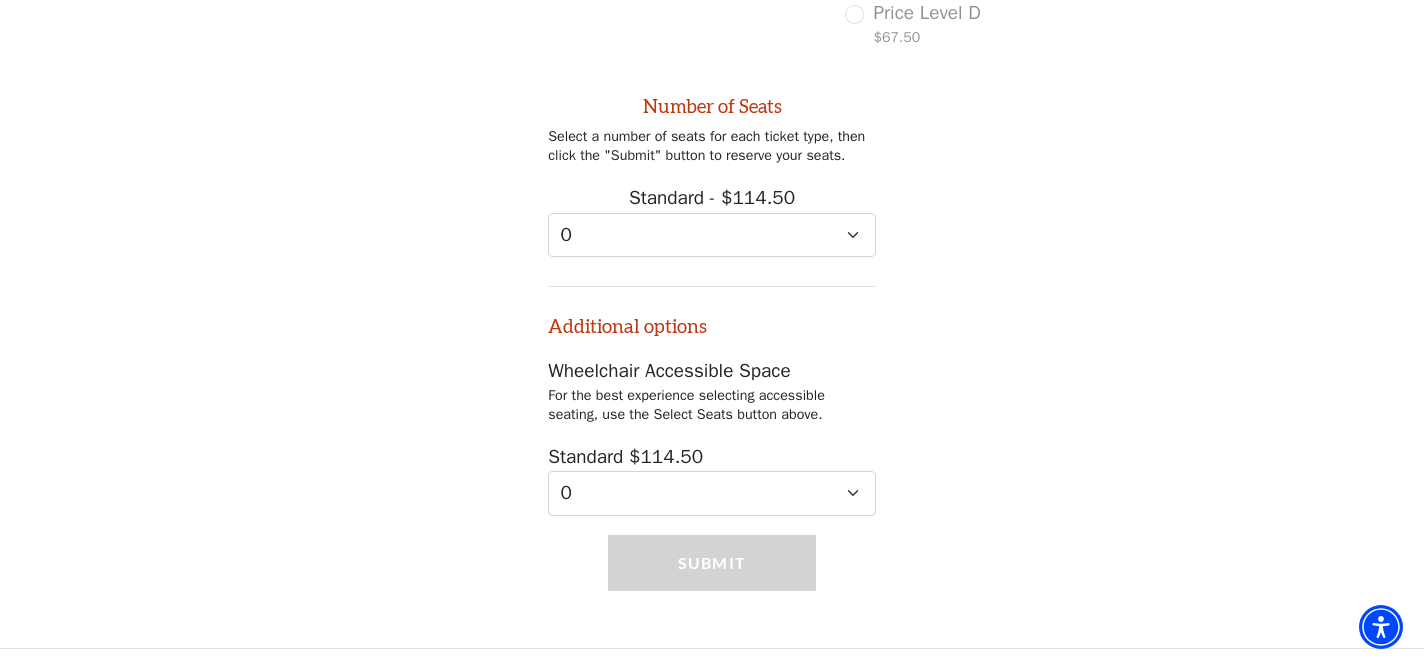 scroll, scrollTop: 909, scrollLeft: 0, axis: vertical 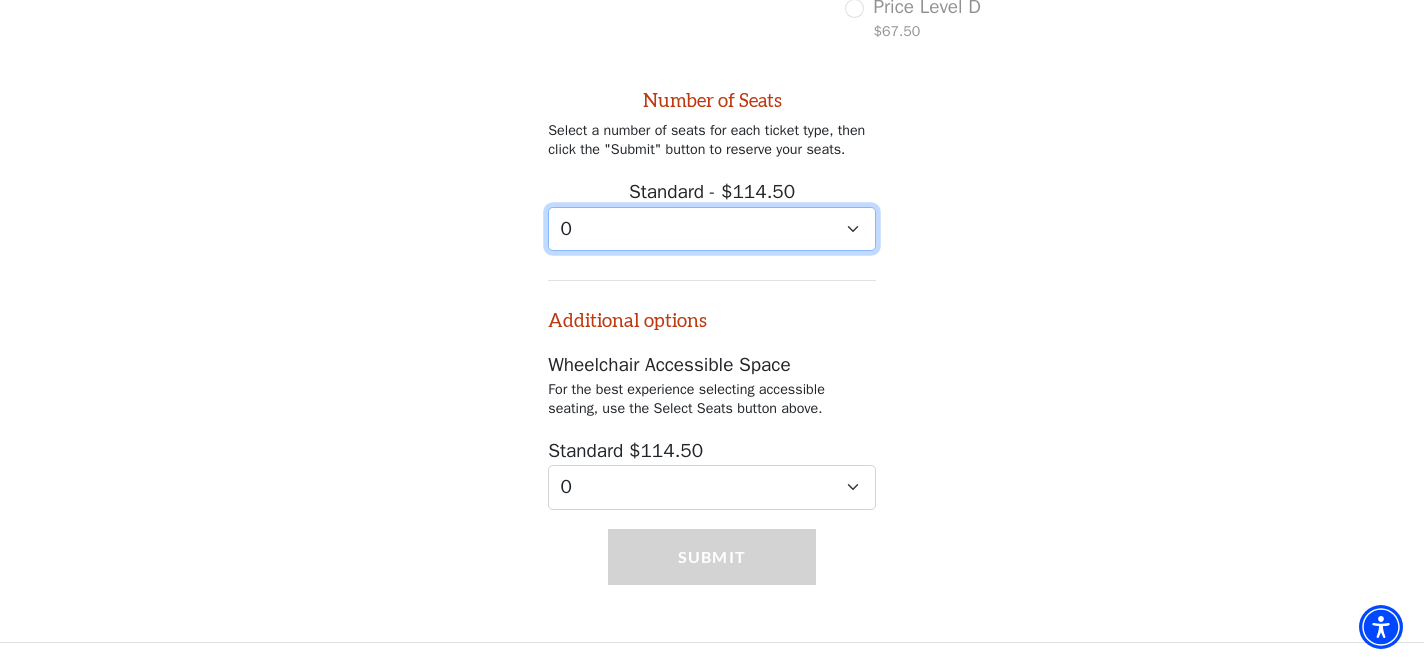 click on "0 1 2 3 4 5 6 7 8 9" at bounding box center (712, 229) 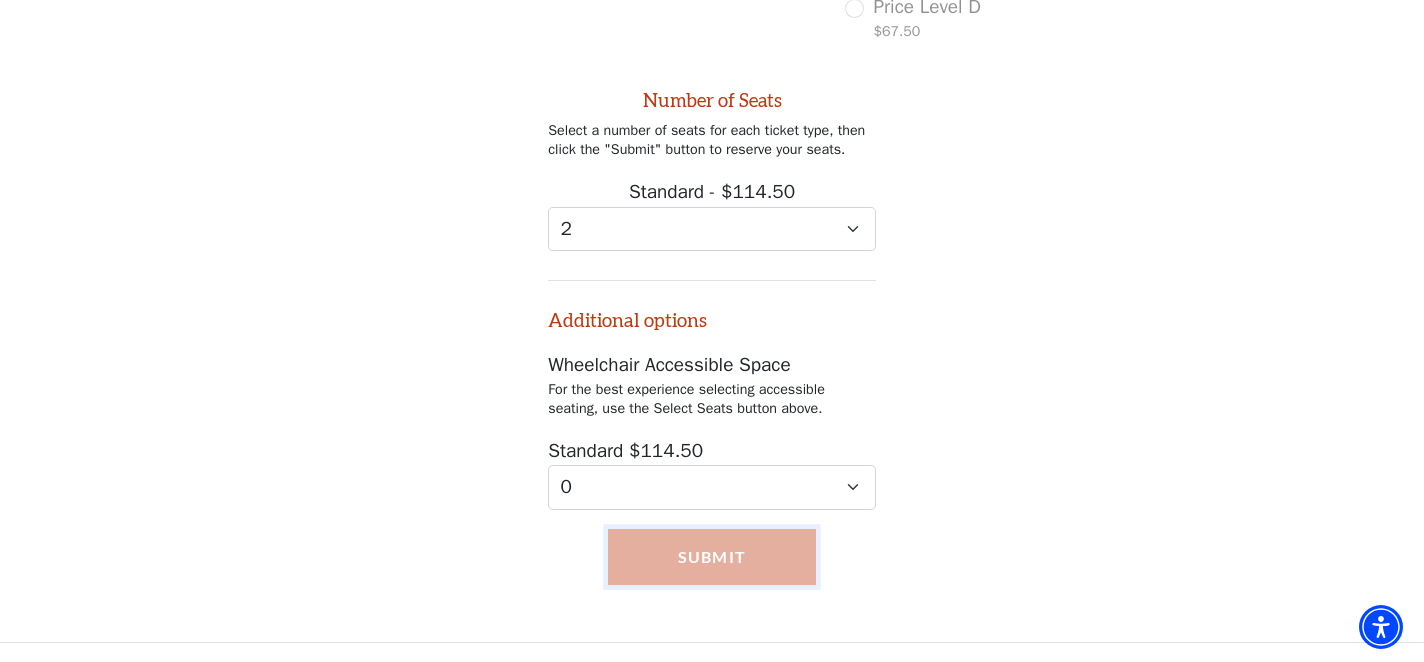 click on "Submit" at bounding box center (712, 557) 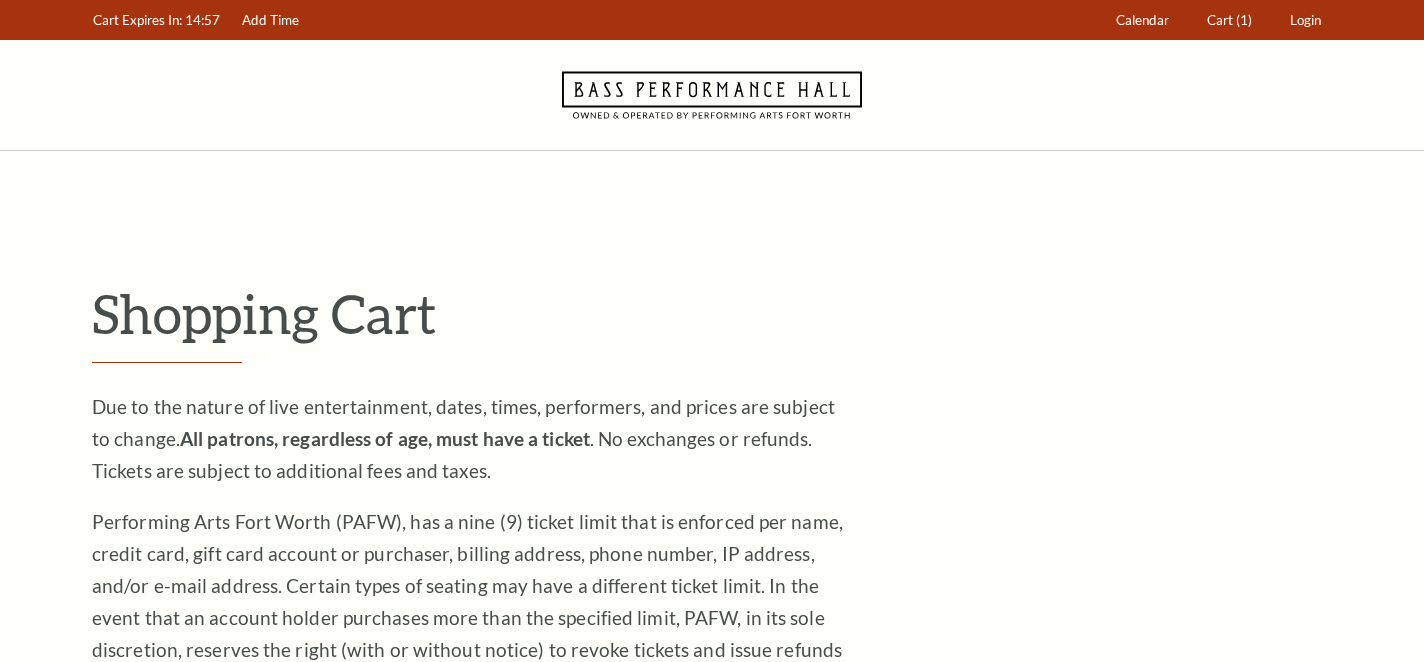 scroll, scrollTop: 0, scrollLeft: 0, axis: both 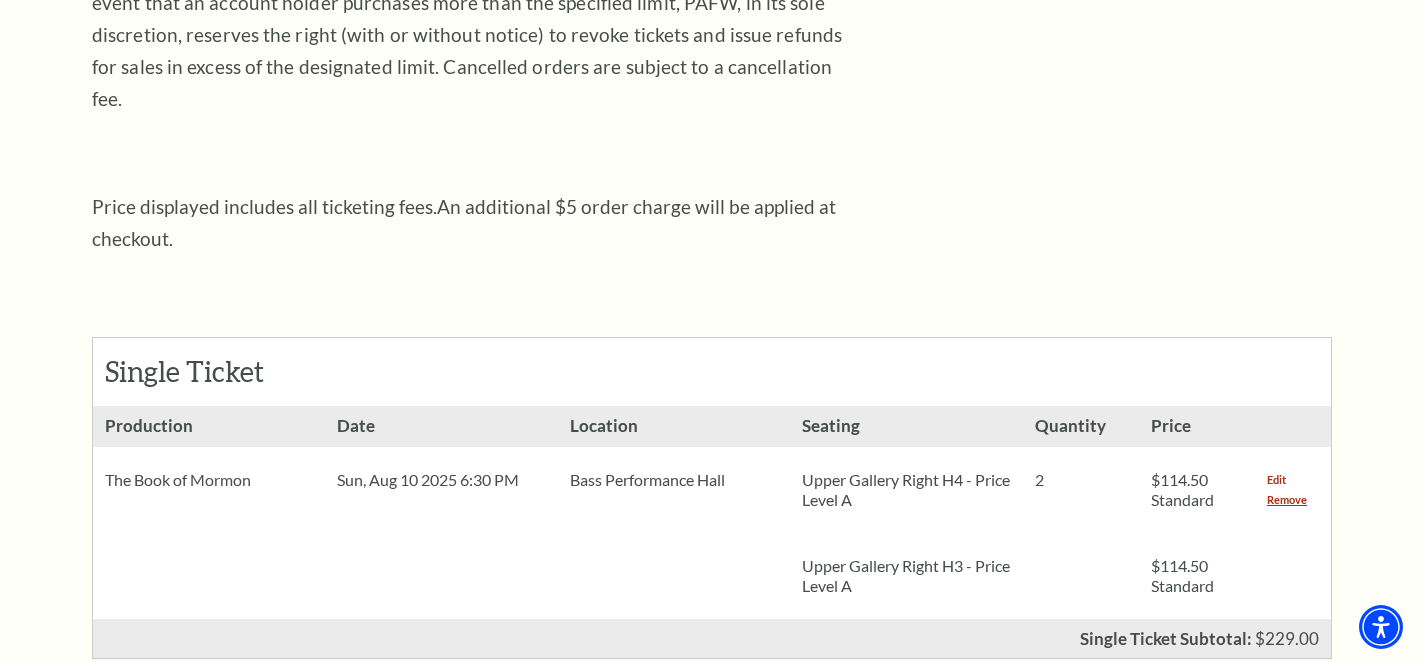 click on "Edit" at bounding box center [1276, 480] 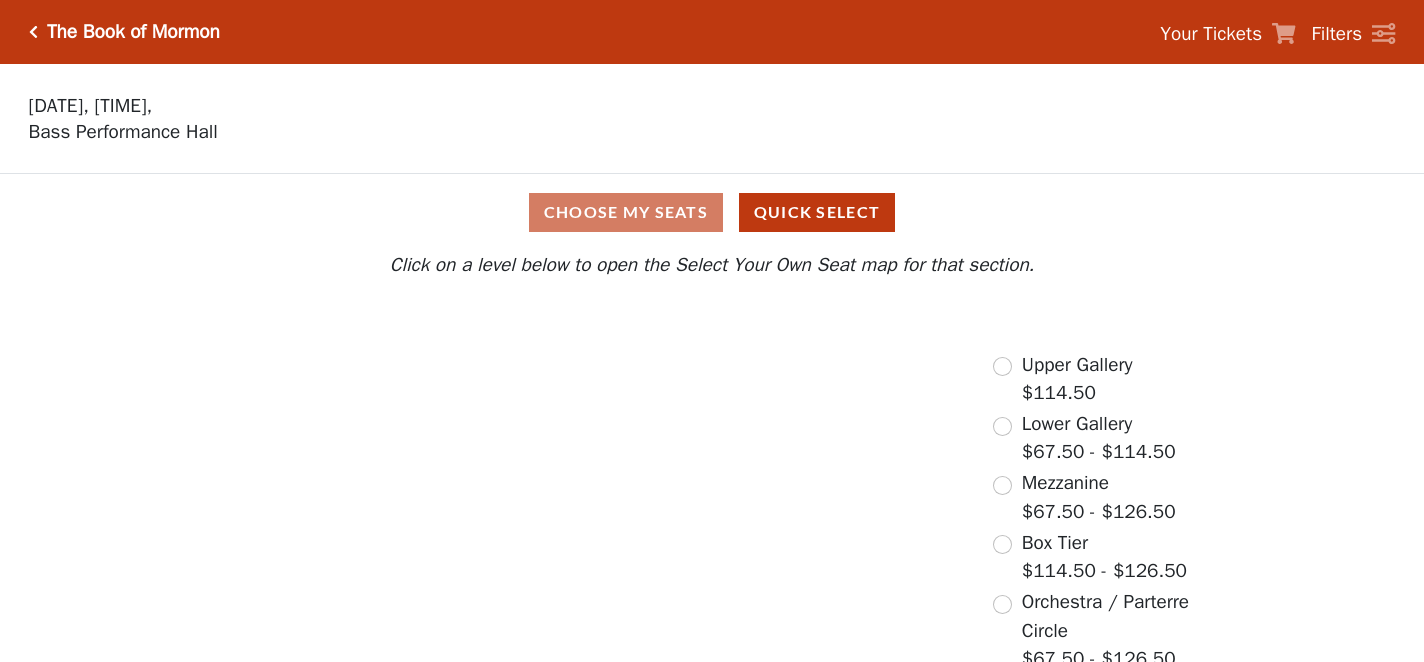 scroll, scrollTop: 0, scrollLeft: 0, axis: both 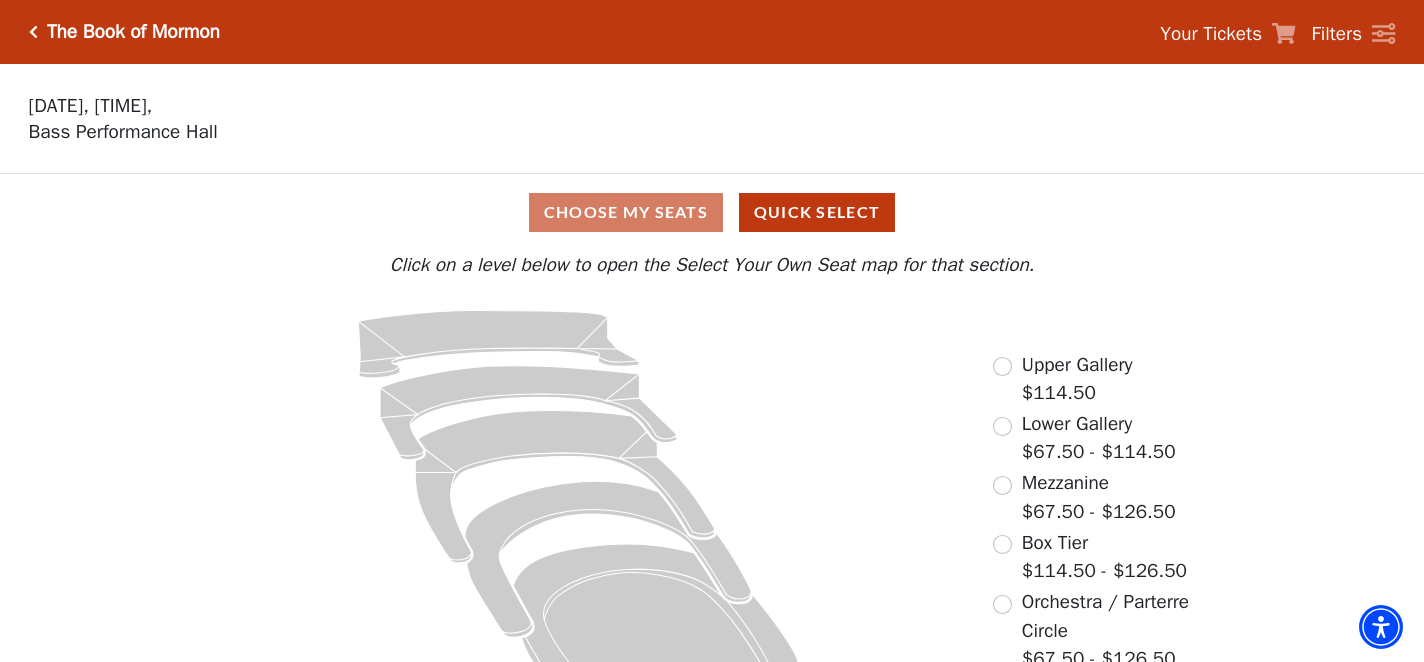 click at bounding box center (33, 32) 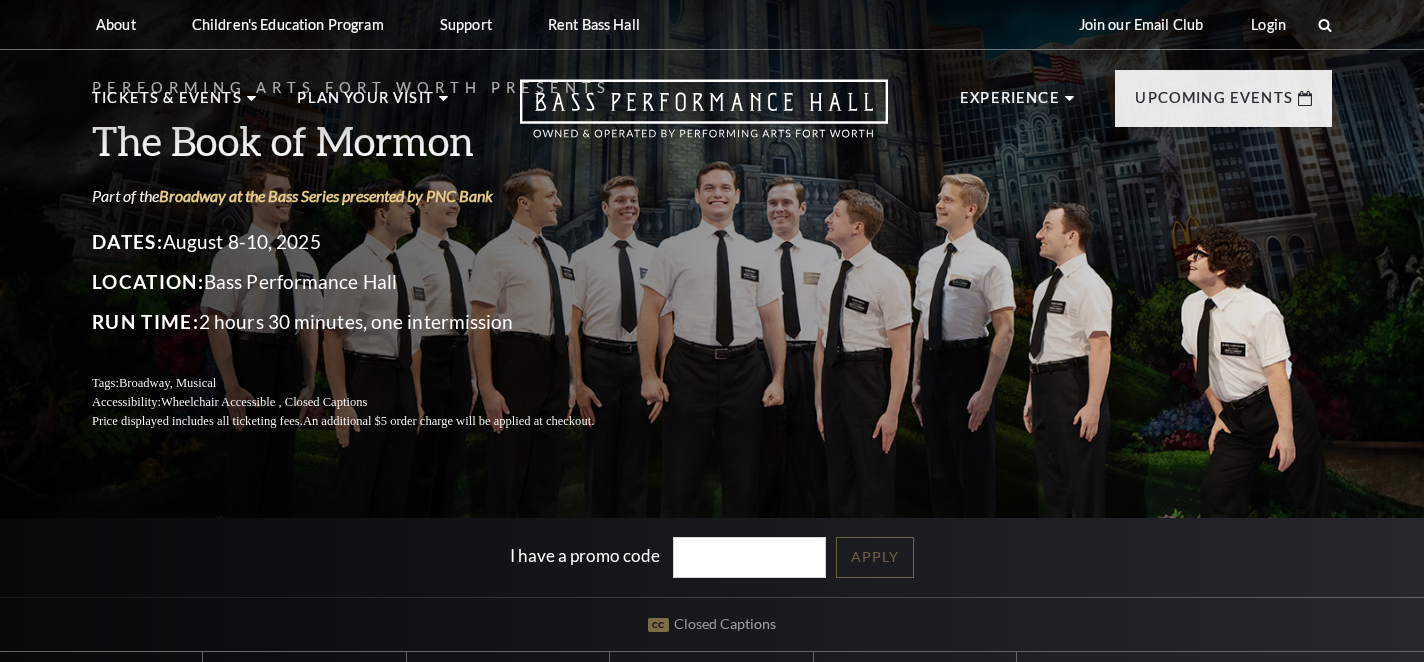 scroll, scrollTop: 0, scrollLeft: 0, axis: both 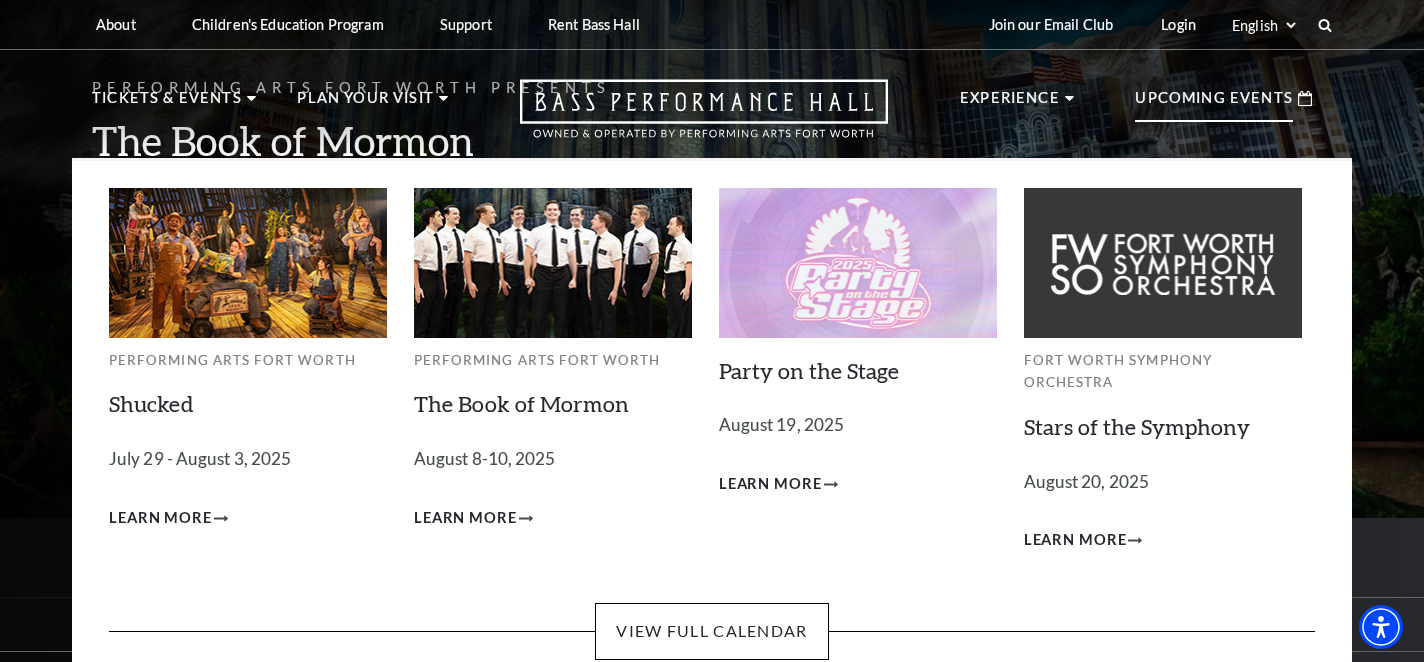 click at bounding box center (553, 262) 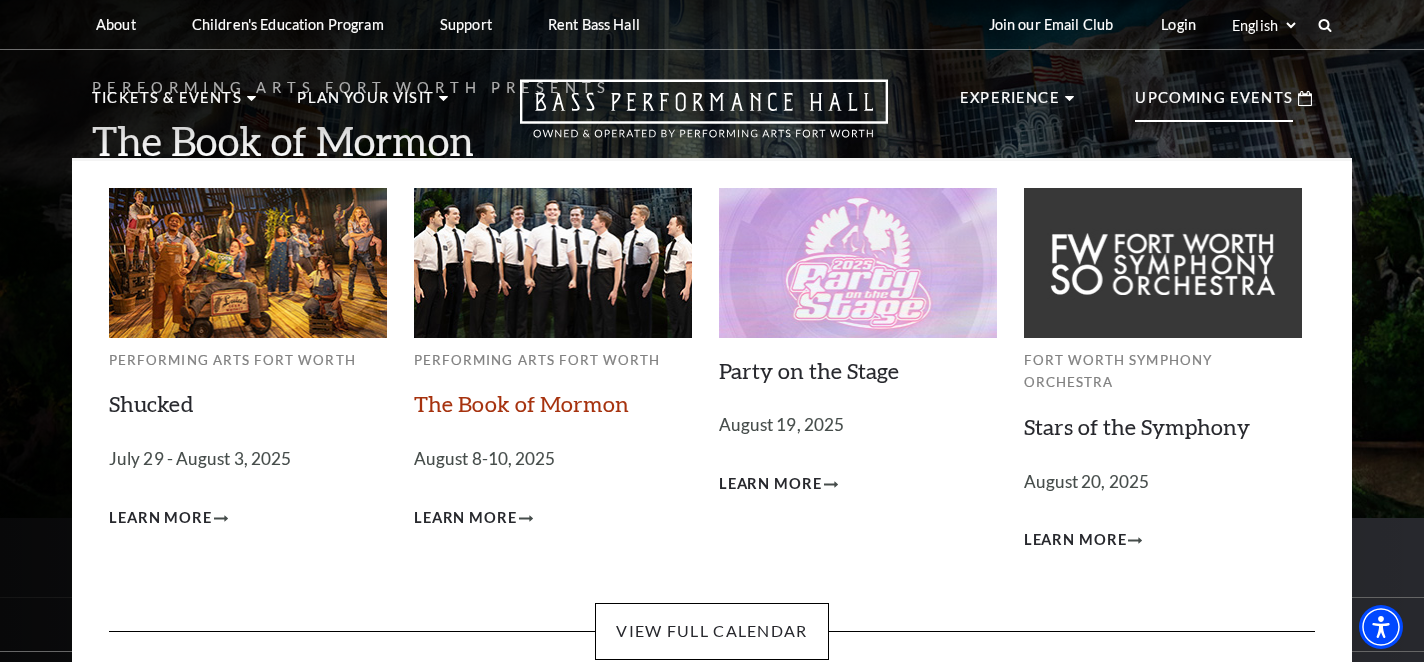 click on "The Book of Mormon" at bounding box center [521, 403] 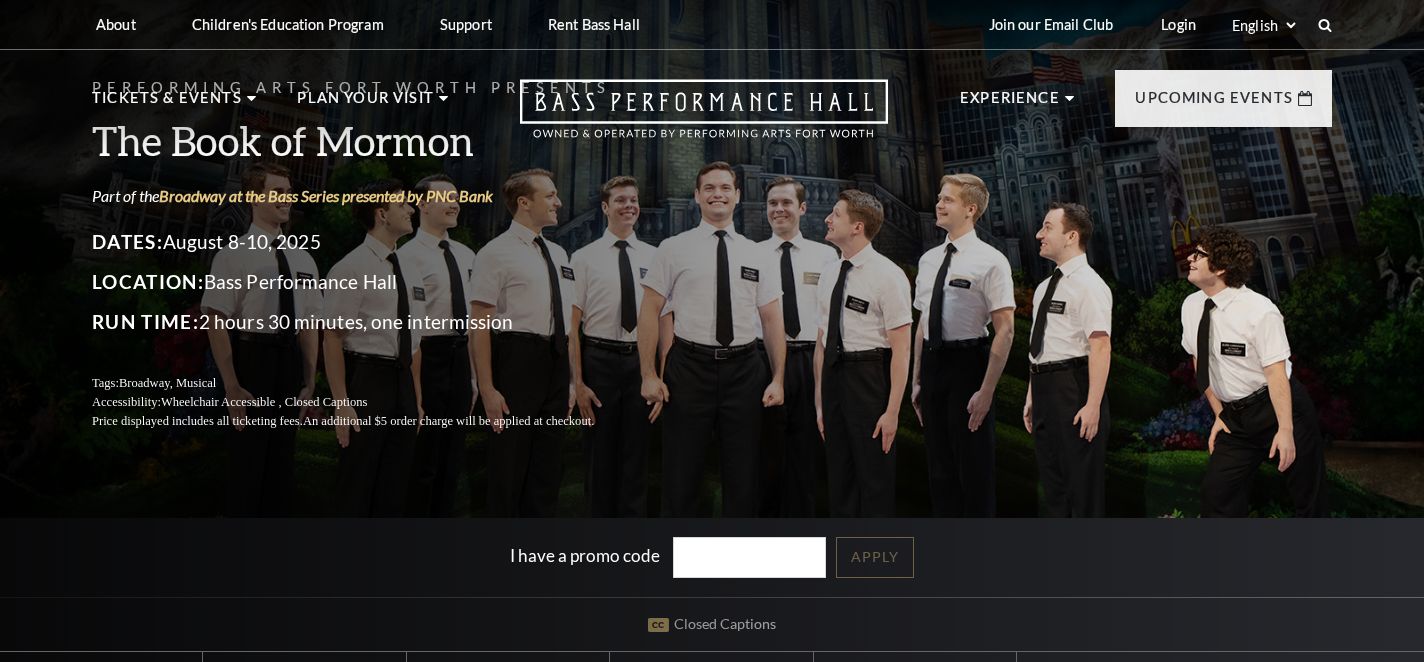 scroll, scrollTop: 0, scrollLeft: 0, axis: both 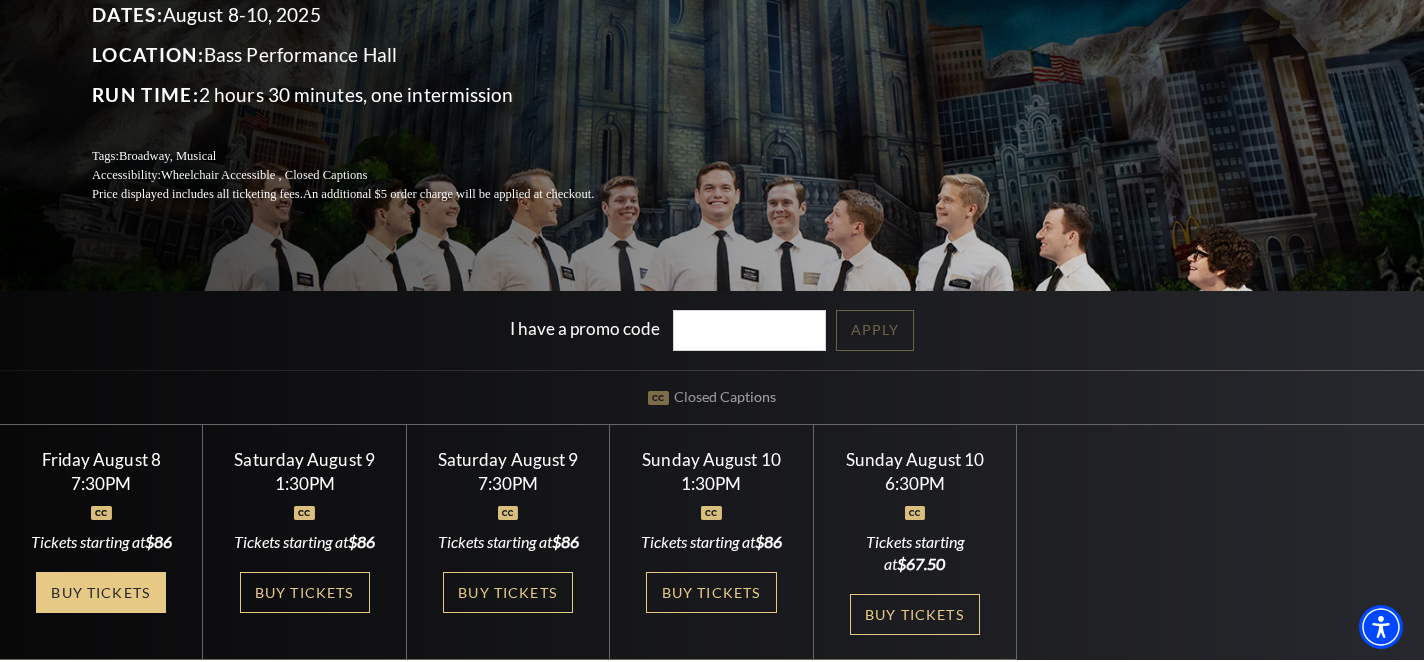 click on "Buy Tickets" at bounding box center [101, 592] 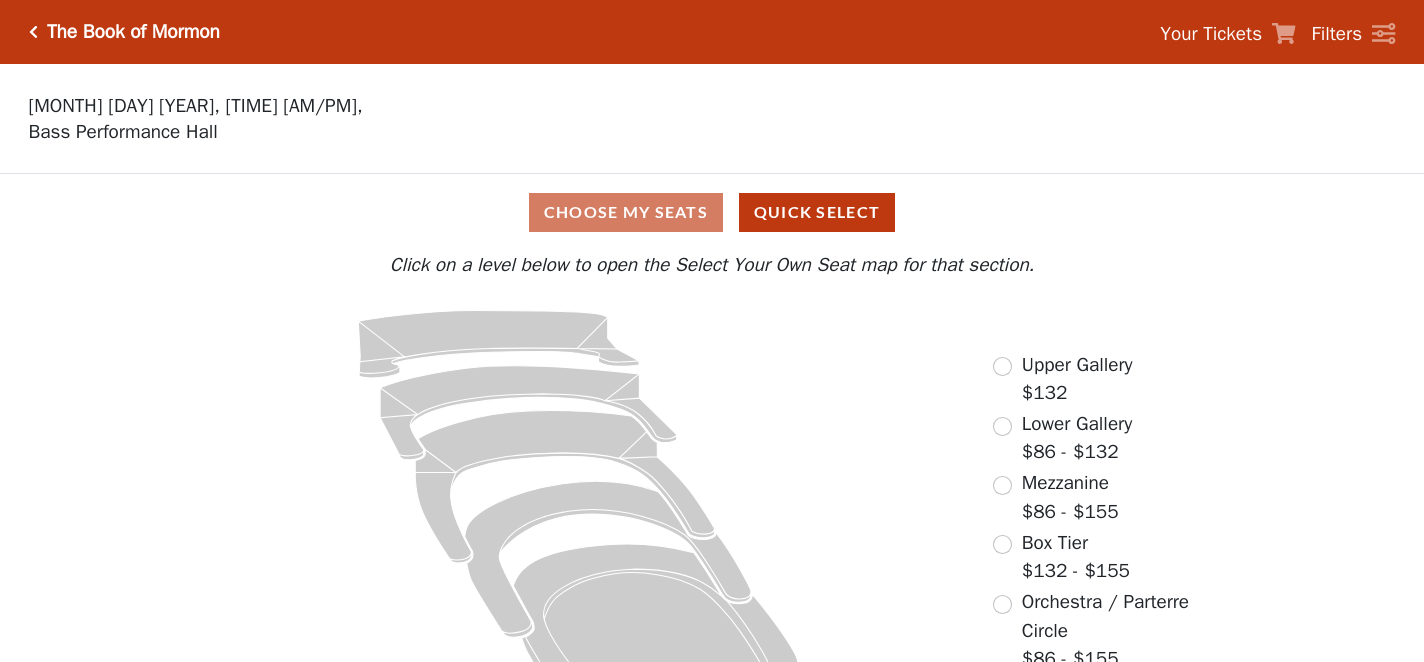 scroll, scrollTop: 0, scrollLeft: 0, axis: both 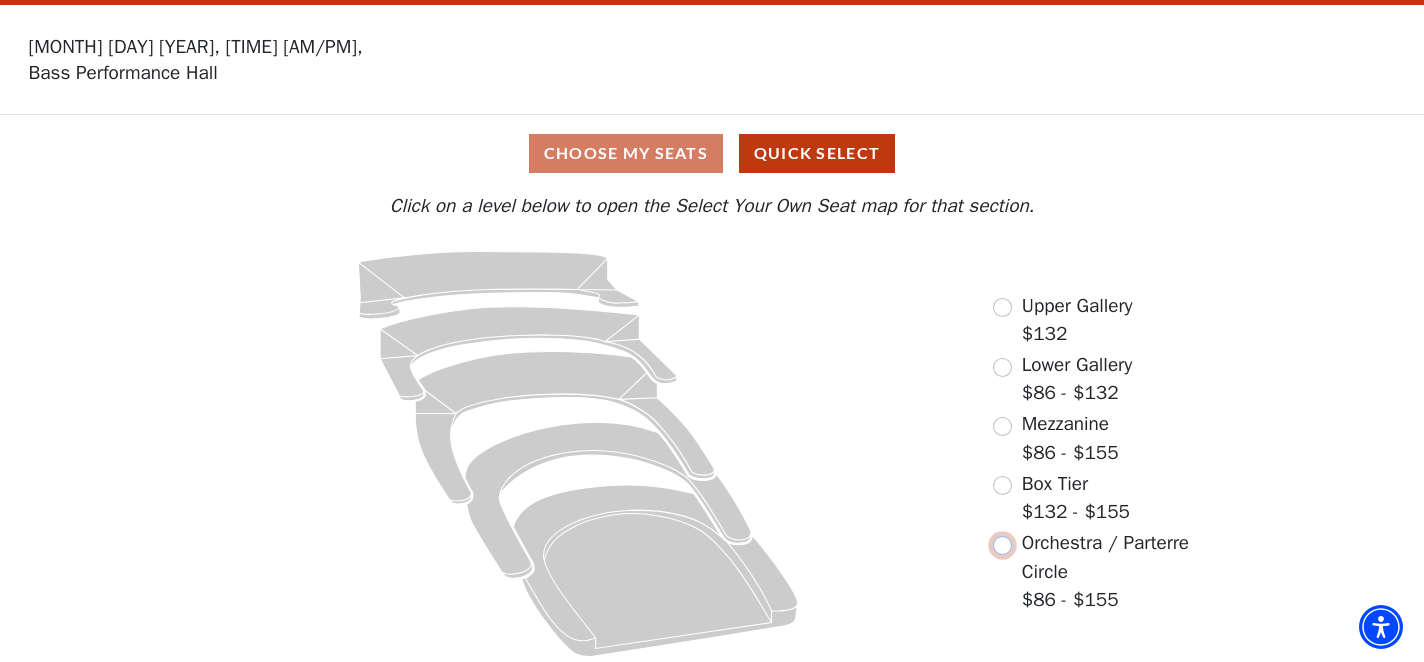 click at bounding box center [1002, 545] 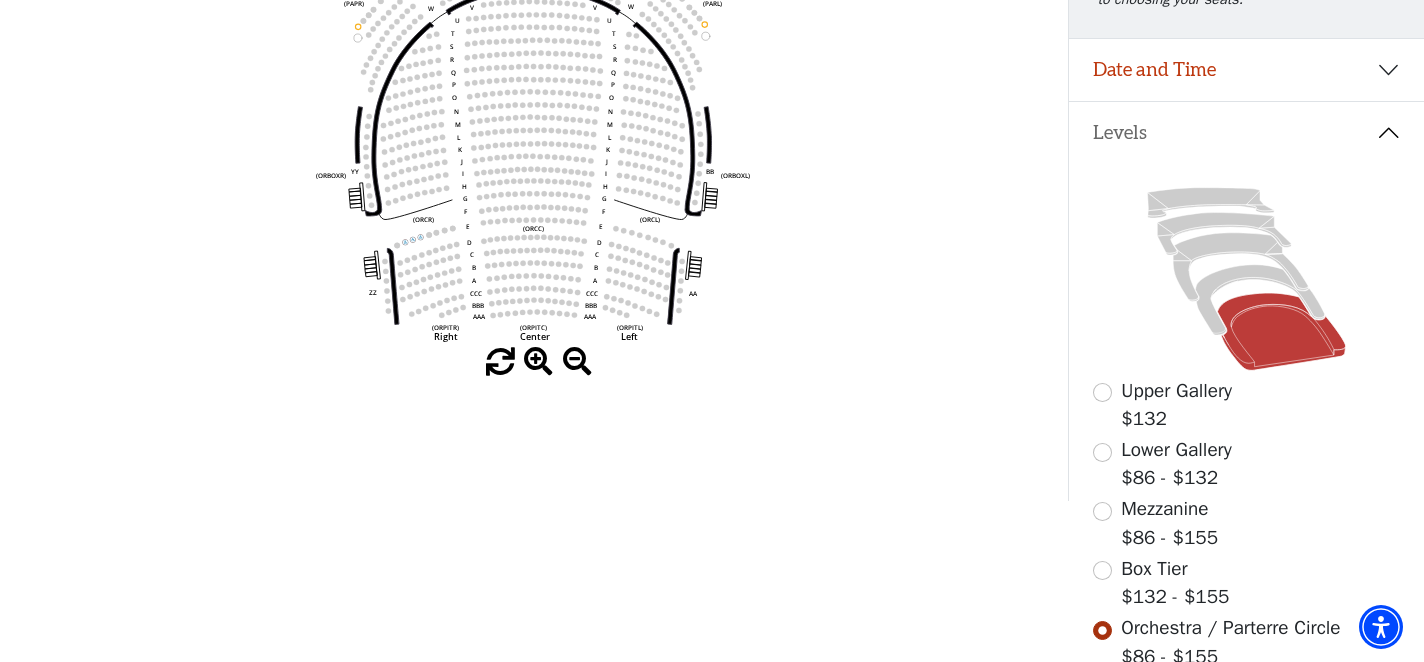 scroll, scrollTop: 0, scrollLeft: 0, axis: both 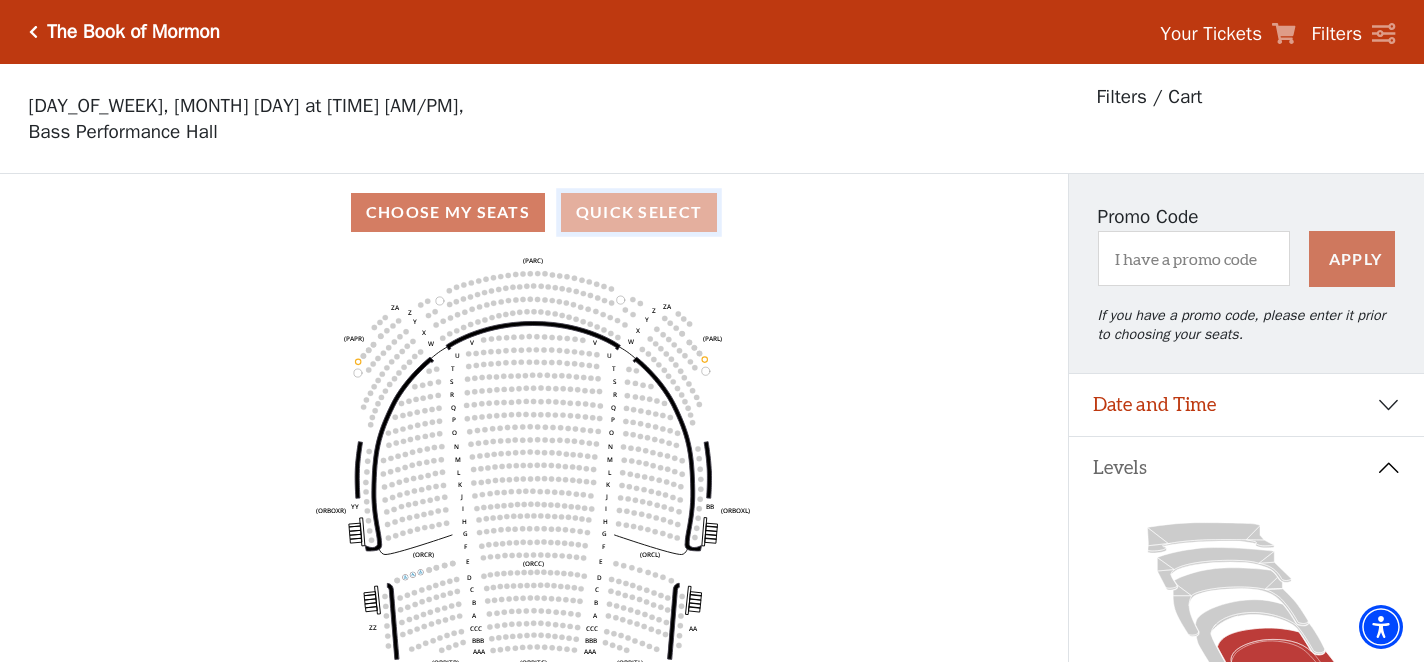 click on "Quick Select" at bounding box center [639, 212] 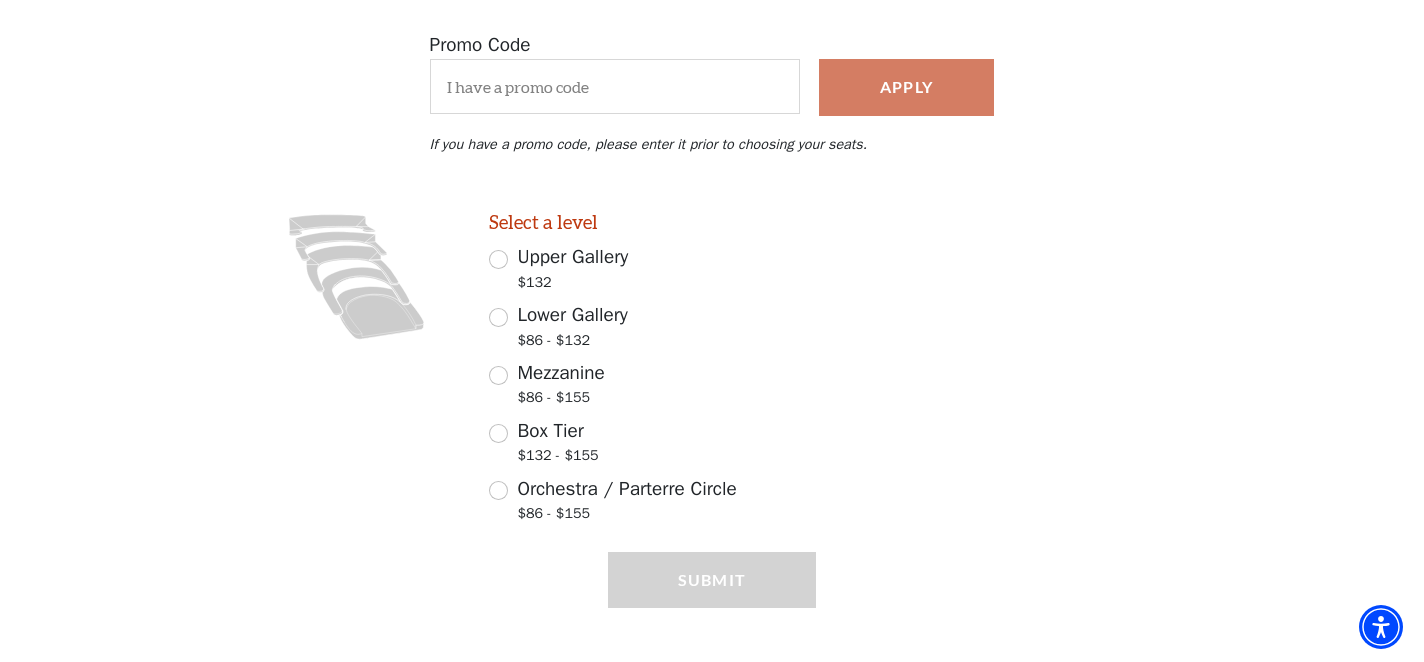 scroll, scrollTop: 383, scrollLeft: 0, axis: vertical 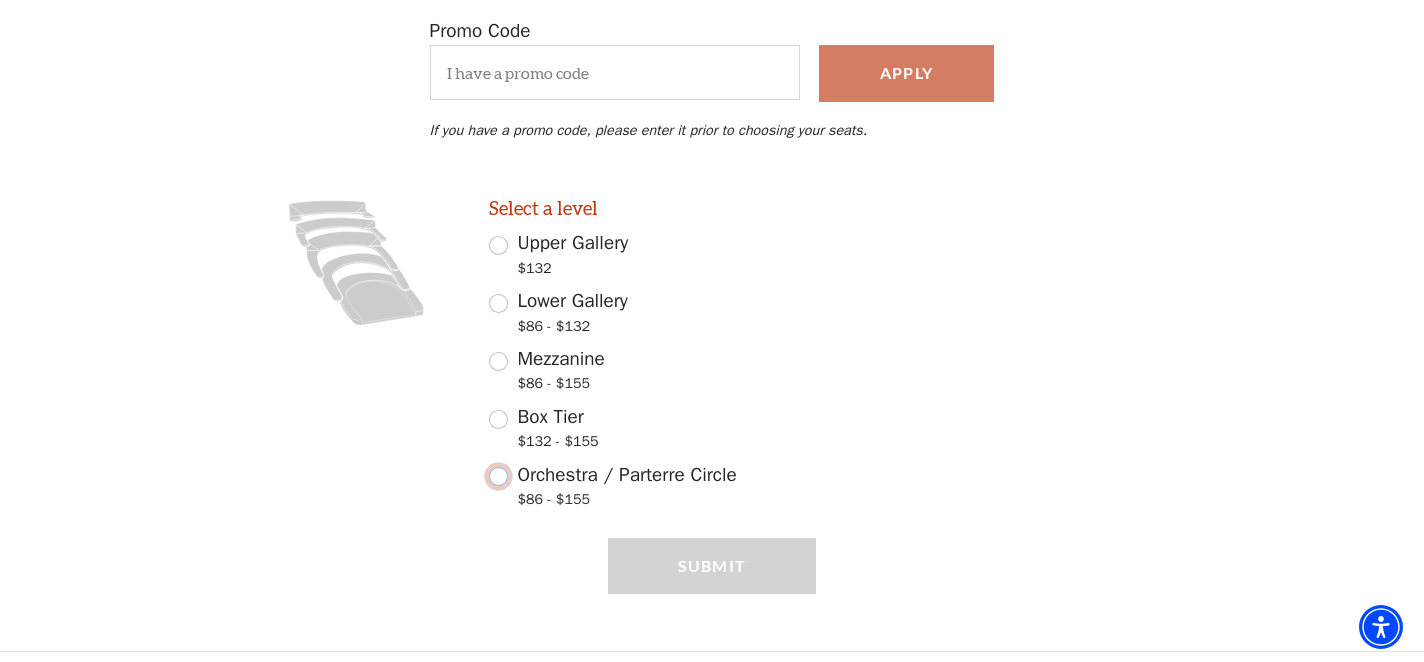 click on "Orchestra / Parterre Circle     $86 - $155" at bounding box center [498, 476] 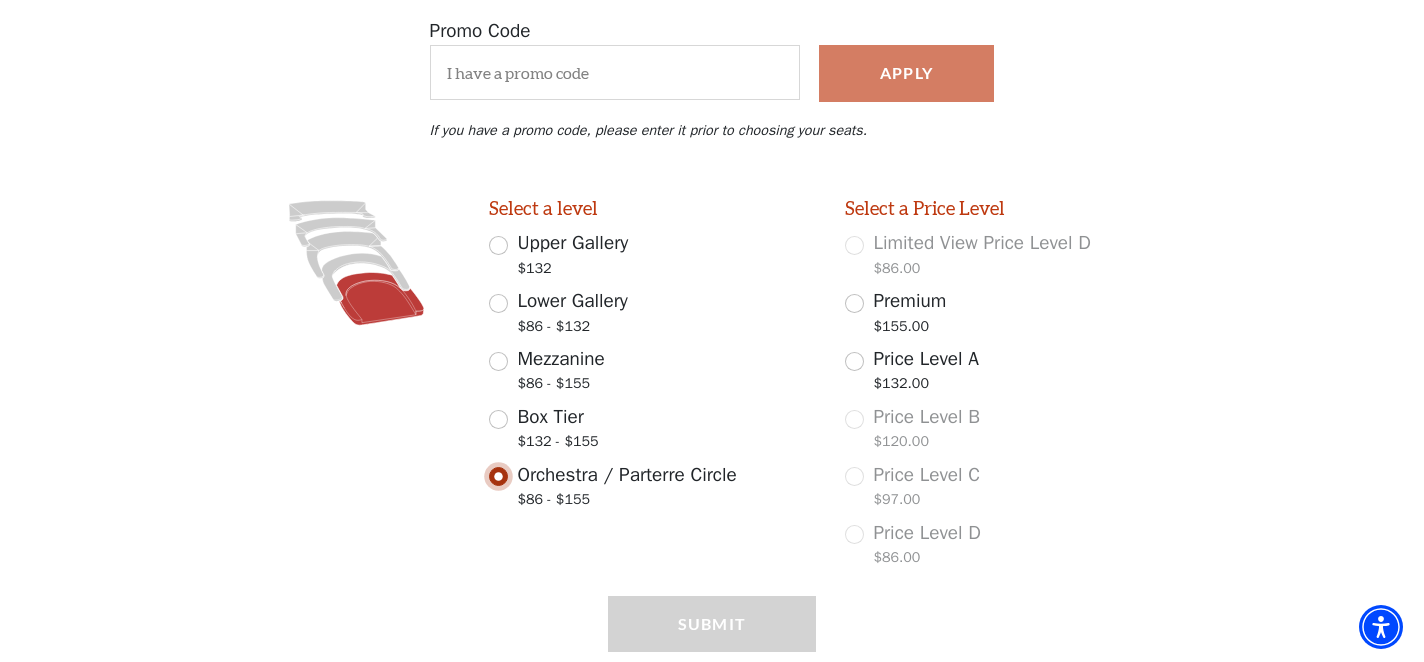 scroll, scrollTop: 441, scrollLeft: 0, axis: vertical 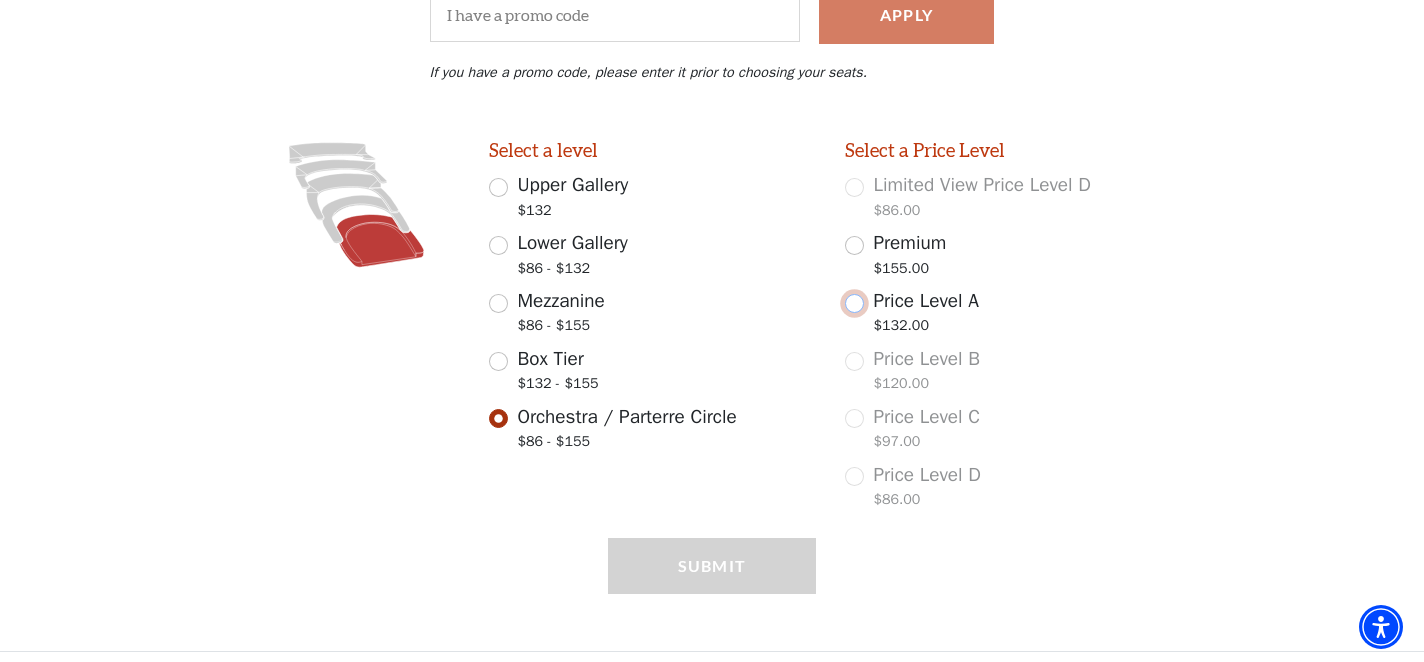 click on "Price Level A $132.00" at bounding box center [854, 303] 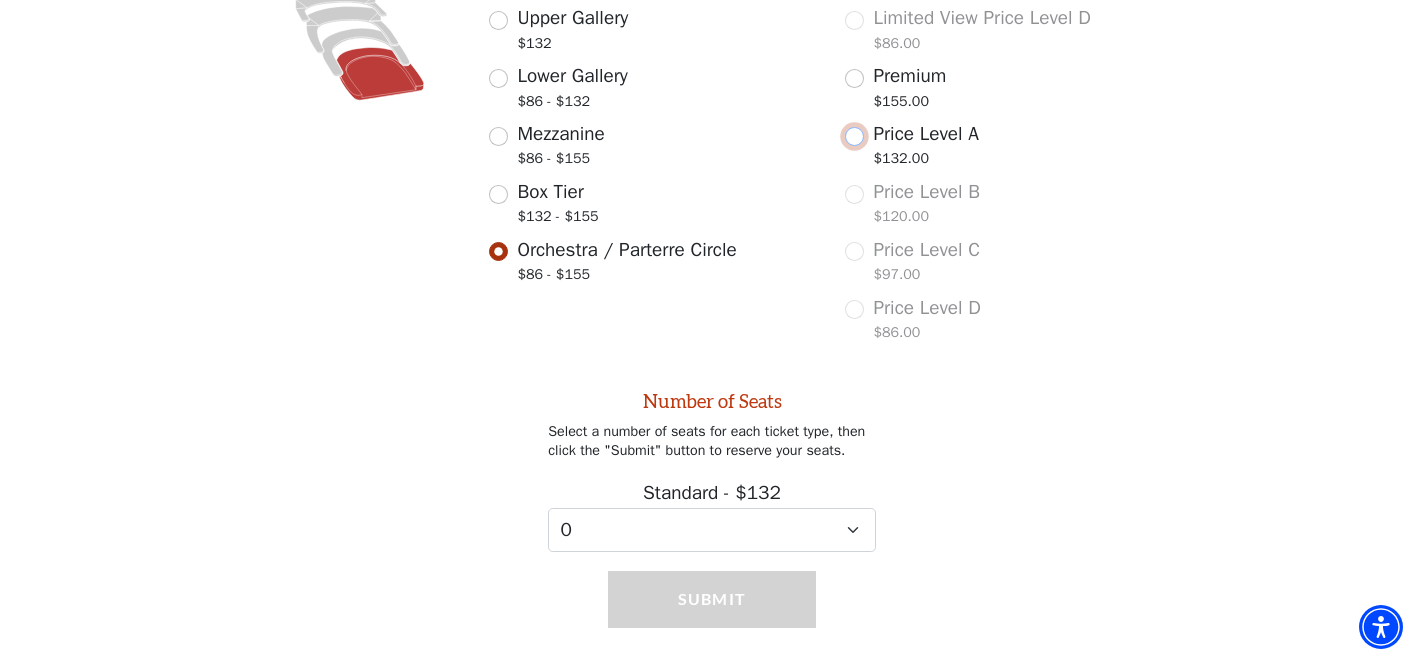 scroll, scrollTop: 654, scrollLeft: 0, axis: vertical 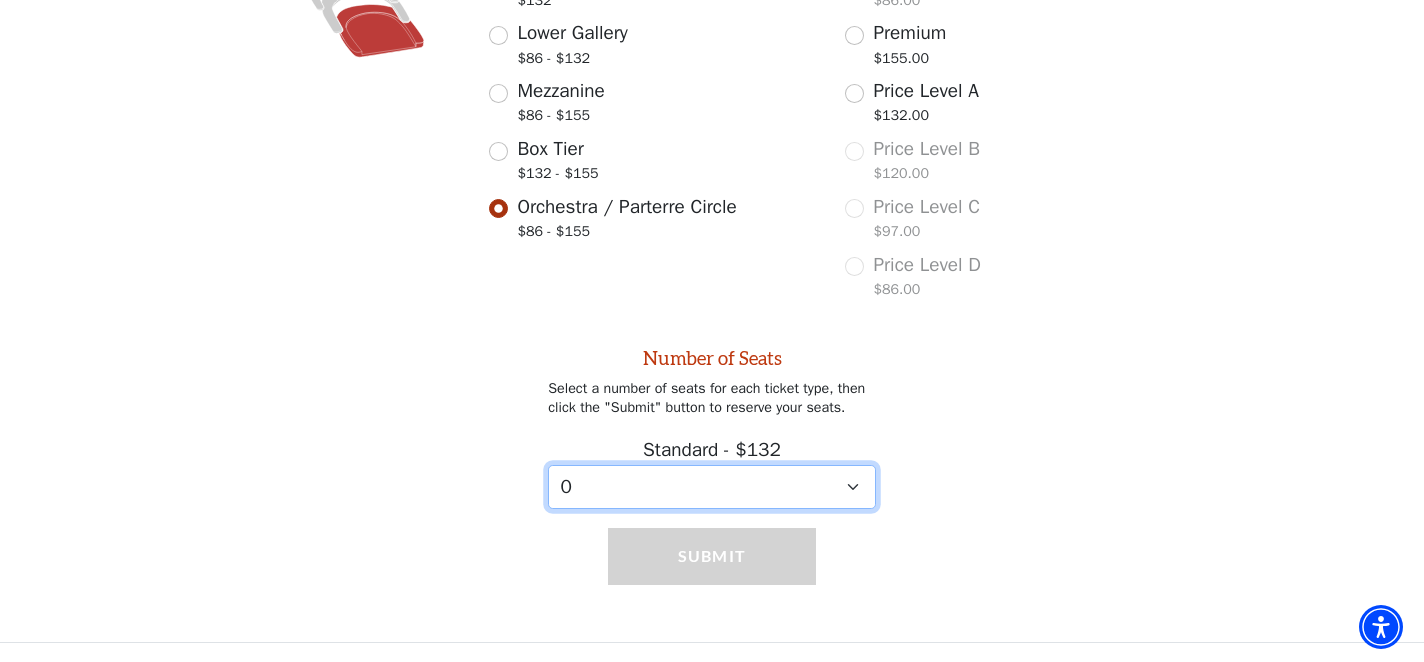 click on "0 1 2 3 4 5 6 7 8 9" at bounding box center [712, 487] 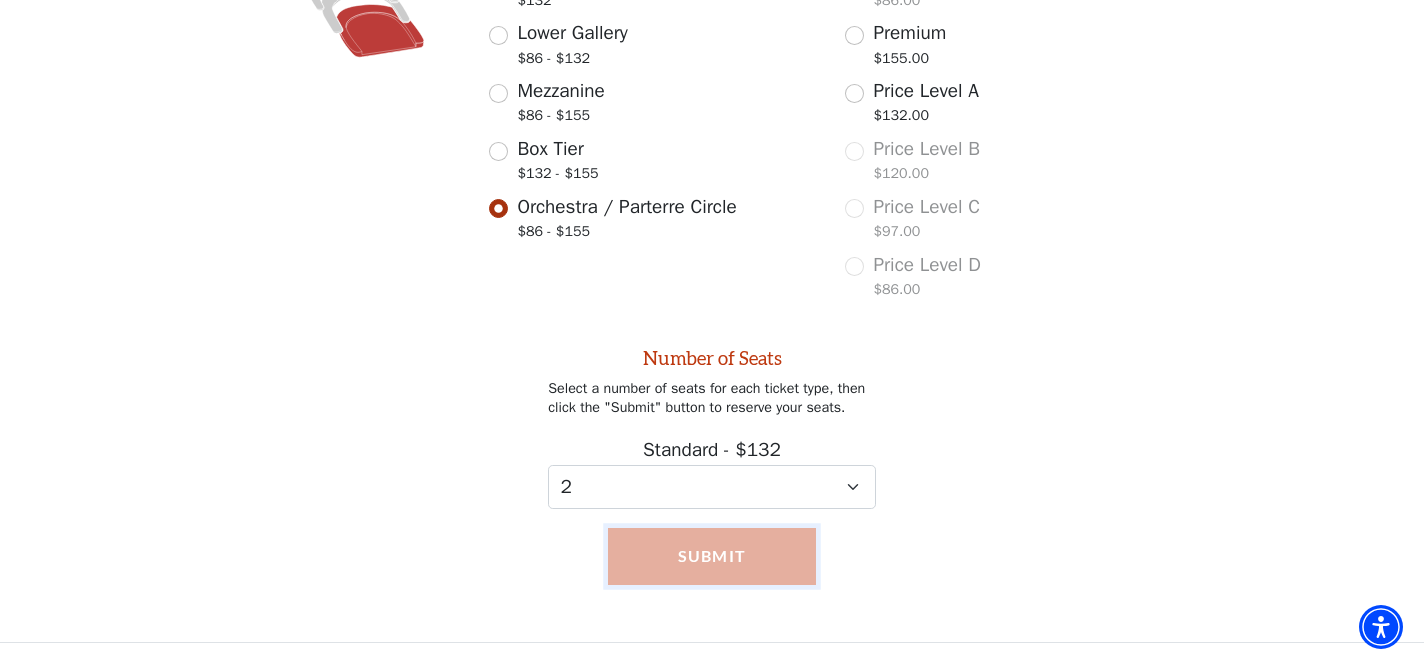 click on "Submit" at bounding box center [712, 556] 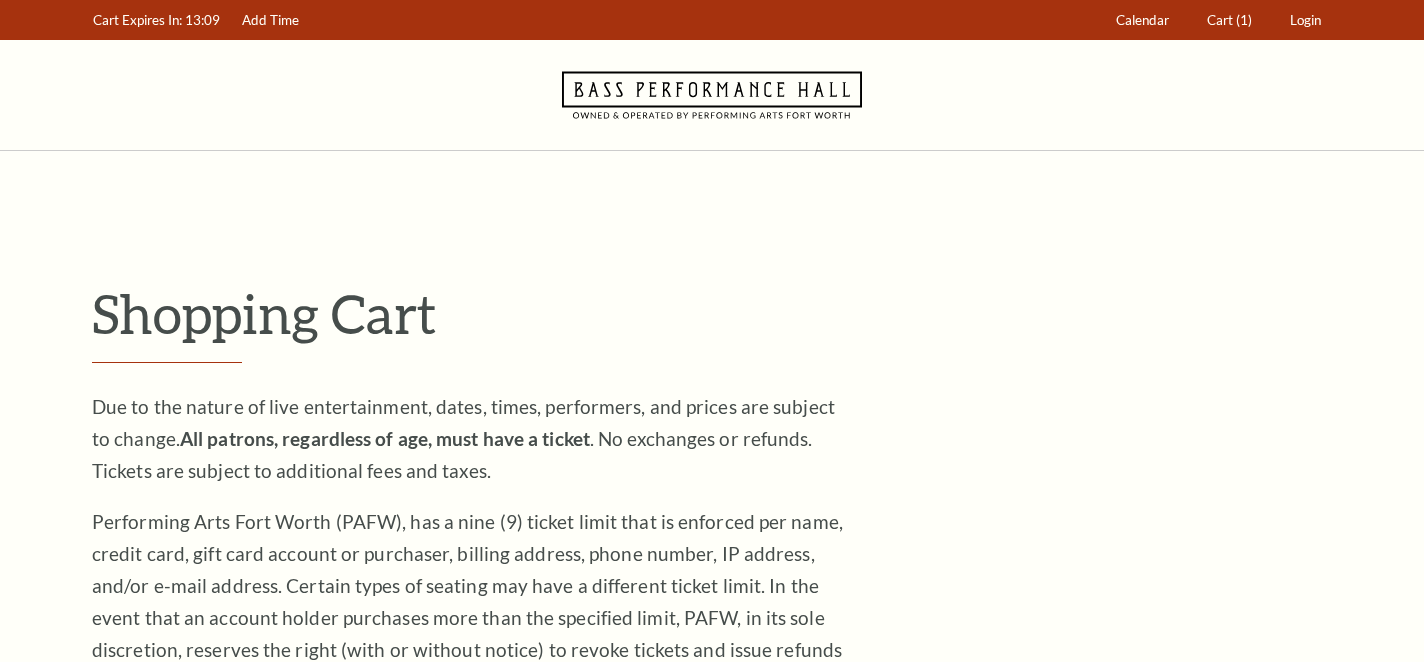 scroll, scrollTop: 0, scrollLeft: 0, axis: both 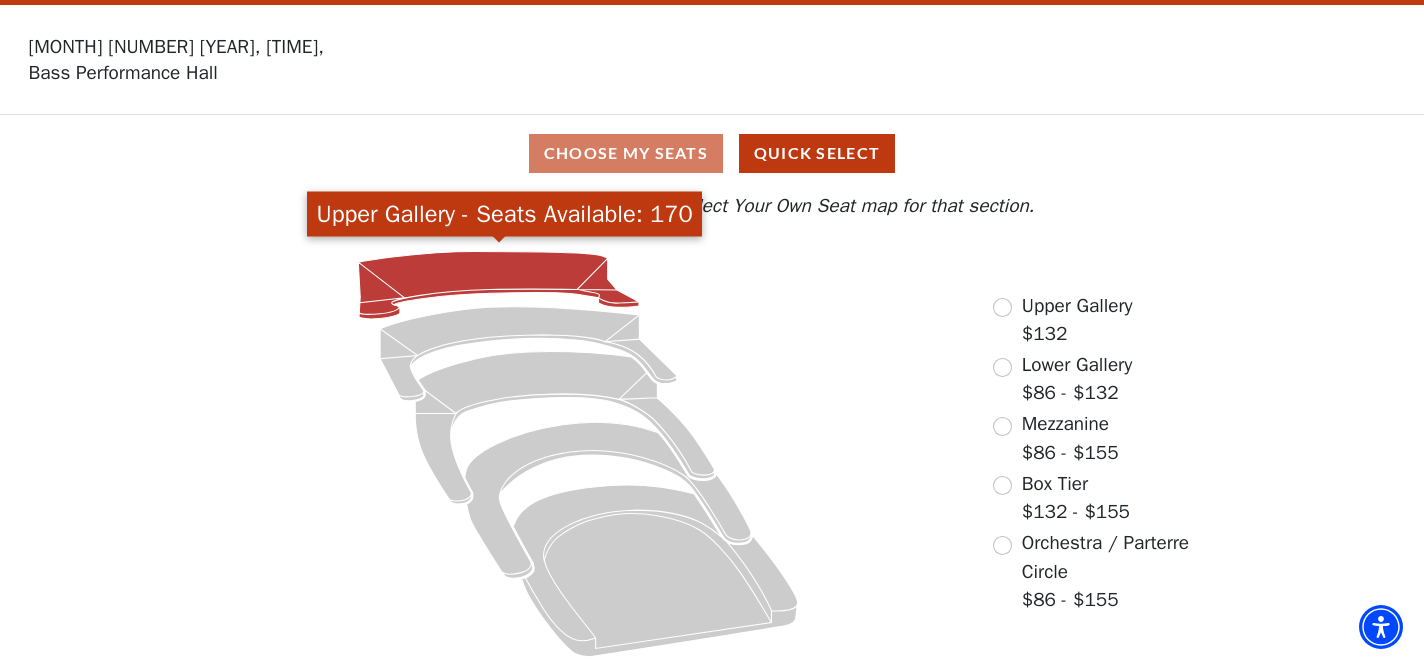 click 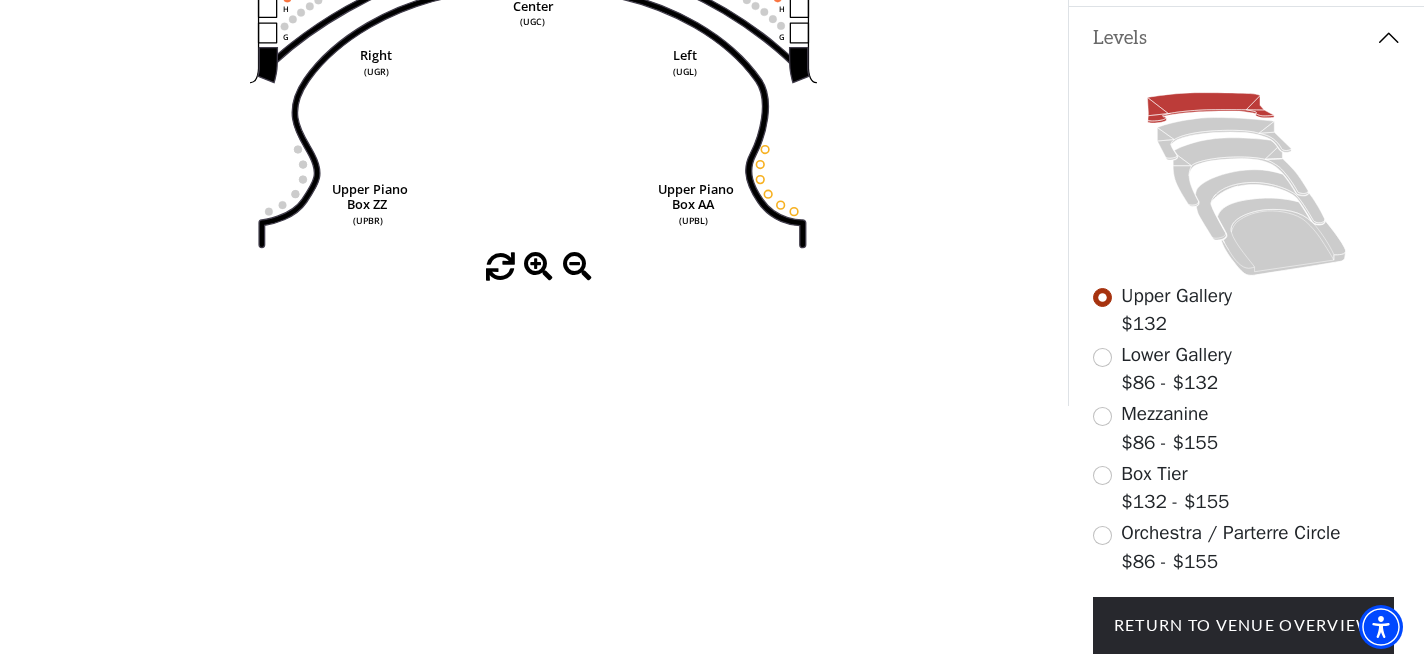 scroll, scrollTop: 439, scrollLeft: 0, axis: vertical 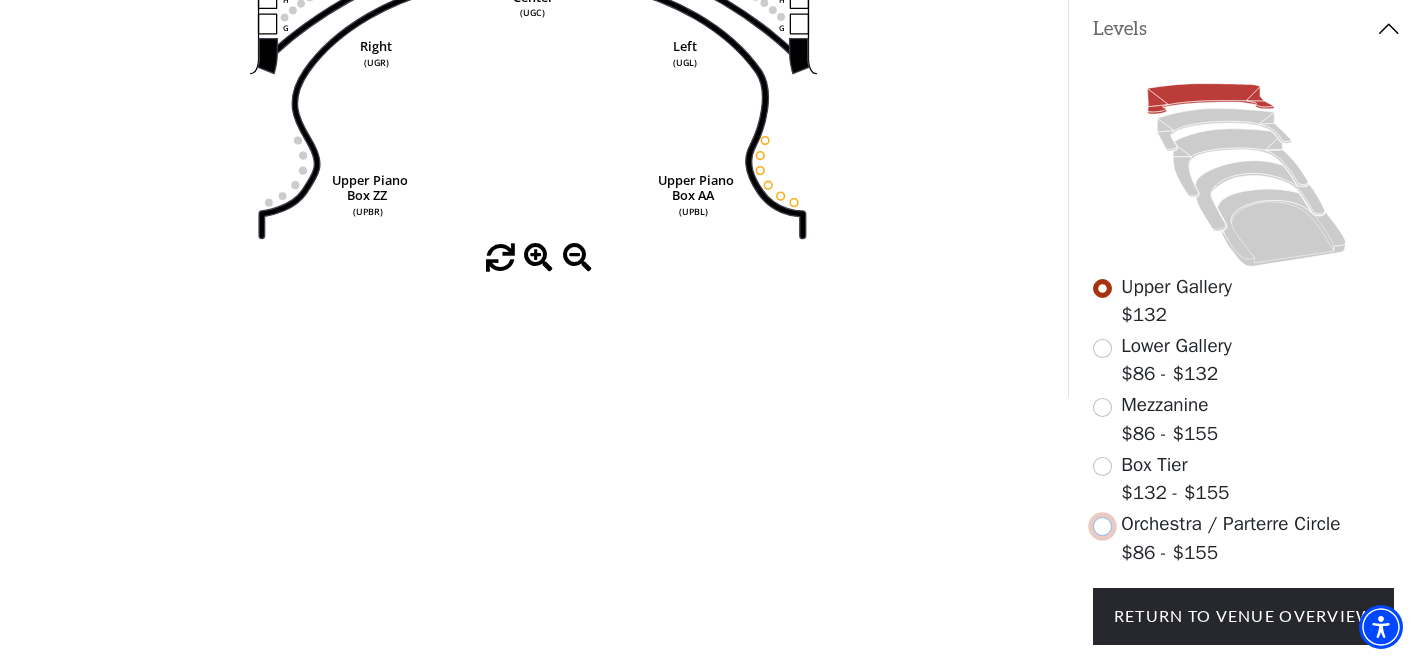 click at bounding box center [1102, 526] 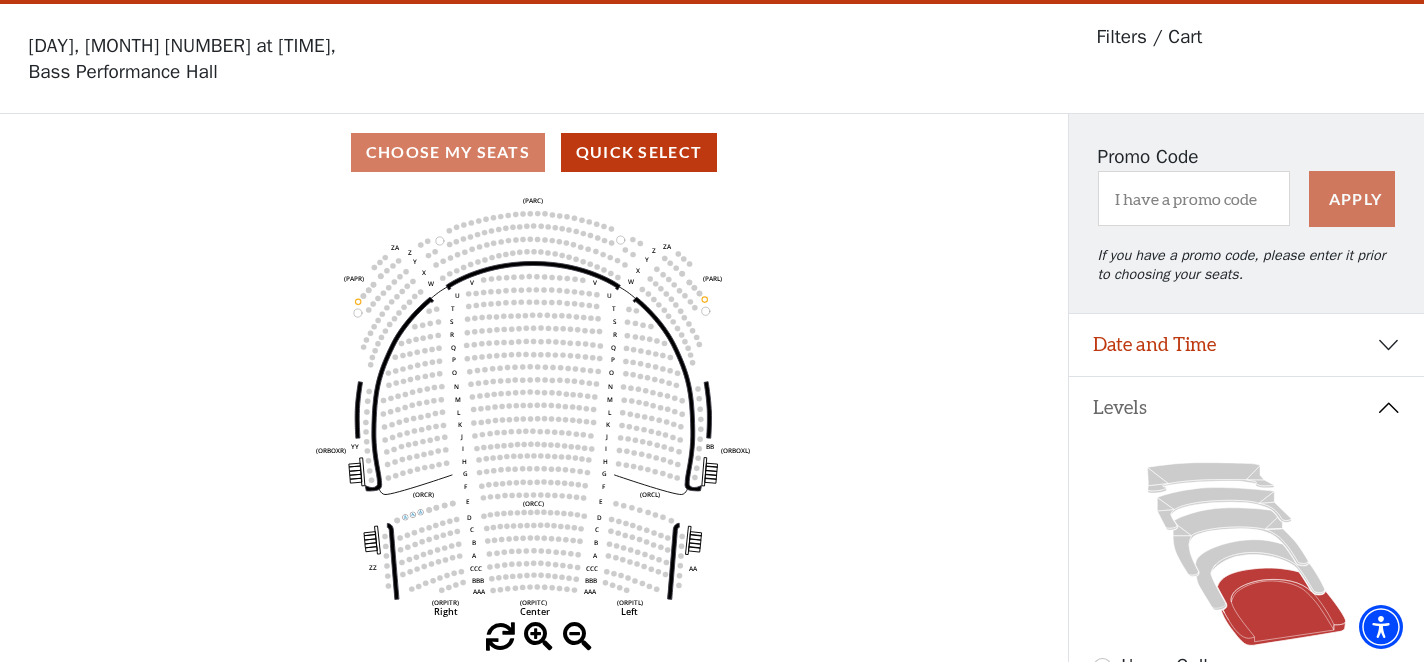 scroll, scrollTop: 92, scrollLeft: 0, axis: vertical 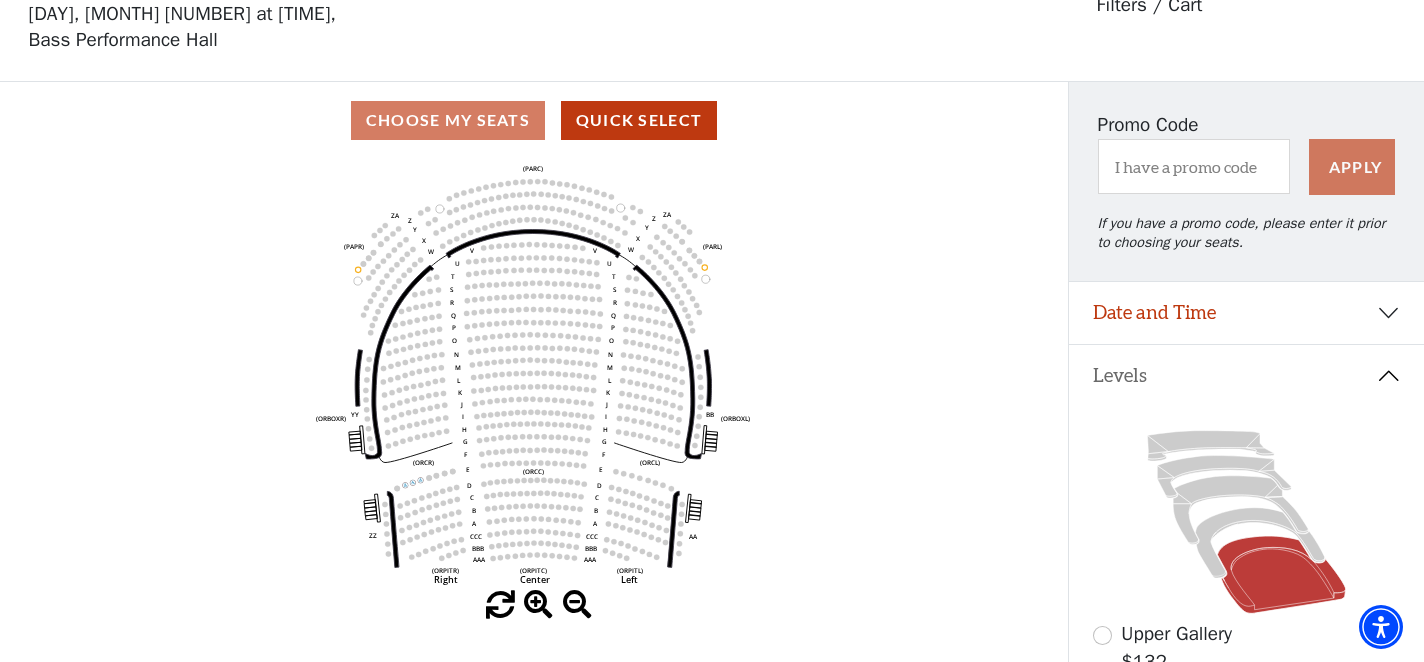 click on "Left   (ORPITL)   Right   (ORPITR)   Center   (ORPITC)   ZZ   AA   YY   BB   ZA   ZA   (ORCL)   (ORCR)   (ORCC)   (ORBOXL)   (ORBOXR)   (PARL)   (PAPR)   (PARC)   Z   Y   X   W   Z   Y   X   W   V   U   T   S   R   Q   P   O   N   M   L   K   J   I   H   G   F   E   D   C   B   A   CCC   BBB   AAA   V   U   T   S   R   Q   P   O   N   M   L   K   J   I   H   G   F   E   D   C   B   A   CCC   BBB   AAA" 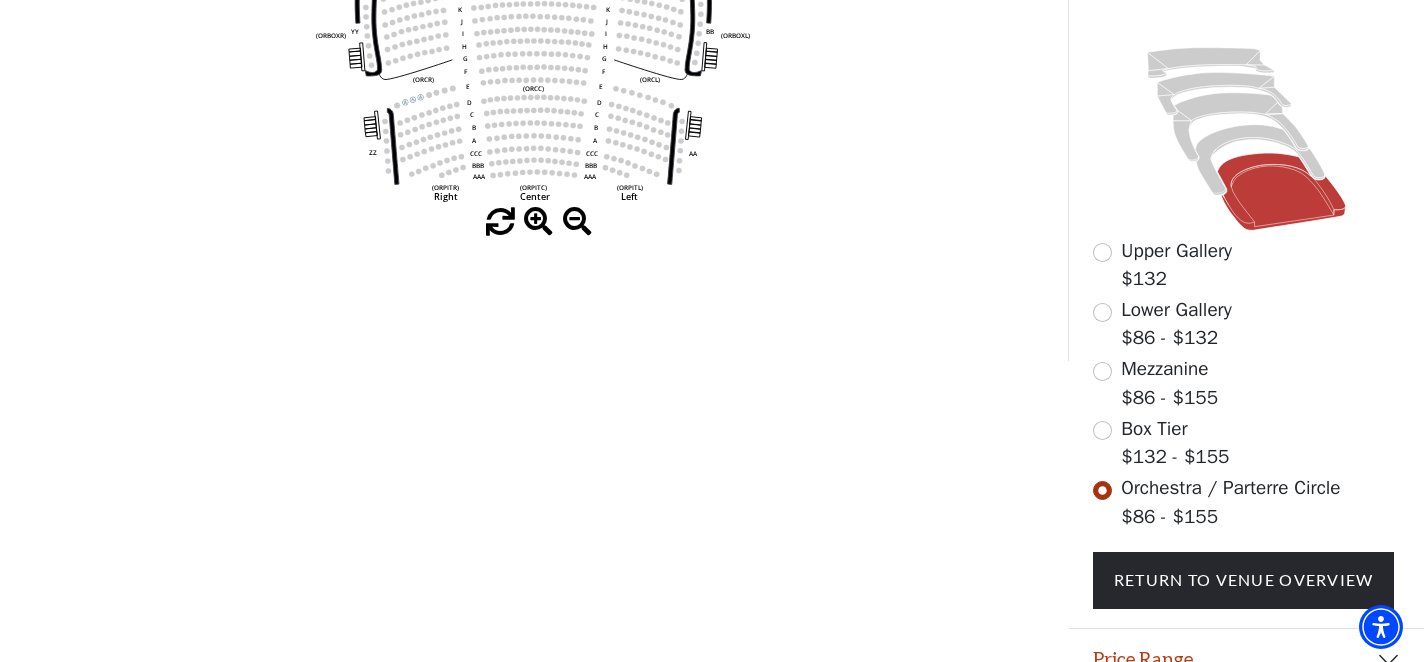 scroll, scrollTop: 476, scrollLeft: 0, axis: vertical 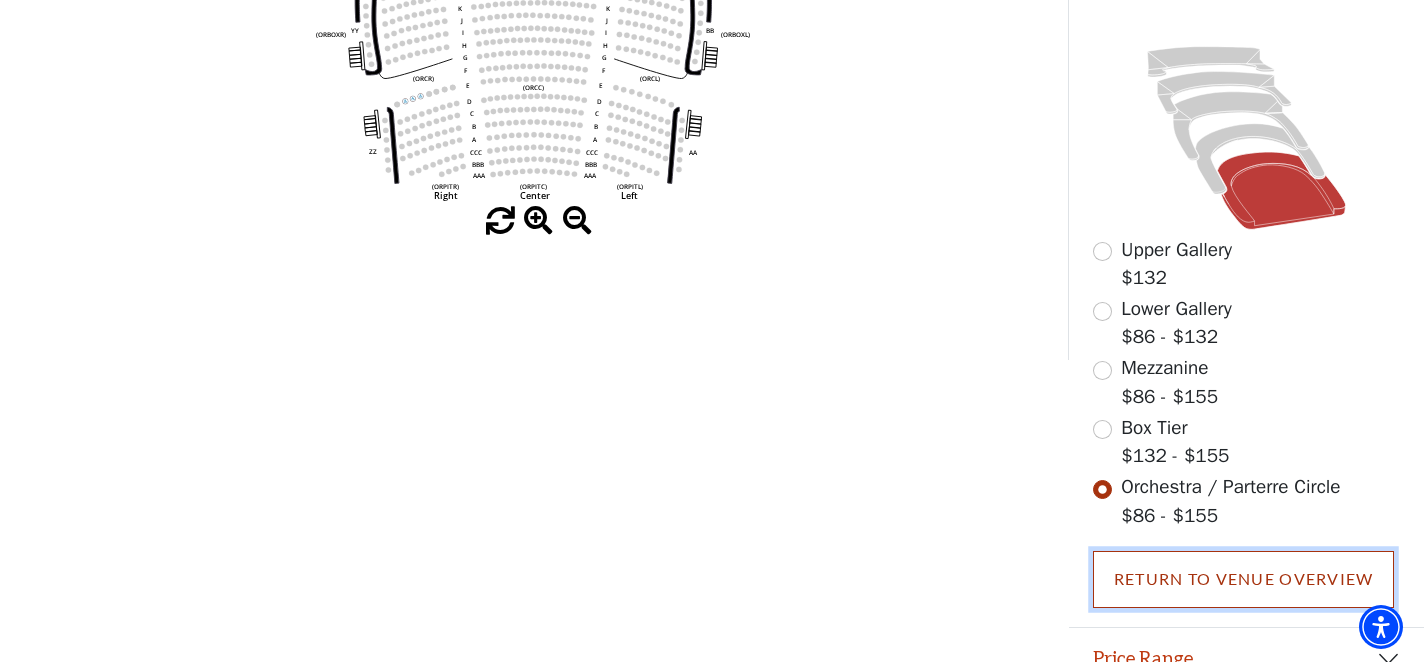 click on "Return To Venue Overview" at bounding box center [1244, 579] 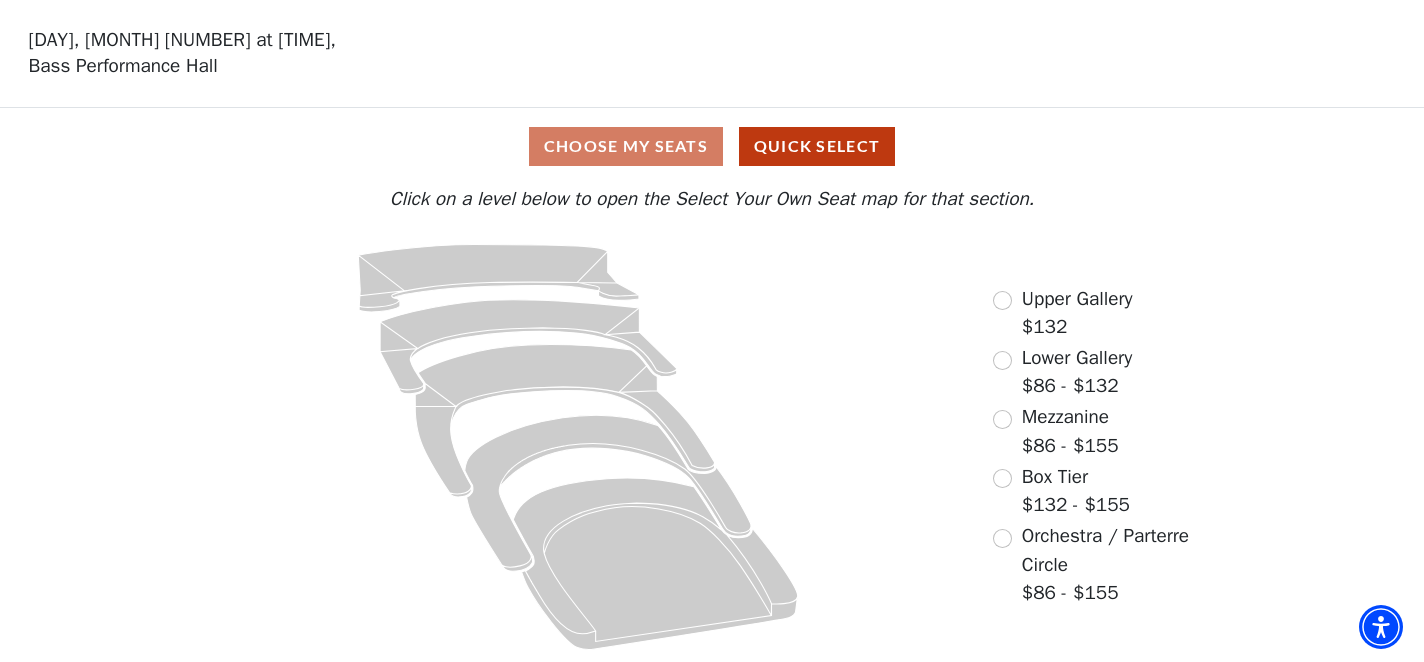 scroll, scrollTop: 59, scrollLeft: 0, axis: vertical 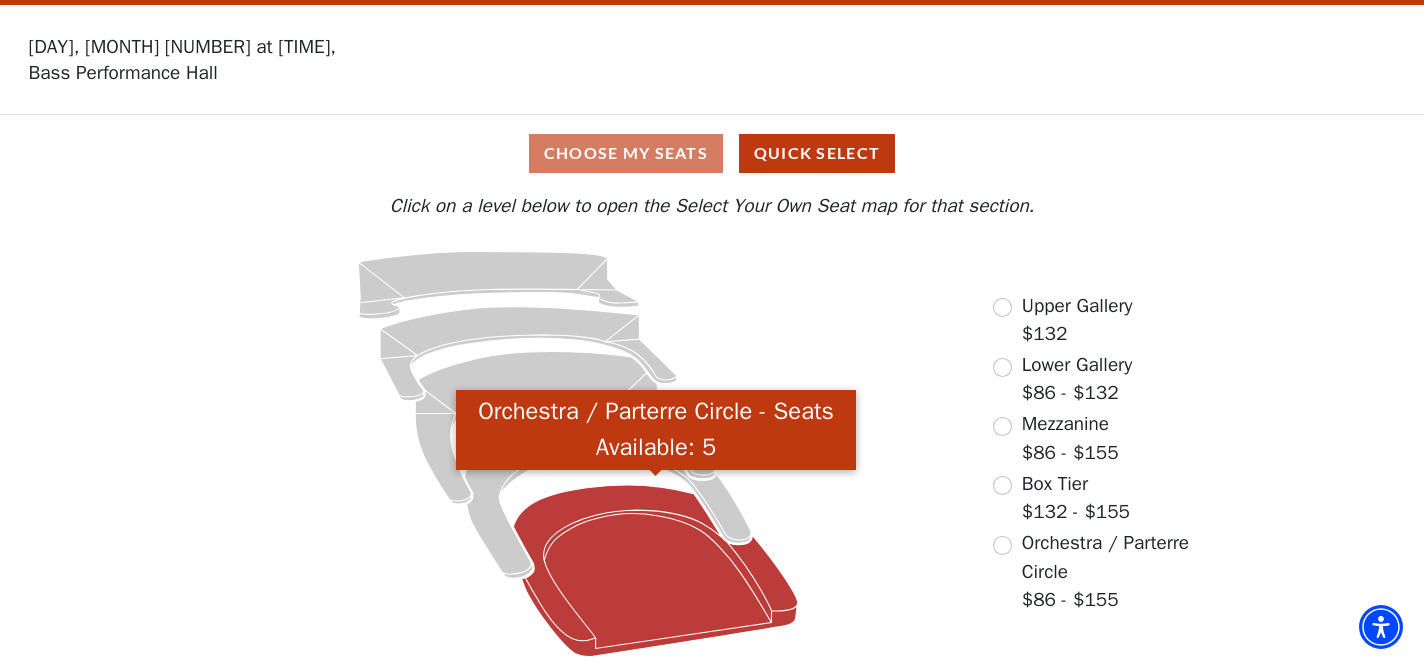 click 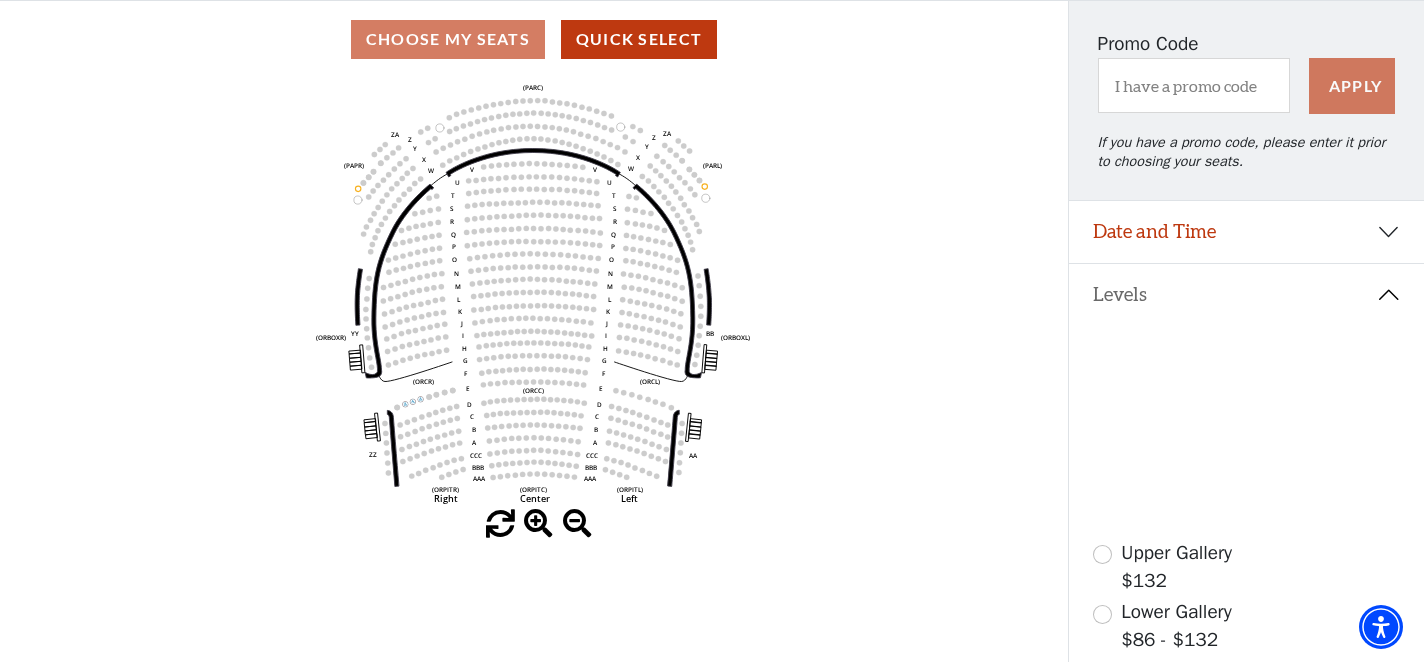 scroll, scrollTop: 191, scrollLeft: 0, axis: vertical 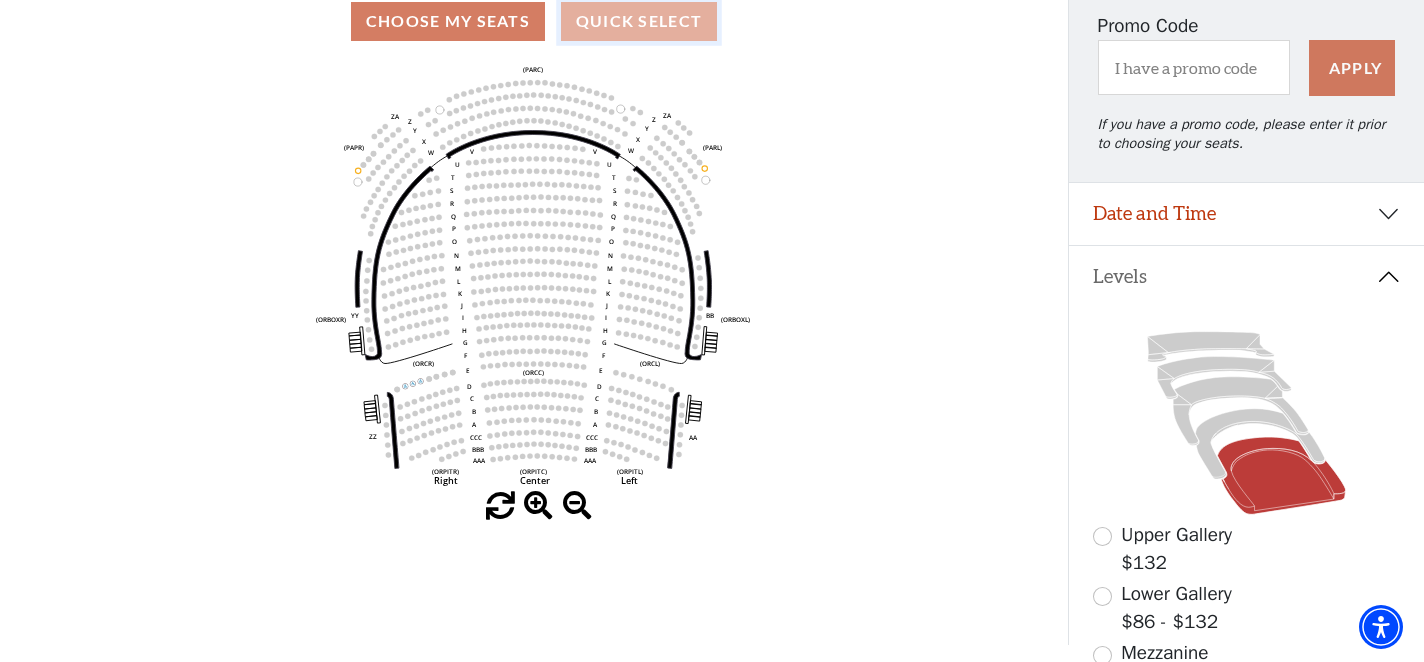 click on "Quick Select" at bounding box center [639, 21] 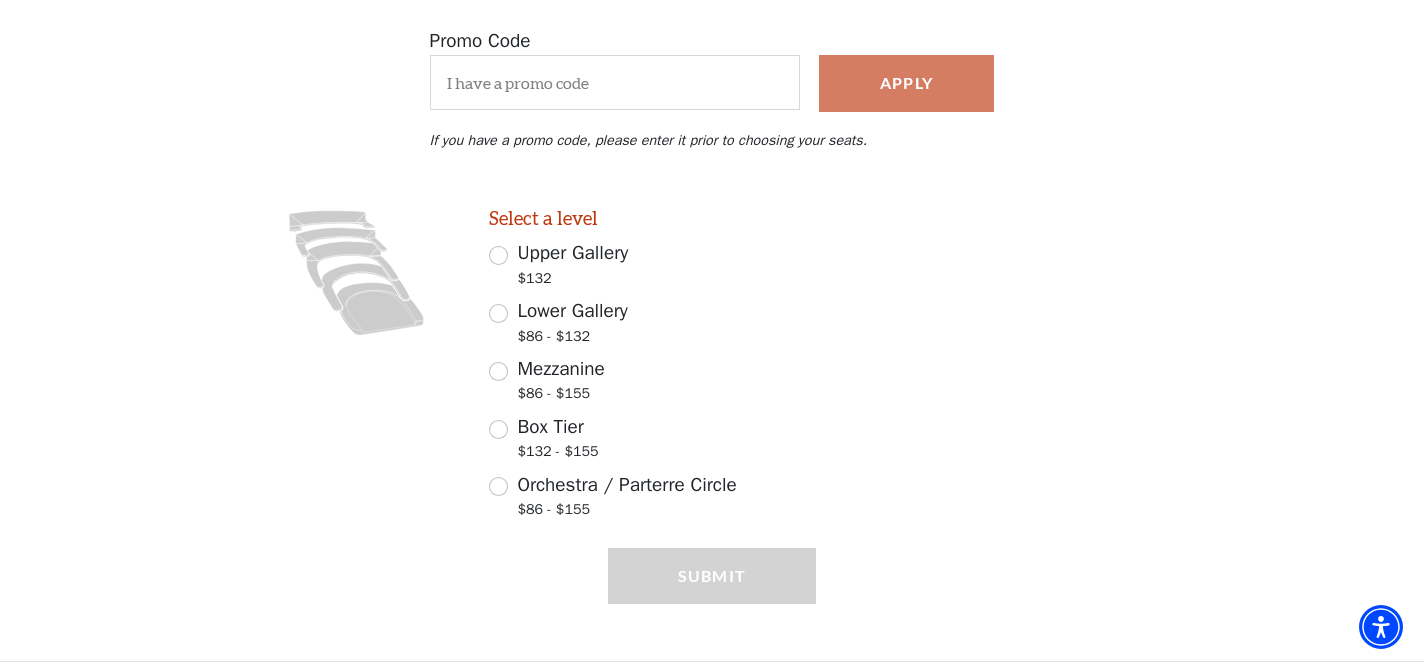 scroll, scrollTop: 383, scrollLeft: 0, axis: vertical 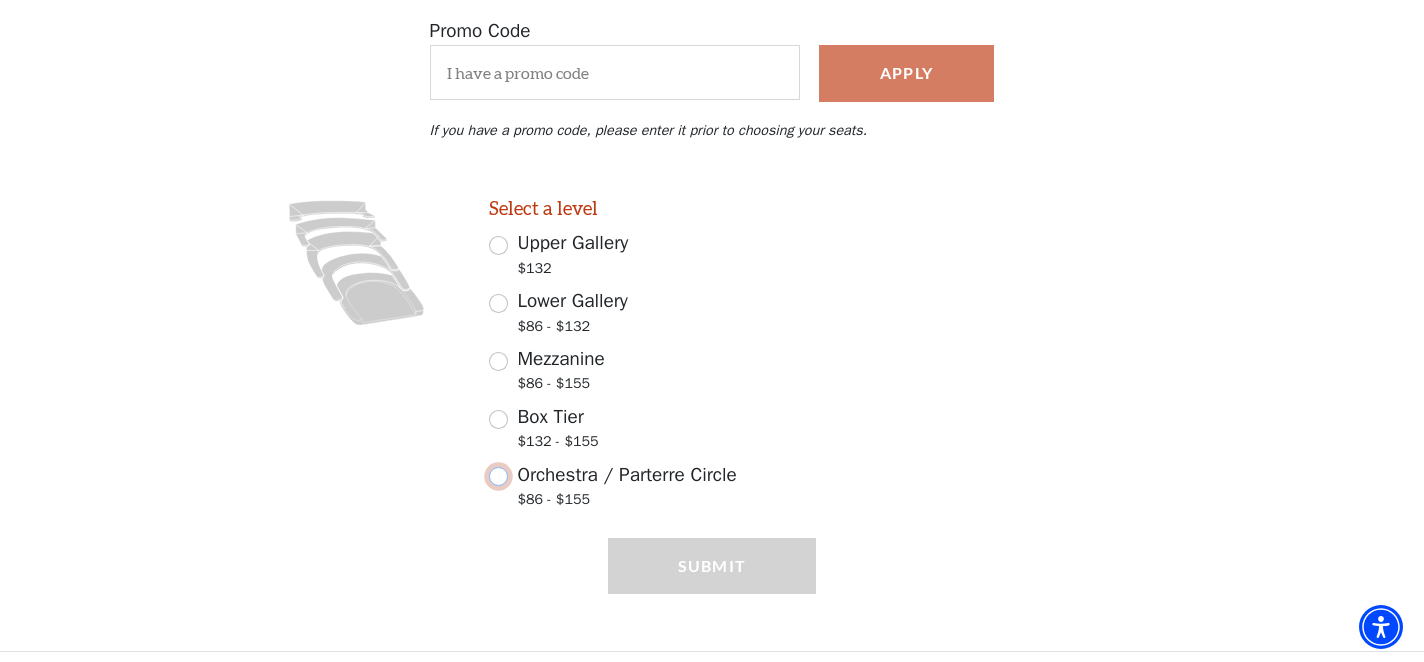 click on "Orchestra / Parterre Circle     $86 - $155" at bounding box center (498, 476) 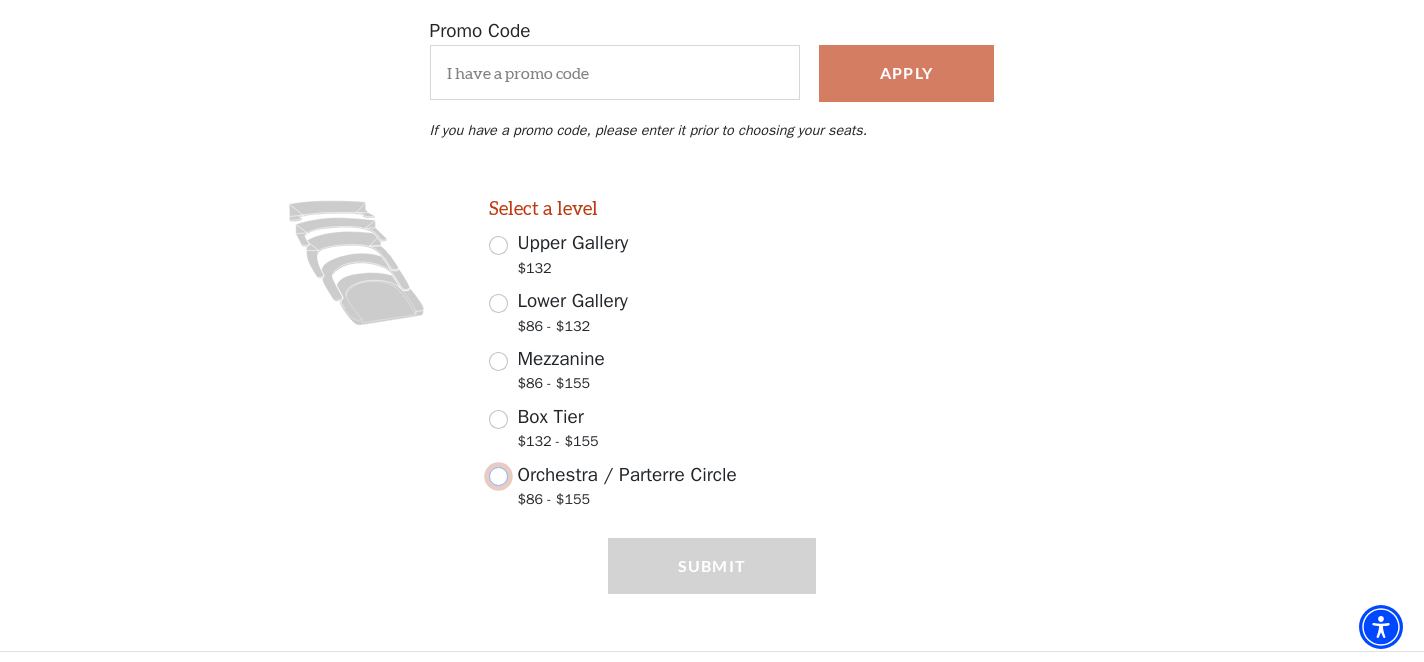 radio on "true" 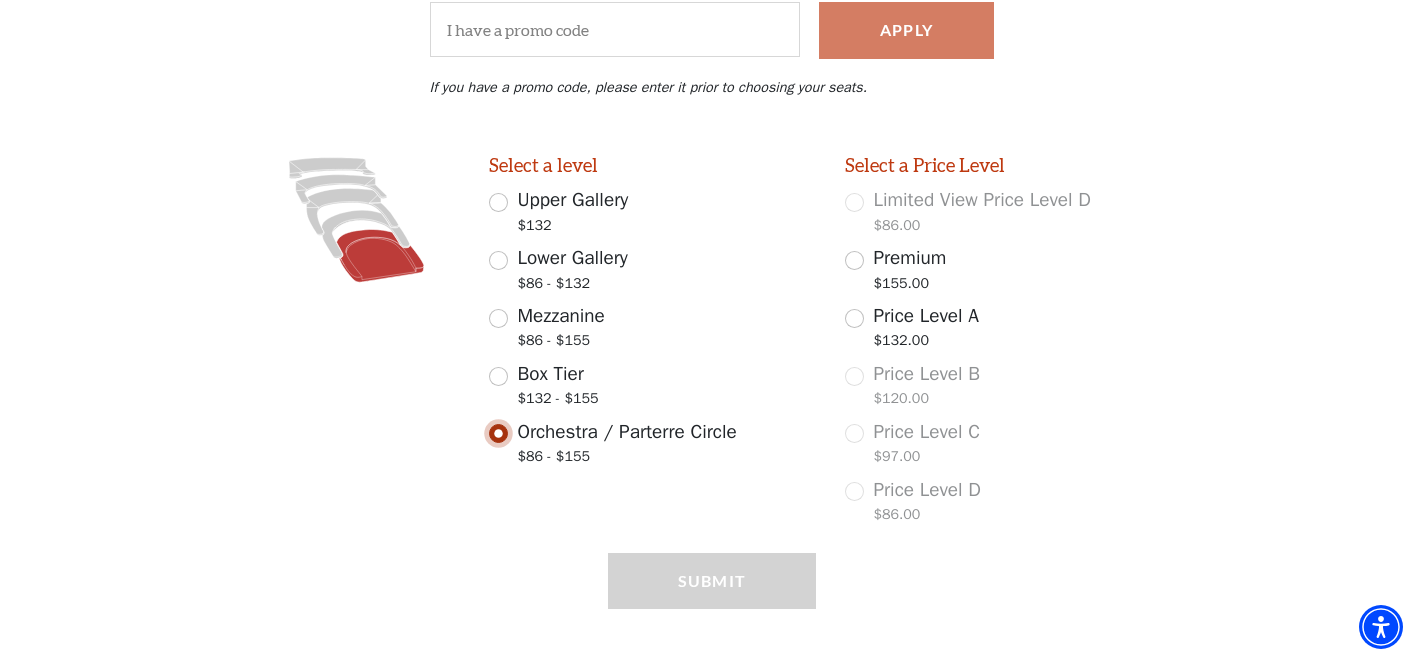 scroll, scrollTop: 441, scrollLeft: 0, axis: vertical 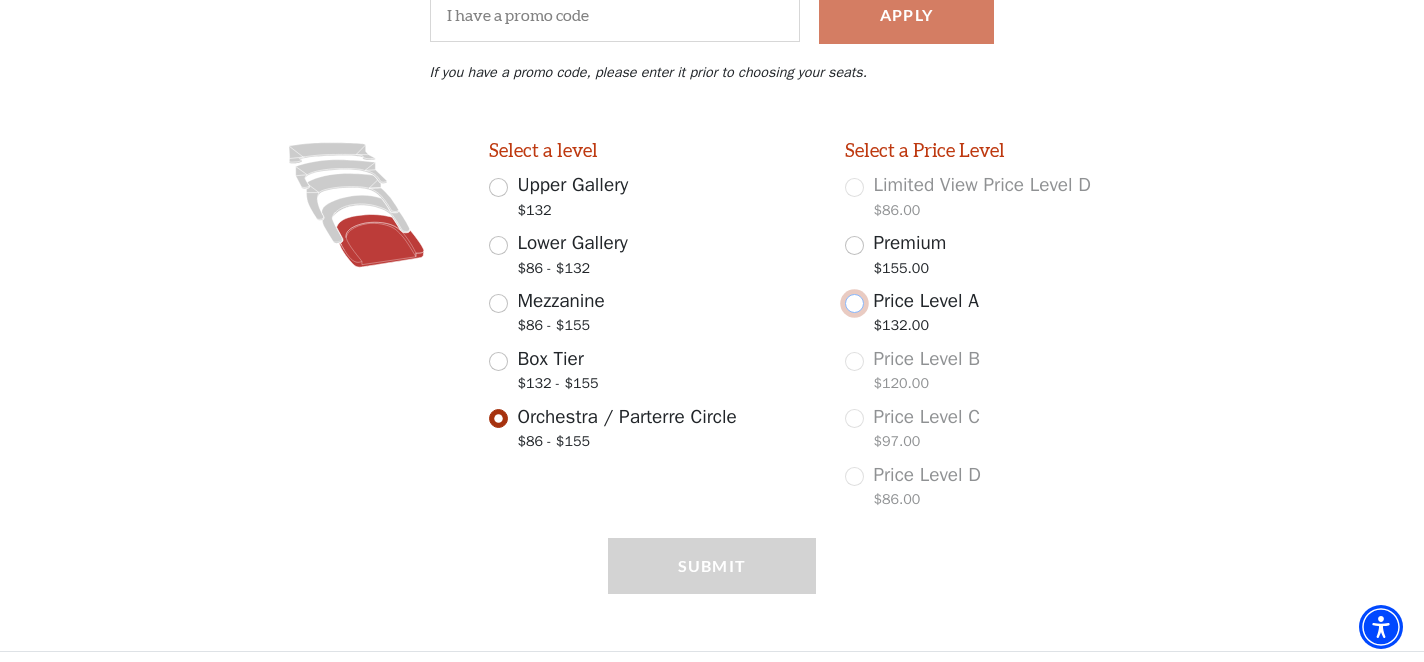 click on "Price Level A $132.00" at bounding box center [854, 303] 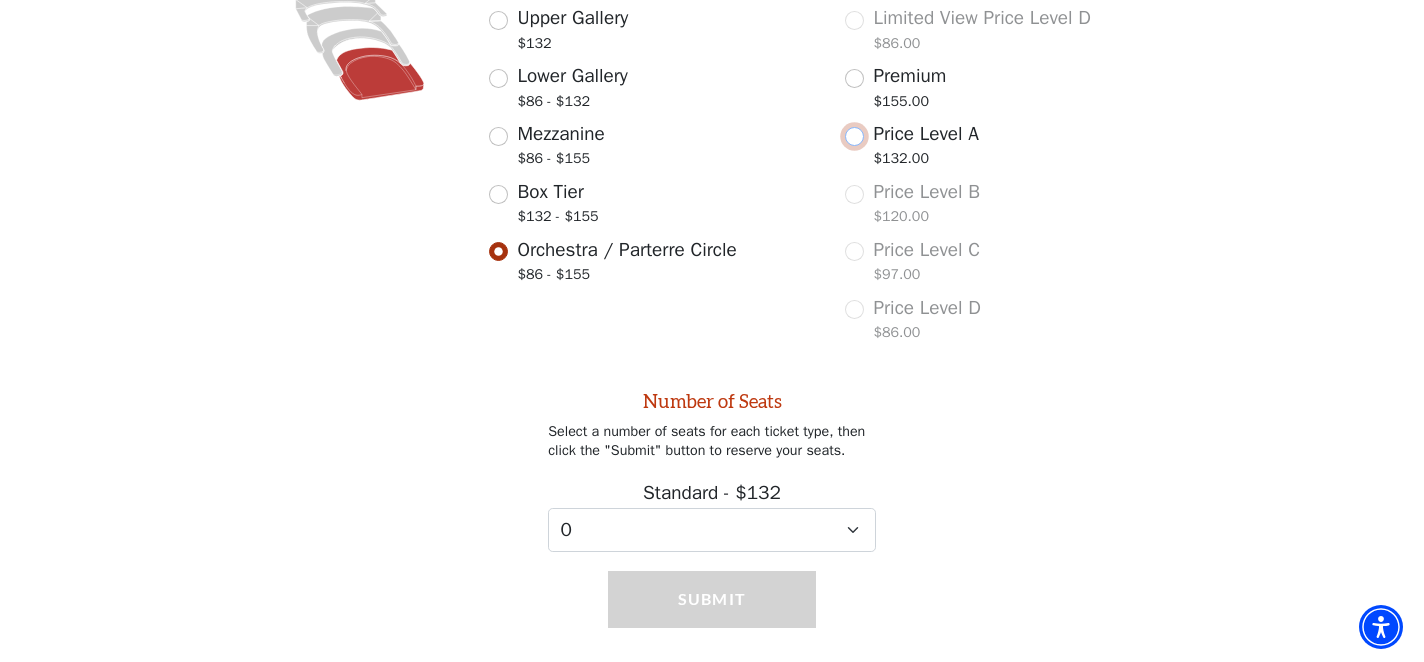 scroll, scrollTop: 654, scrollLeft: 0, axis: vertical 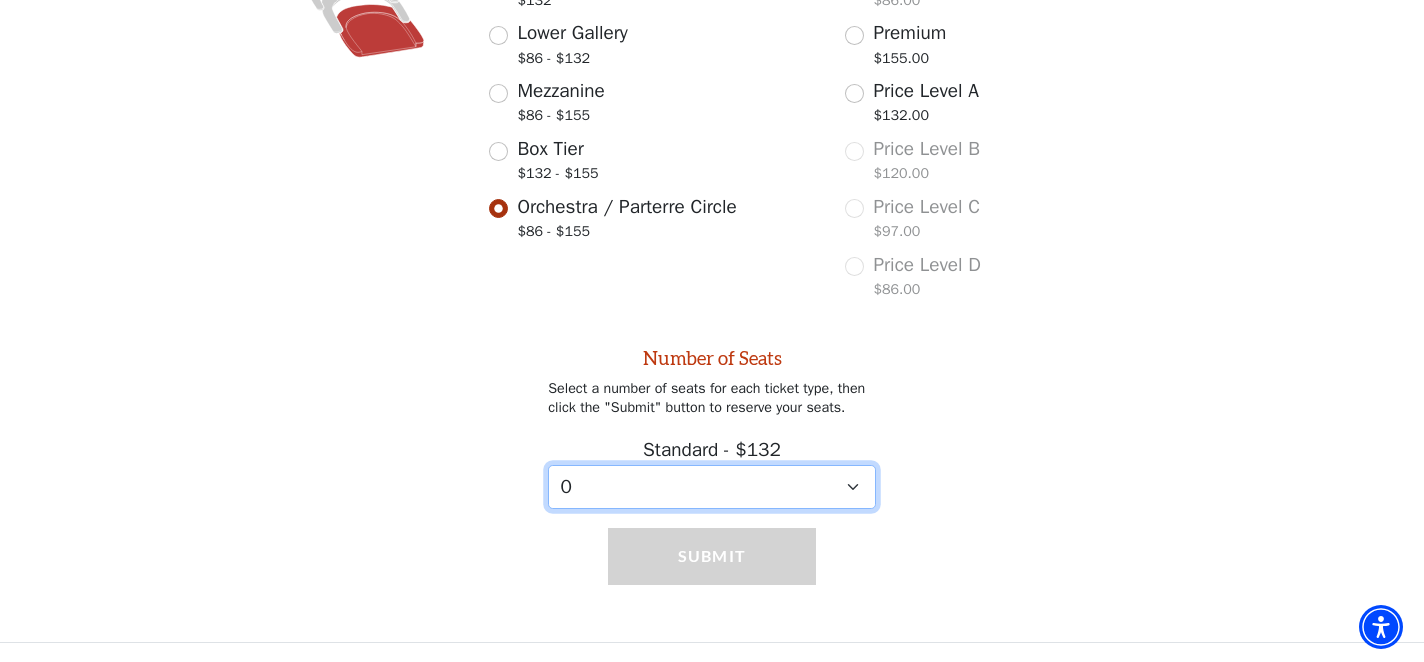click on "0 1 2 3 4 5 6 7 8 9" at bounding box center (712, 487) 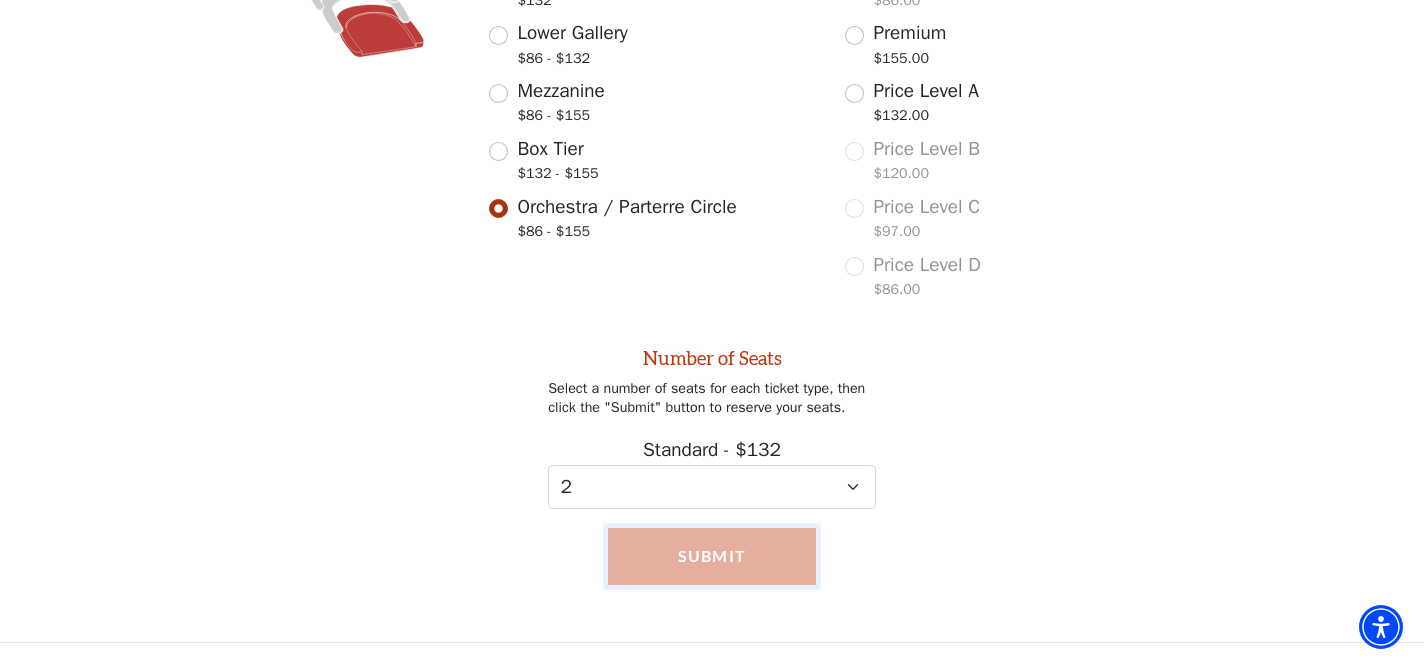 click on "Submit" at bounding box center (712, 556) 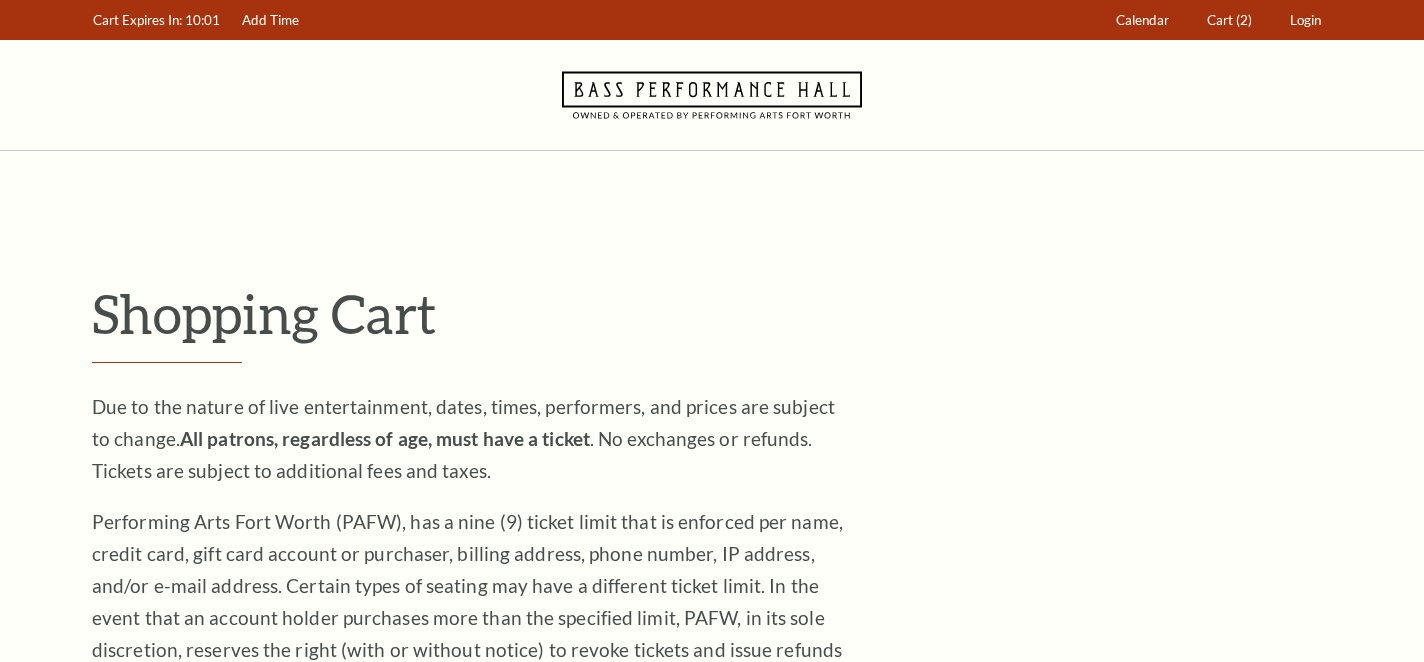 scroll, scrollTop: 0, scrollLeft: 0, axis: both 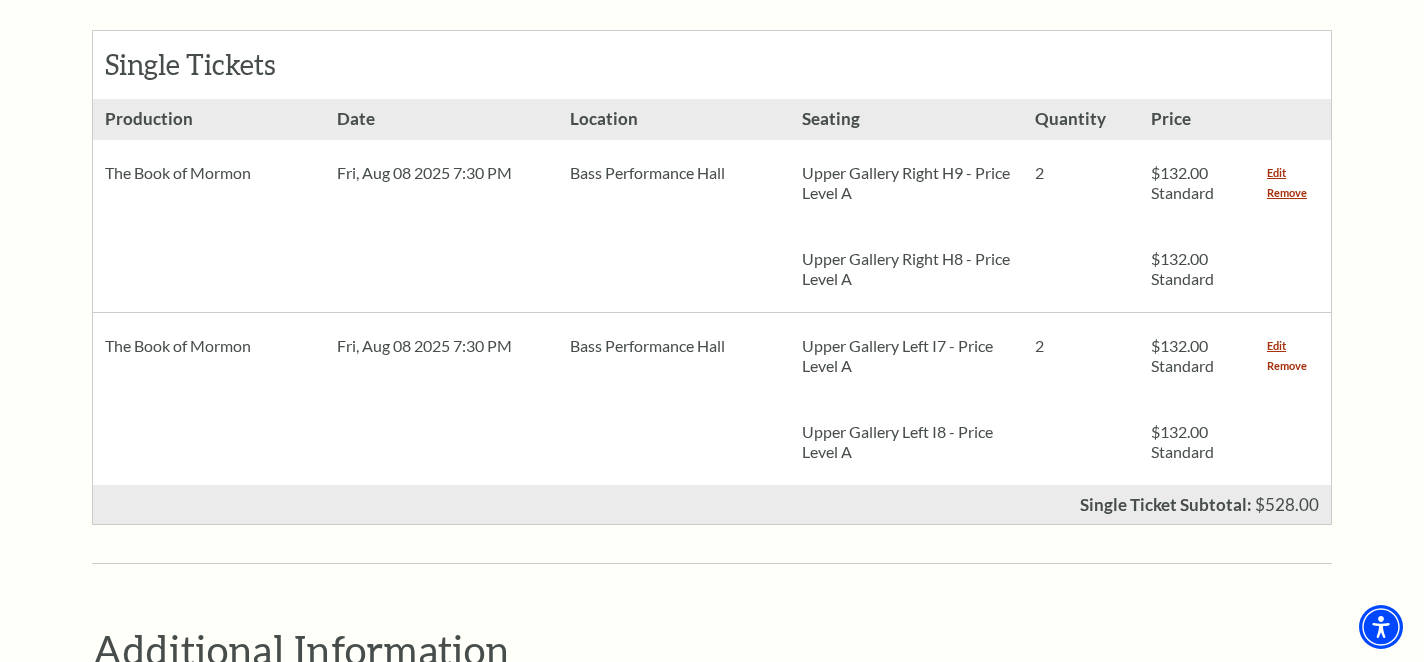 click on "Remove" at bounding box center (1287, 366) 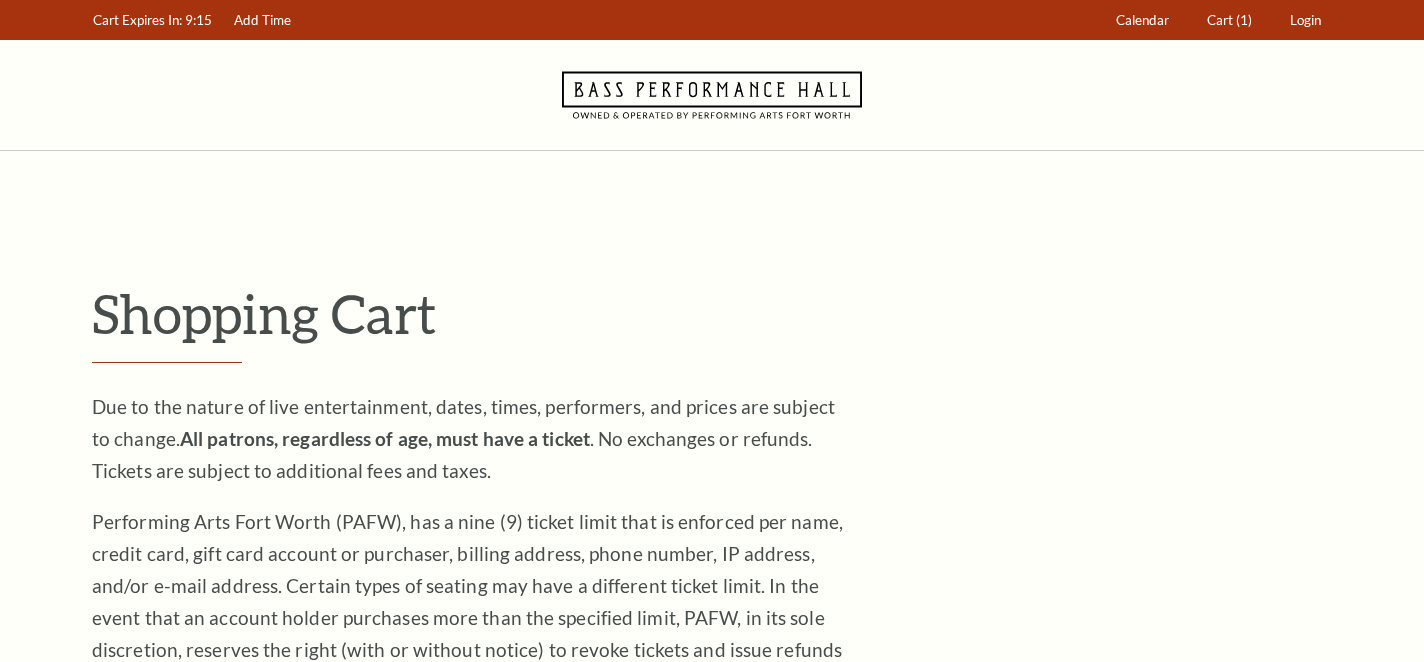 scroll, scrollTop: 0, scrollLeft: 0, axis: both 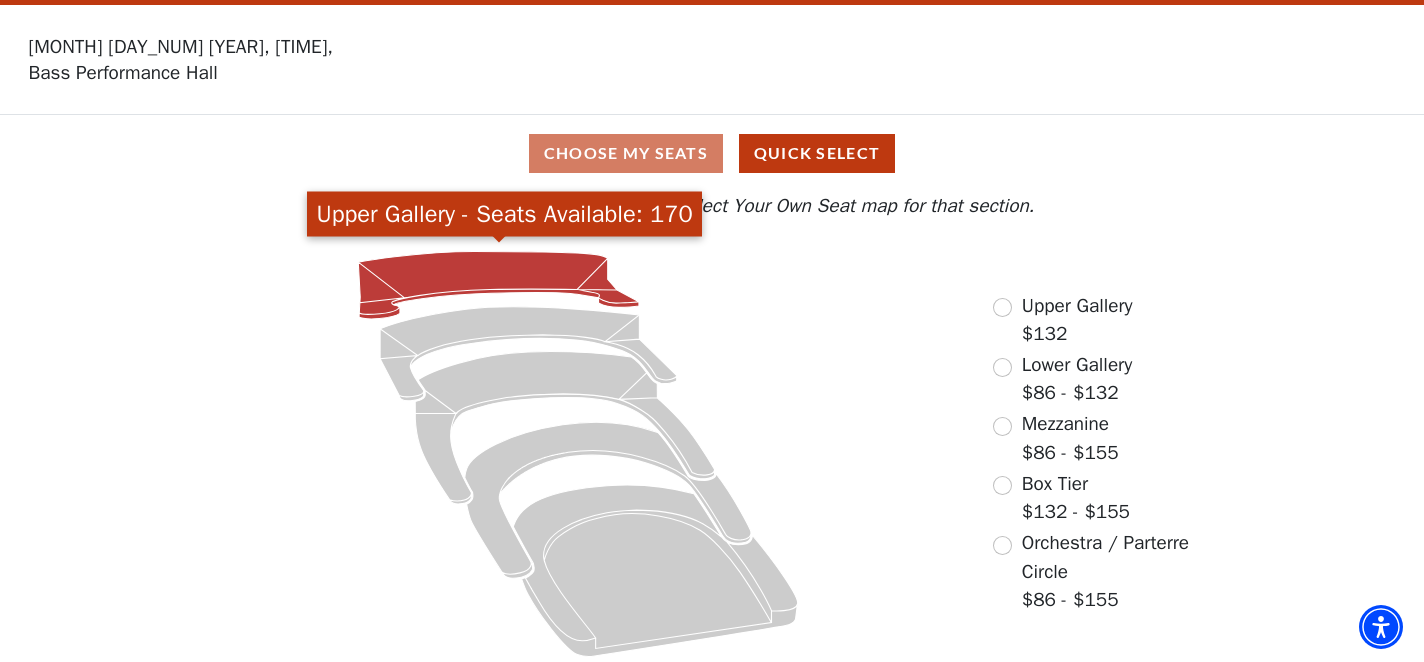 click 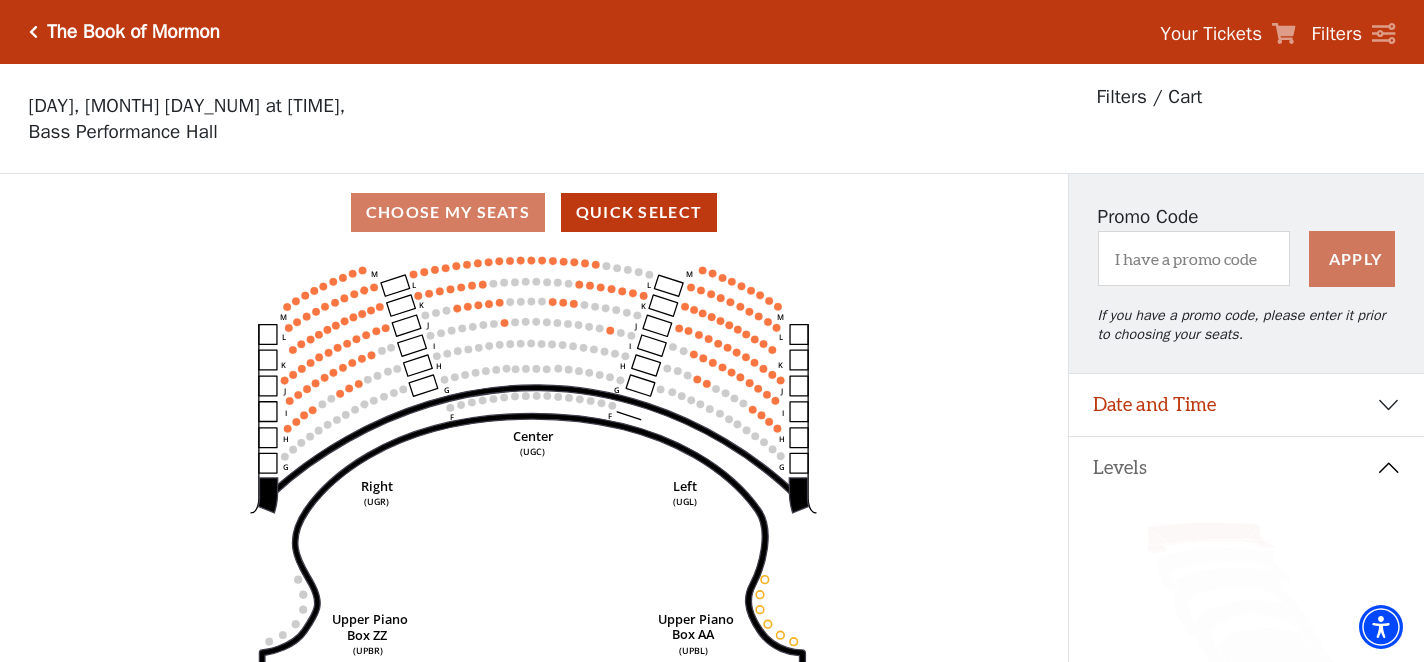 scroll, scrollTop: 92, scrollLeft: 0, axis: vertical 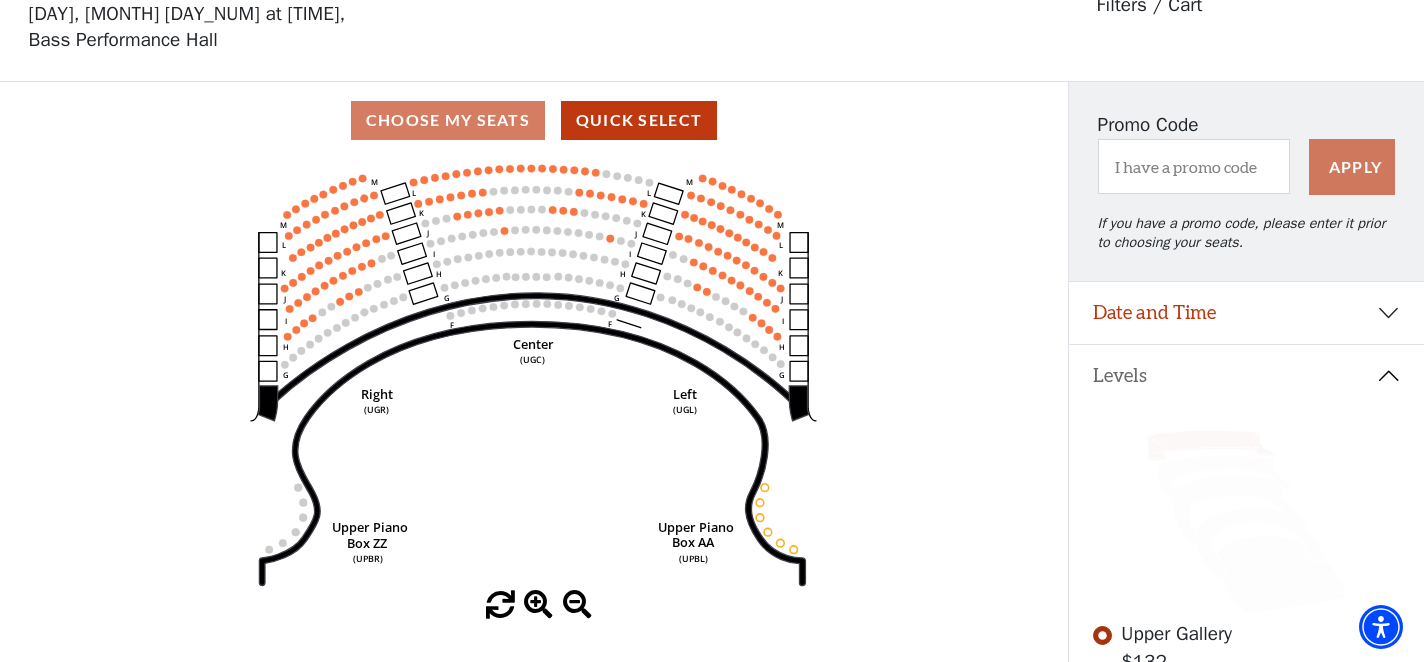 click 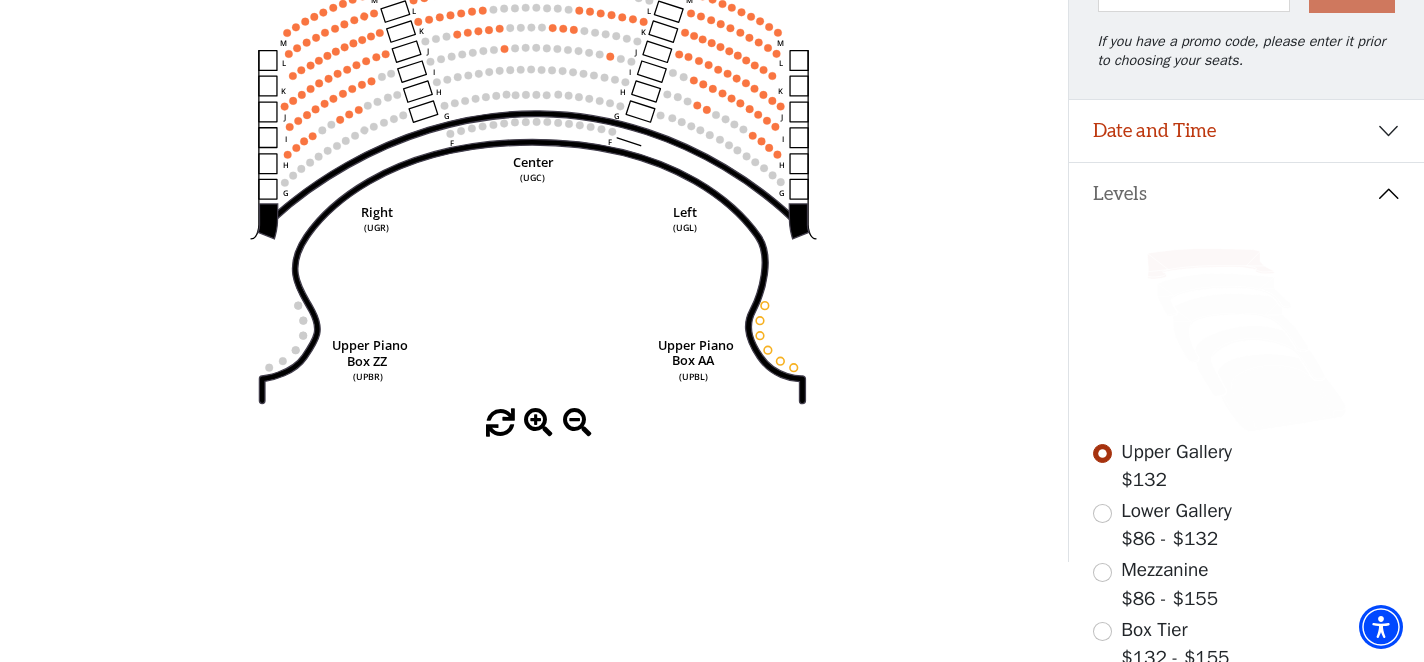 scroll, scrollTop: 278, scrollLeft: 0, axis: vertical 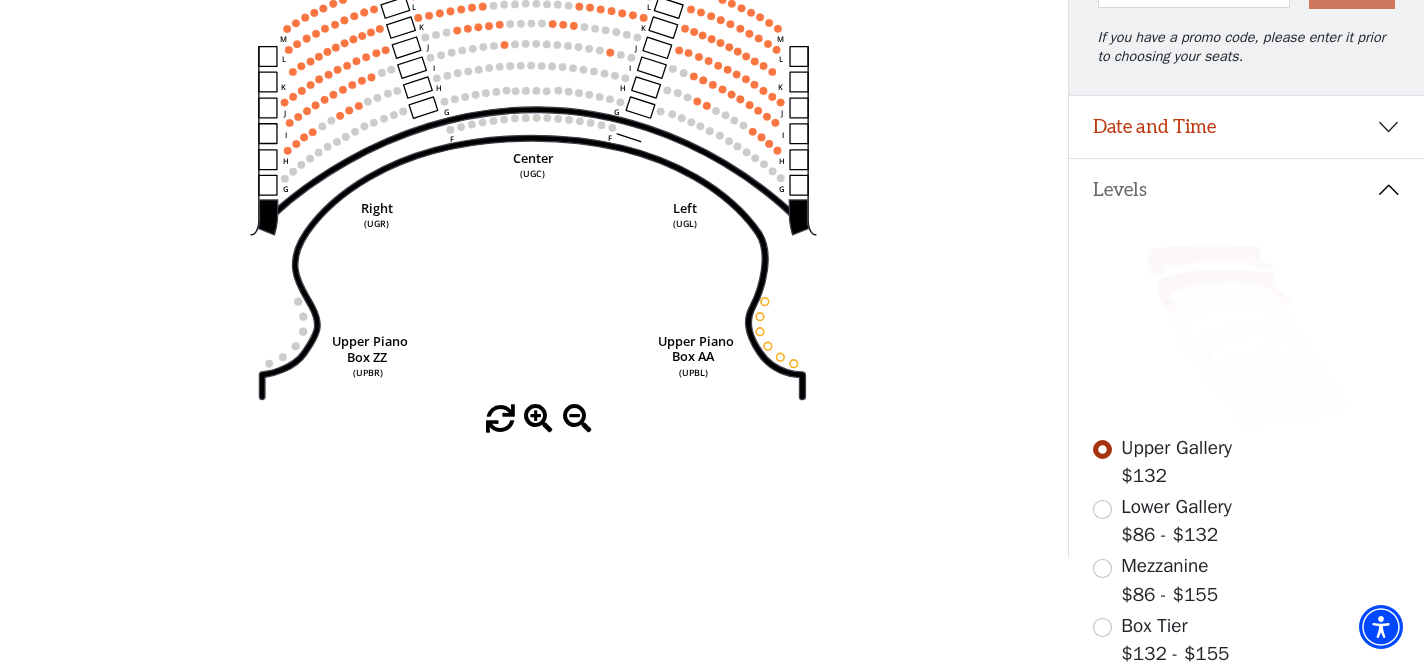 click 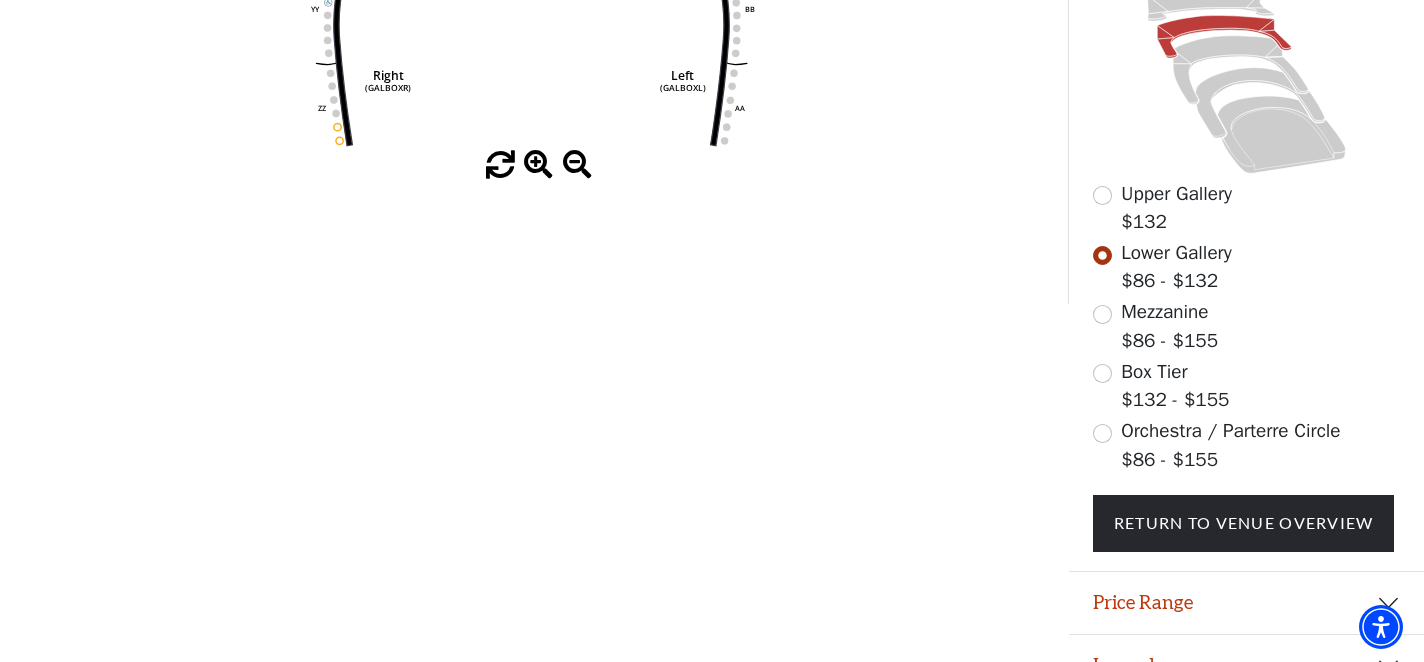 scroll, scrollTop: 538, scrollLeft: 0, axis: vertical 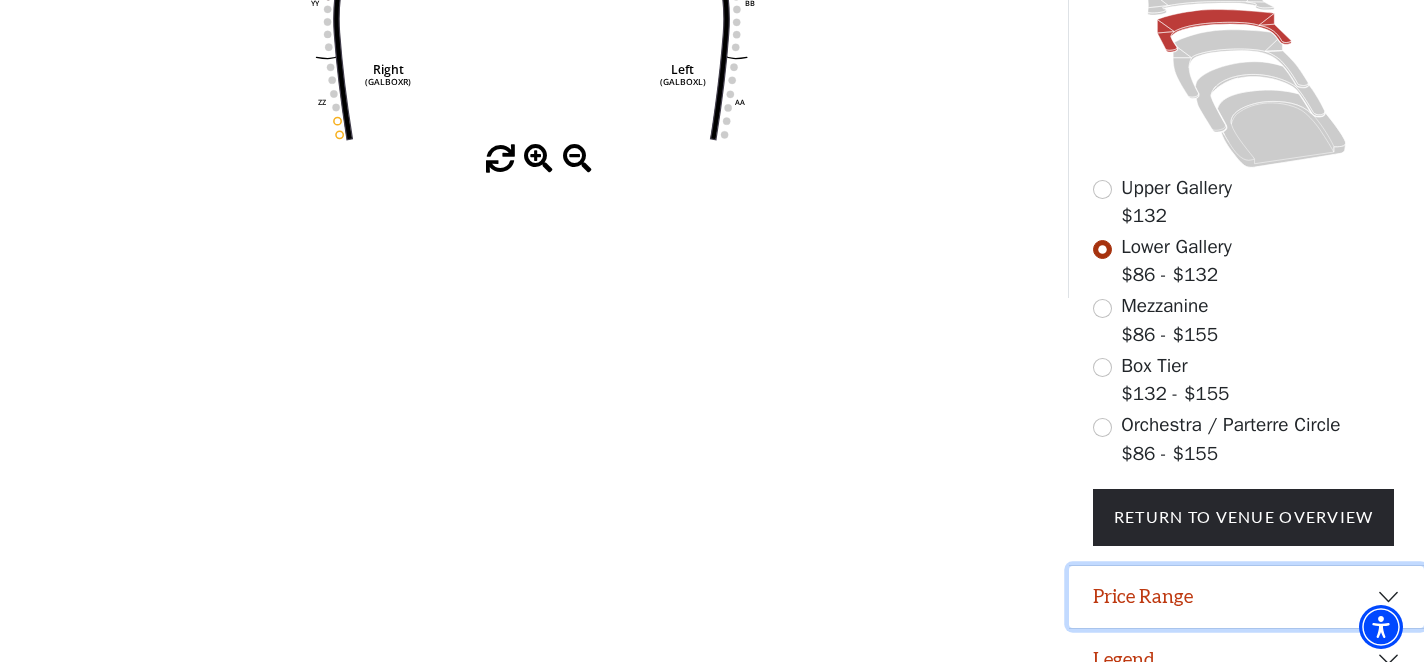 click on "Price Range" at bounding box center (1246, 597) 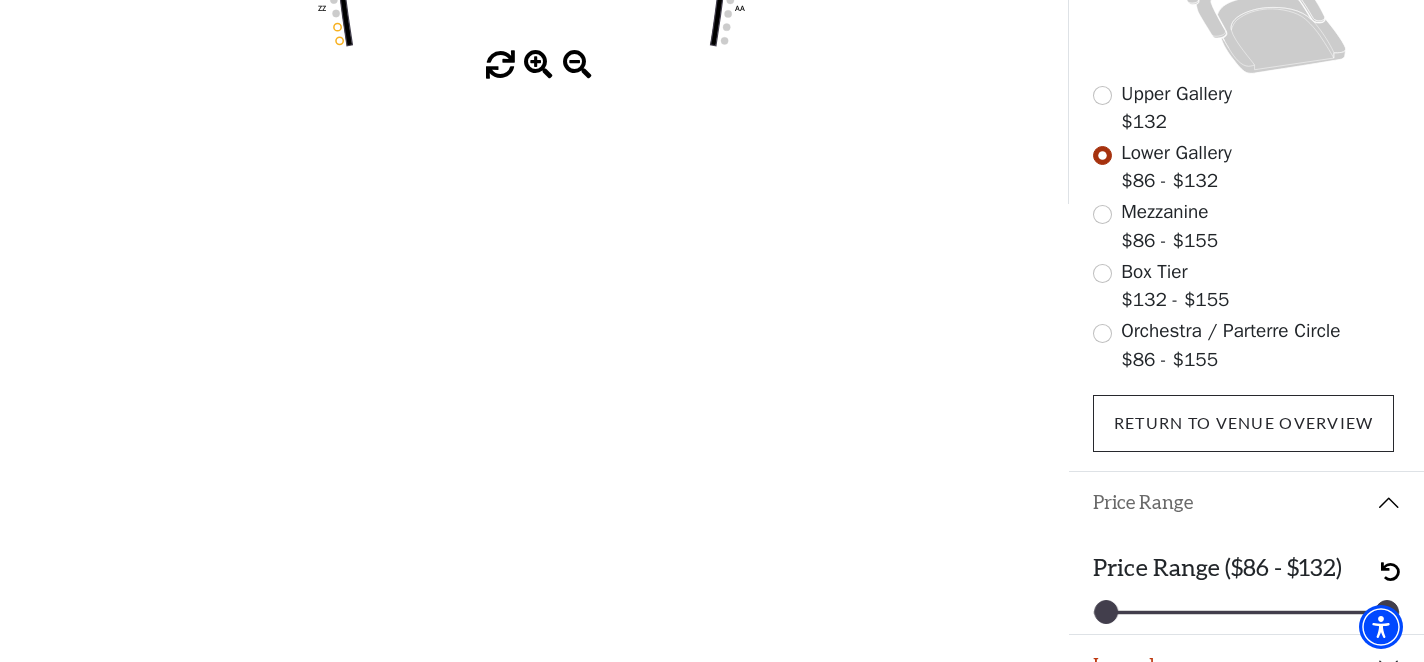 scroll, scrollTop: 625, scrollLeft: 0, axis: vertical 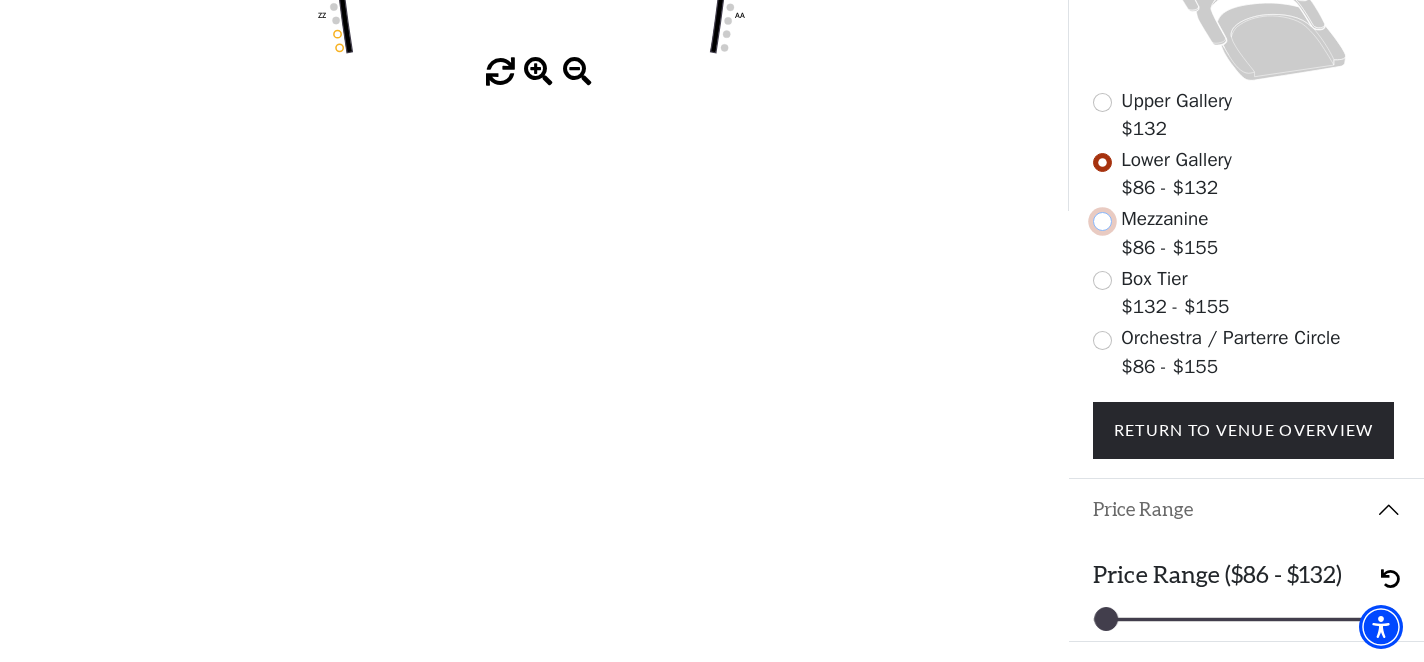 click at bounding box center [1102, 221] 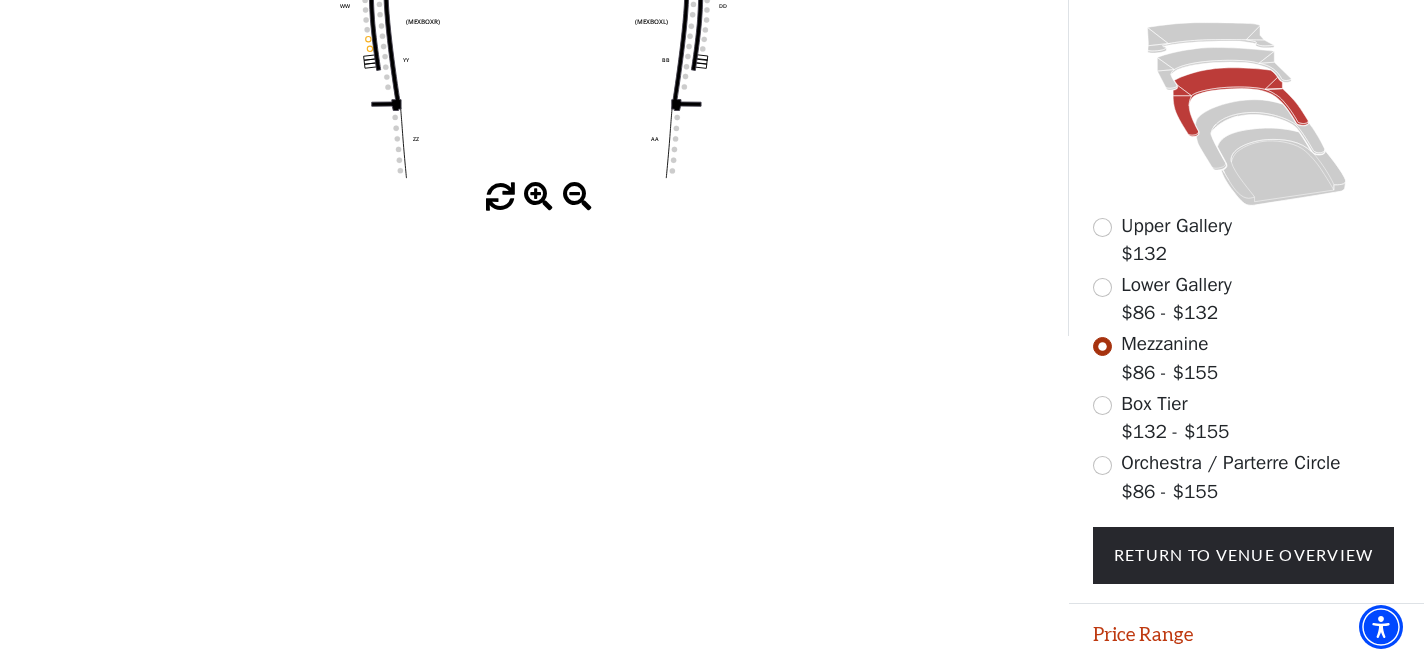 scroll, scrollTop: 515, scrollLeft: 0, axis: vertical 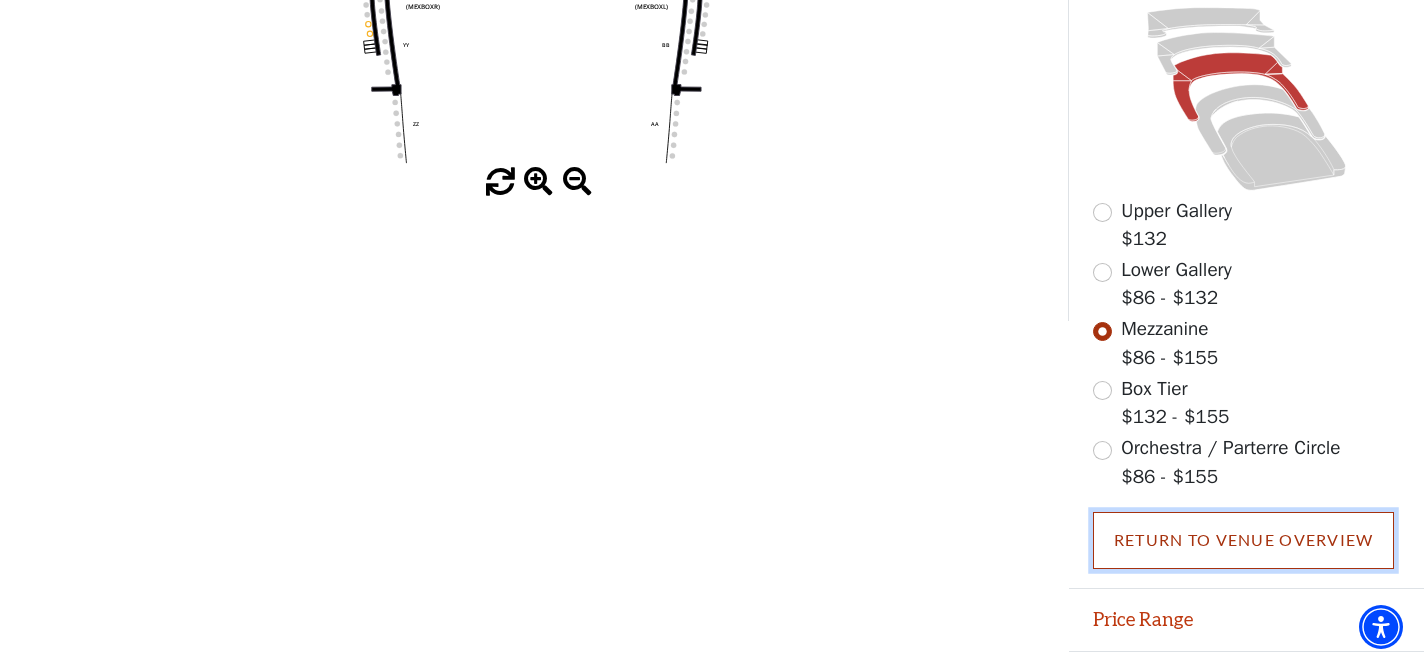 click on "Return To Venue Overview" at bounding box center (1244, 540) 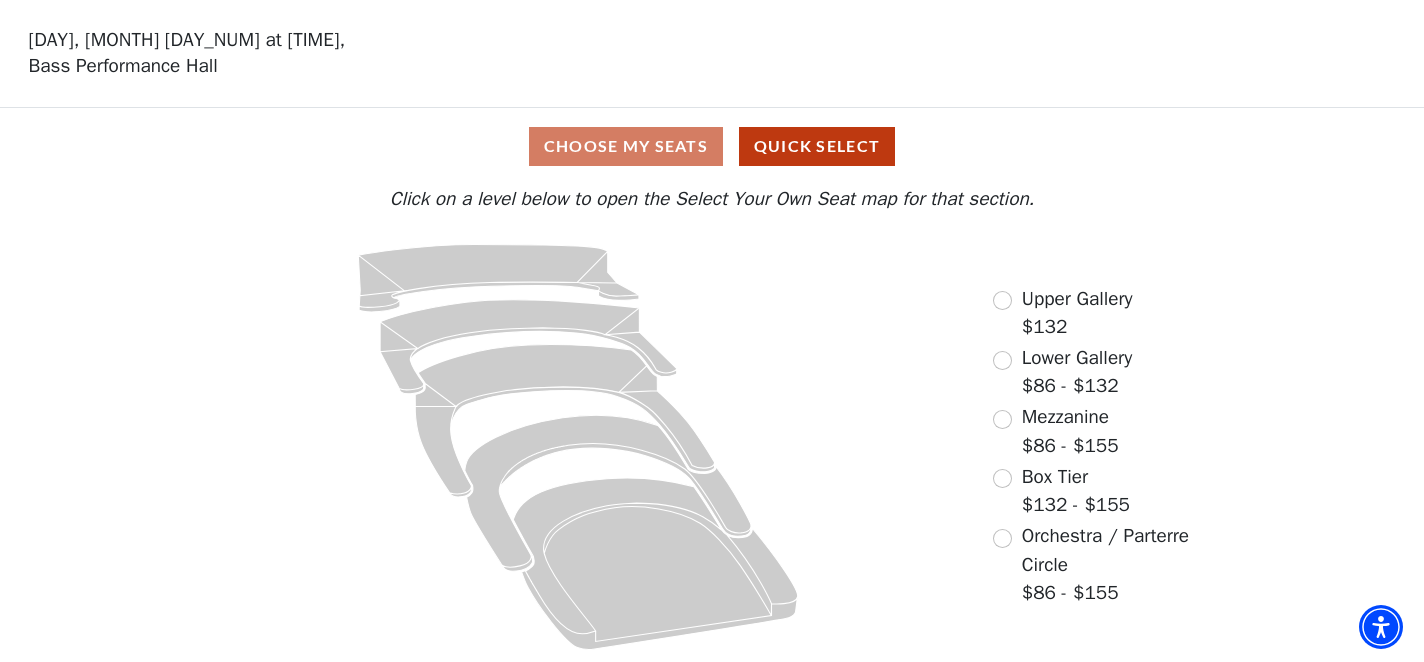 scroll, scrollTop: 59, scrollLeft: 0, axis: vertical 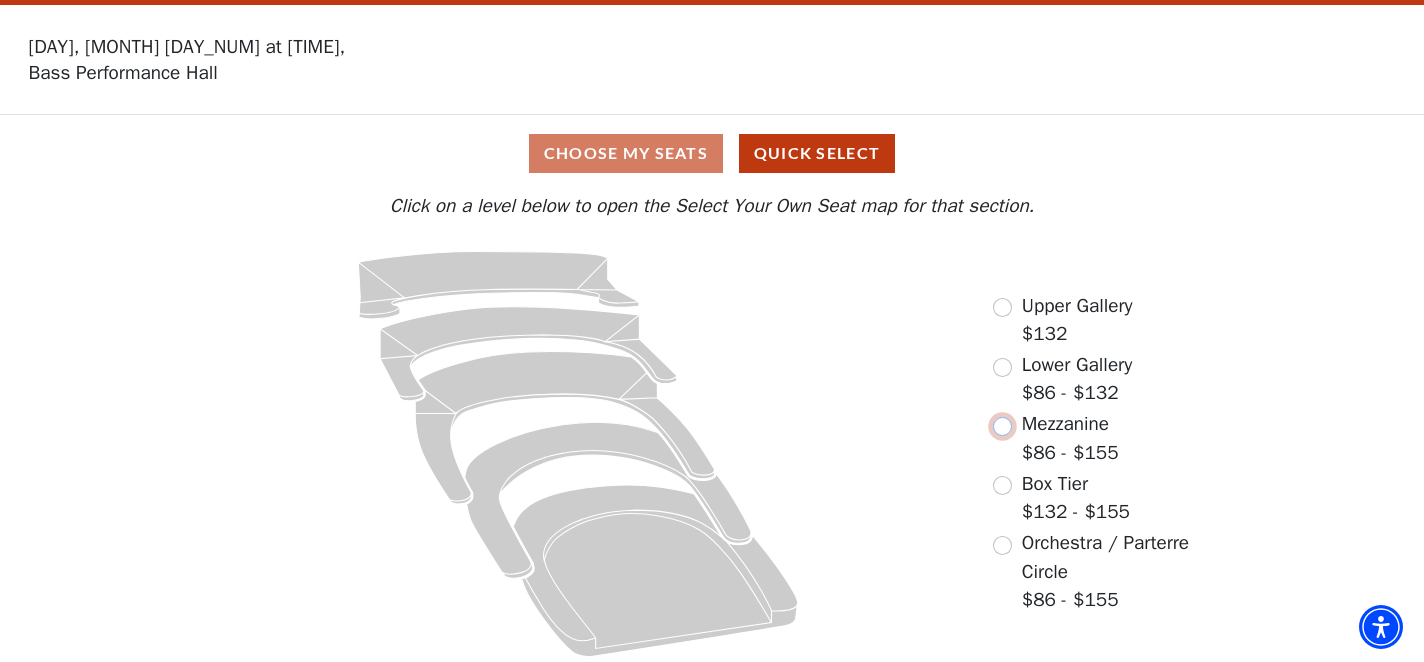 click at bounding box center [1002, 426] 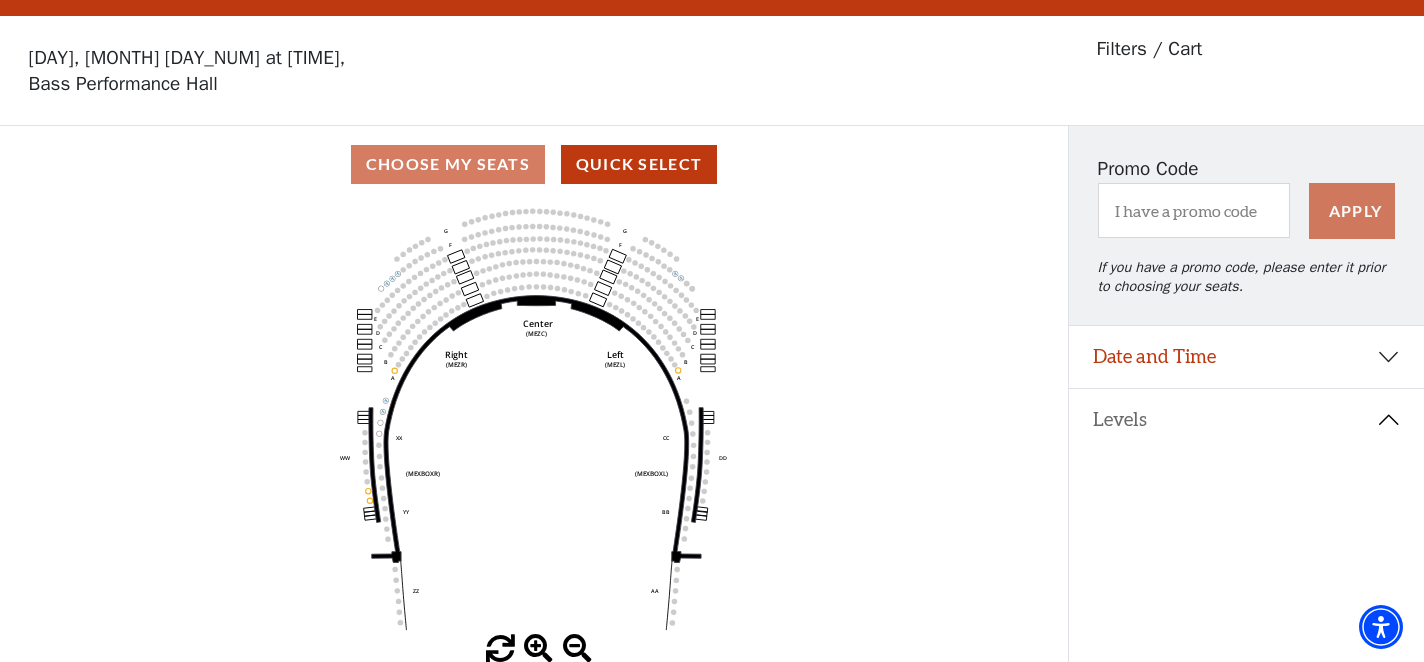 scroll, scrollTop: 92, scrollLeft: 0, axis: vertical 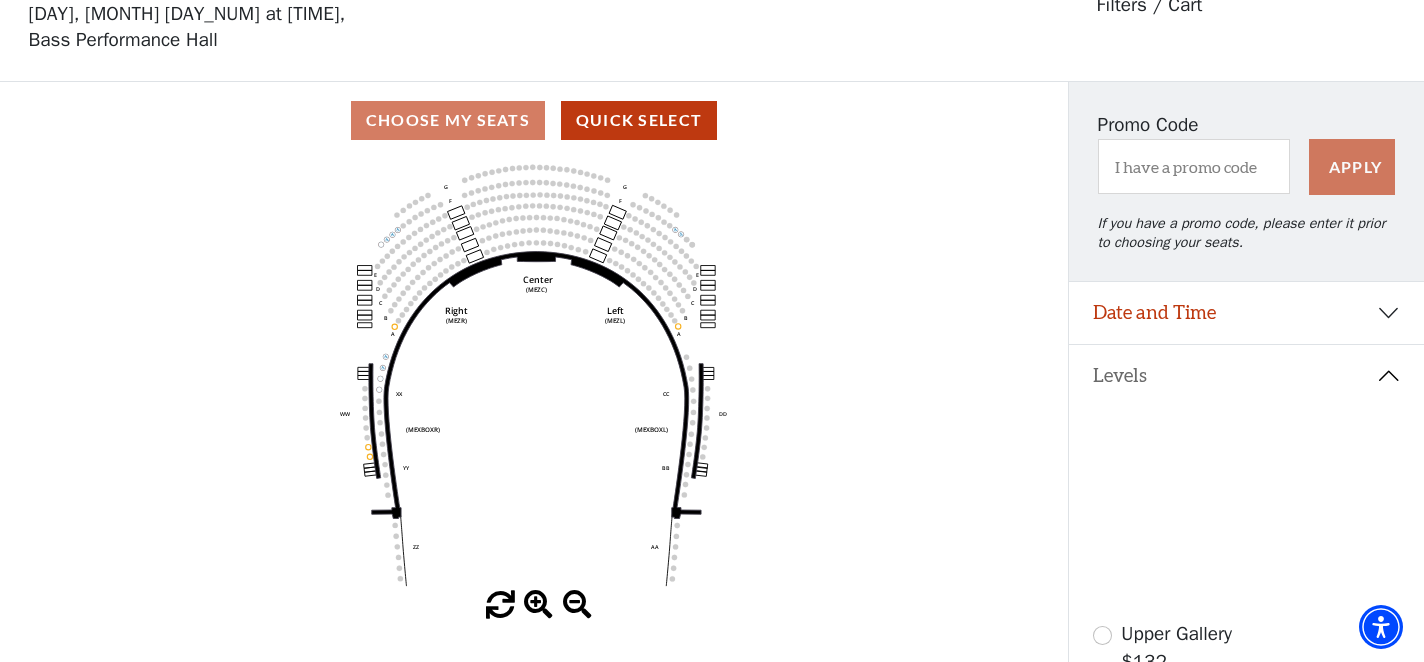 click at bounding box center (538, 605) 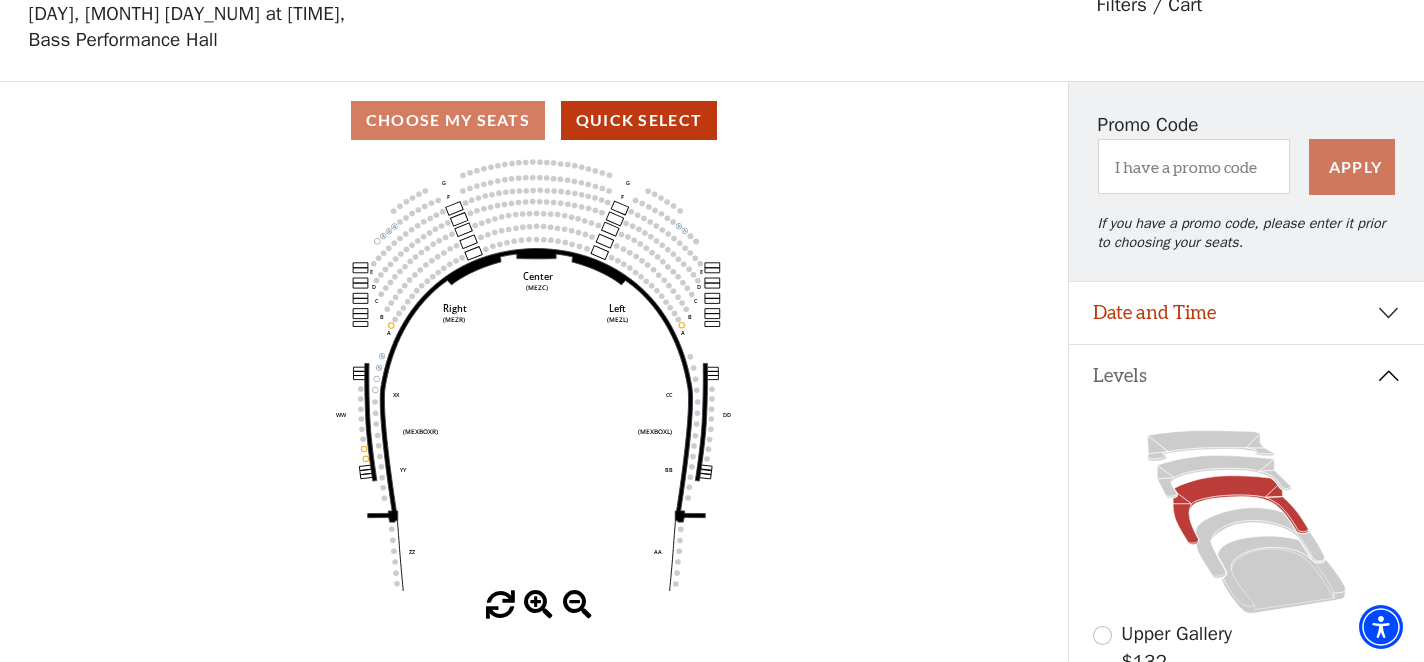 click at bounding box center [538, 605] 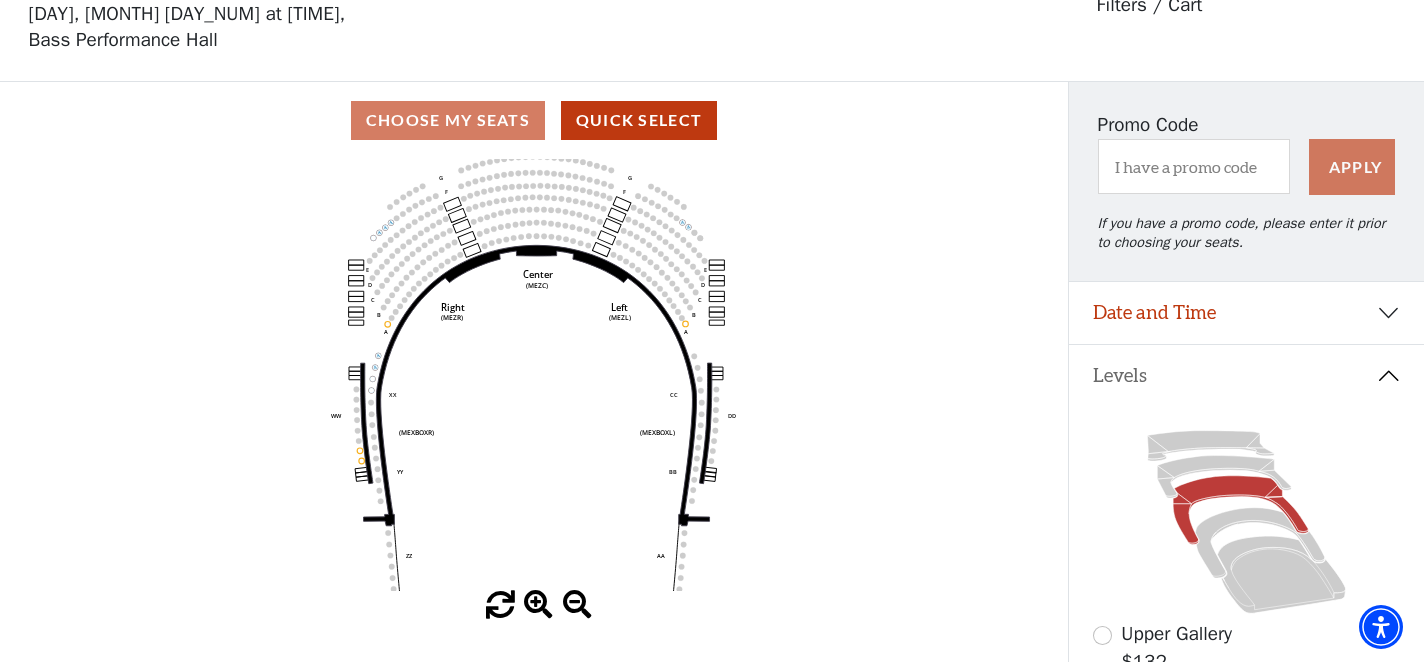 click at bounding box center [538, 605] 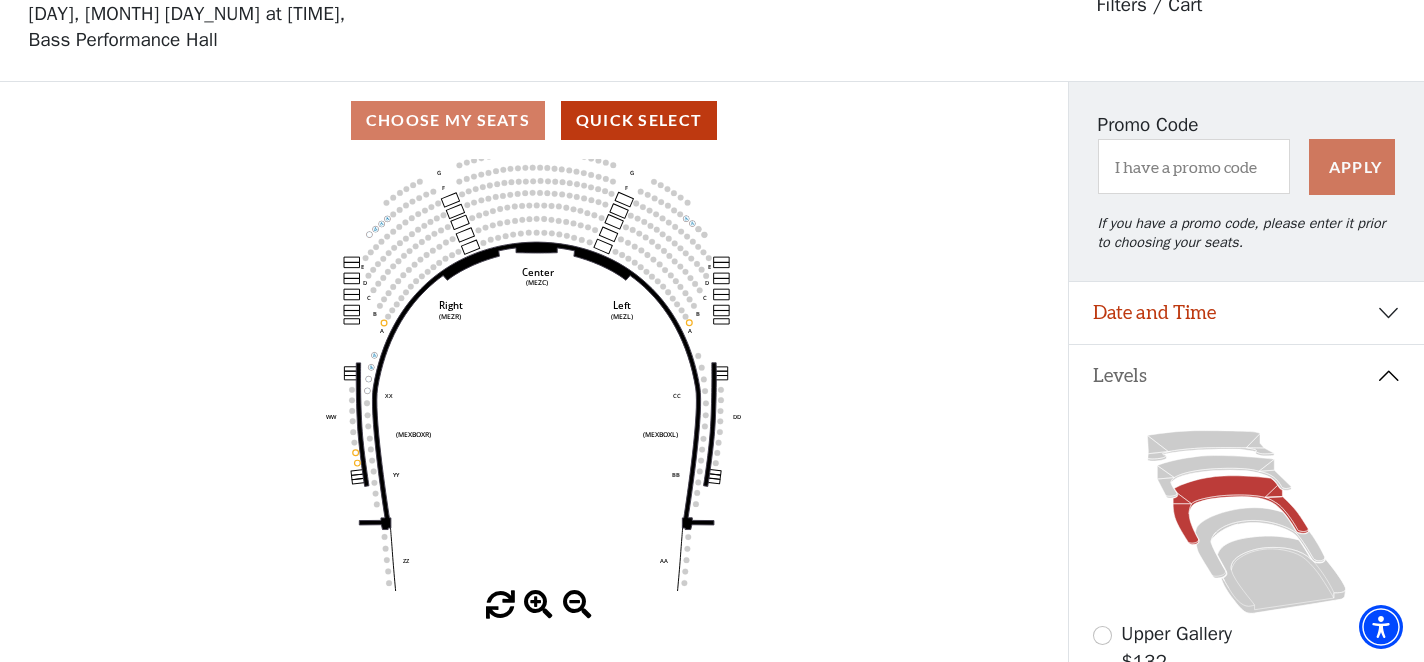 click at bounding box center [538, 605] 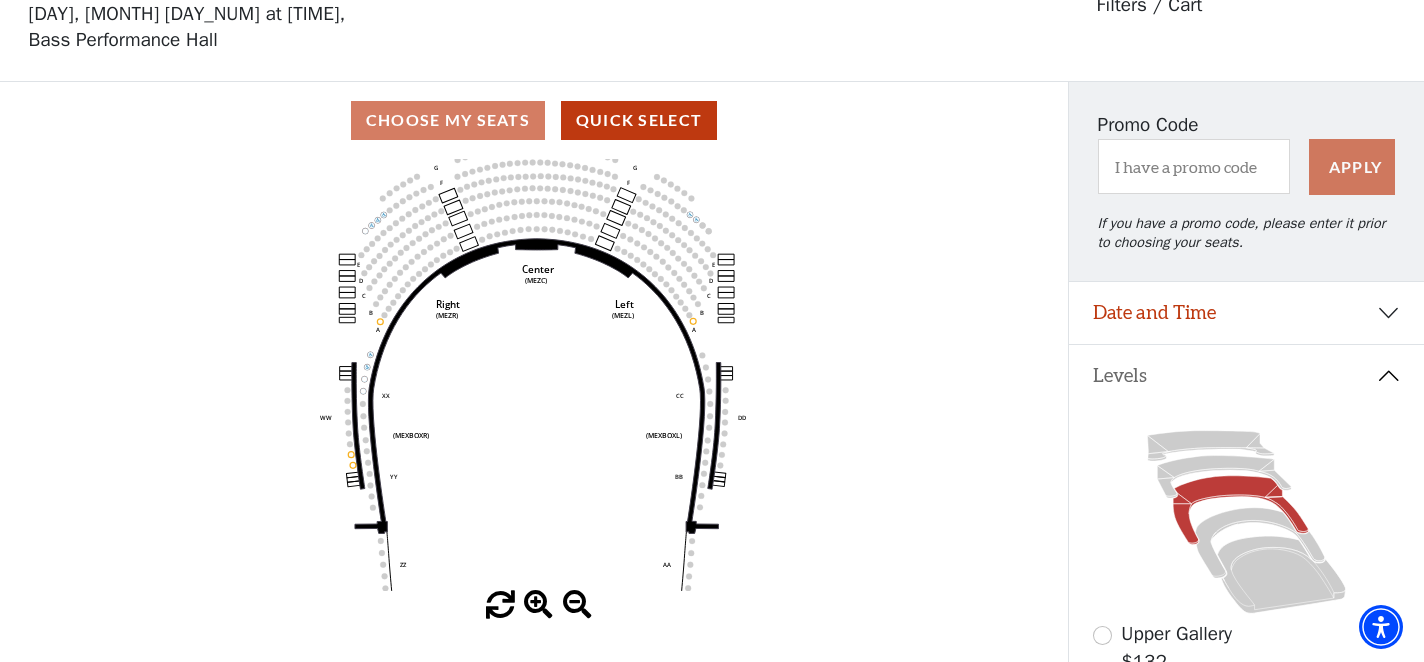 click at bounding box center (538, 605) 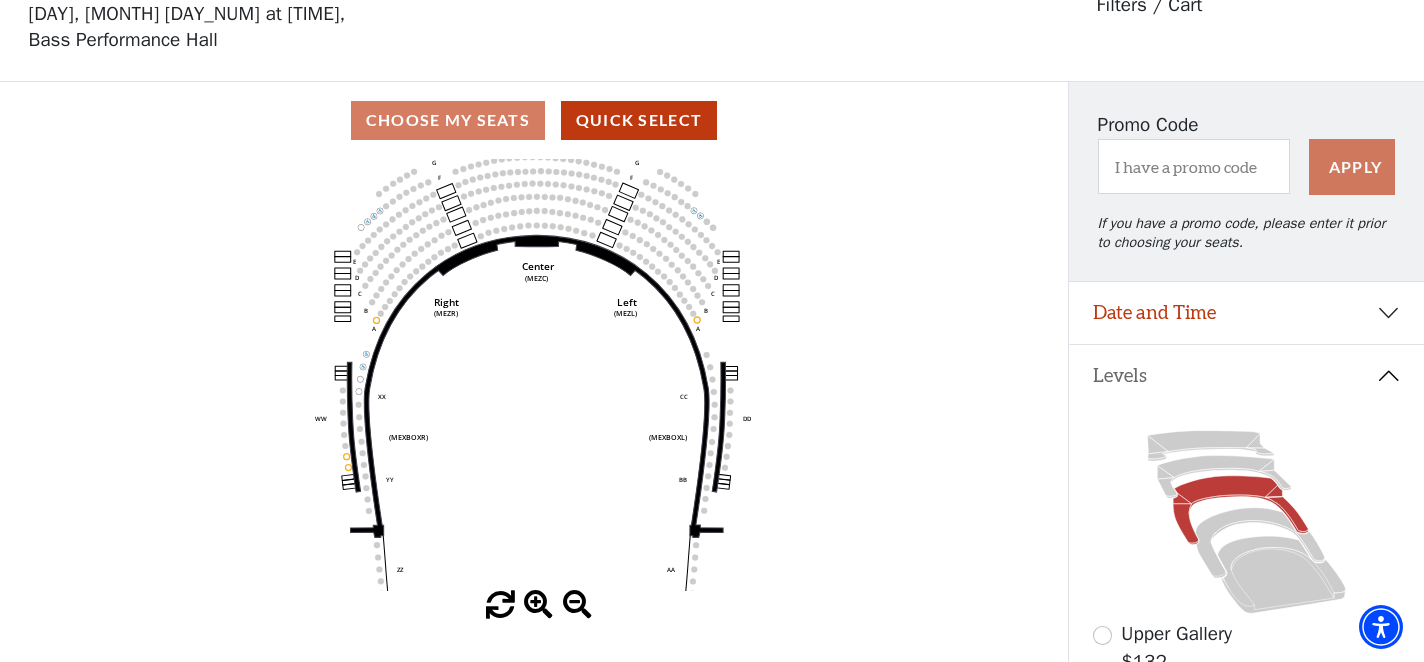 click at bounding box center [538, 605] 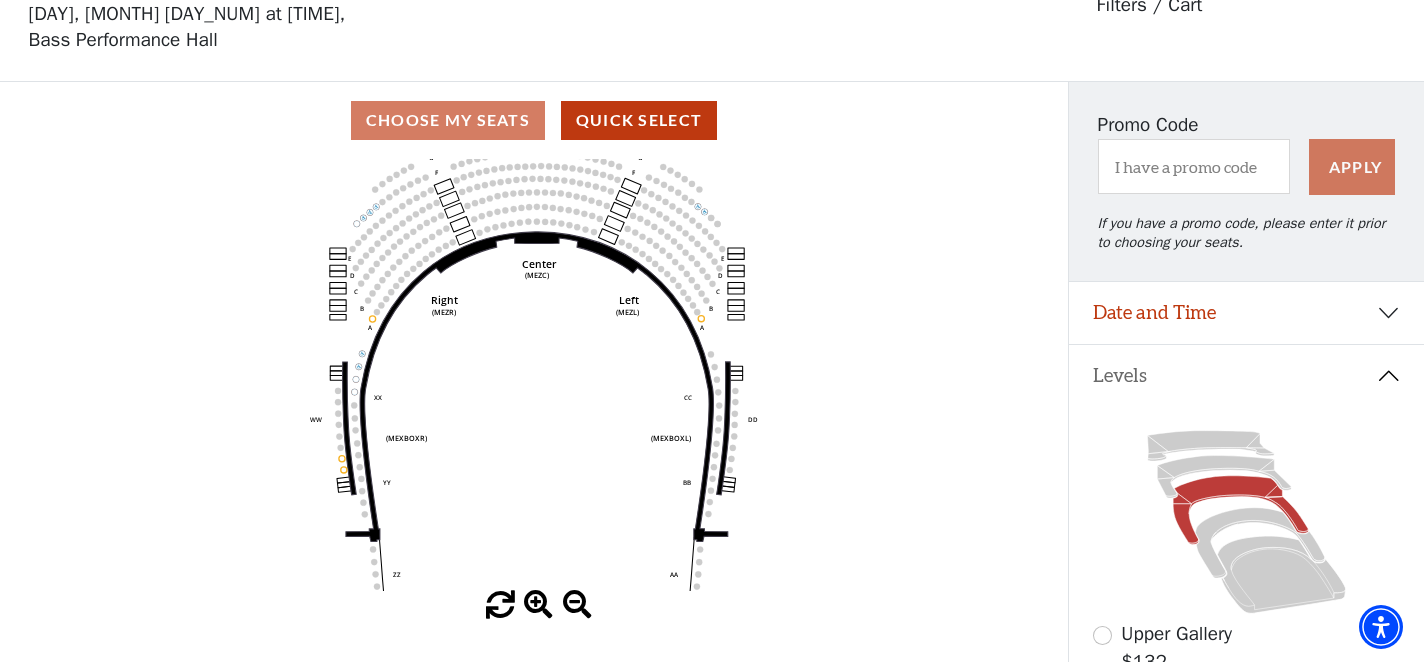 click at bounding box center (538, 605) 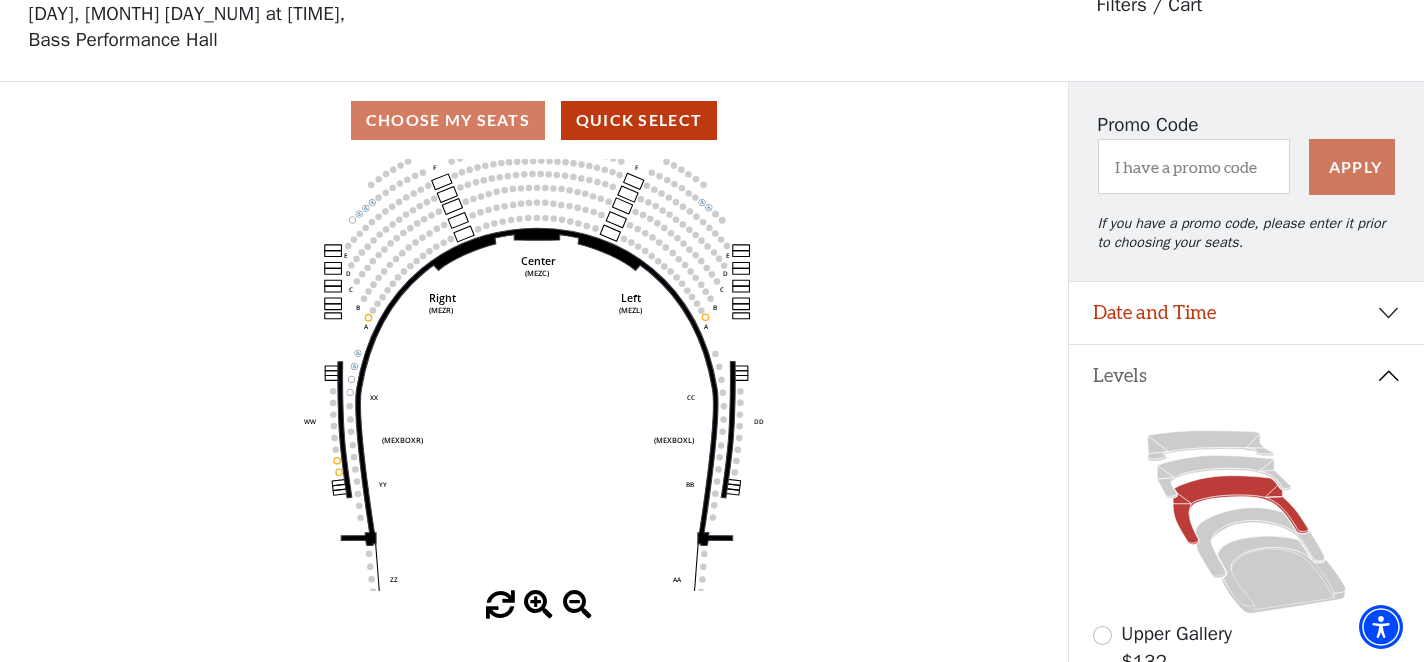 click at bounding box center (538, 605) 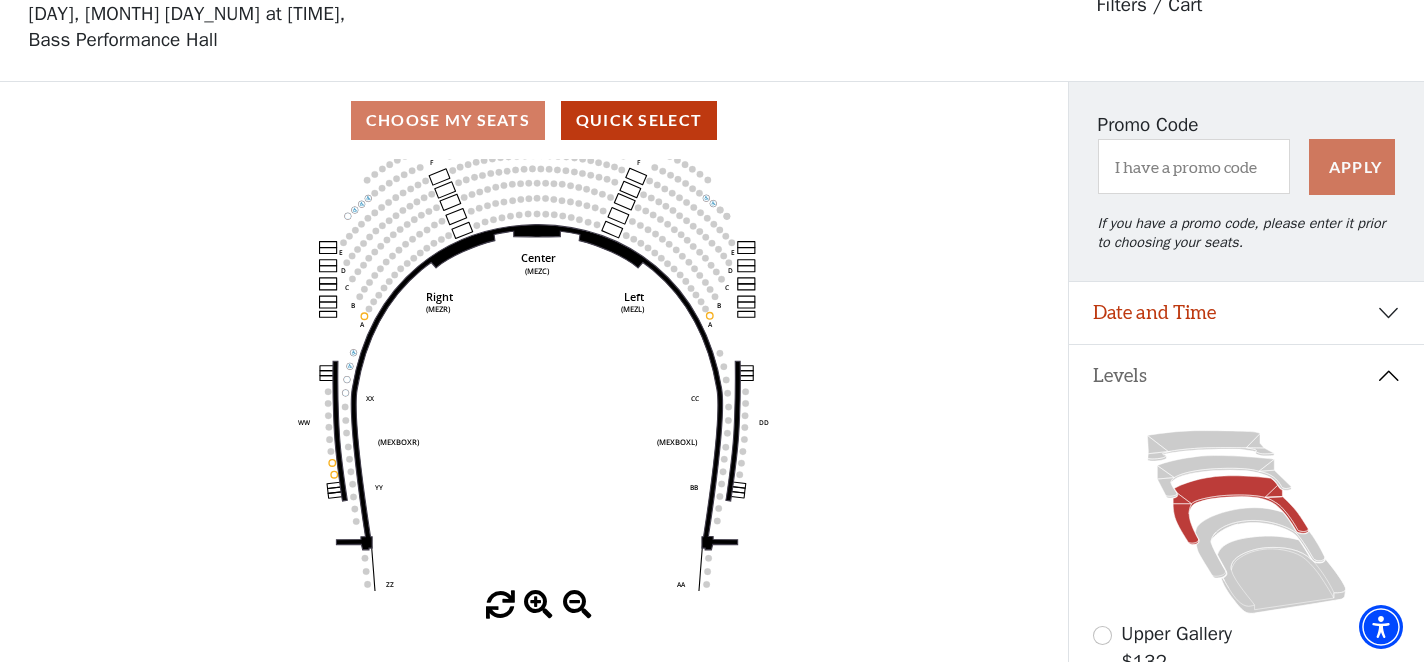 click at bounding box center (538, 605) 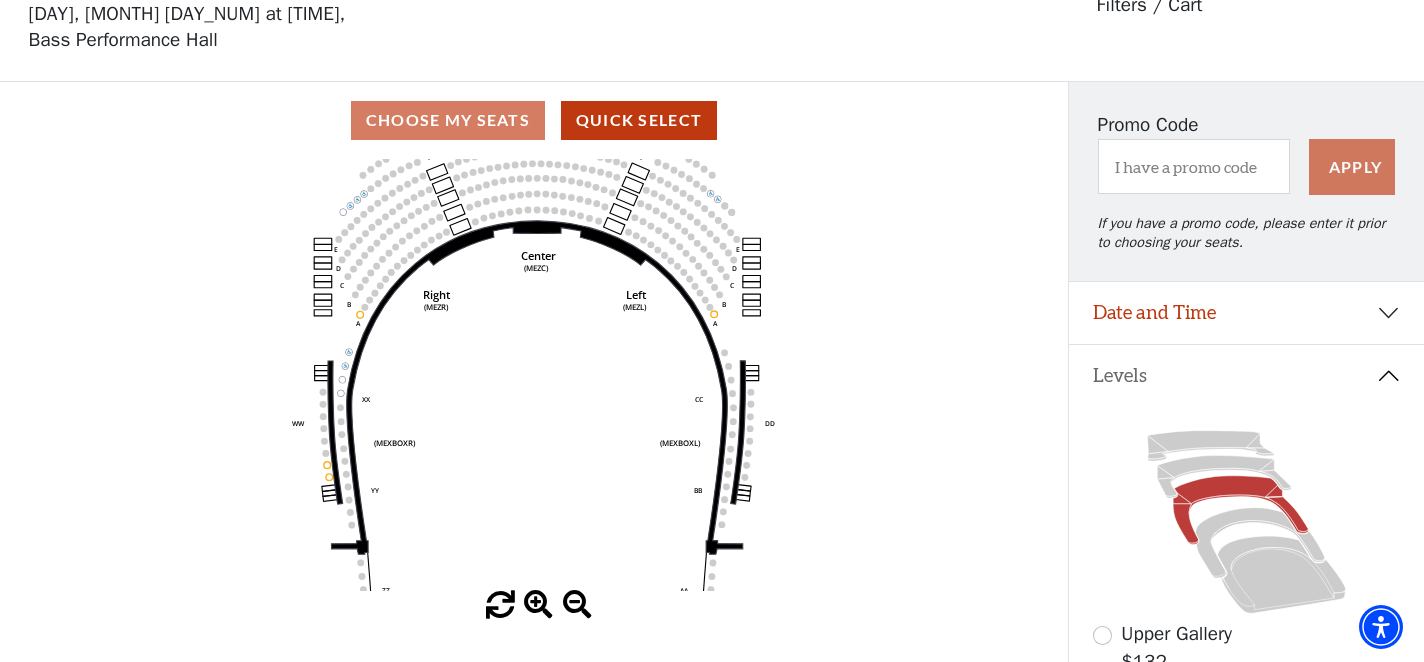 click at bounding box center (538, 605) 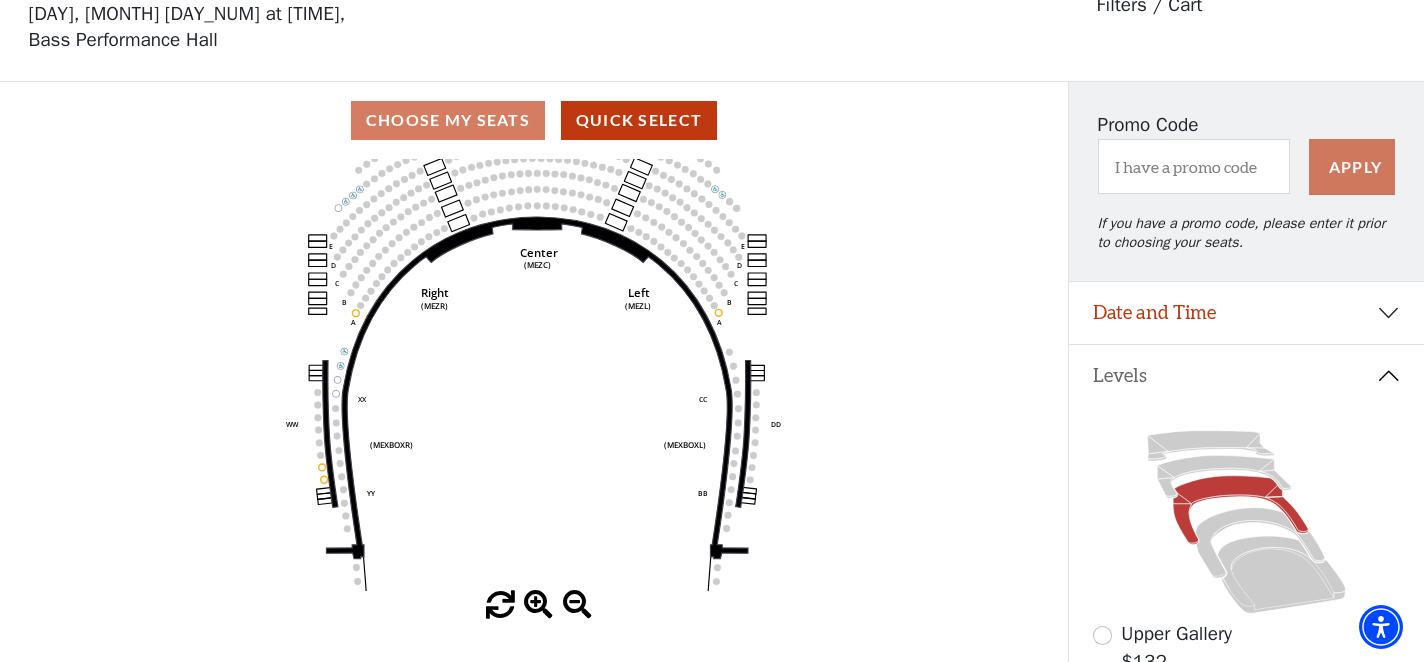 click at bounding box center [538, 605] 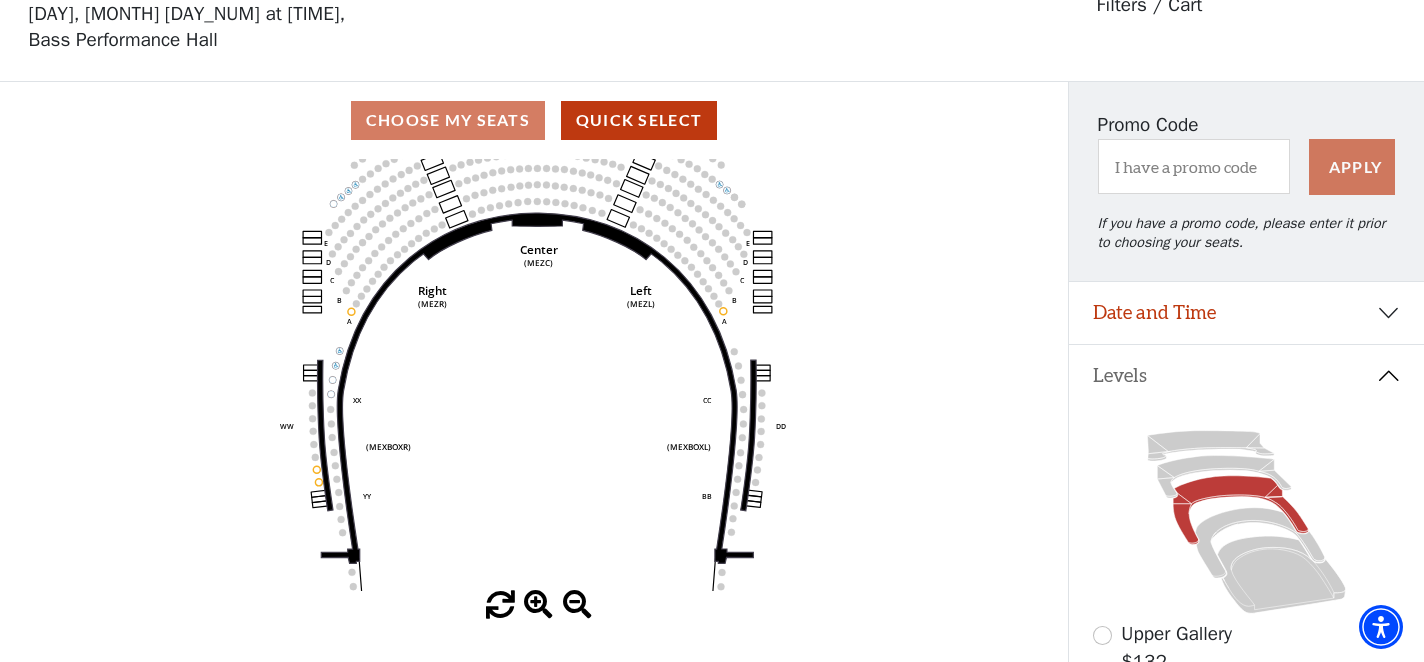 click at bounding box center [538, 605] 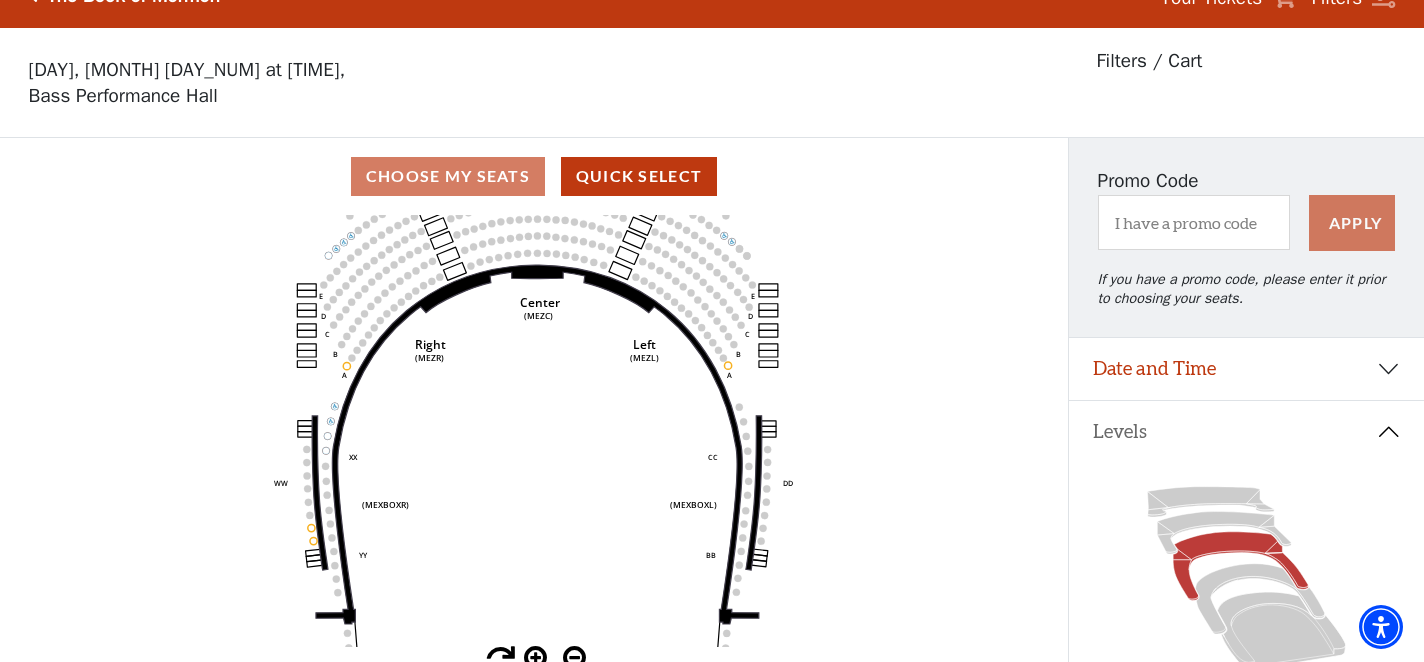 scroll, scrollTop: 0, scrollLeft: 0, axis: both 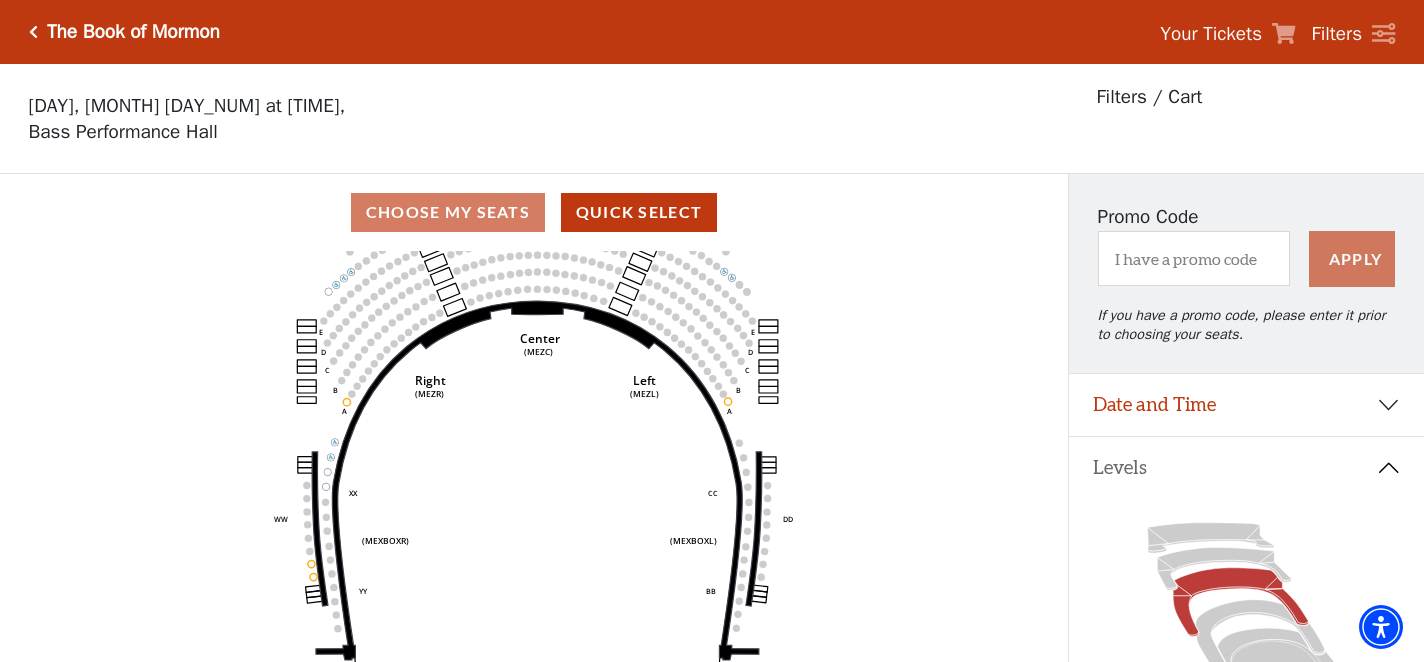 click on "Center   (MEZC)   Right   (MEZR)   Left   (MEZL)   (MEXBOXR)   (MEXBOXL)   XX   WW   CC   DD   YY   BB   ZZ   AA   G   F   E   D   G   F   C   B   A   E   D   C   B   A" 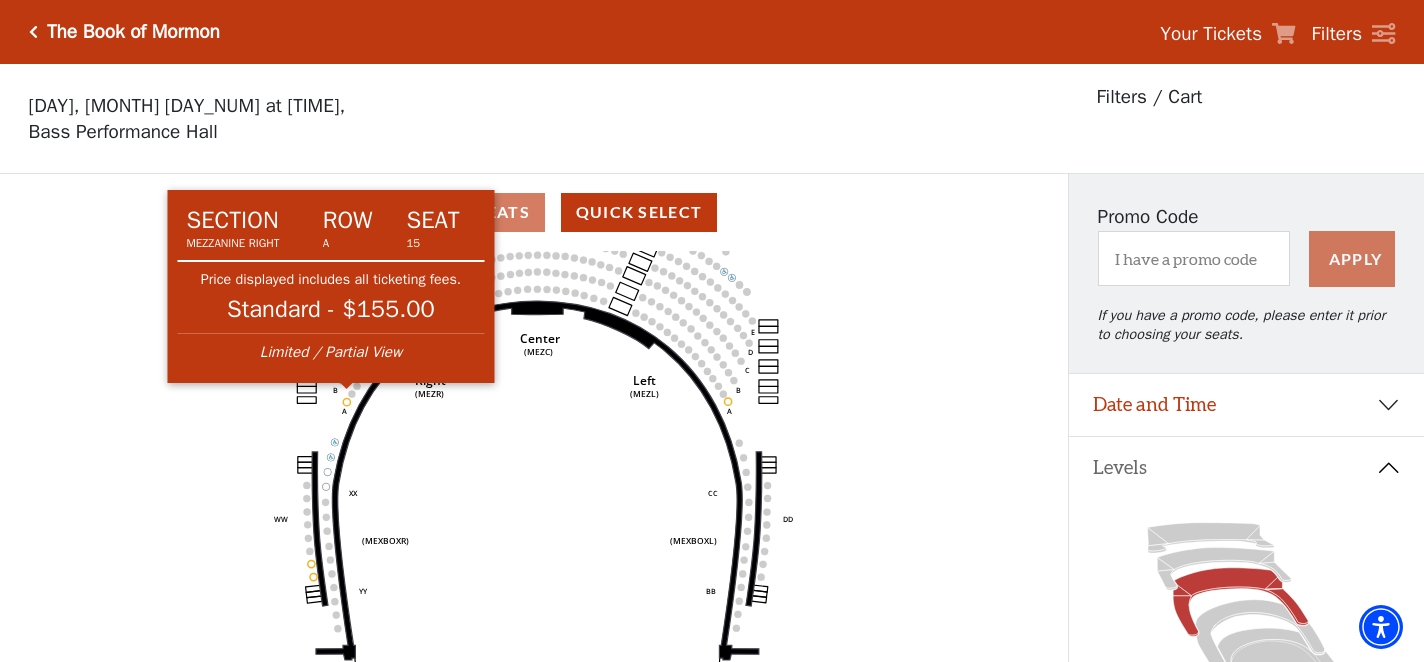 click 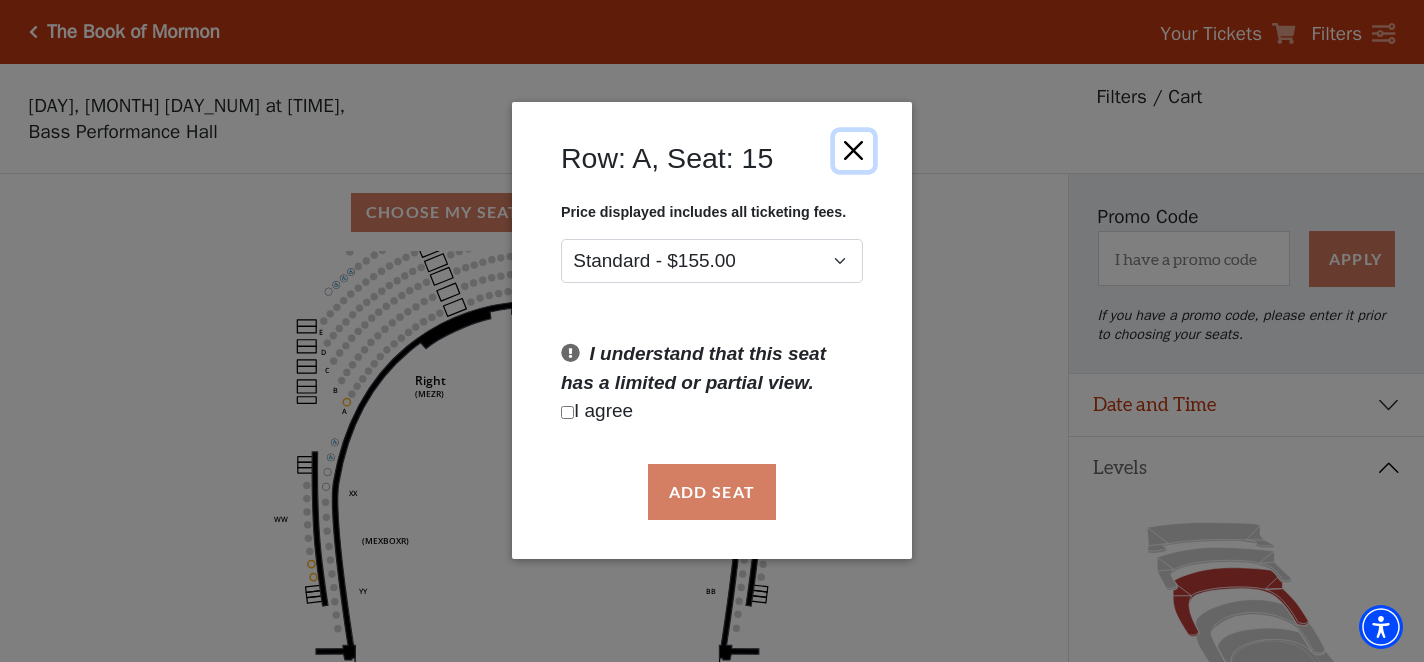 click at bounding box center [854, 151] 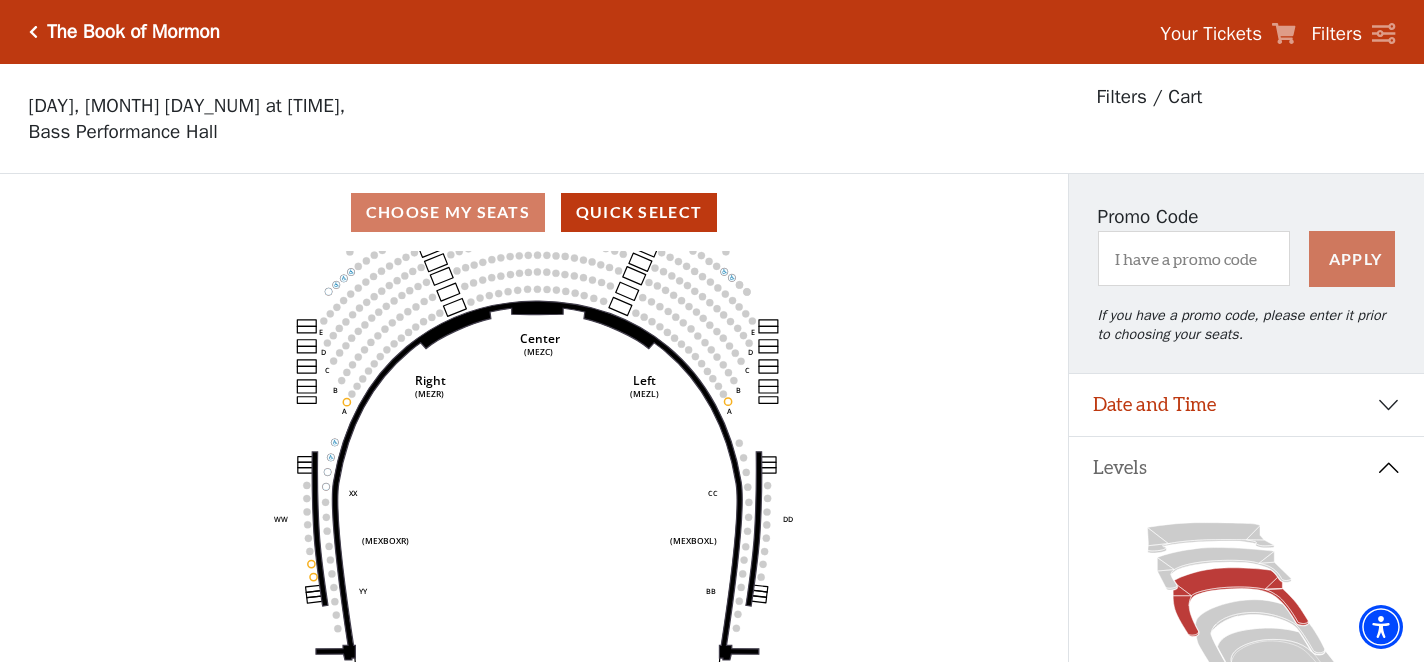 click 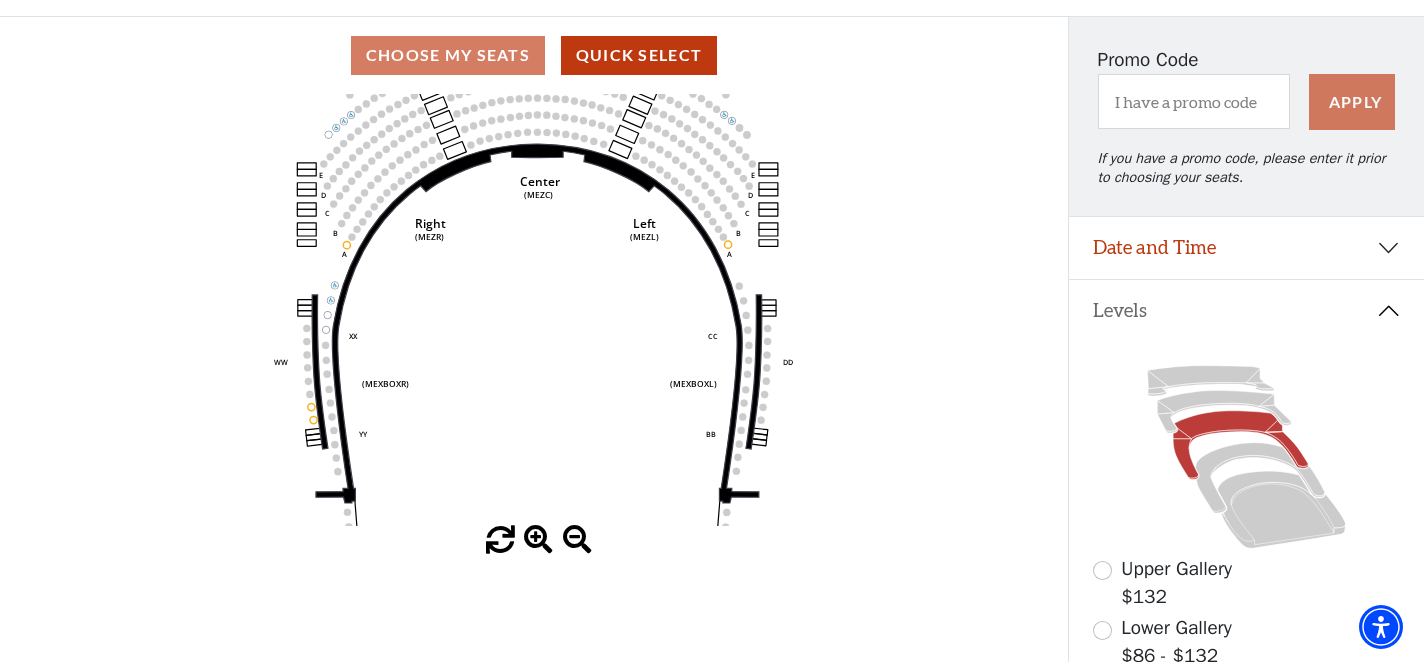 scroll, scrollTop: 155, scrollLeft: 0, axis: vertical 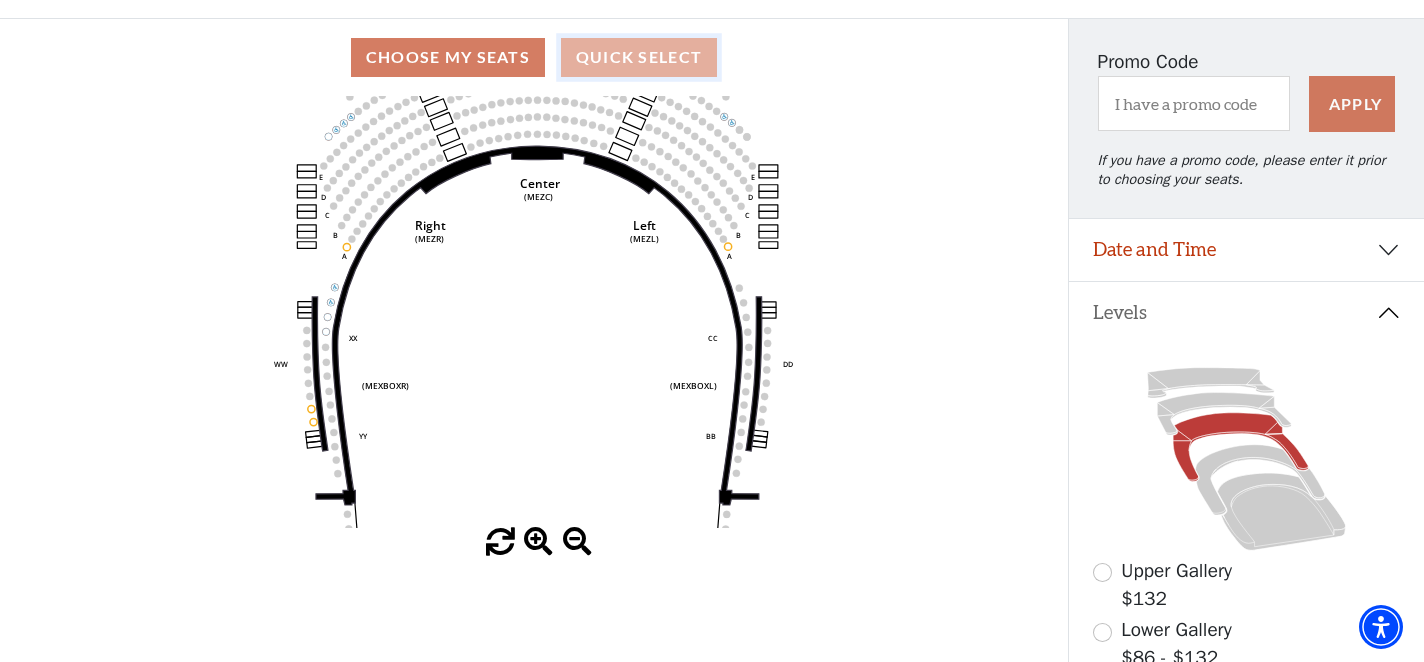 click on "Quick Select" at bounding box center (639, 57) 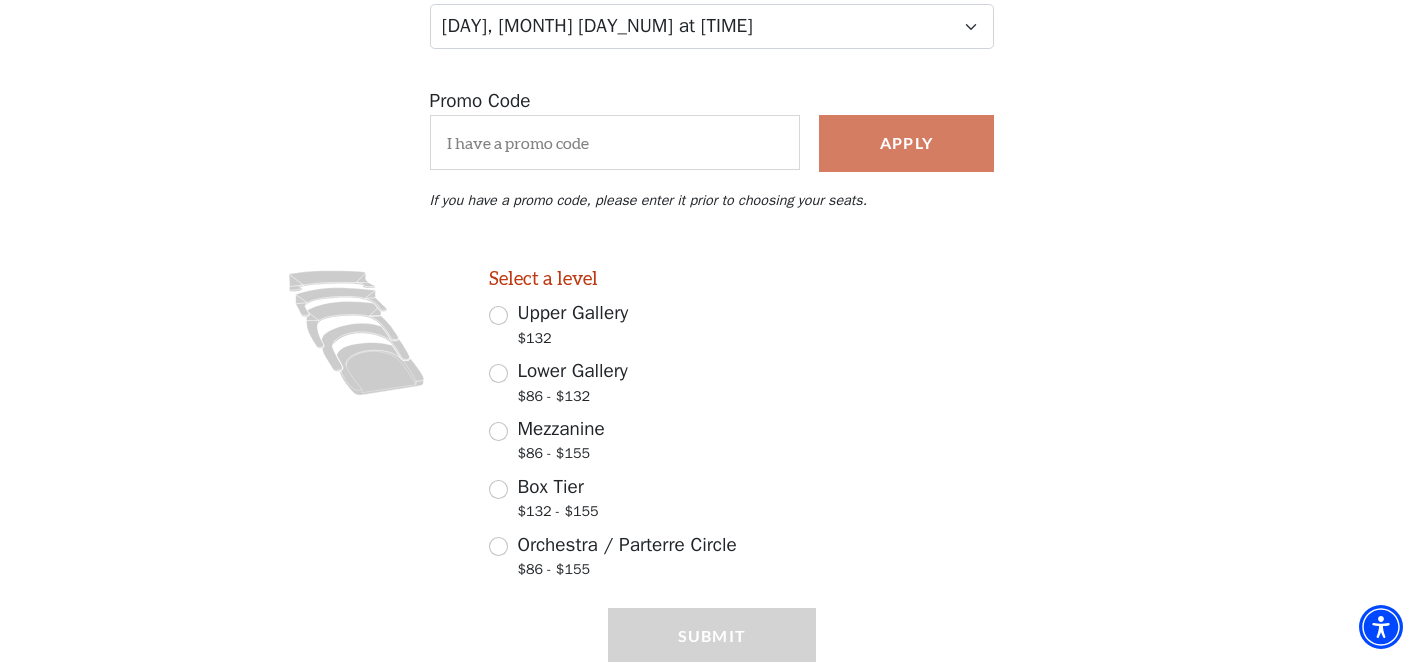 scroll, scrollTop: 329, scrollLeft: 0, axis: vertical 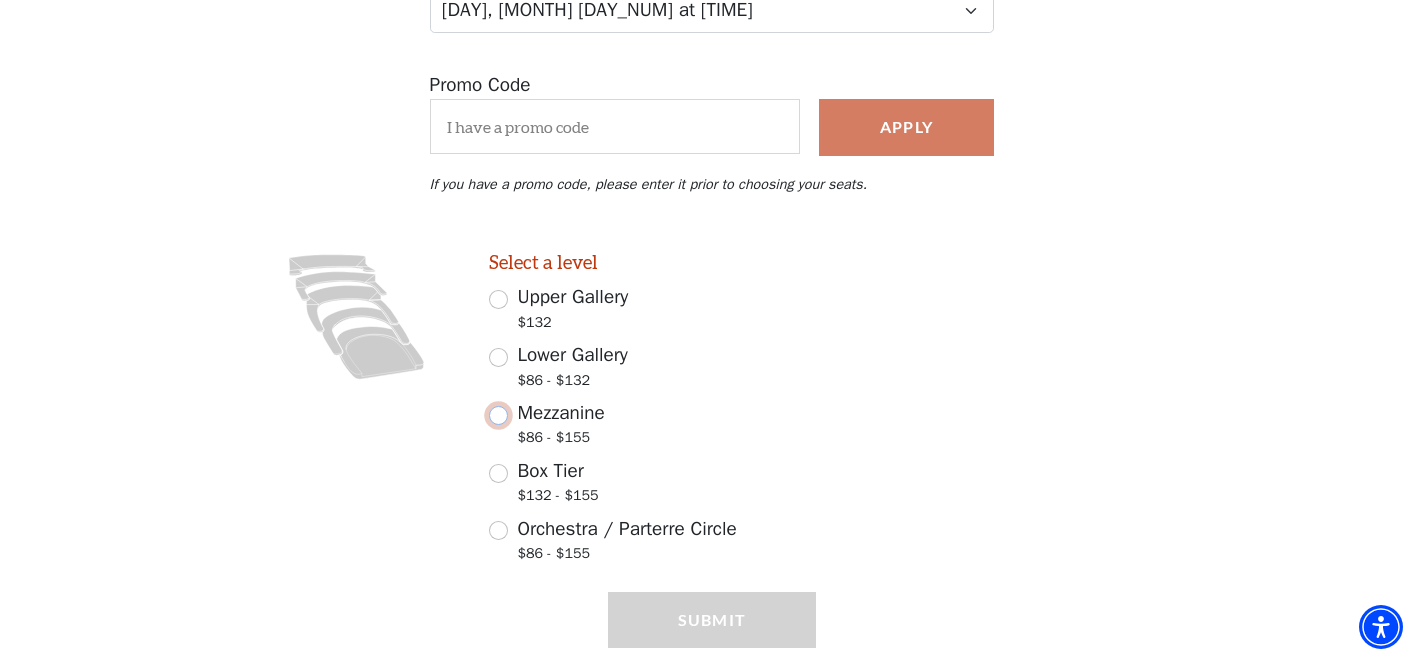 click on "Mezzanine     $86 - $155" at bounding box center [498, 415] 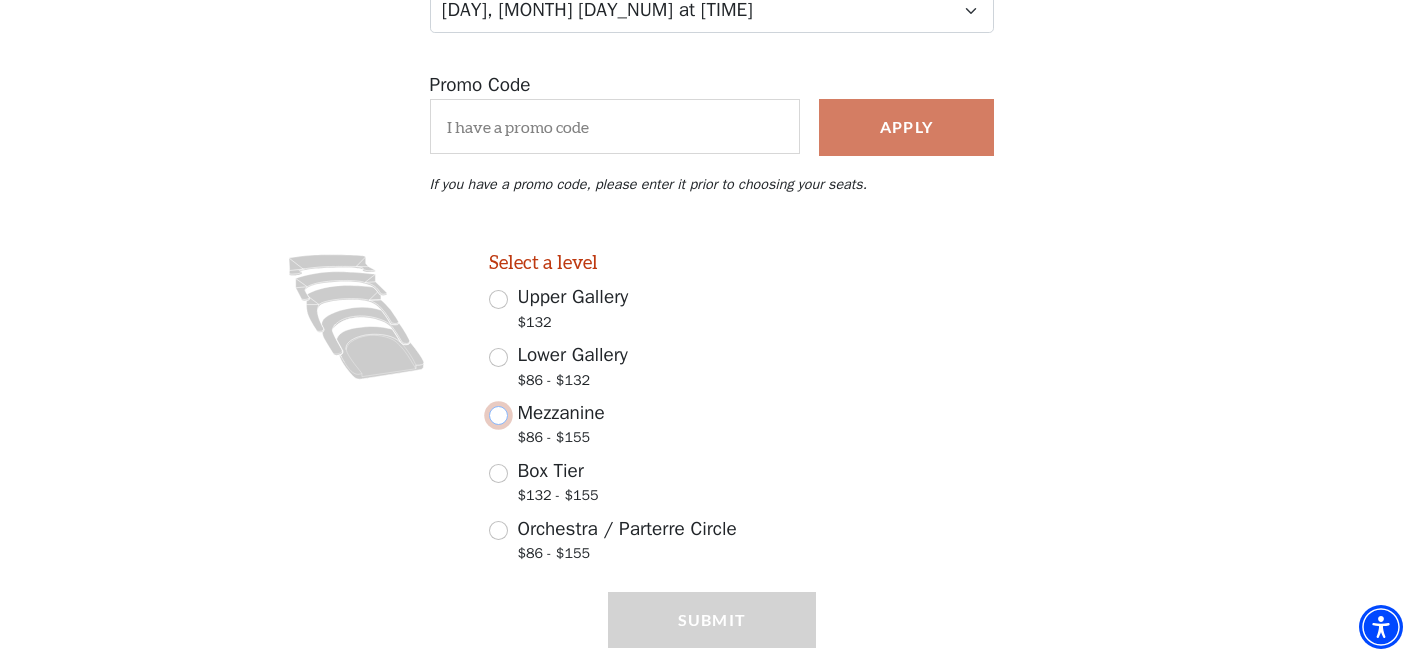 radio on "true" 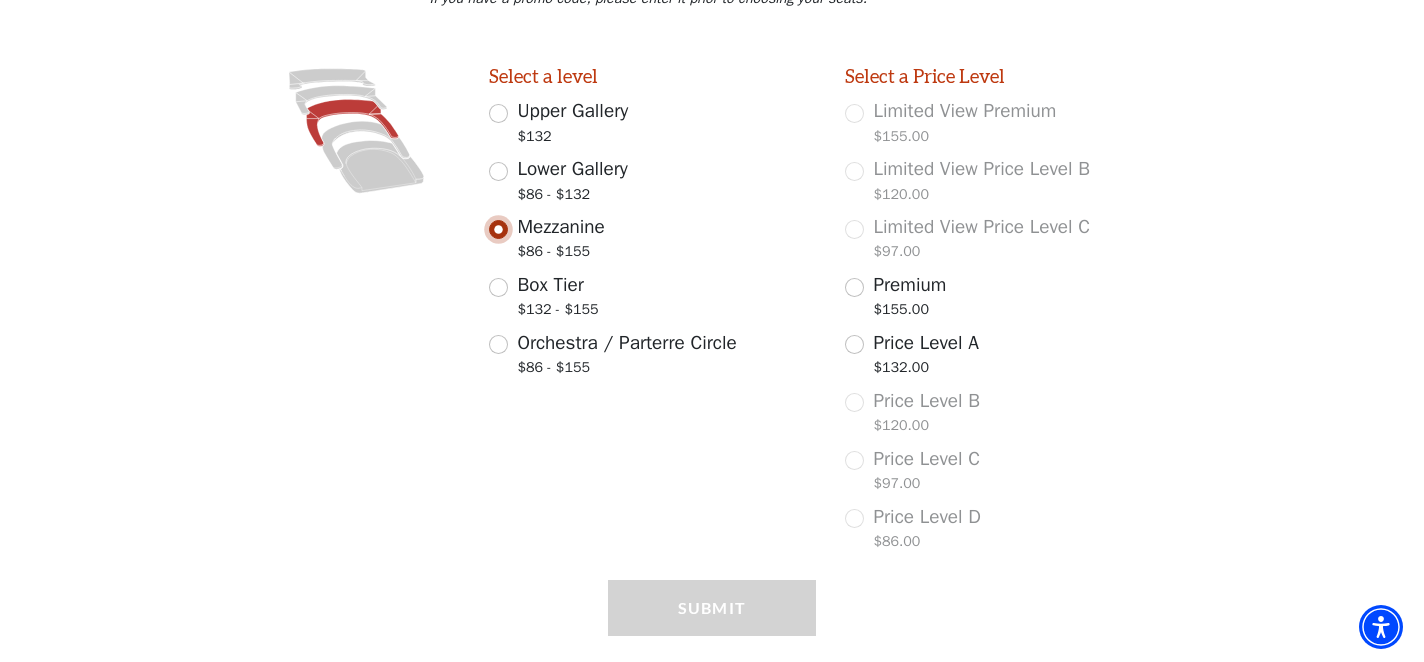 scroll, scrollTop: 557, scrollLeft: 0, axis: vertical 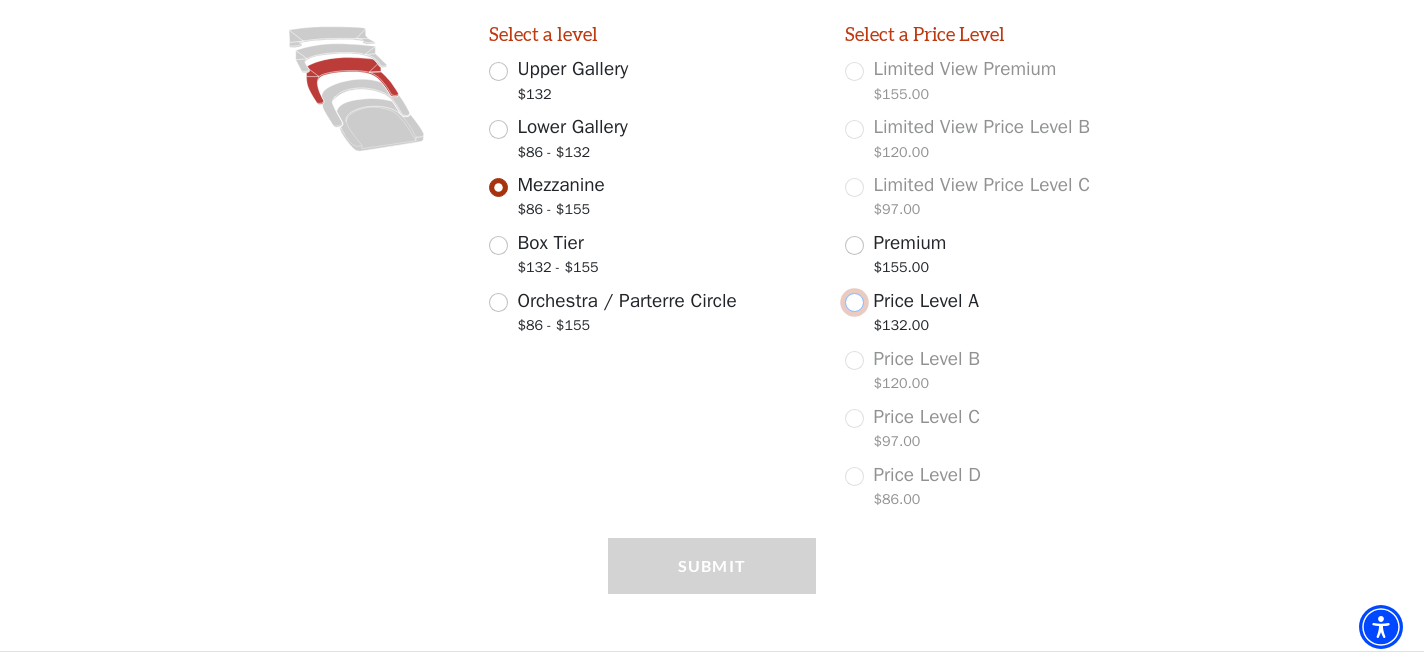 click on "Price Level A $132.00" at bounding box center [854, 302] 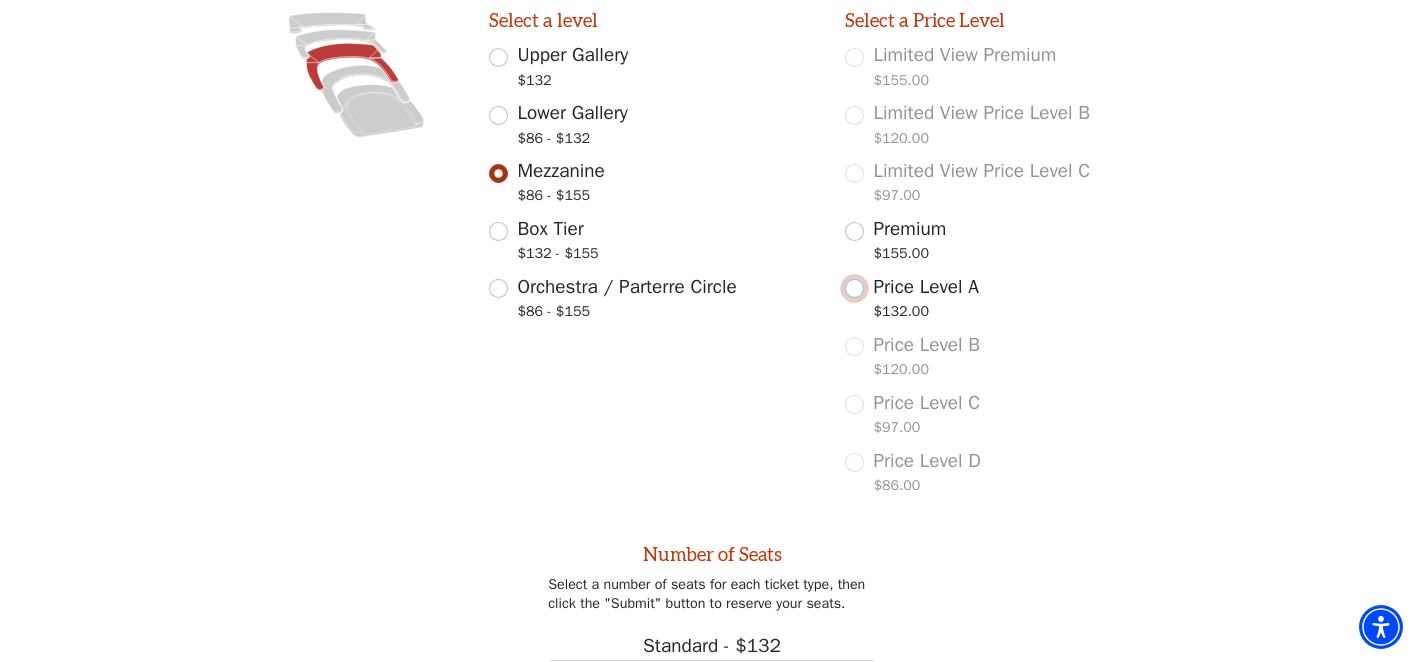 scroll, scrollTop: 564, scrollLeft: 0, axis: vertical 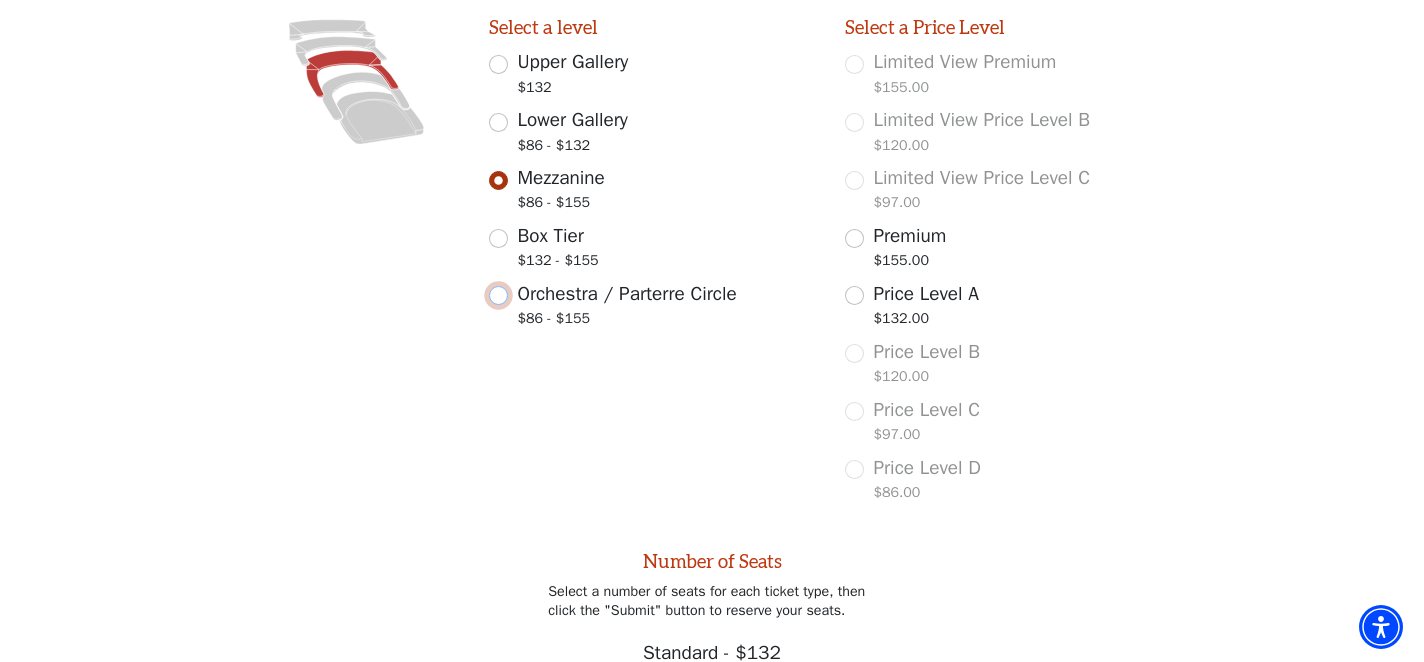 click on "Orchestra / Parterre Circle     $86 - $155" at bounding box center (498, 295) 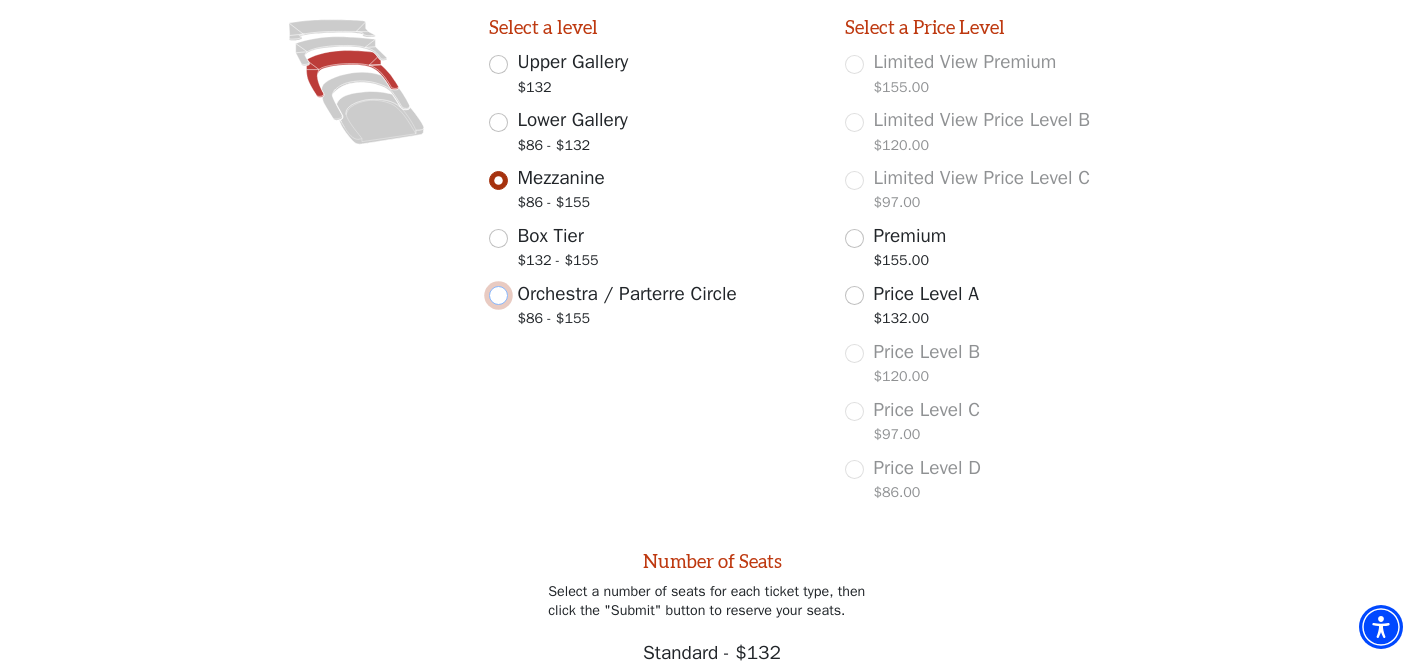 radio on "true" 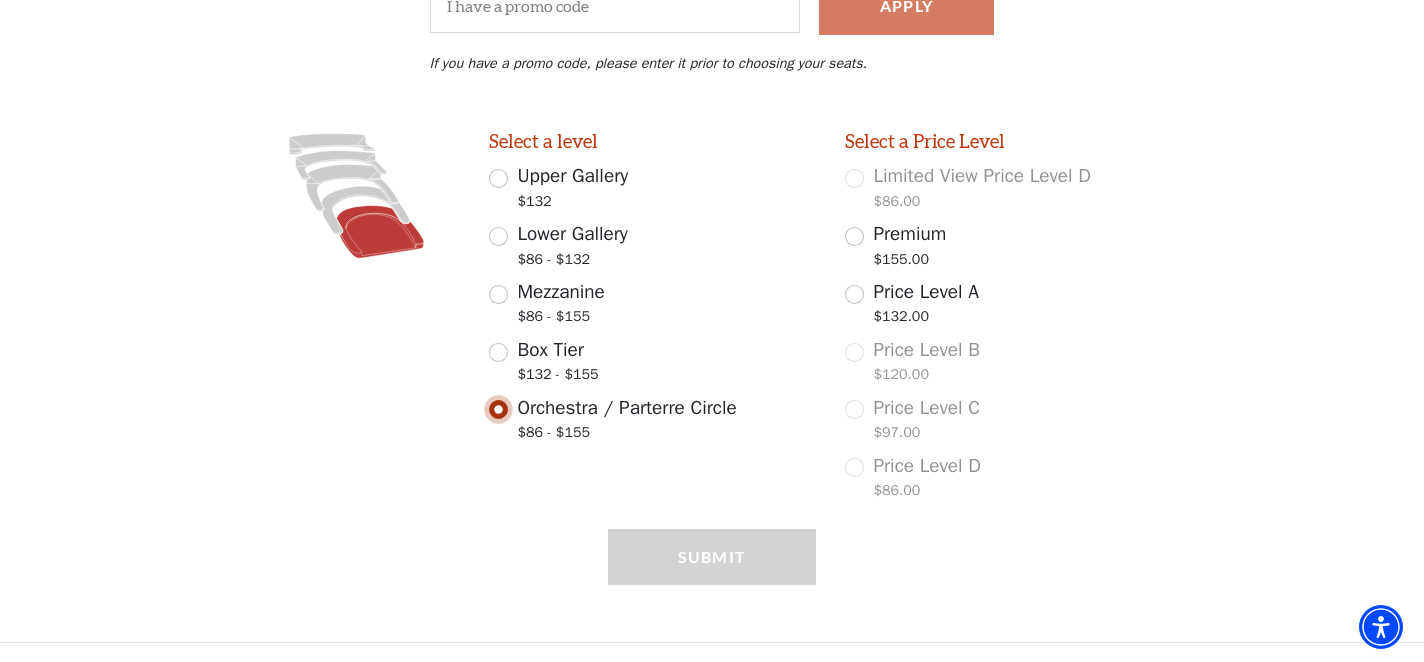 scroll, scrollTop: 441, scrollLeft: 0, axis: vertical 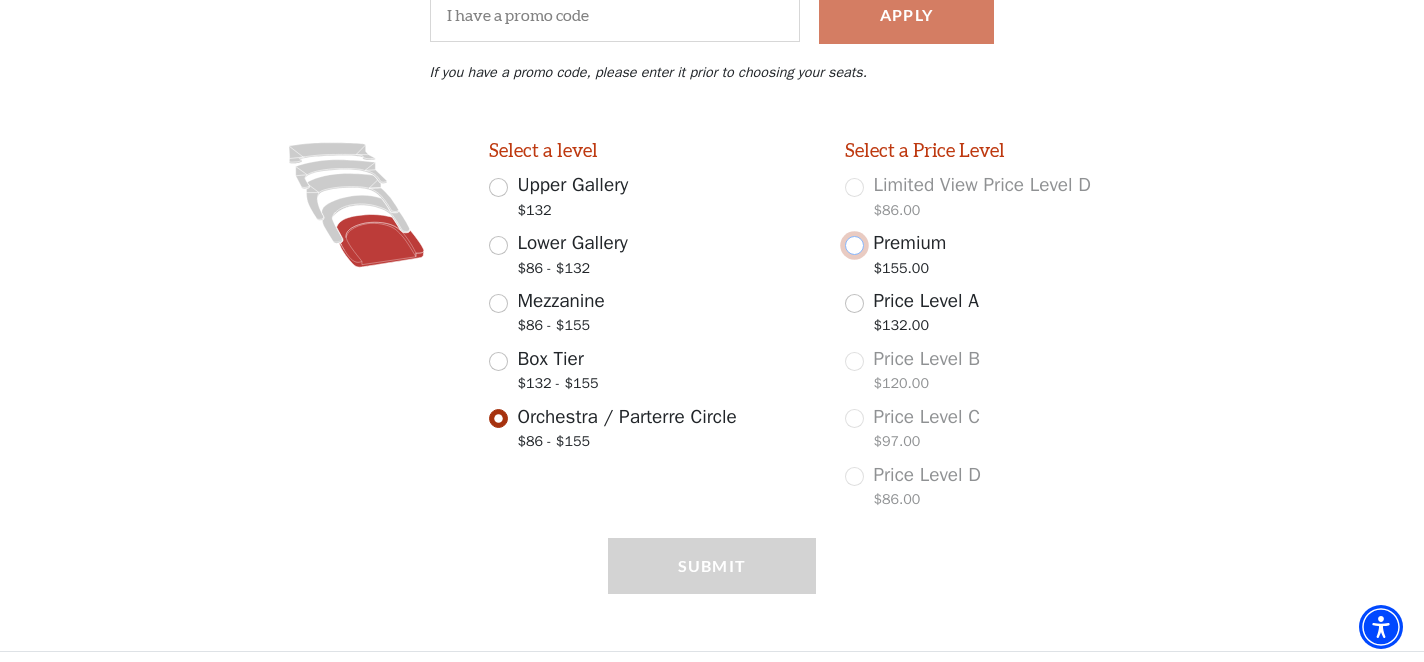 click on "Premium $155.00" at bounding box center (854, 245) 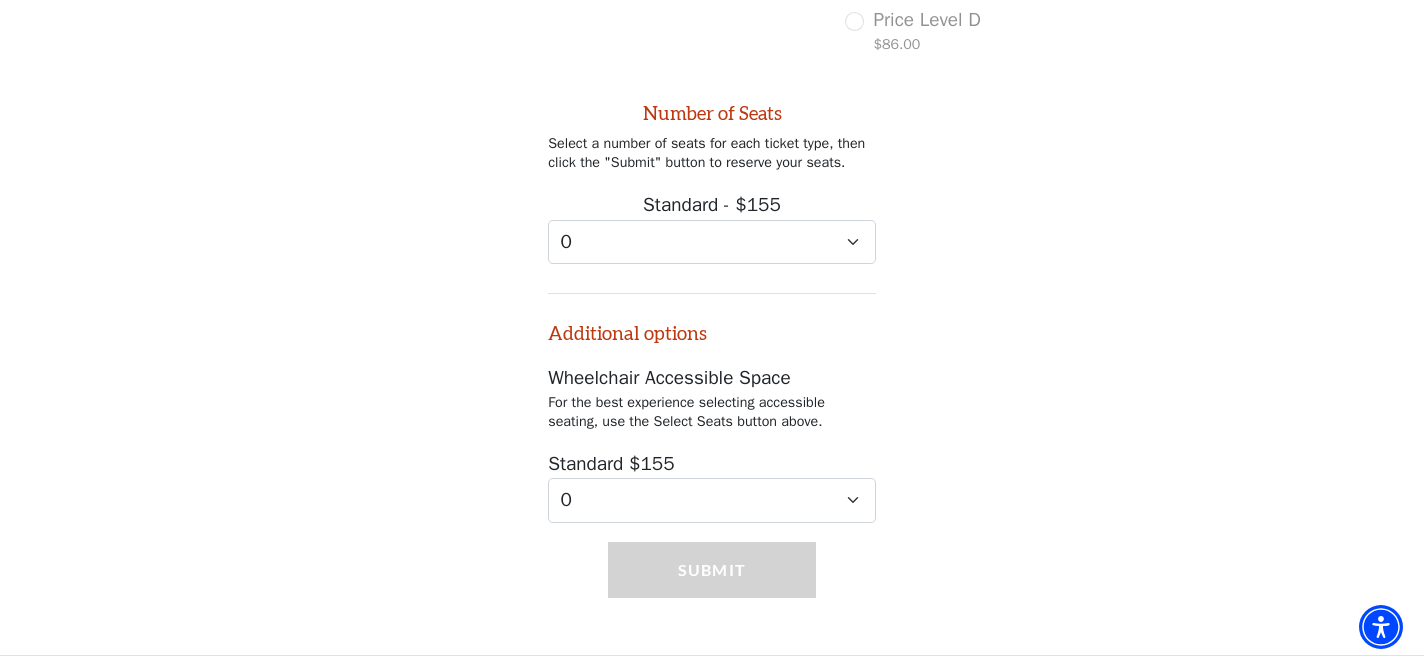 scroll, scrollTop: 909, scrollLeft: 0, axis: vertical 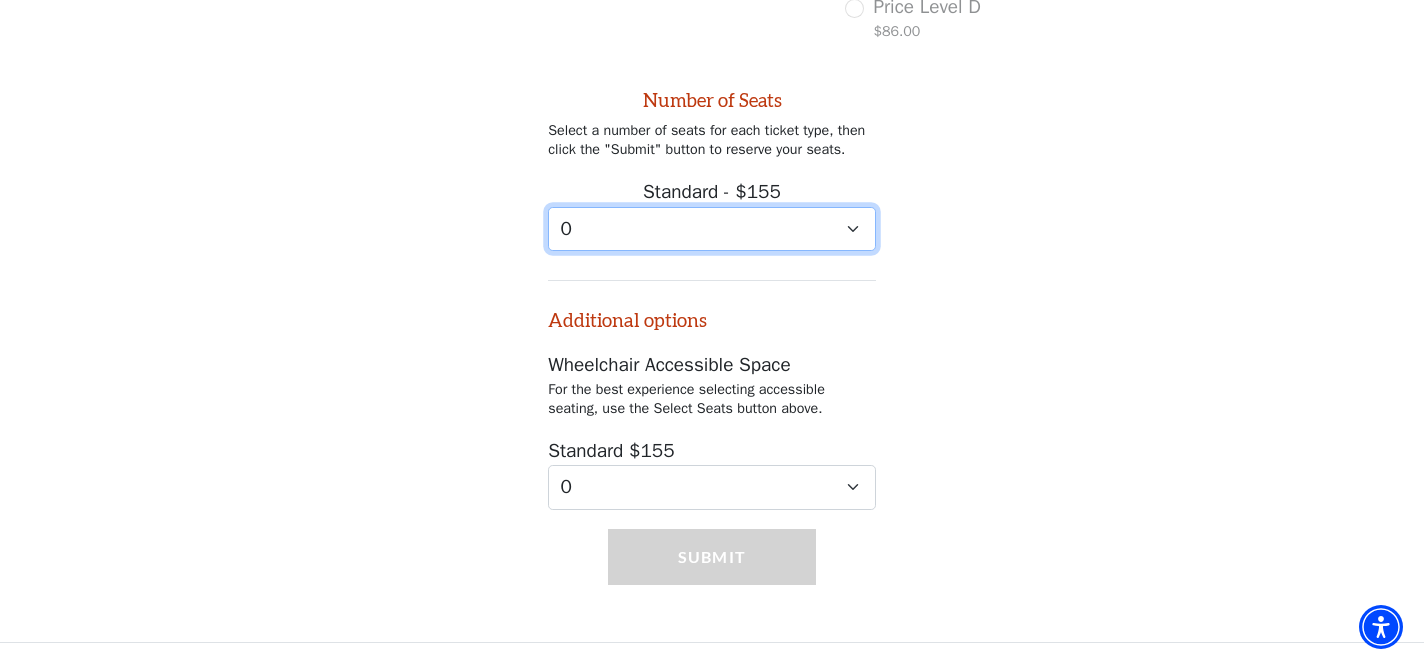 click on "0 1" at bounding box center [712, 229] 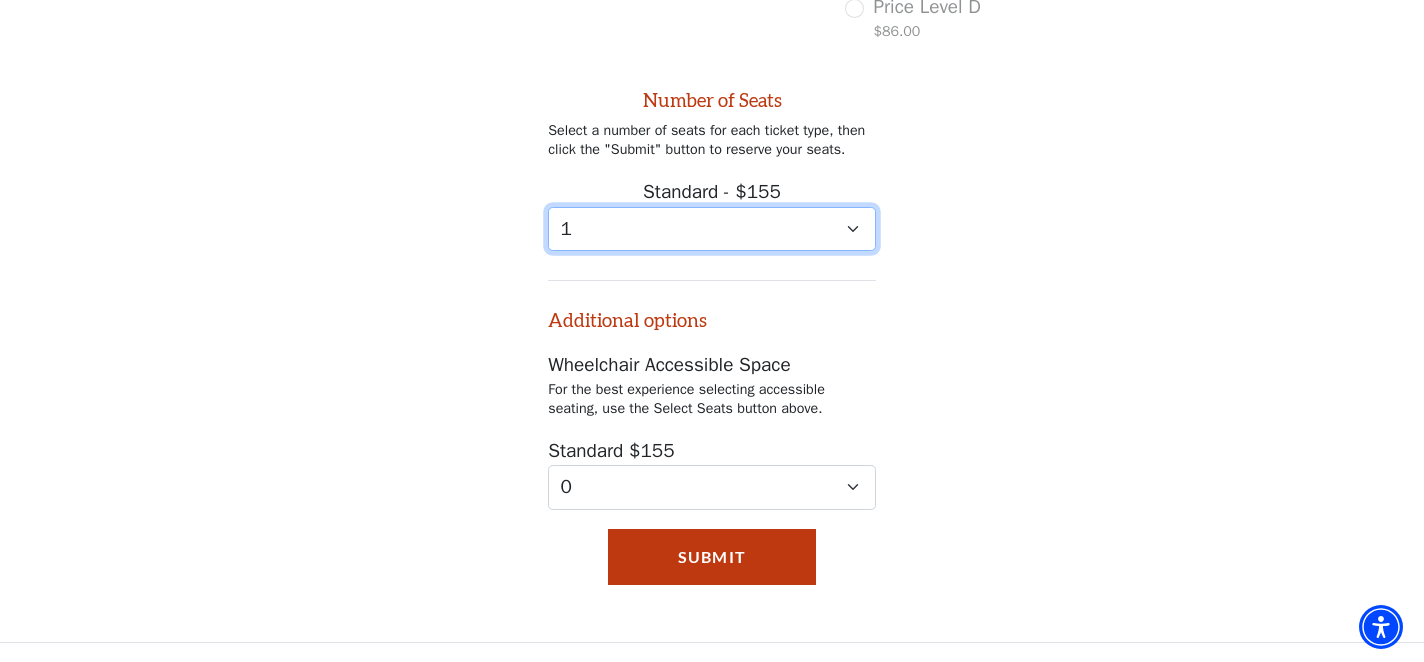 click on "0 1" at bounding box center [712, 229] 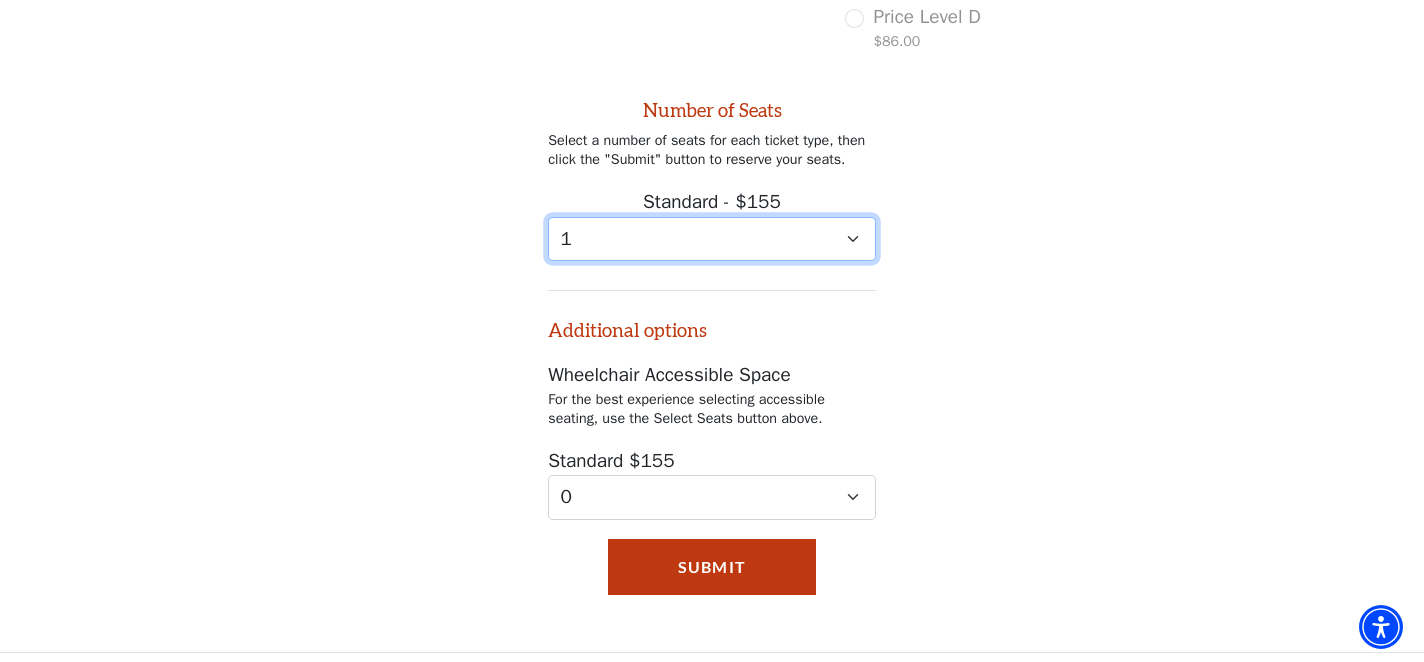 scroll, scrollTop: 890, scrollLeft: 0, axis: vertical 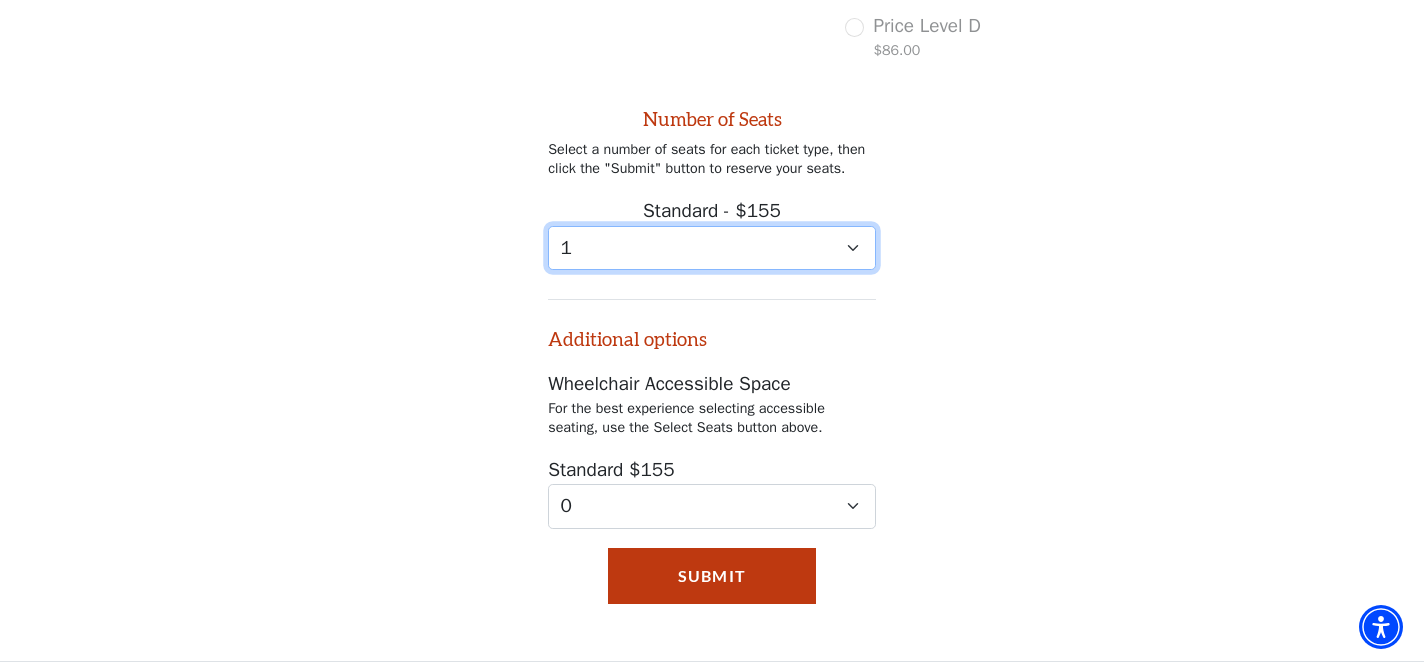 click on "0 1" at bounding box center (712, 248) 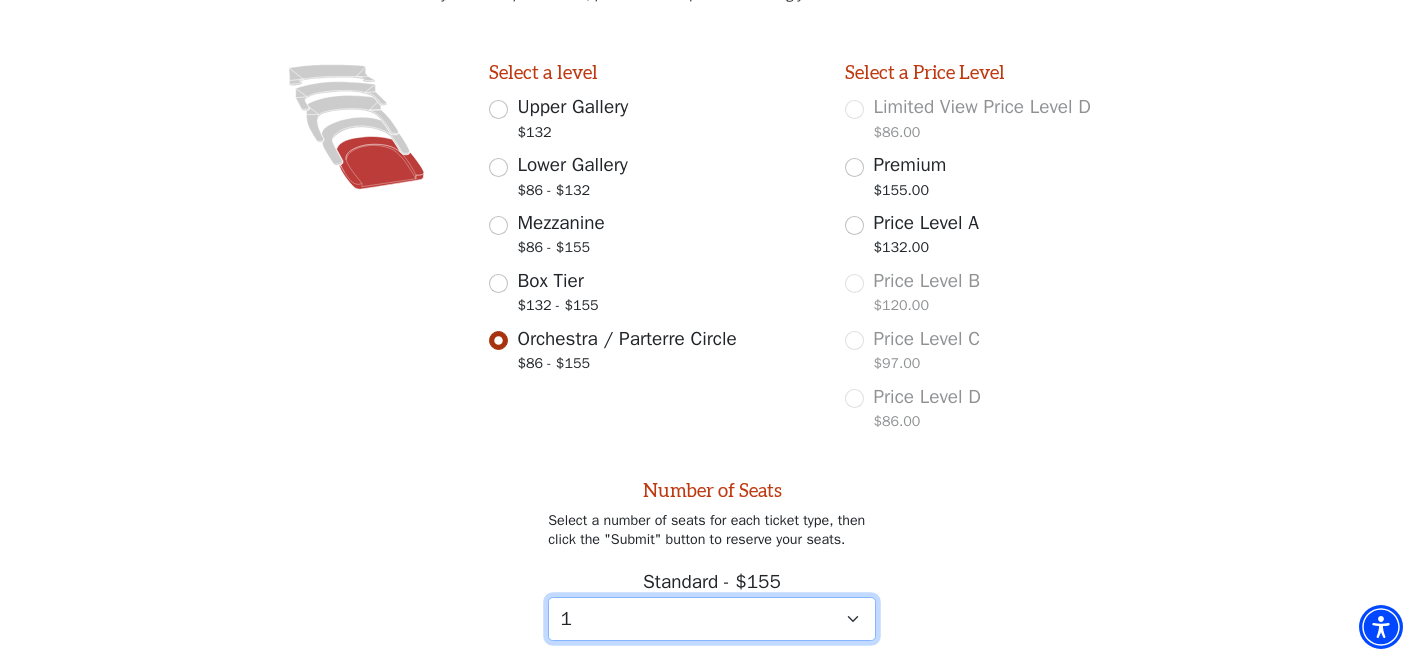 scroll, scrollTop: 516, scrollLeft: 0, axis: vertical 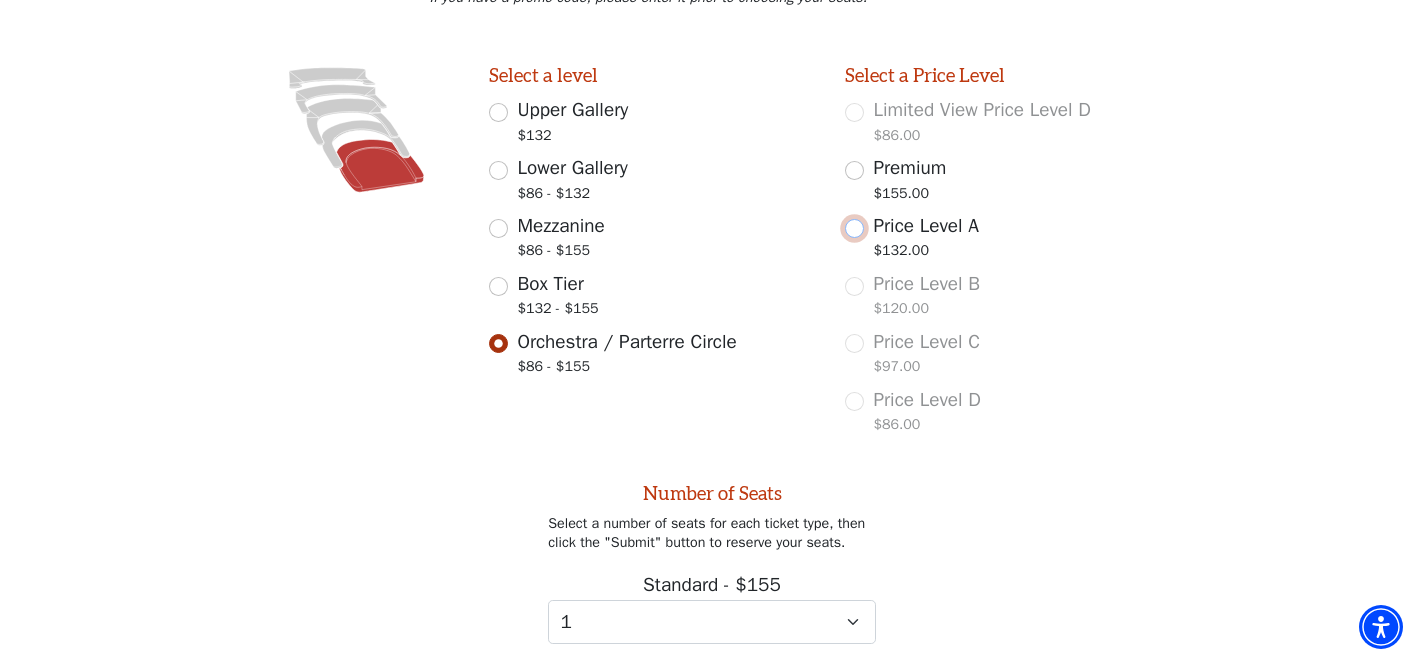 click on "Price Level A $132.00" at bounding box center [854, 228] 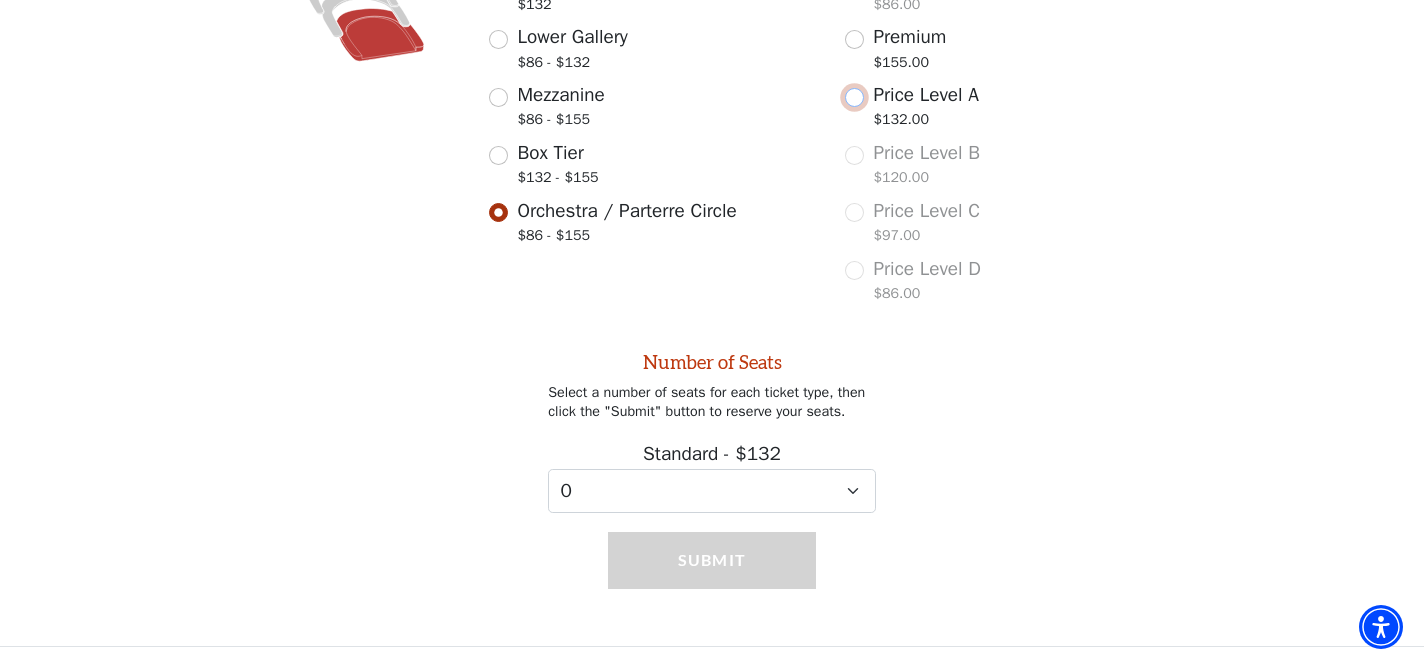 scroll, scrollTop: 654, scrollLeft: 0, axis: vertical 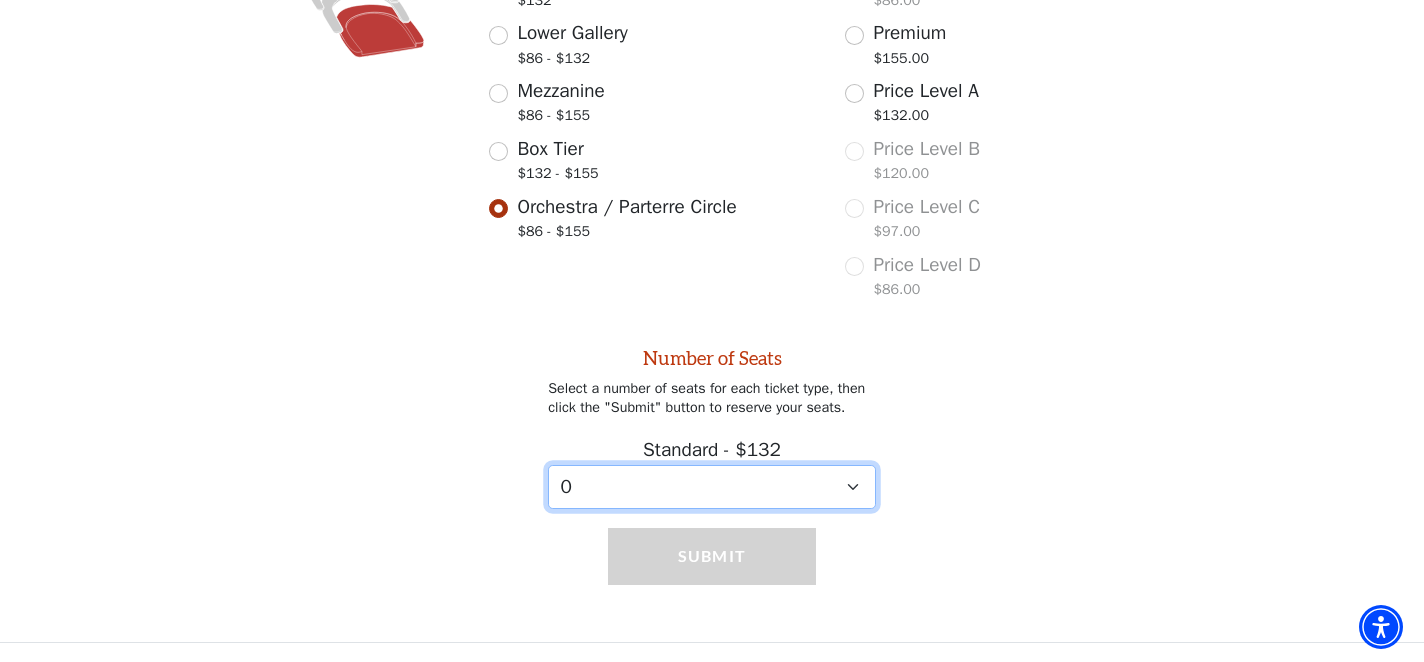 click on "0 1 2 3 4 5 6 7 8 9" at bounding box center (712, 487) 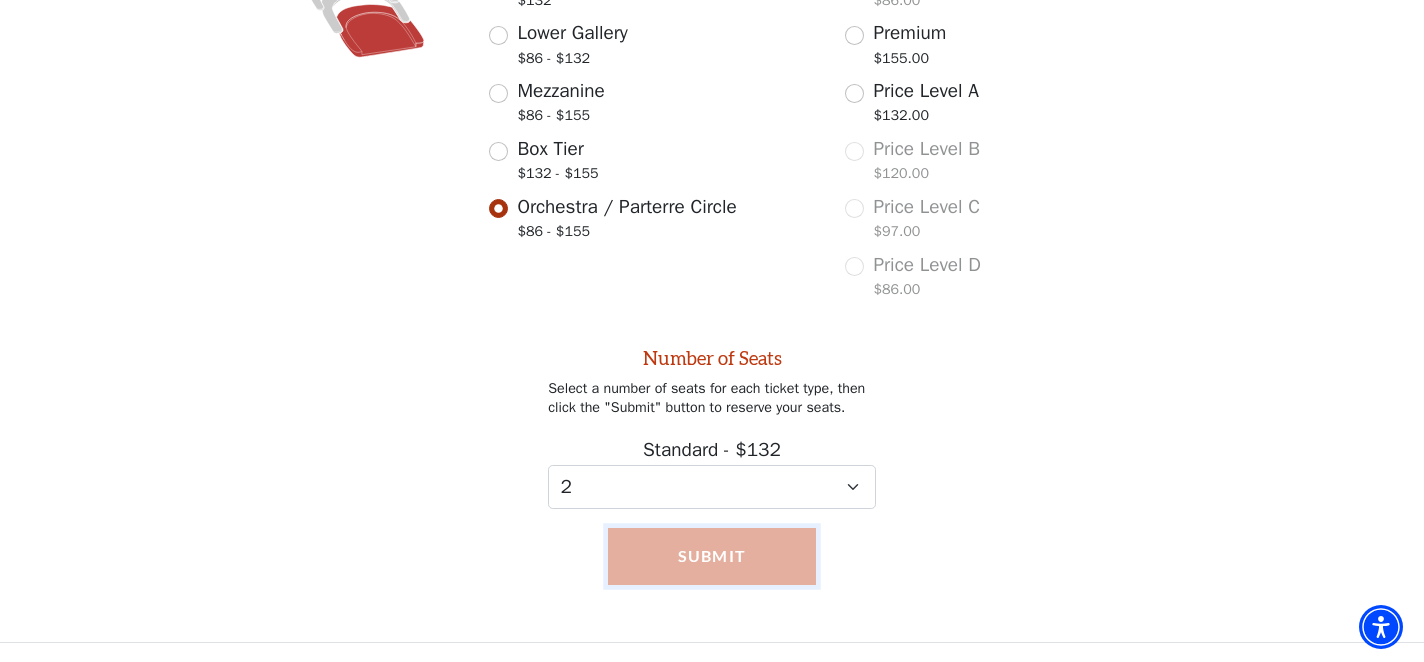 click on "Submit" at bounding box center (712, 556) 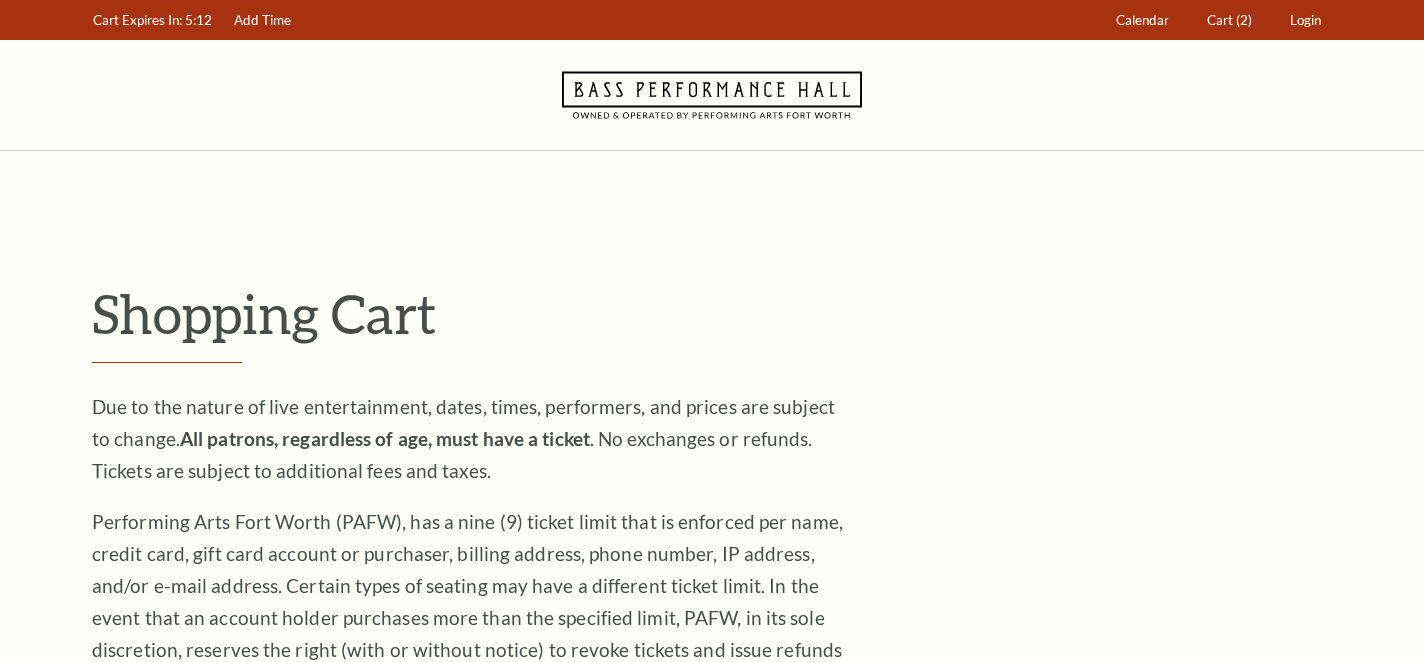 scroll, scrollTop: 0, scrollLeft: 0, axis: both 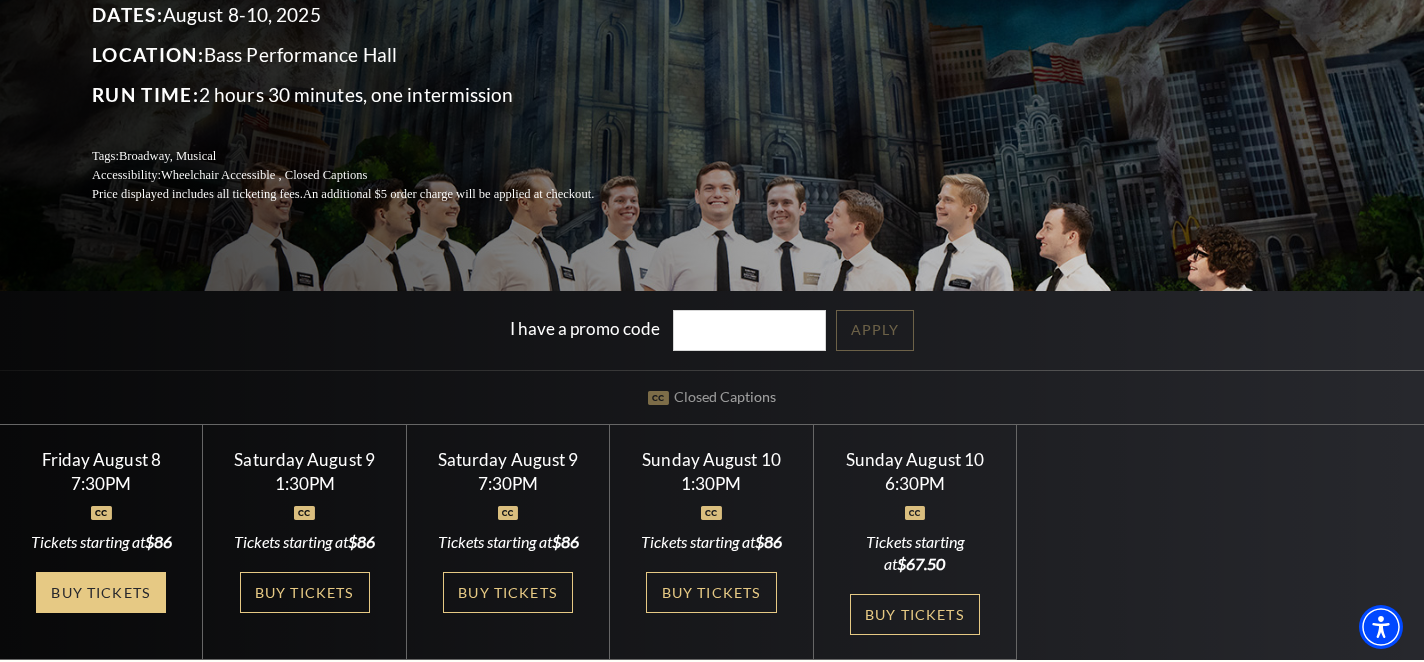 click on "Buy Tickets" at bounding box center [101, 592] 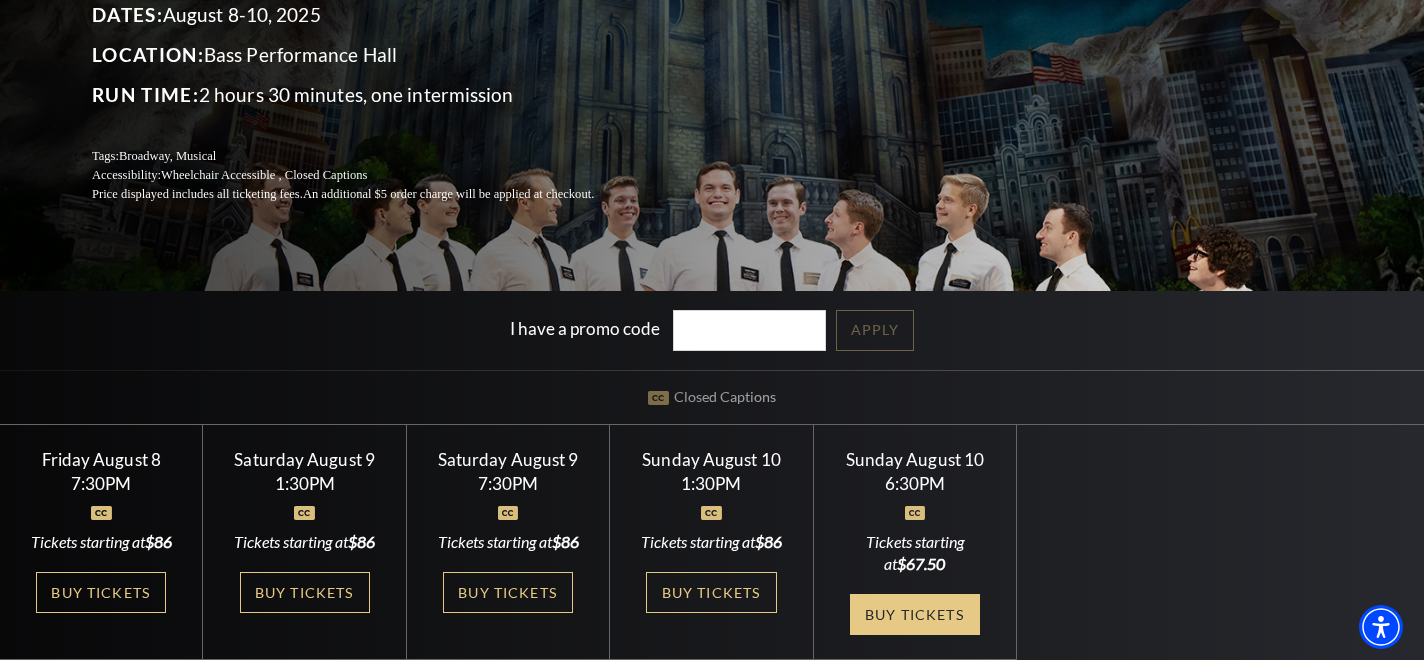 click on "Buy Tickets" at bounding box center [915, 614] 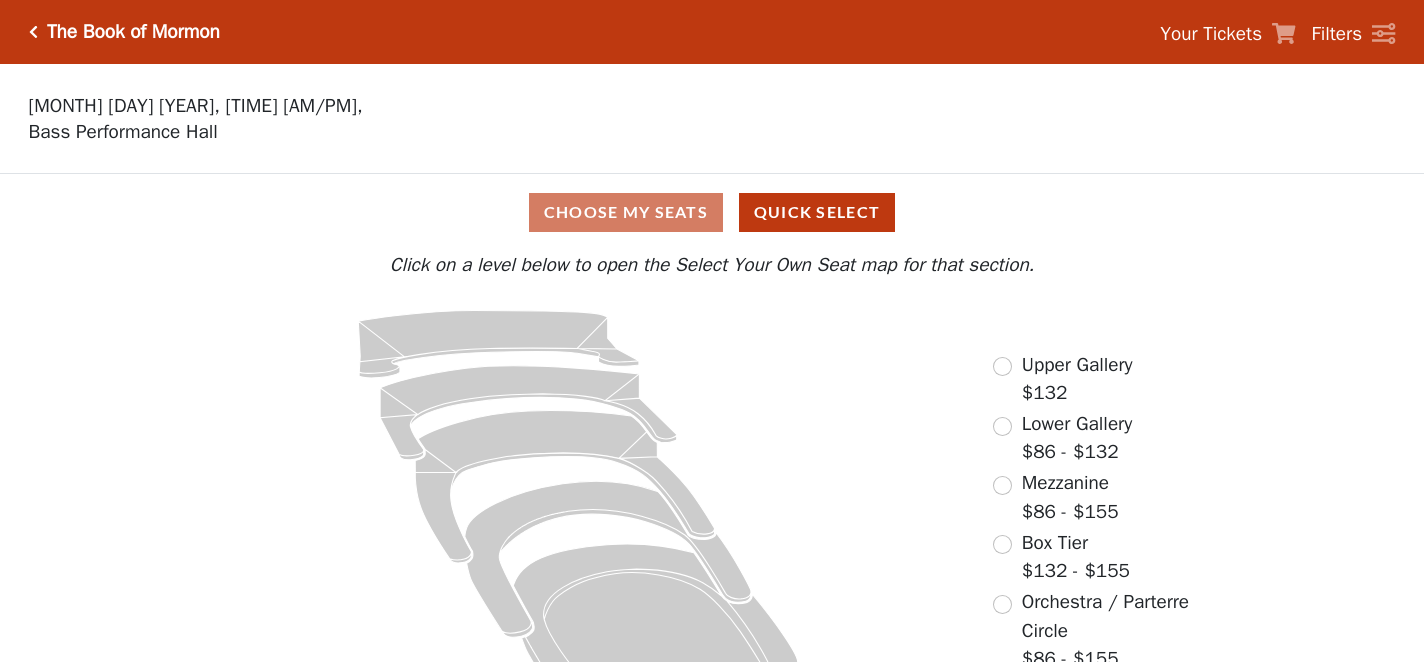 scroll, scrollTop: 0, scrollLeft: 0, axis: both 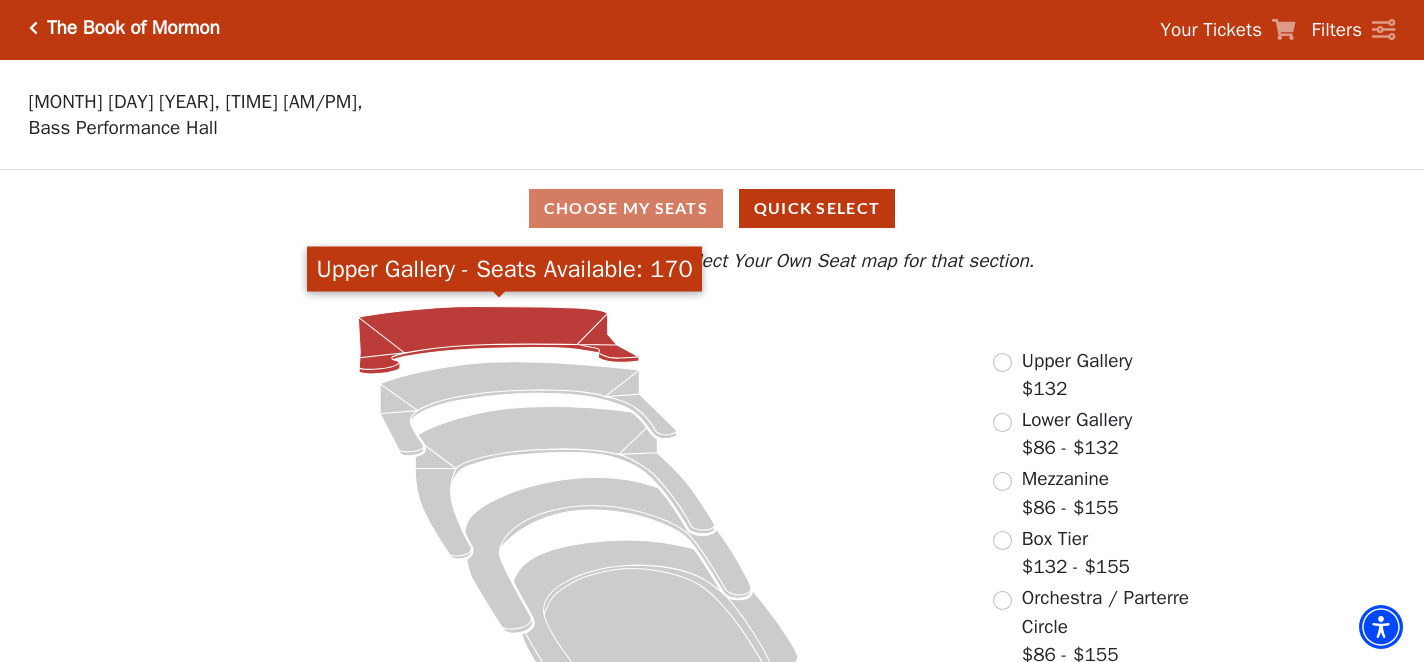 click 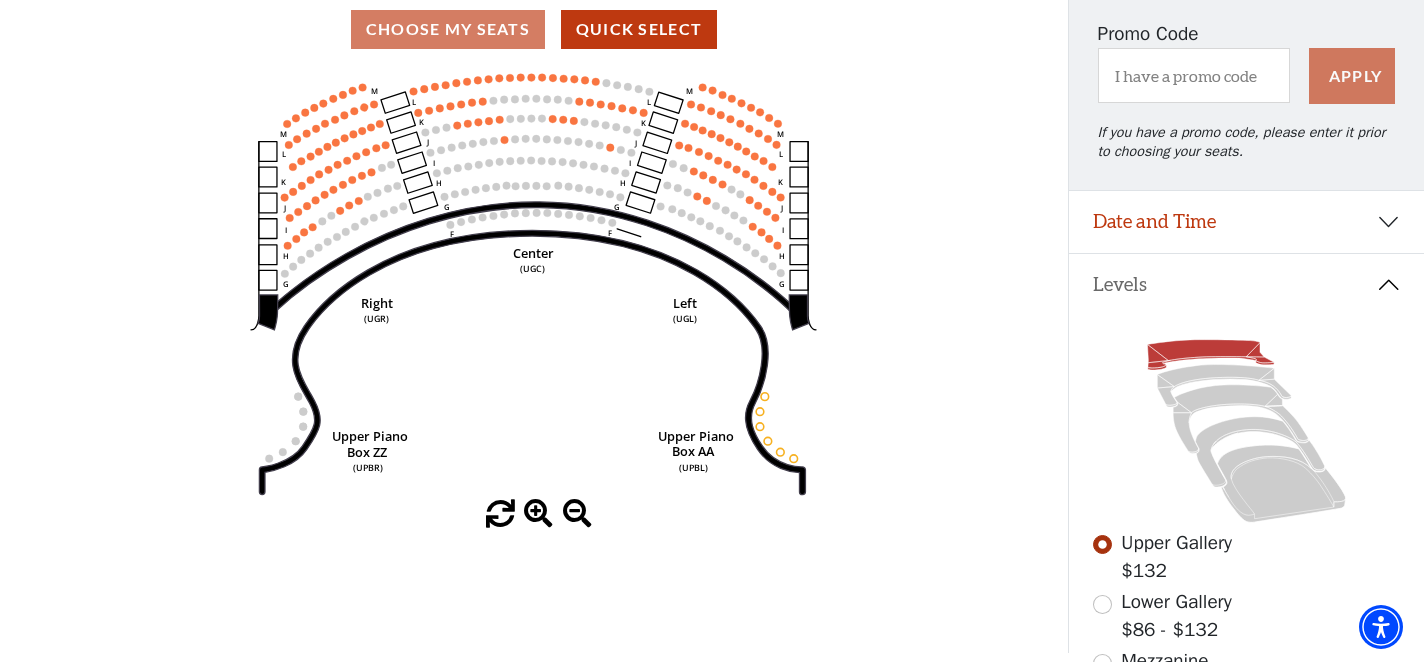 scroll, scrollTop: 179, scrollLeft: 0, axis: vertical 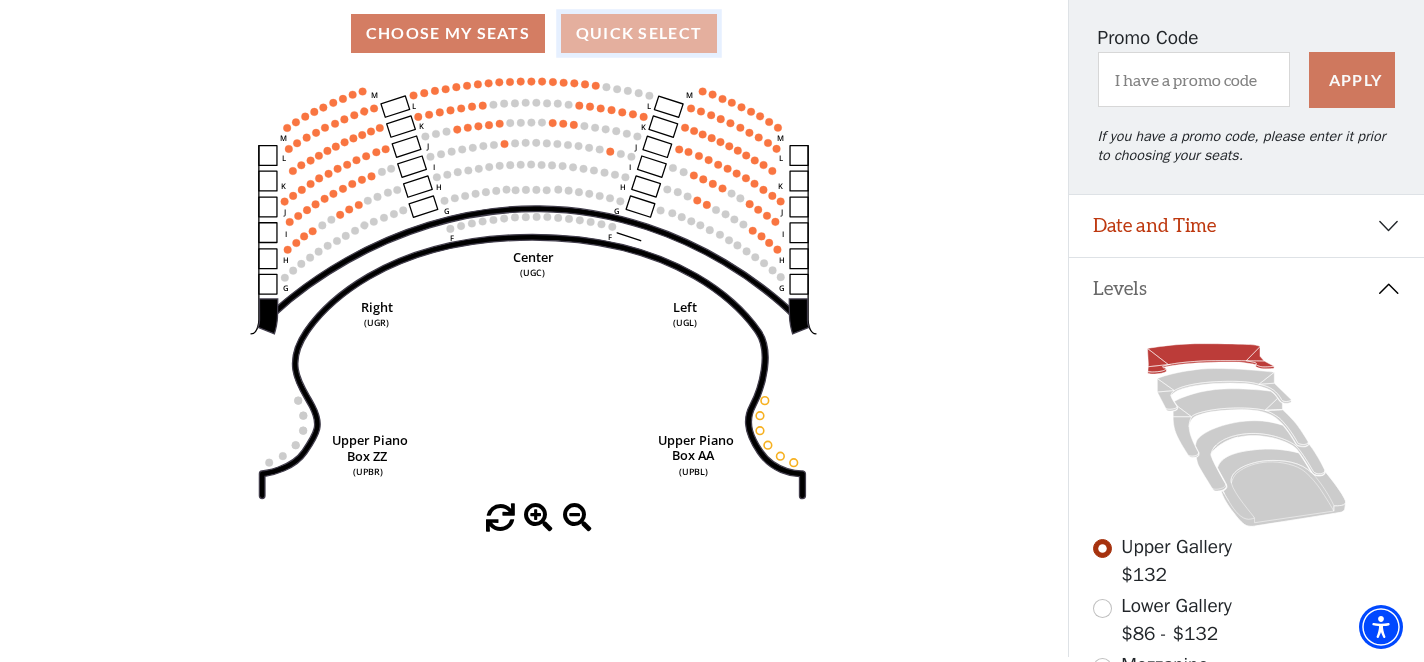 click on "Quick Select" at bounding box center [639, 33] 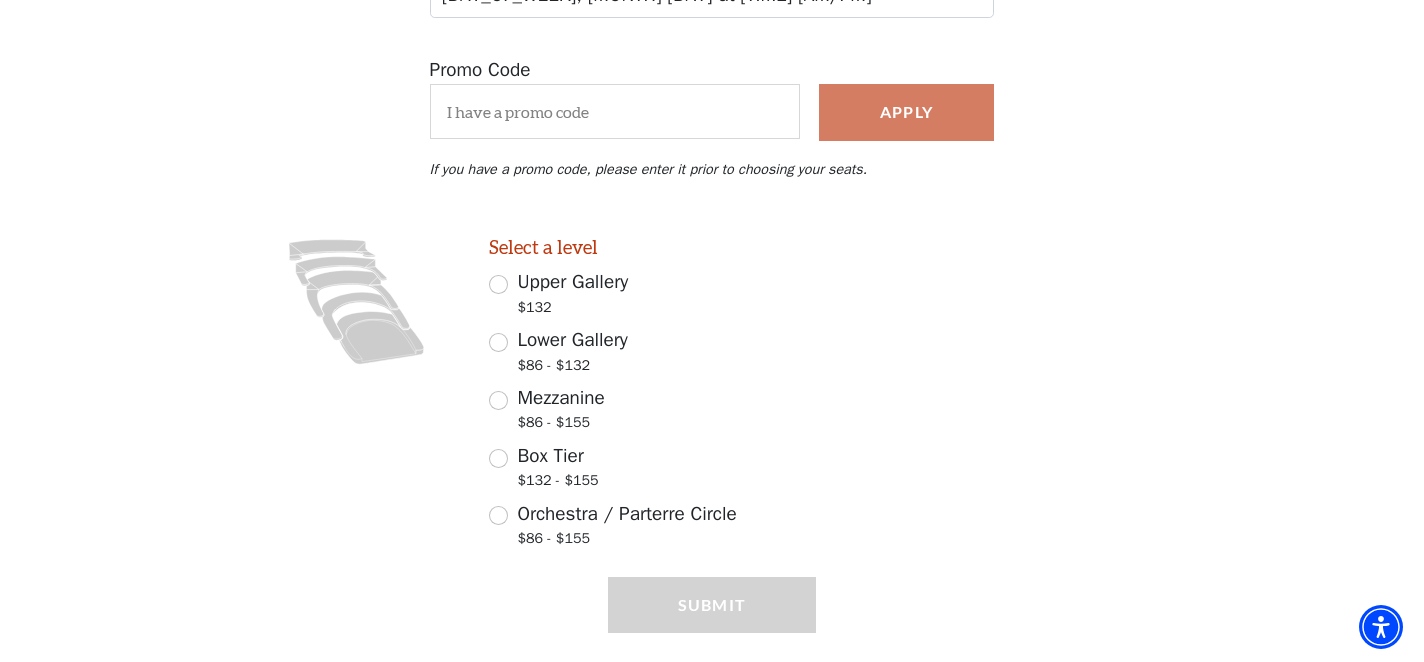 scroll, scrollTop: 383, scrollLeft: 0, axis: vertical 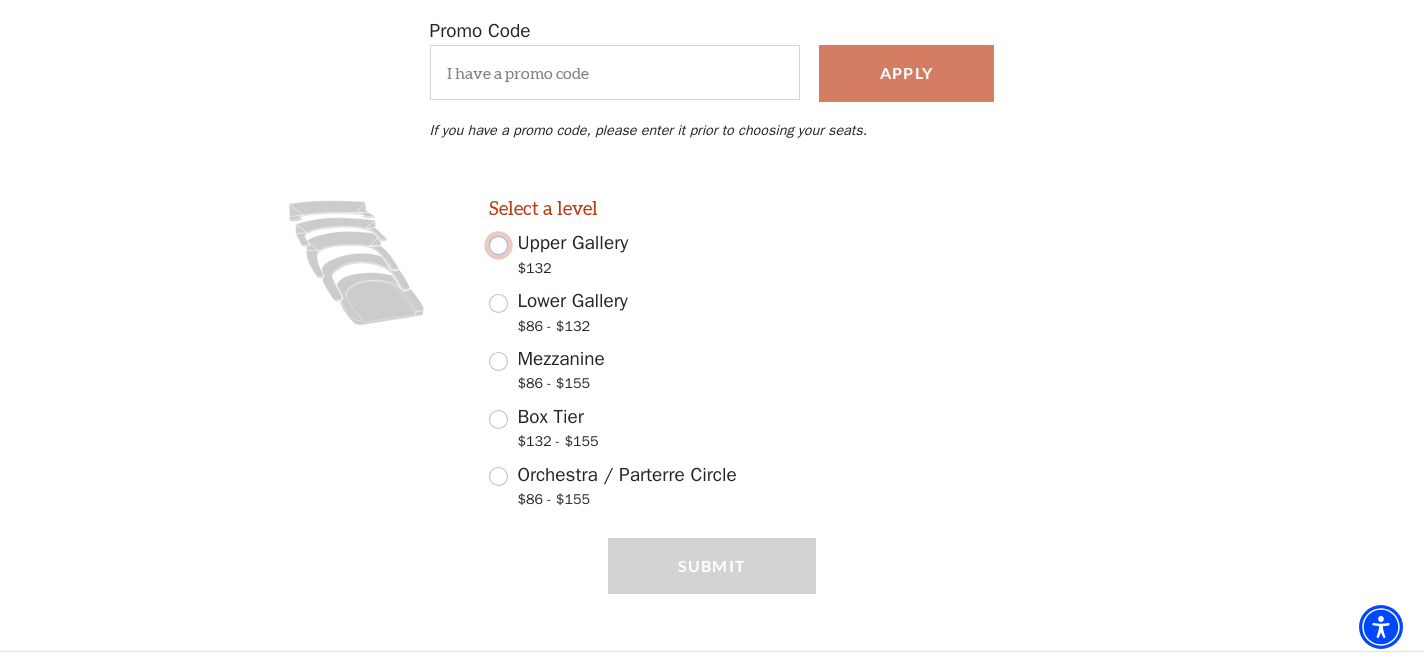 click on "Upper Gallery     $132" at bounding box center [498, 245] 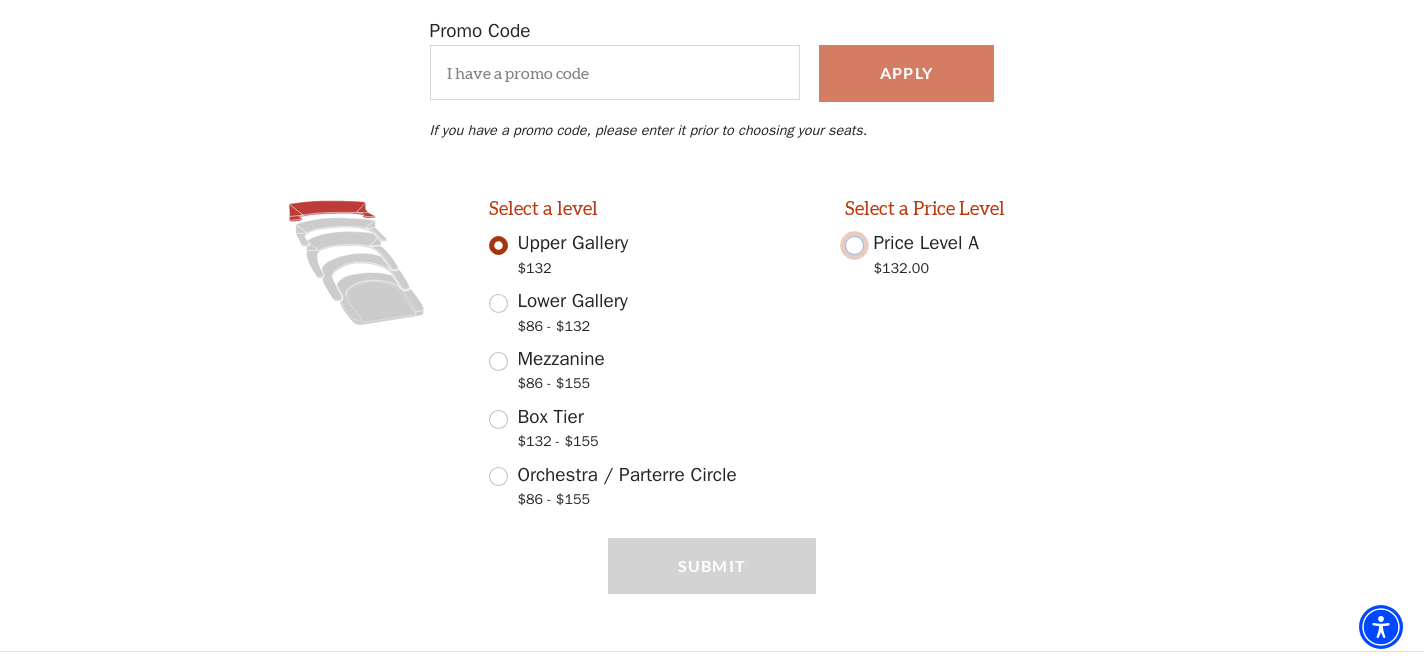 click on "Price Level A $132.00" at bounding box center [854, 245] 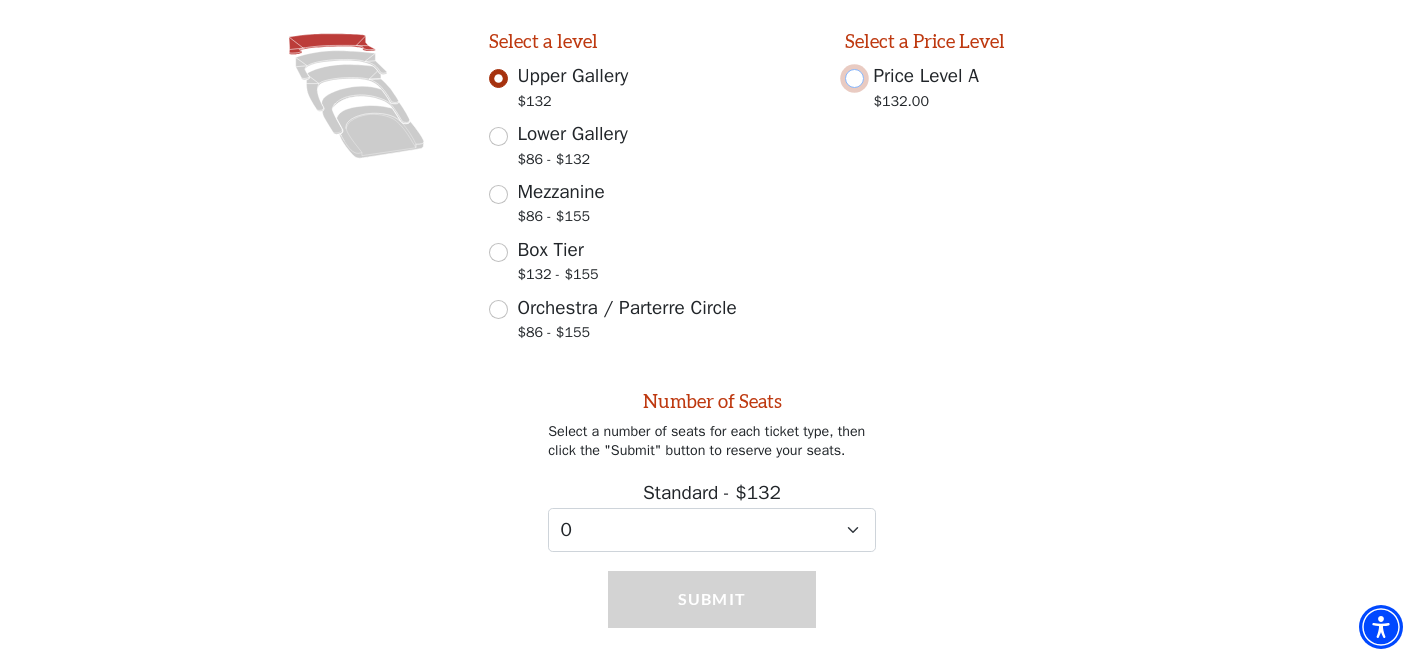 scroll, scrollTop: 597, scrollLeft: 0, axis: vertical 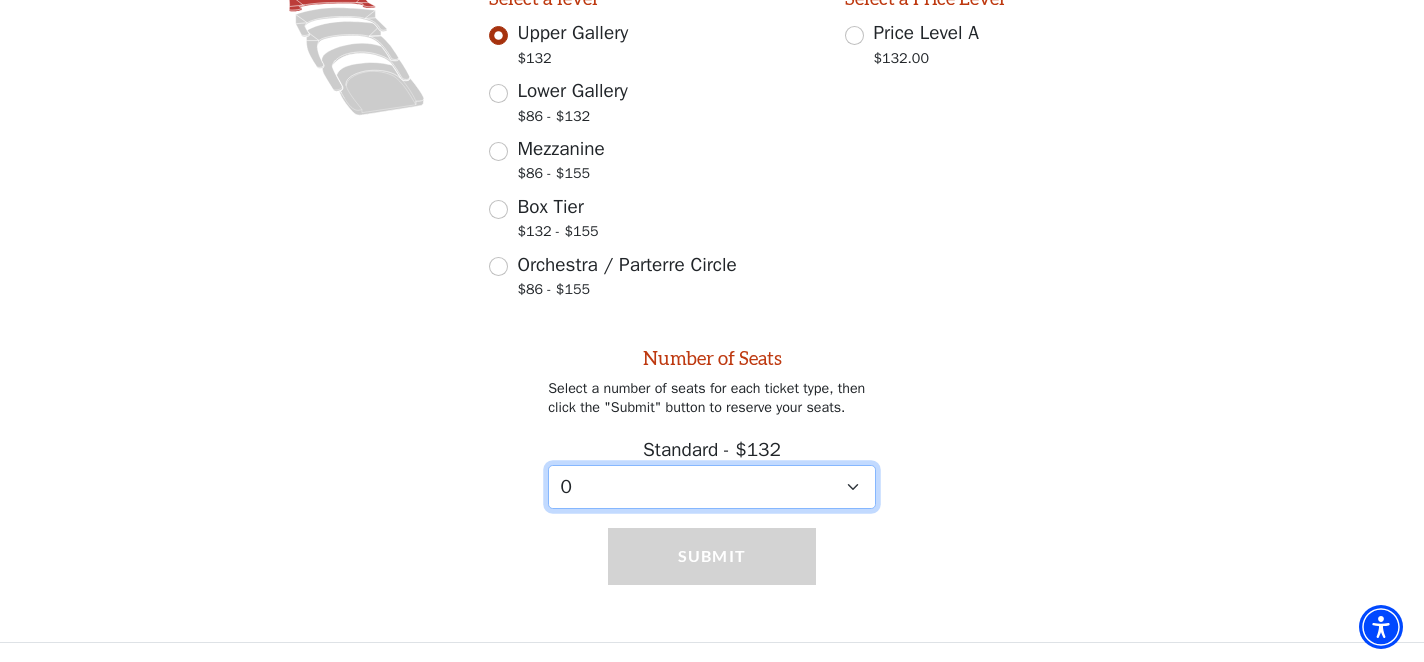 click on "0 1 2 3 4 5 6 7 8 9" at bounding box center [712, 487] 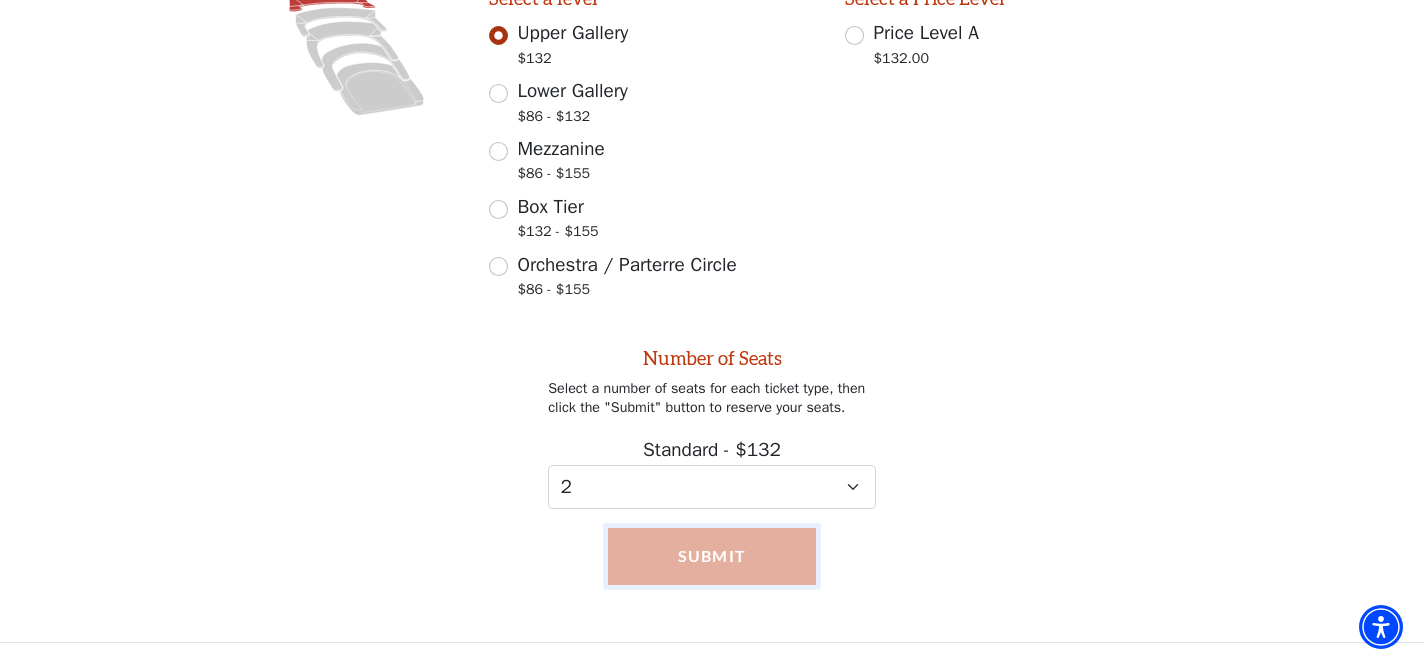 click on "Submit" at bounding box center (712, 556) 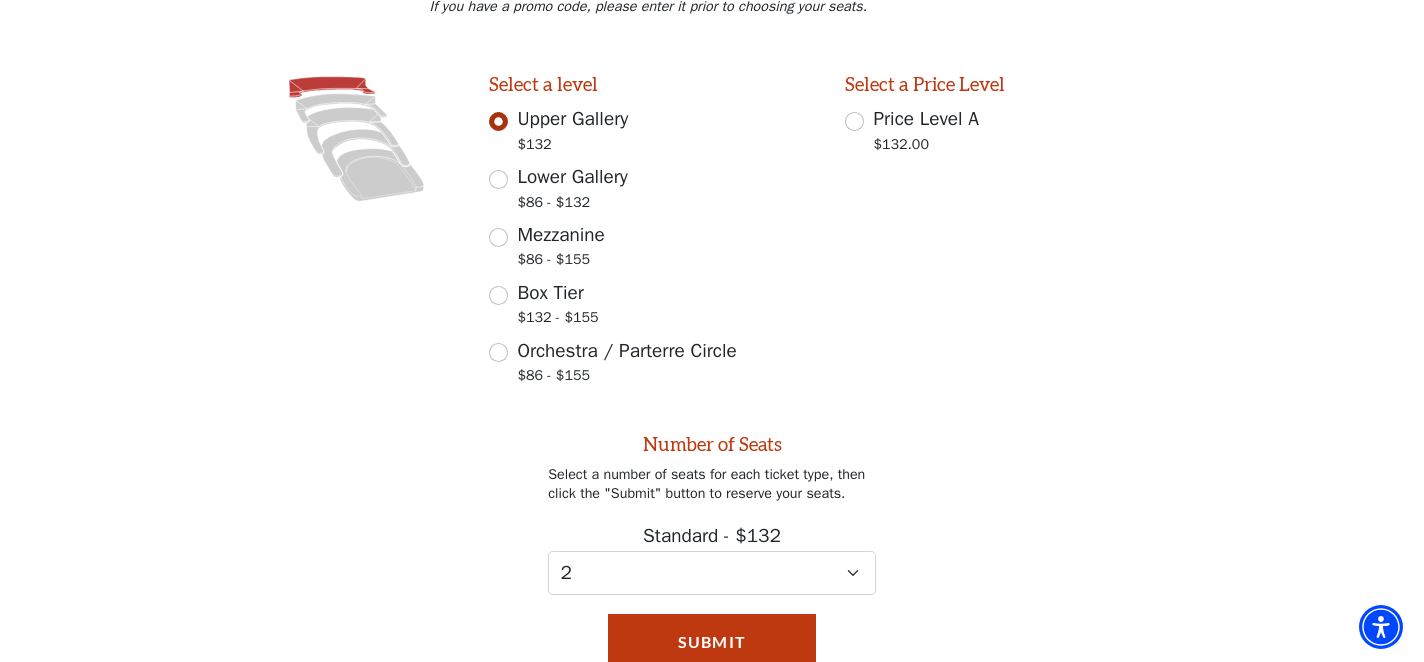 scroll, scrollTop: 482, scrollLeft: 0, axis: vertical 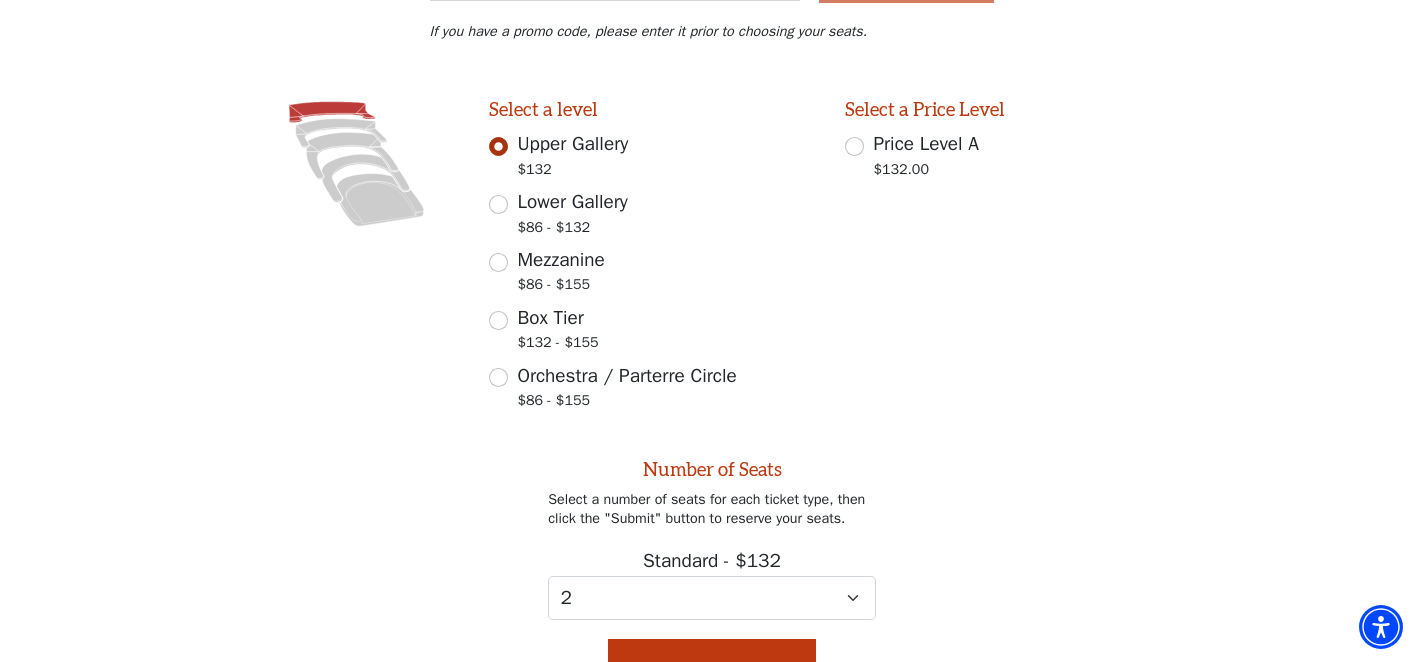 click on "Images representing the levels that are in the facility" 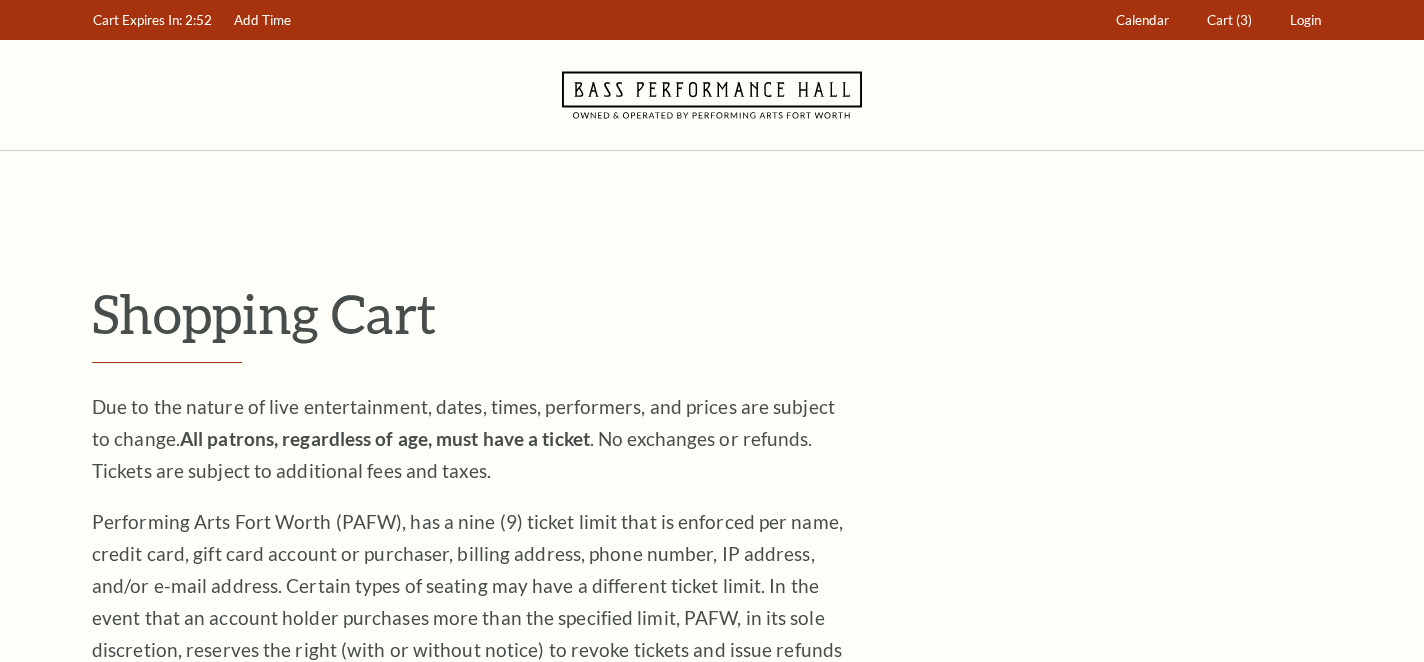scroll, scrollTop: 0, scrollLeft: 0, axis: both 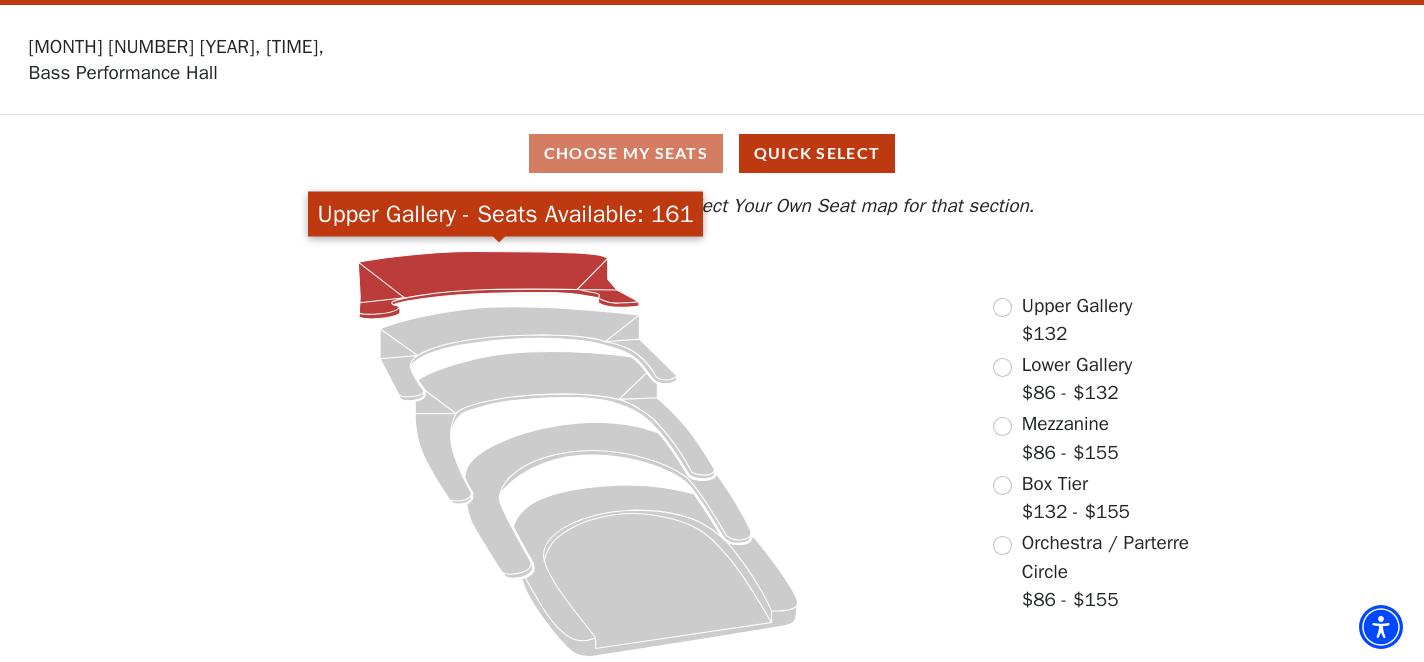 click 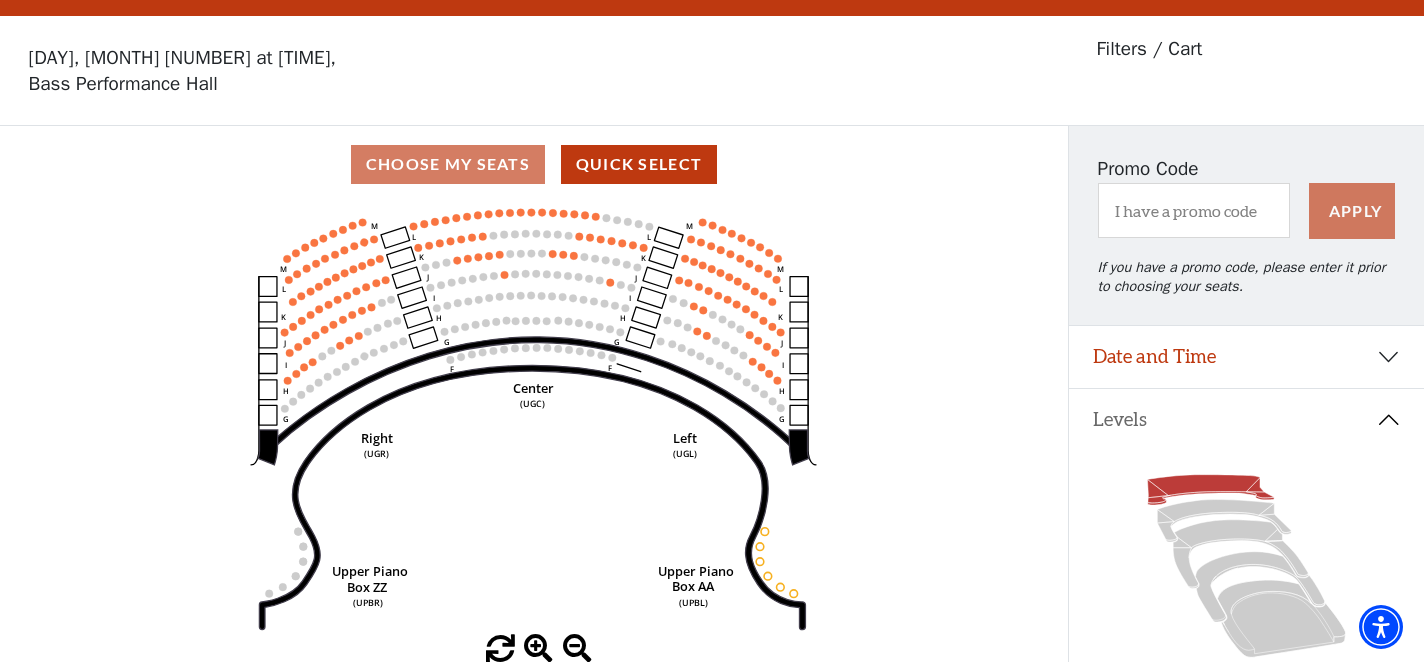 scroll, scrollTop: 92, scrollLeft: 0, axis: vertical 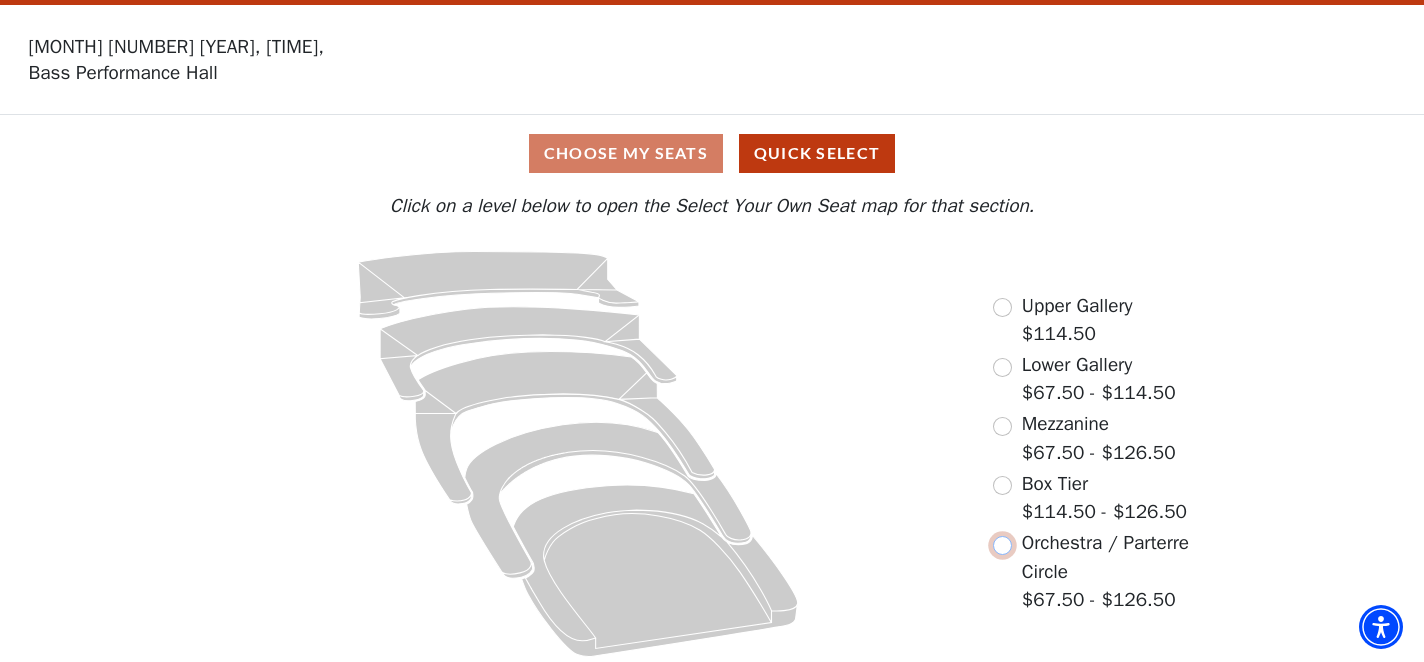 click at bounding box center [1002, 545] 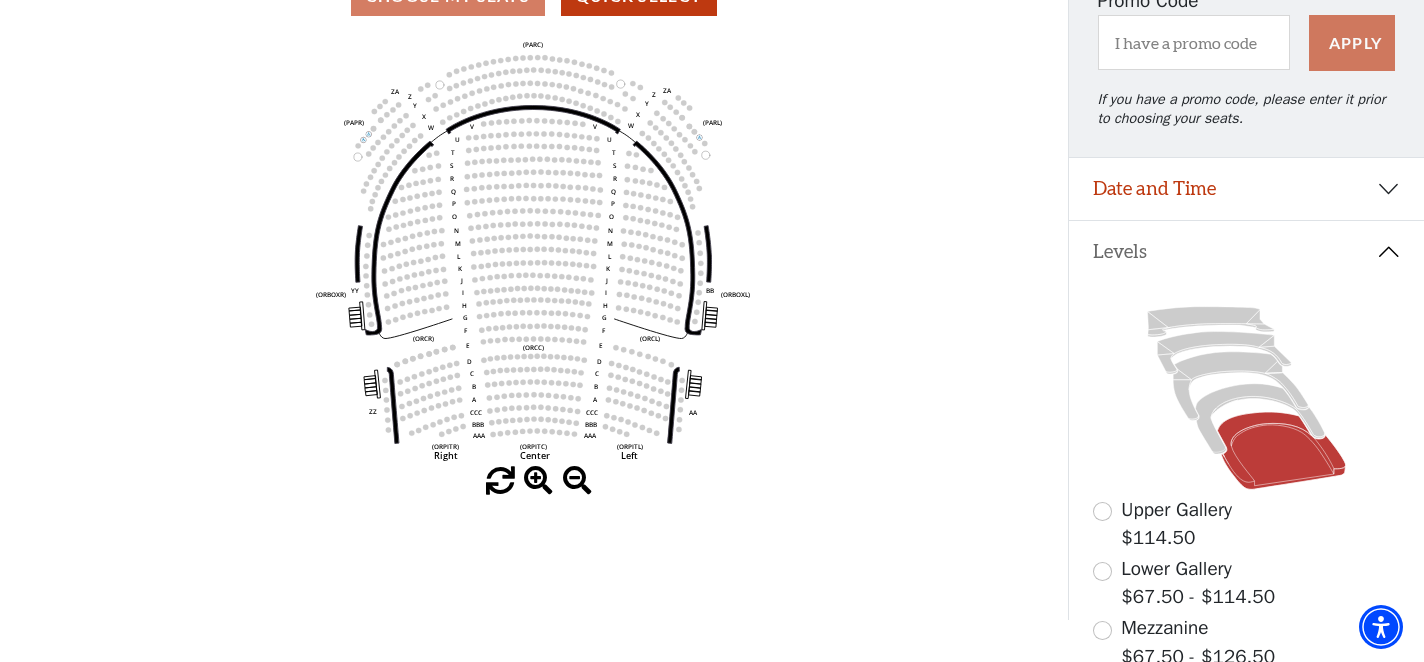 scroll, scrollTop: 0, scrollLeft: 0, axis: both 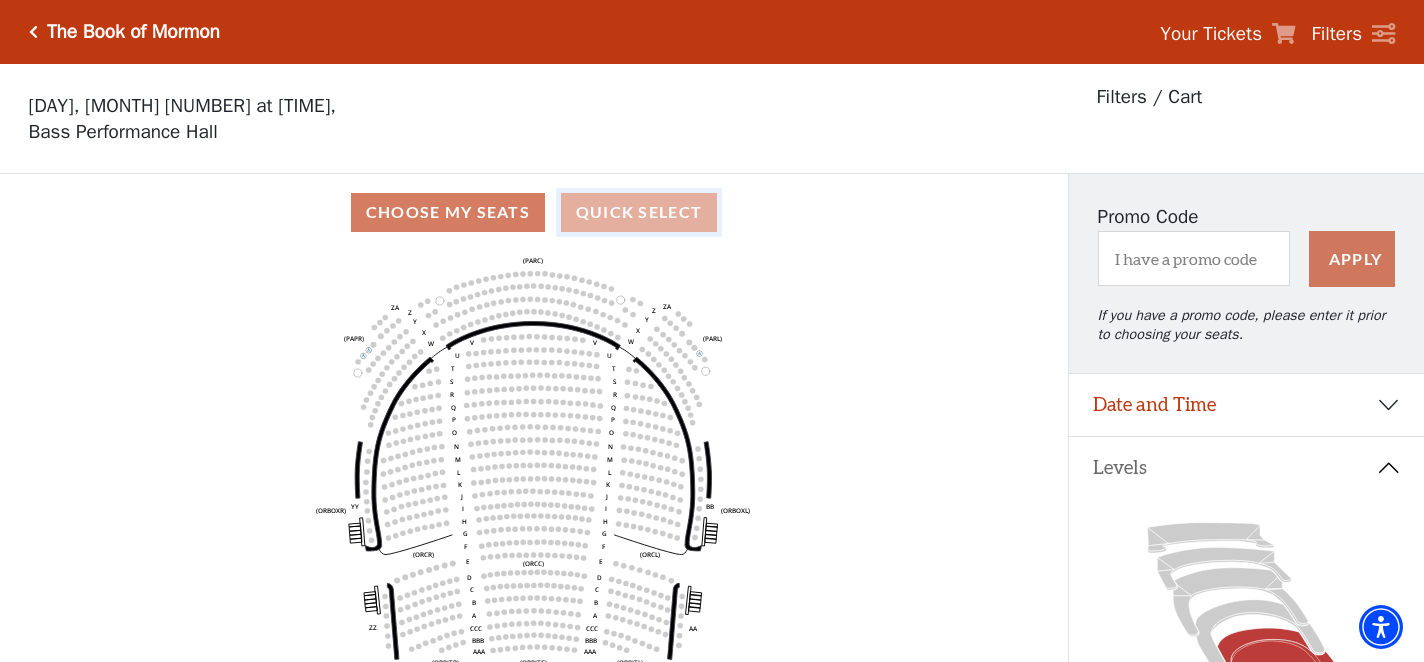 click on "Quick Select" at bounding box center [639, 212] 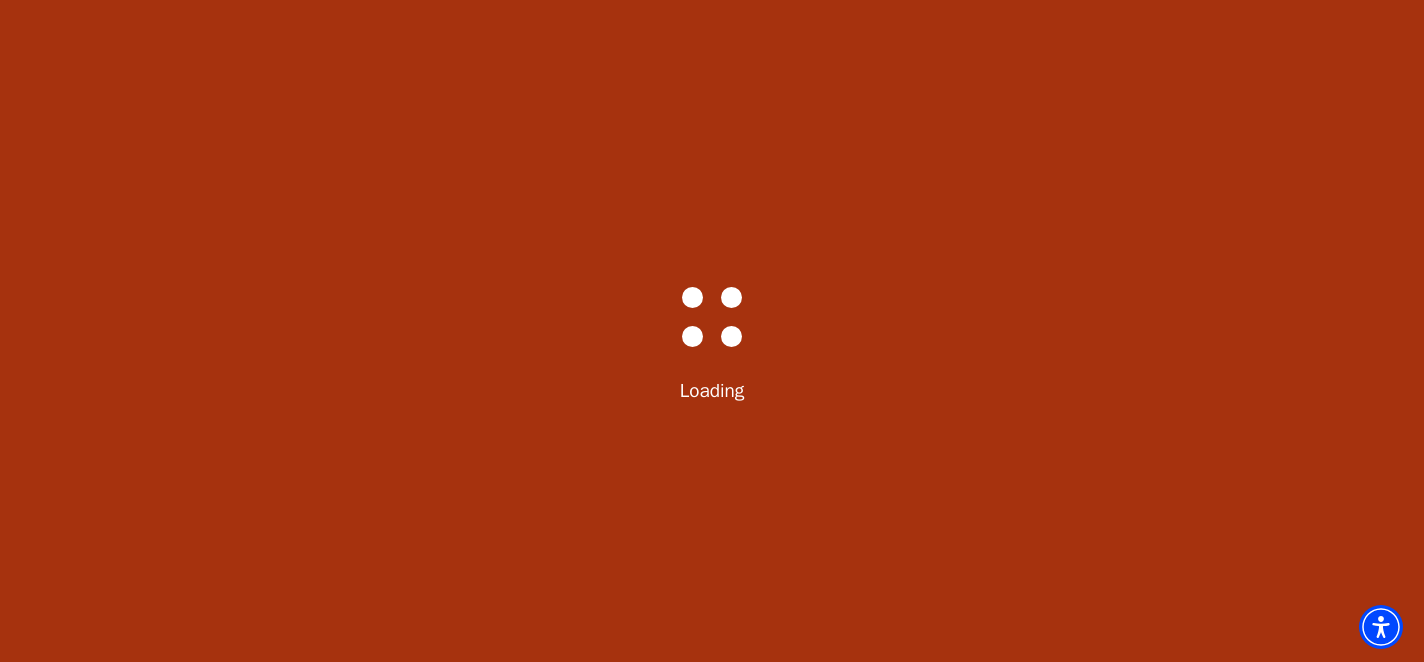 select on "6289" 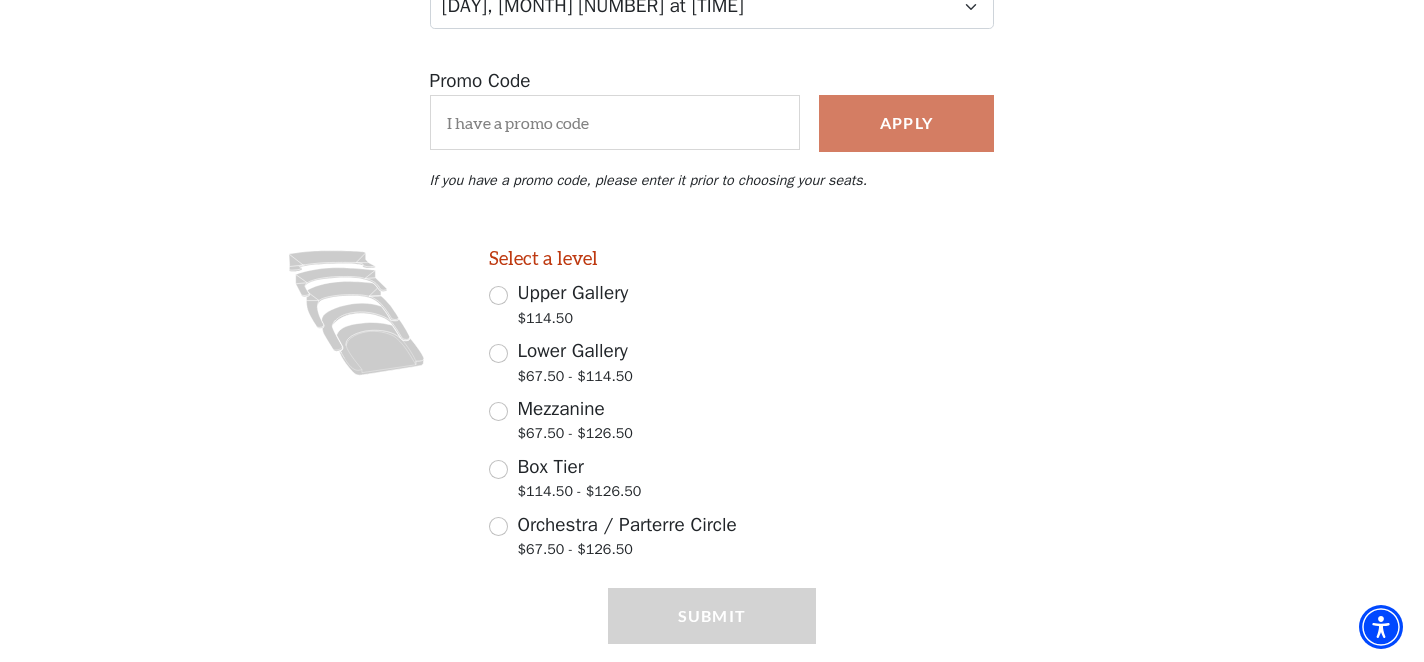 scroll, scrollTop: 371, scrollLeft: 0, axis: vertical 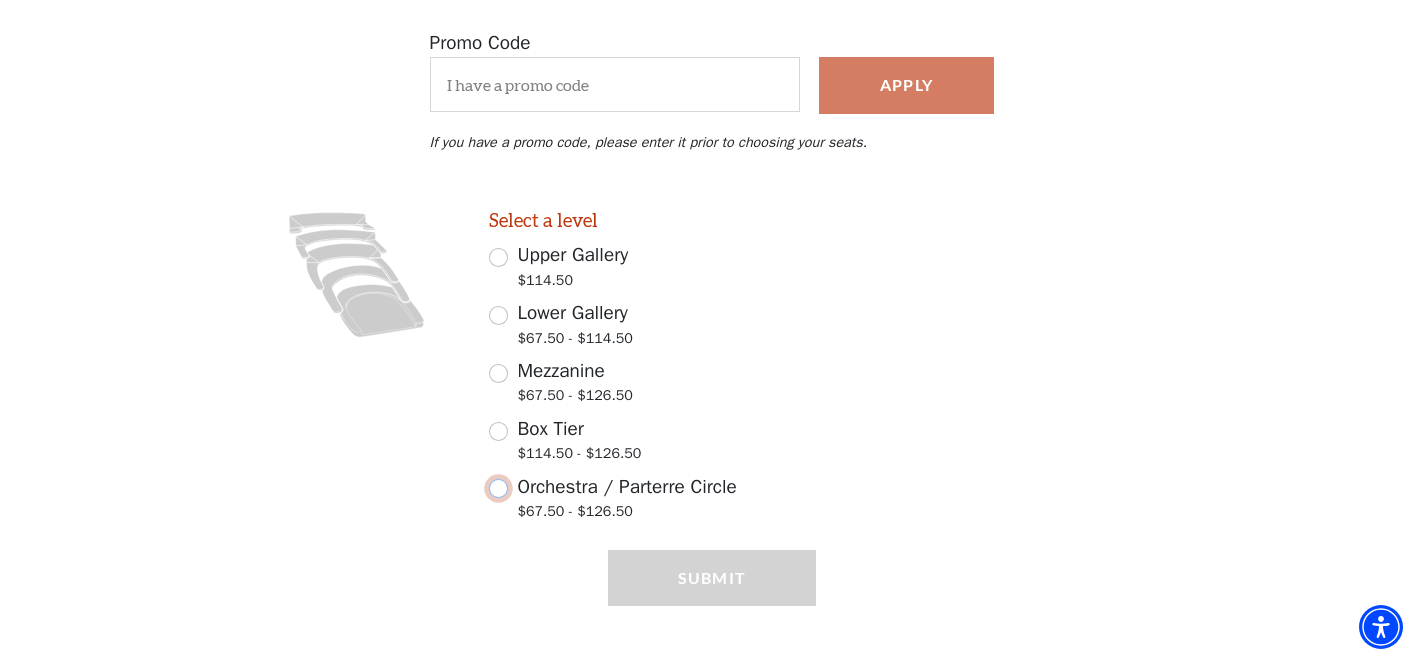 click on "Orchestra / Parterre Circle     $67.50 - $126.50" at bounding box center (498, 488) 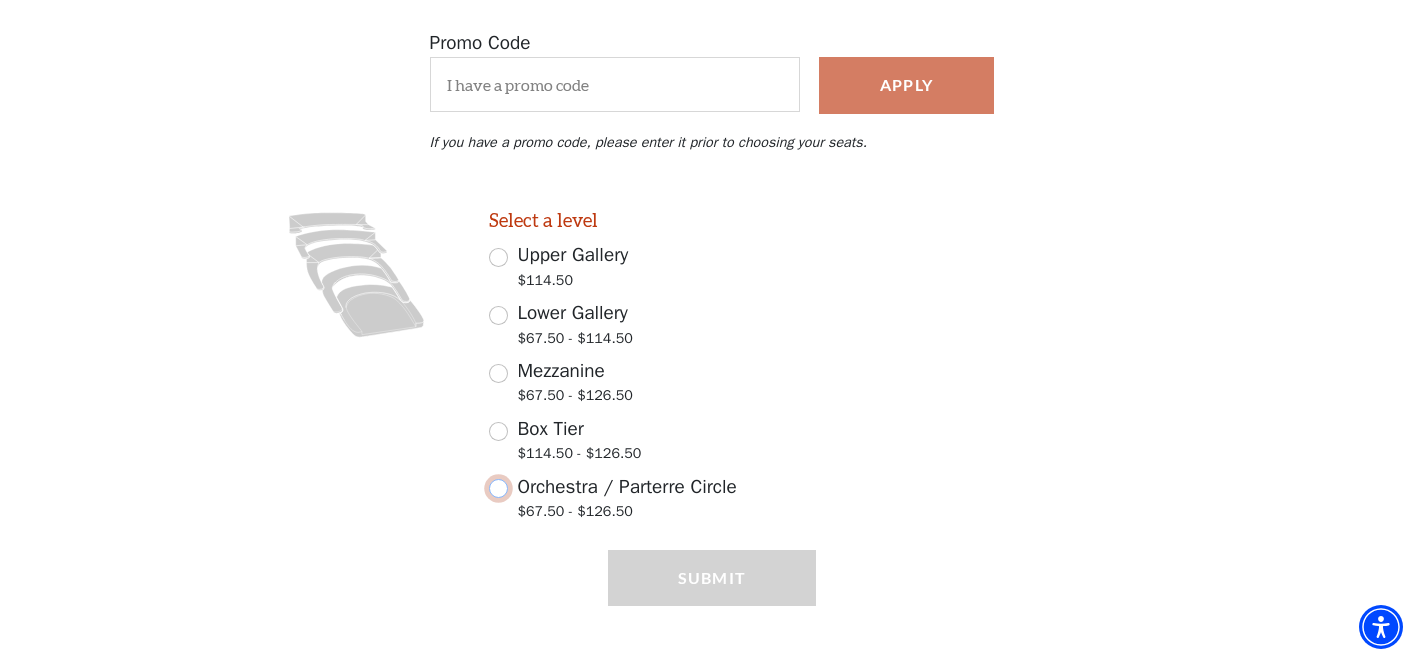 radio on "true" 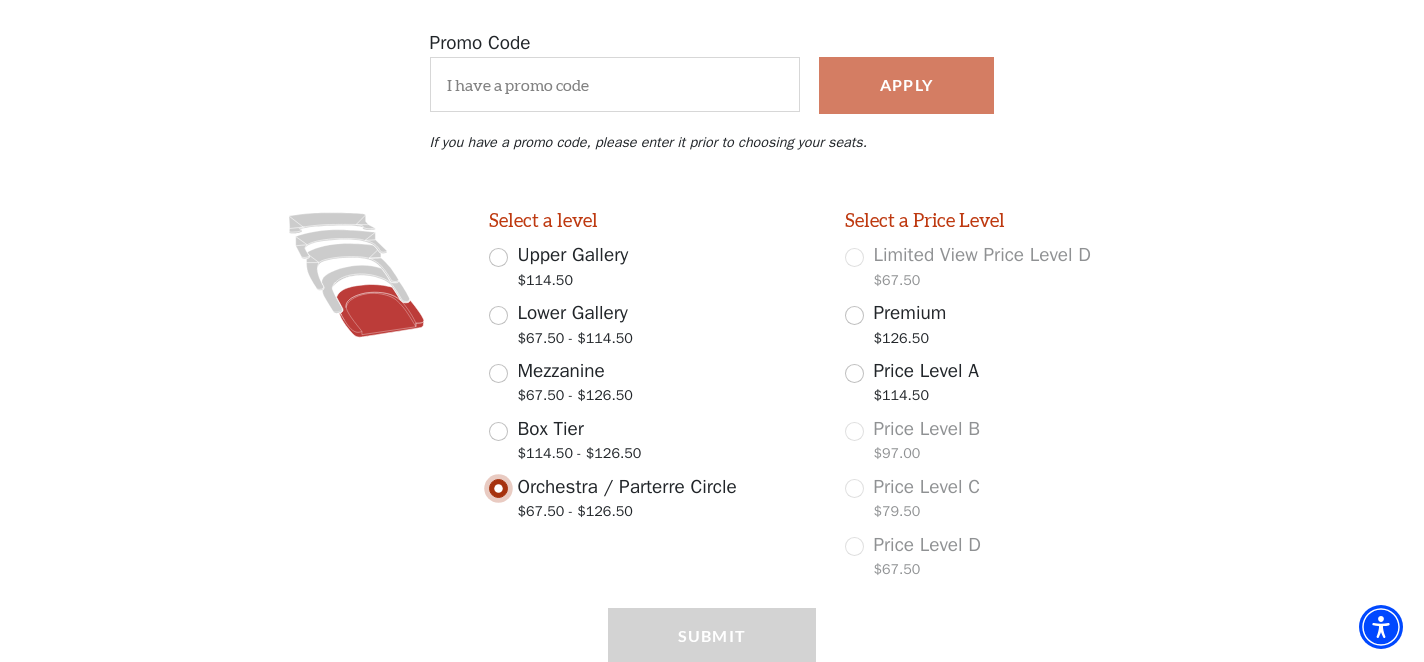 scroll, scrollTop: 441, scrollLeft: 0, axis: vertical 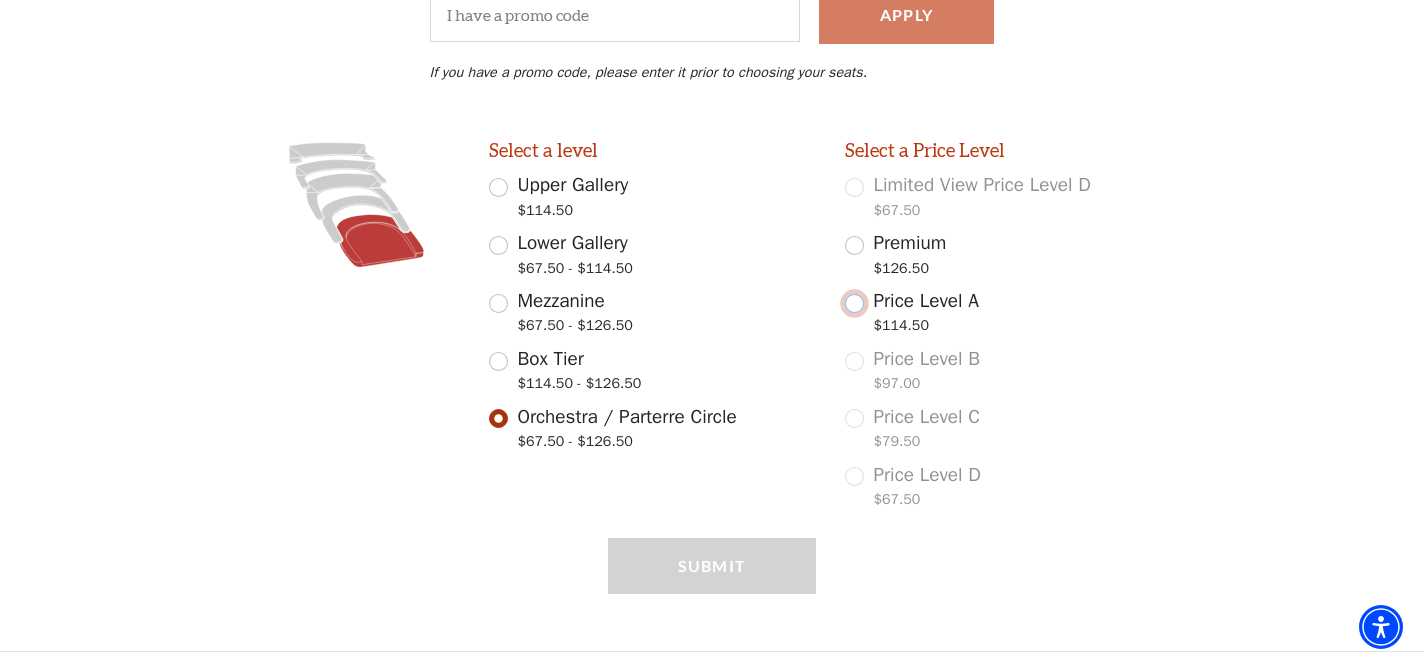 click on "Price Level A $114.50" at bounding box center [854, 303] 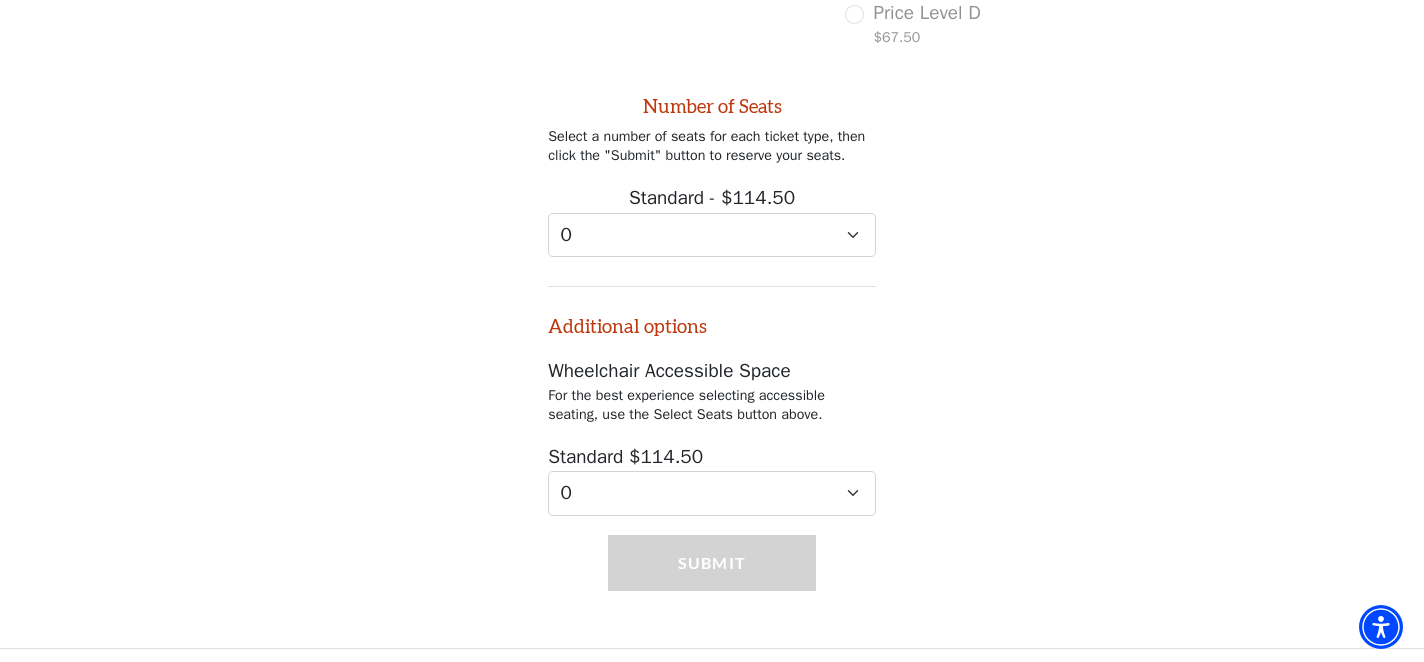 scroll, scrollTop: 909, scrollLeft: 0, axis: vertical 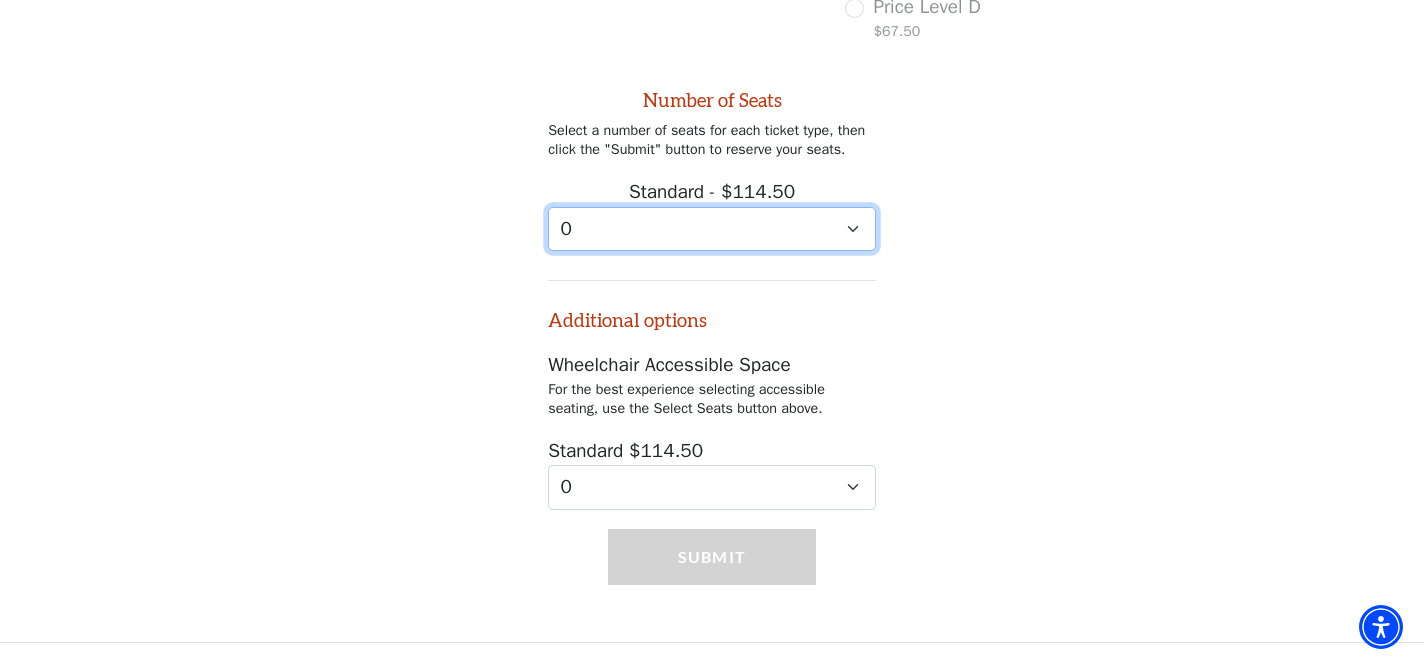 click on "0 1 2 3 4 5 6 7 8 9" at bounding box center [712, 229] 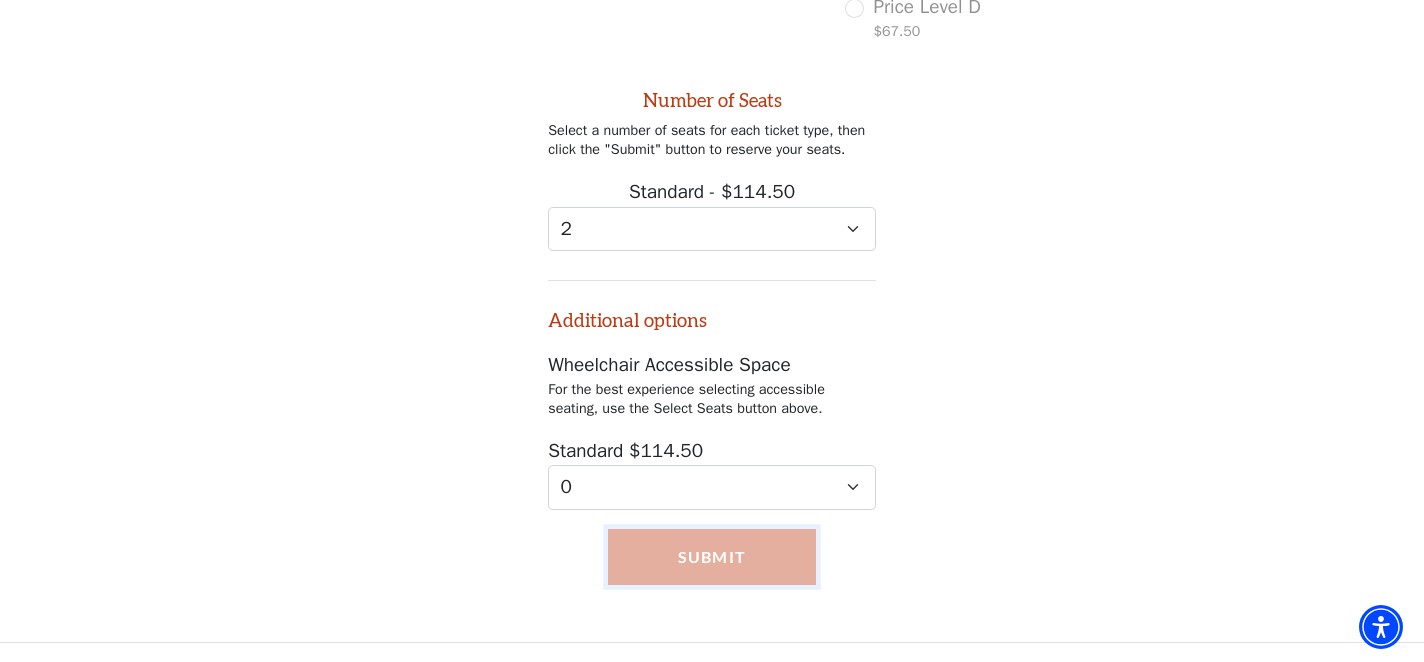 click on "Submit" at bounding box center (712, 557) 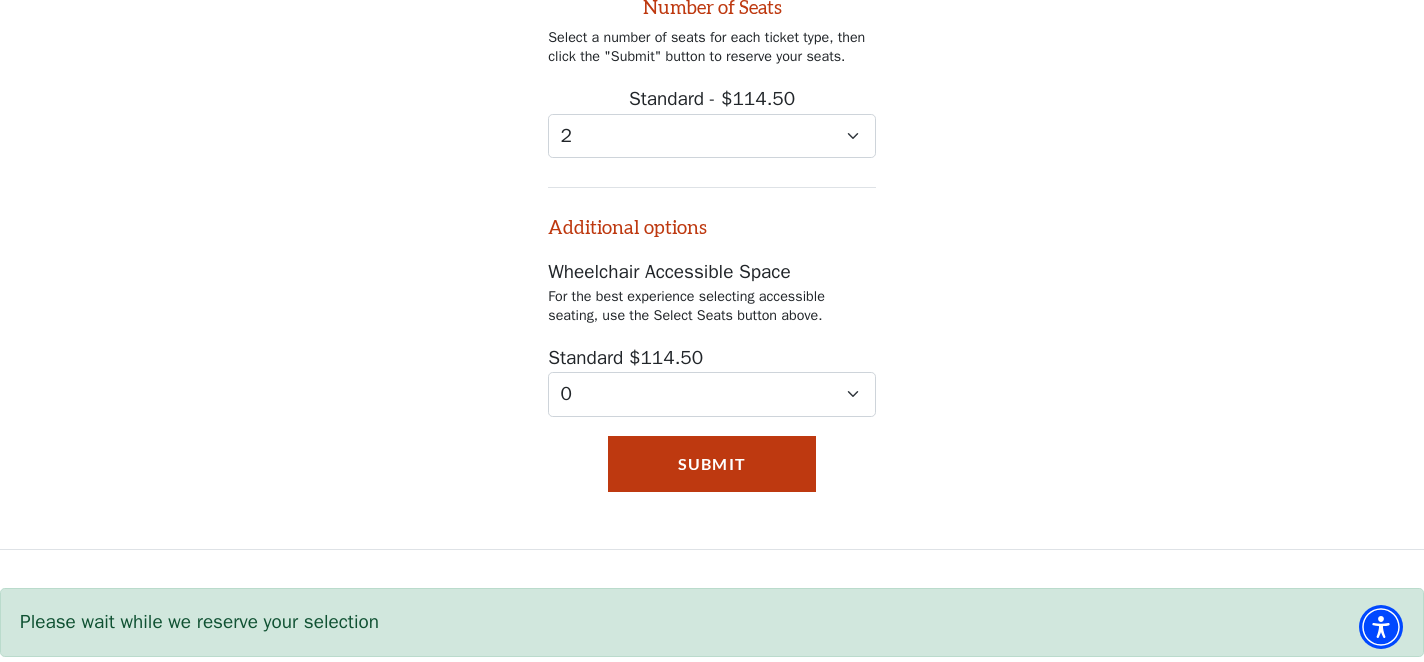 scroll, scrollTop: 1016, scrollLeft: 0, axis: vertical 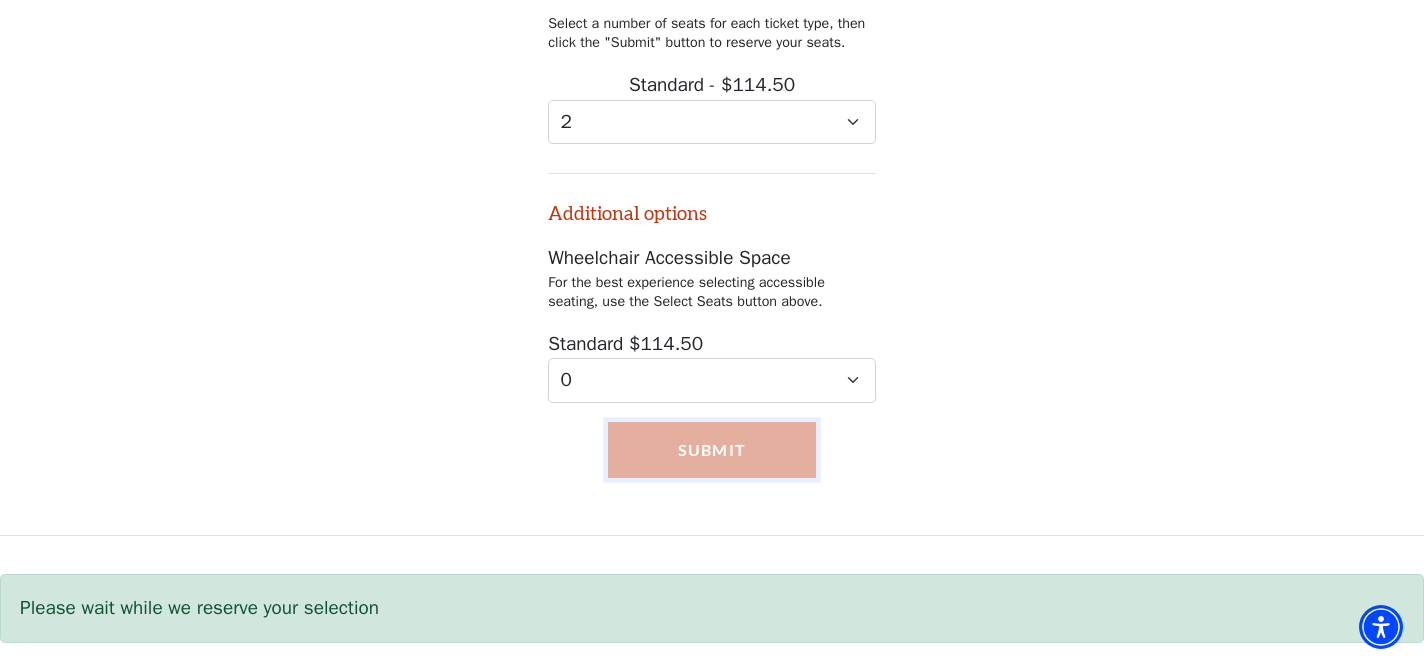 click on "Submit" at bounding box center [712, 450] 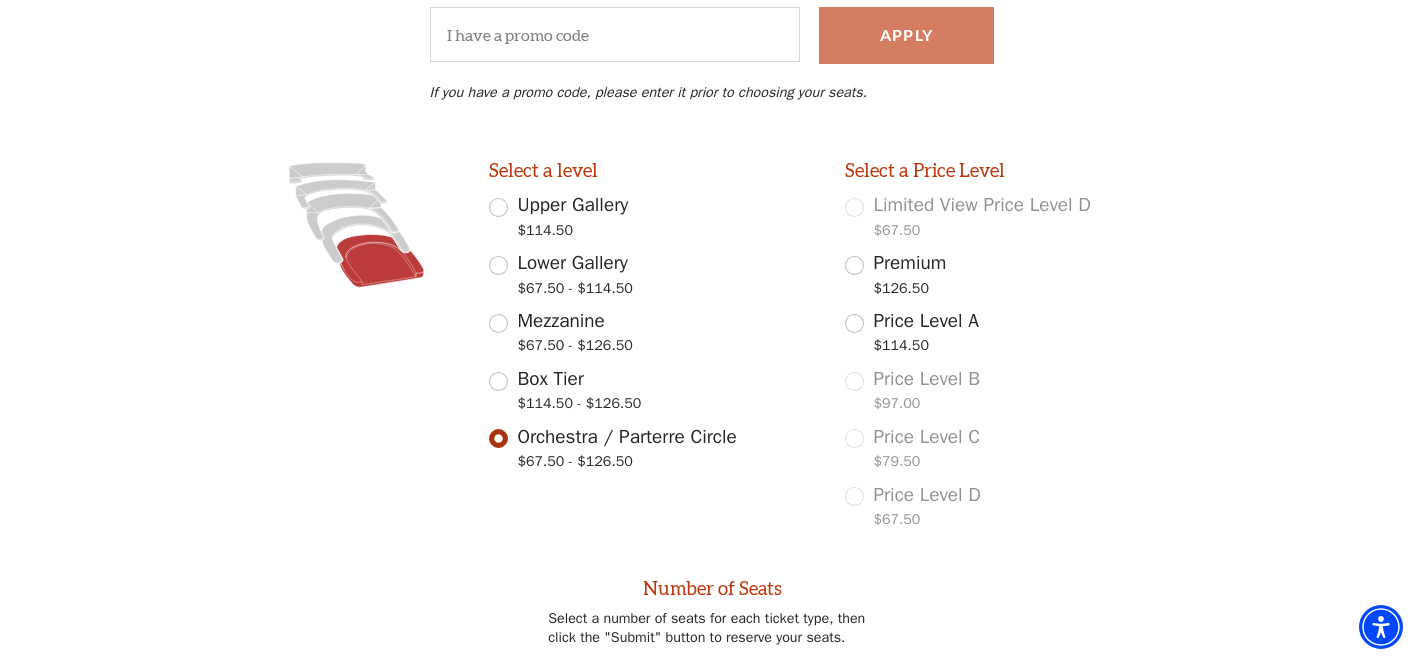 scroll, scrollTop: 420, scrollLeft: 0, axis: vertical 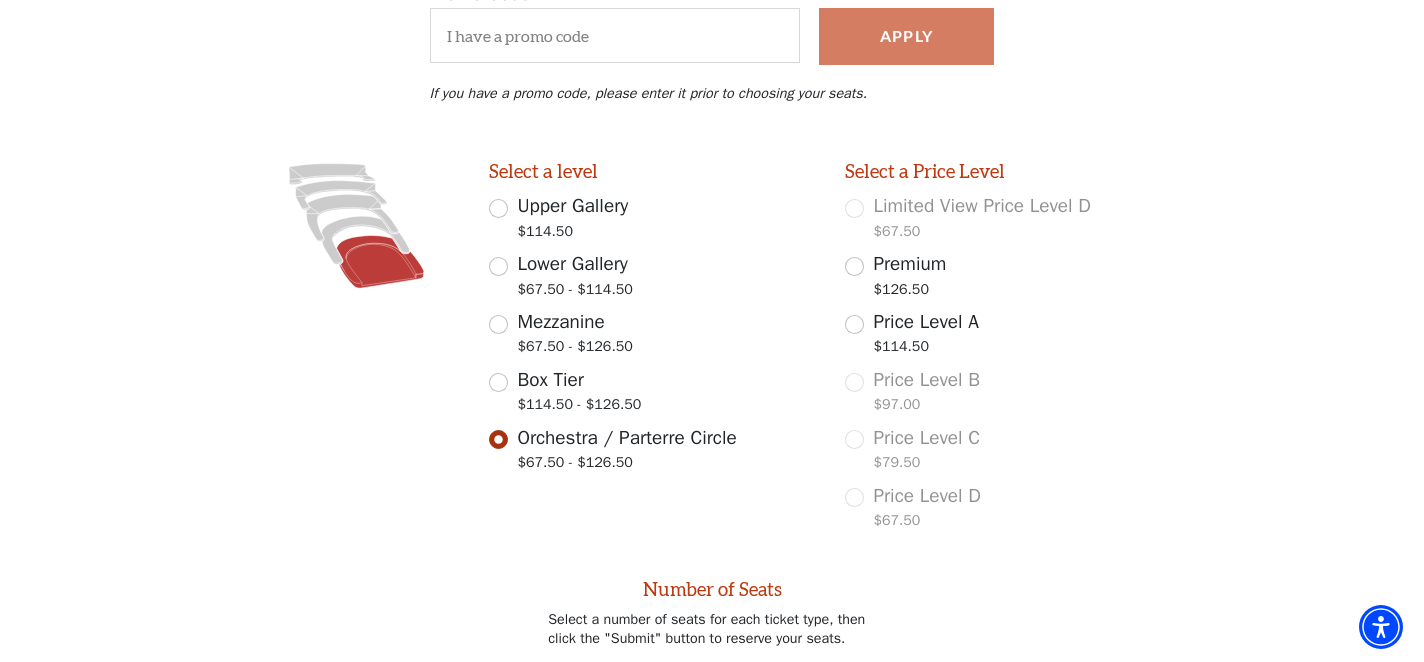 click 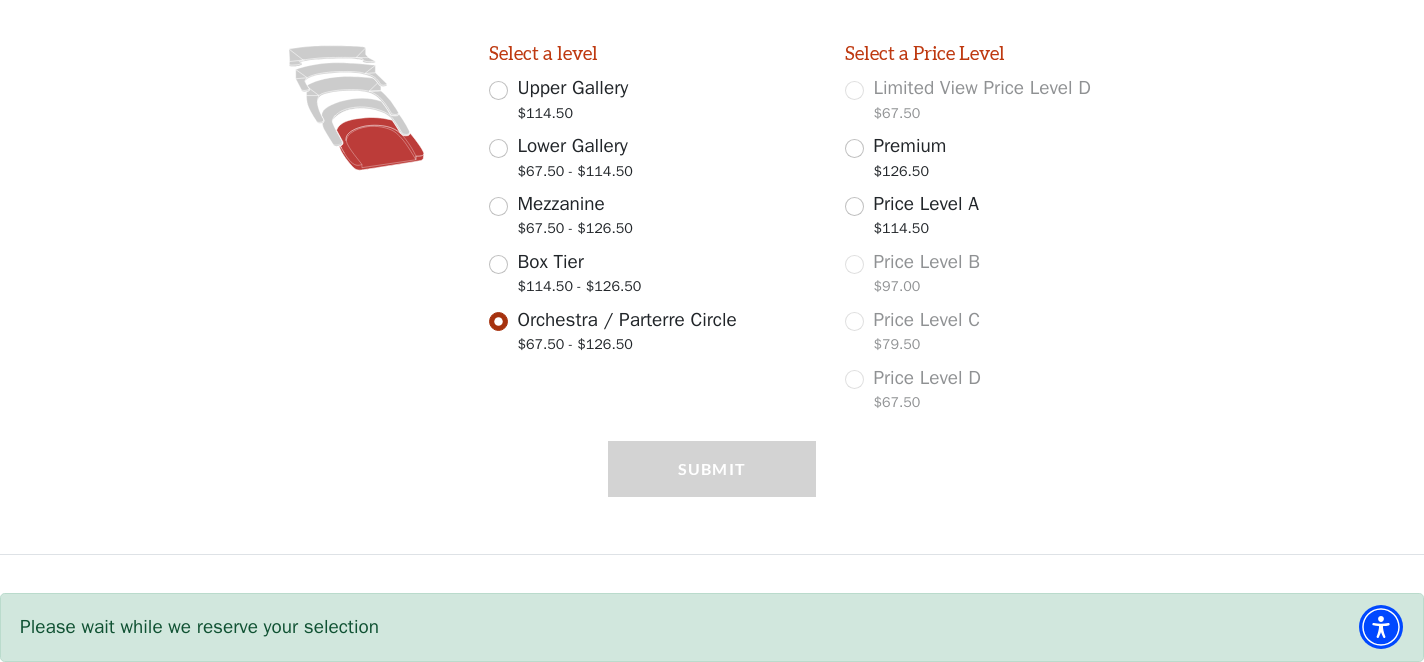 scroll, scrollTop: 547, scrollLeft: 0, axis: vertical 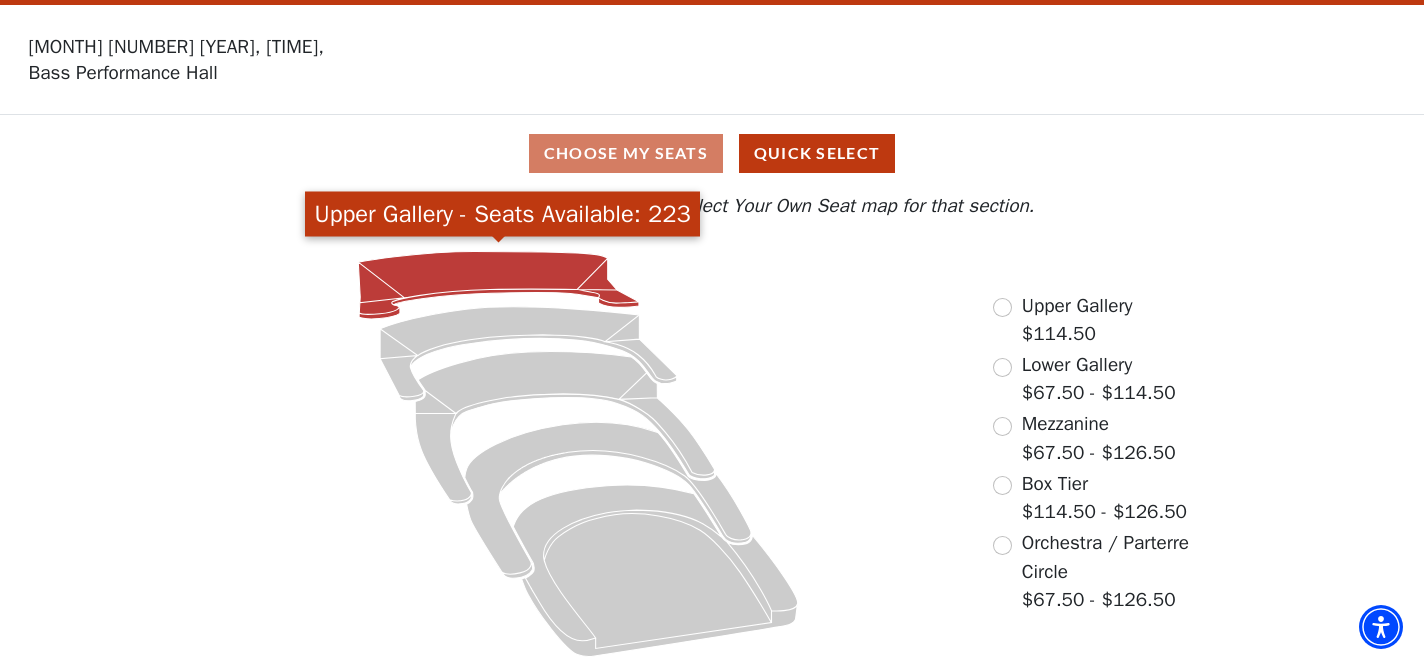 click 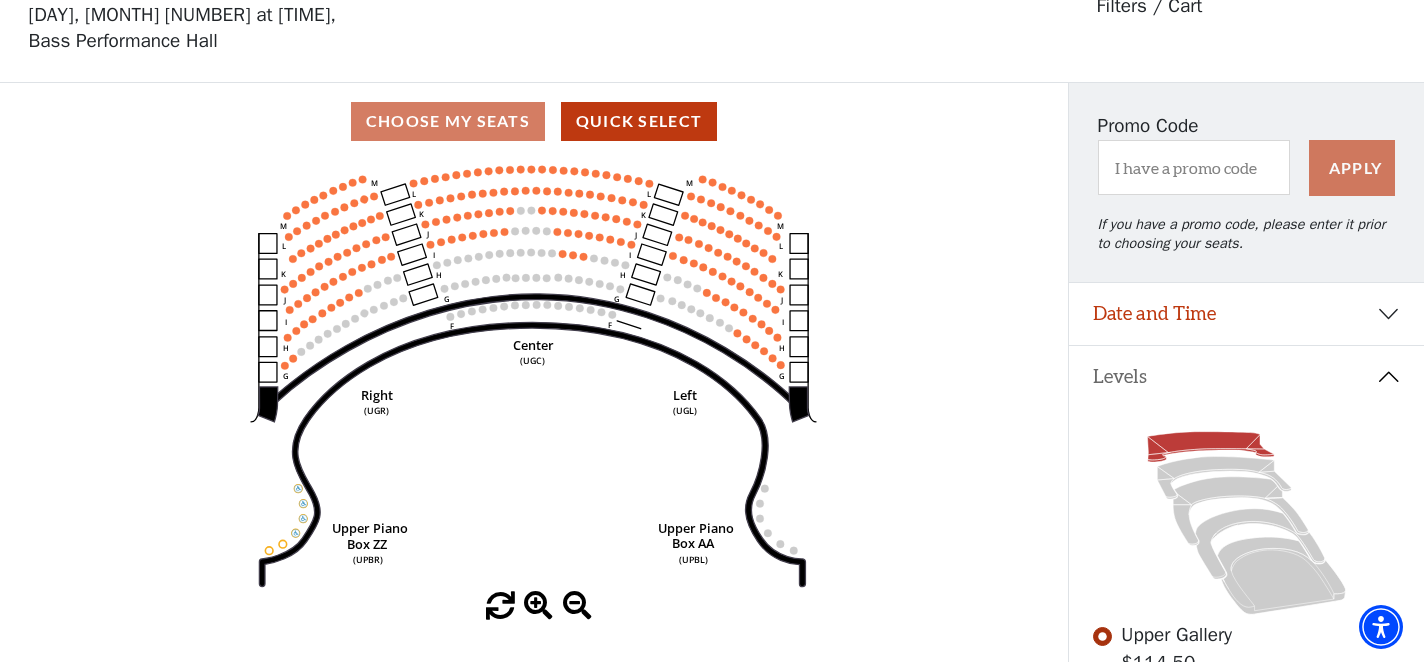 scroll, scrollTop: 145, scrollLeft: 0, axis: vertical 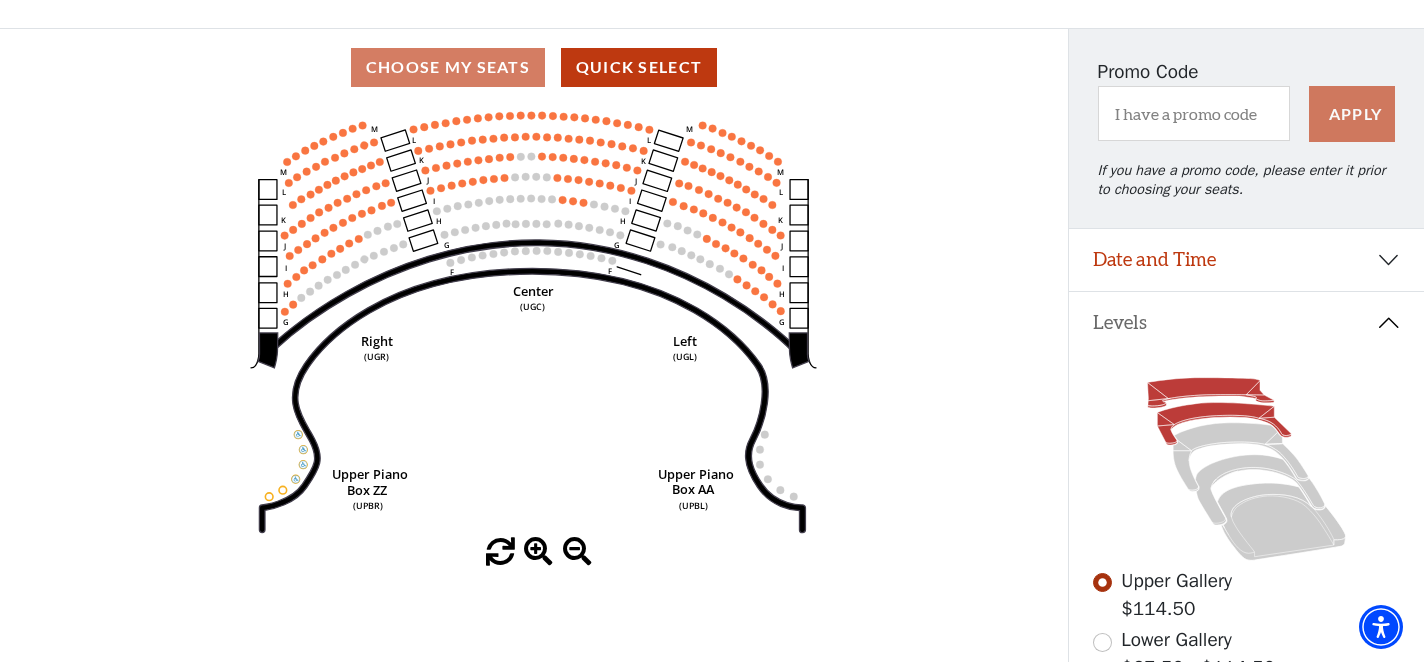 click 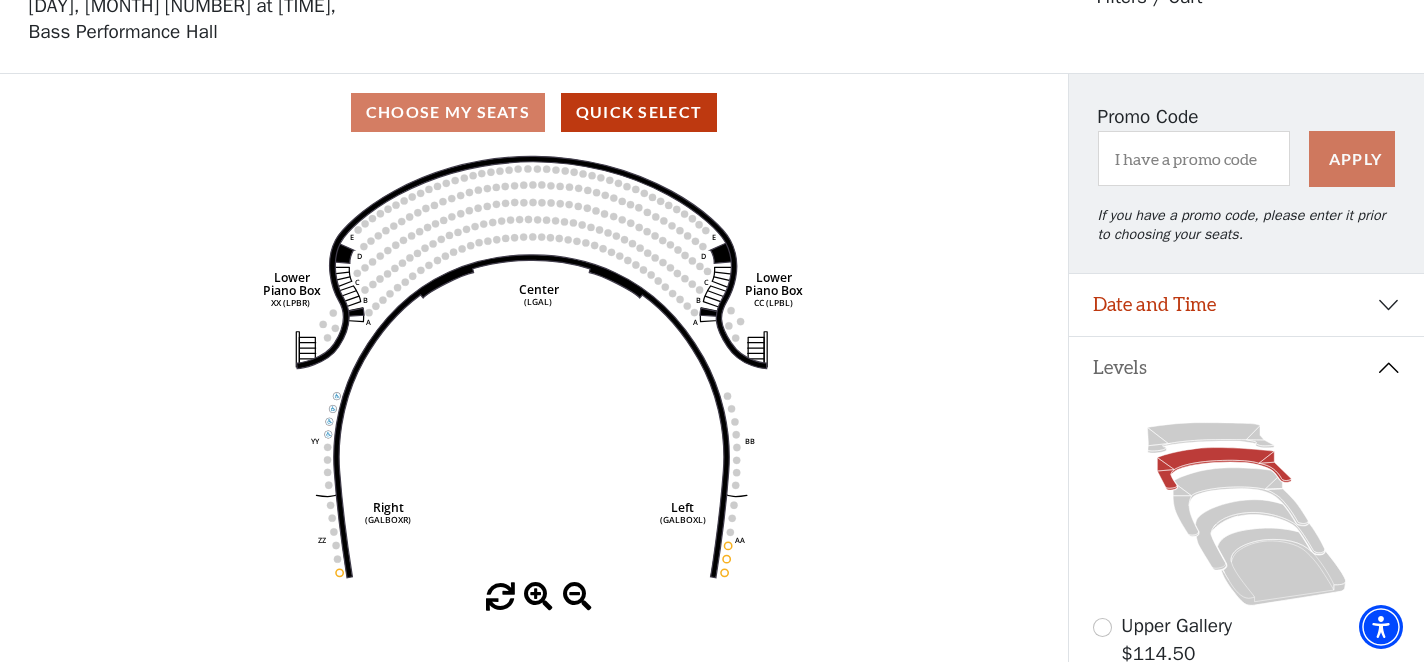 scroll, scrollTop: 110, scrollLeft: 0, axis: vertical 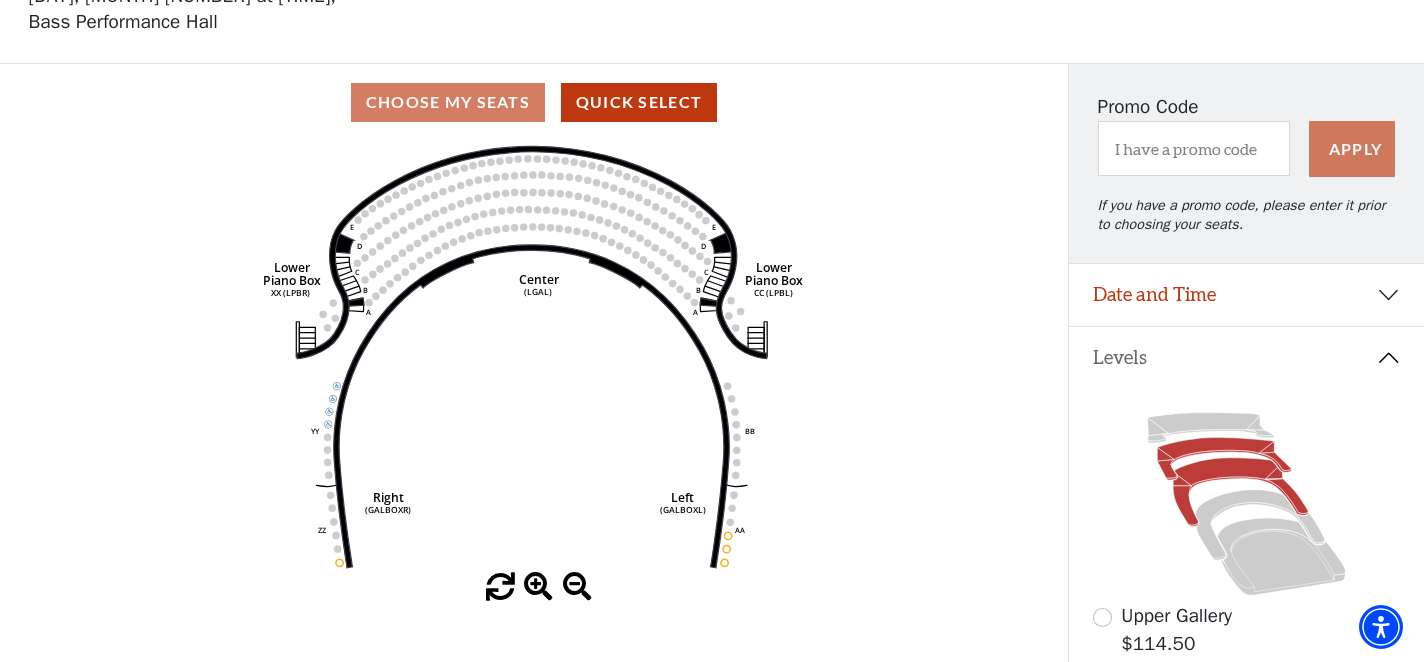 click 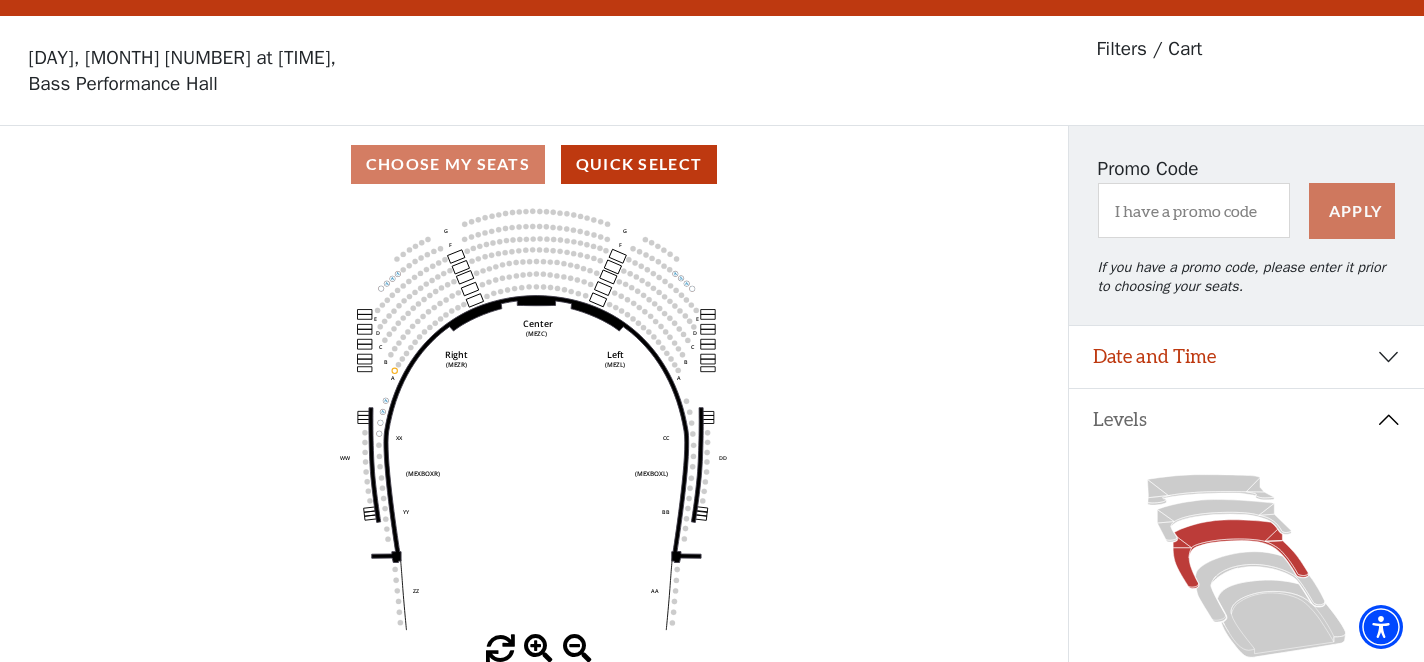 scroll, scrollTop: 92, scrollLeft: 0, axis: vertical 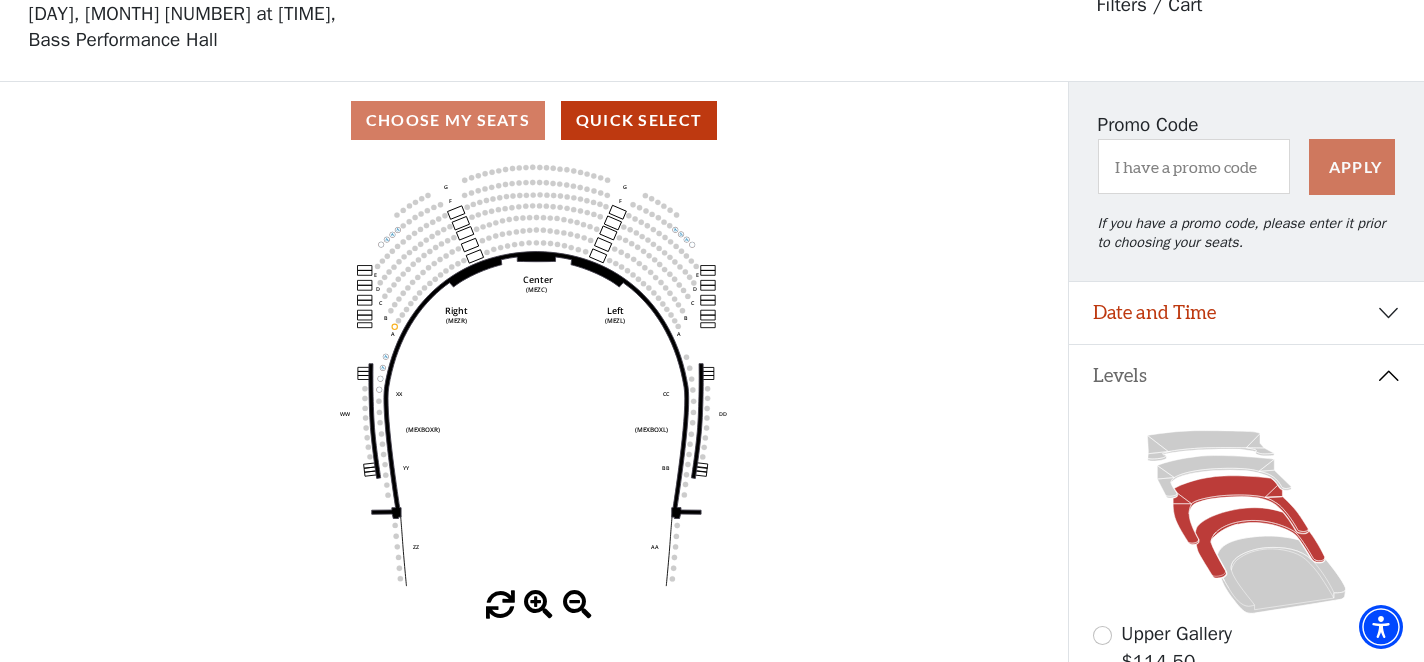 click 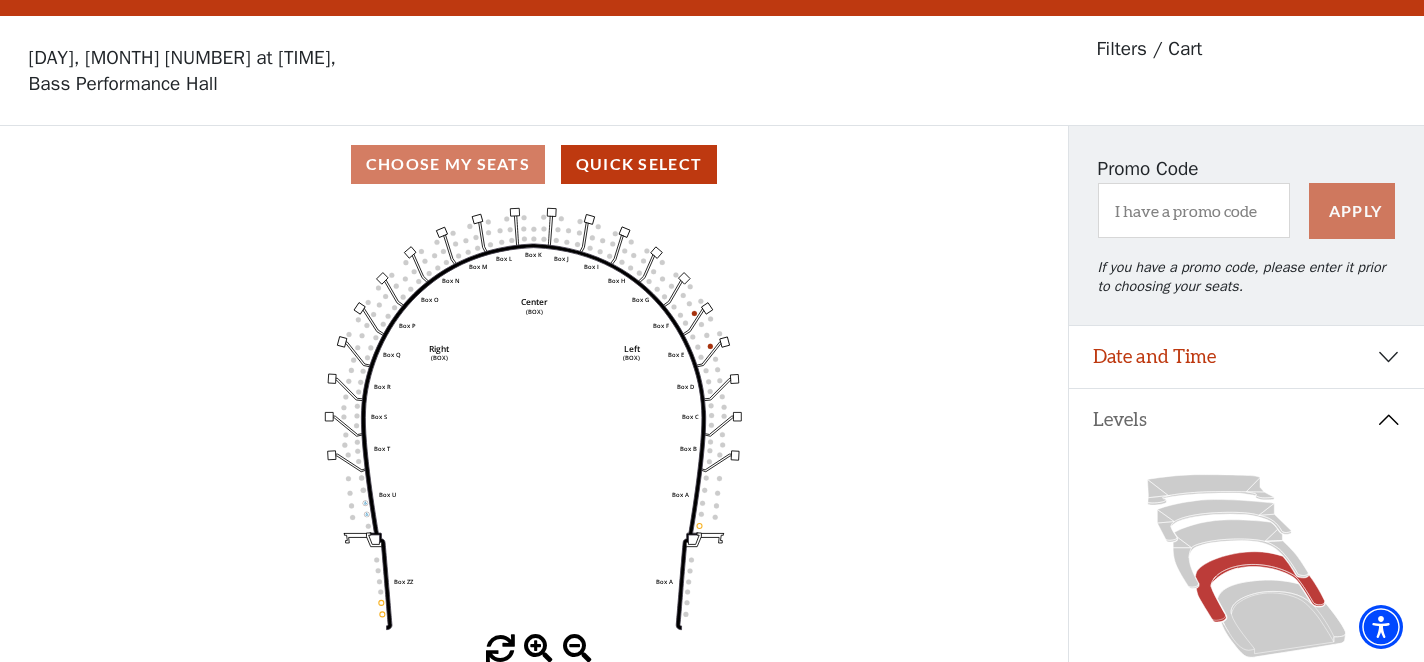 scroll, scrollTop: 92, scrollLeft: 0, axis: vertical 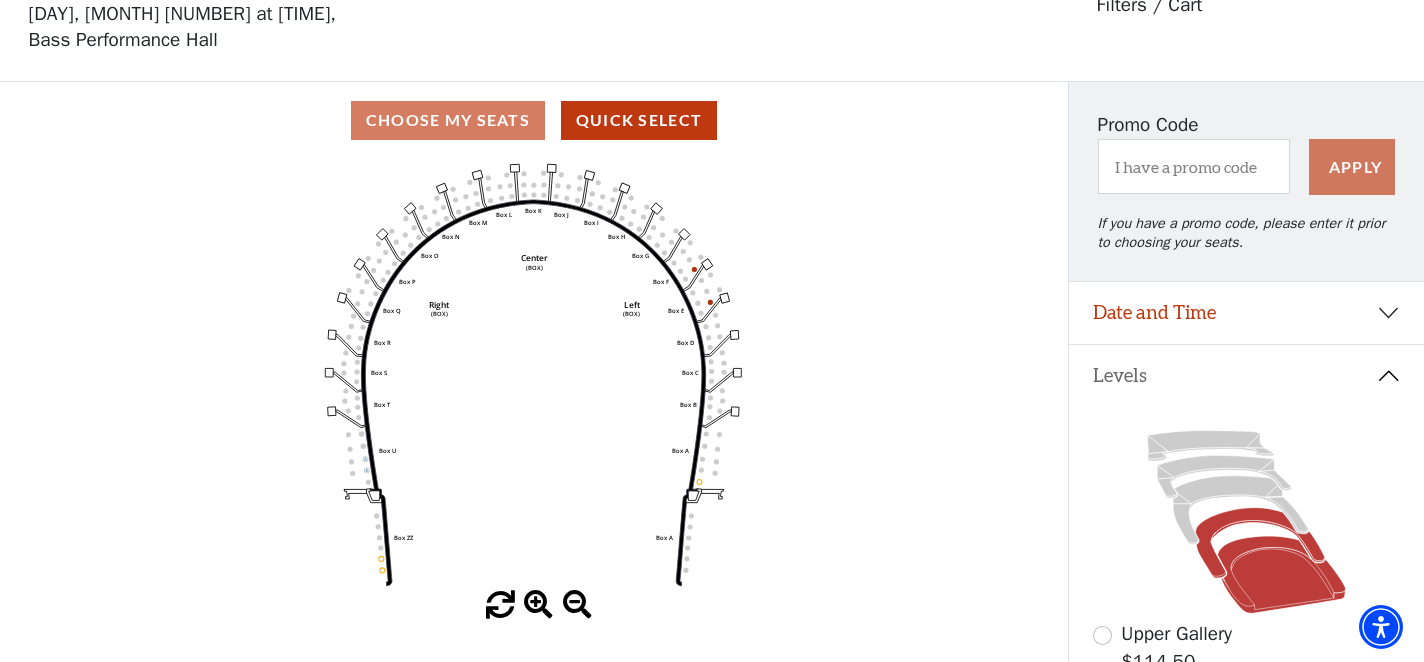 click 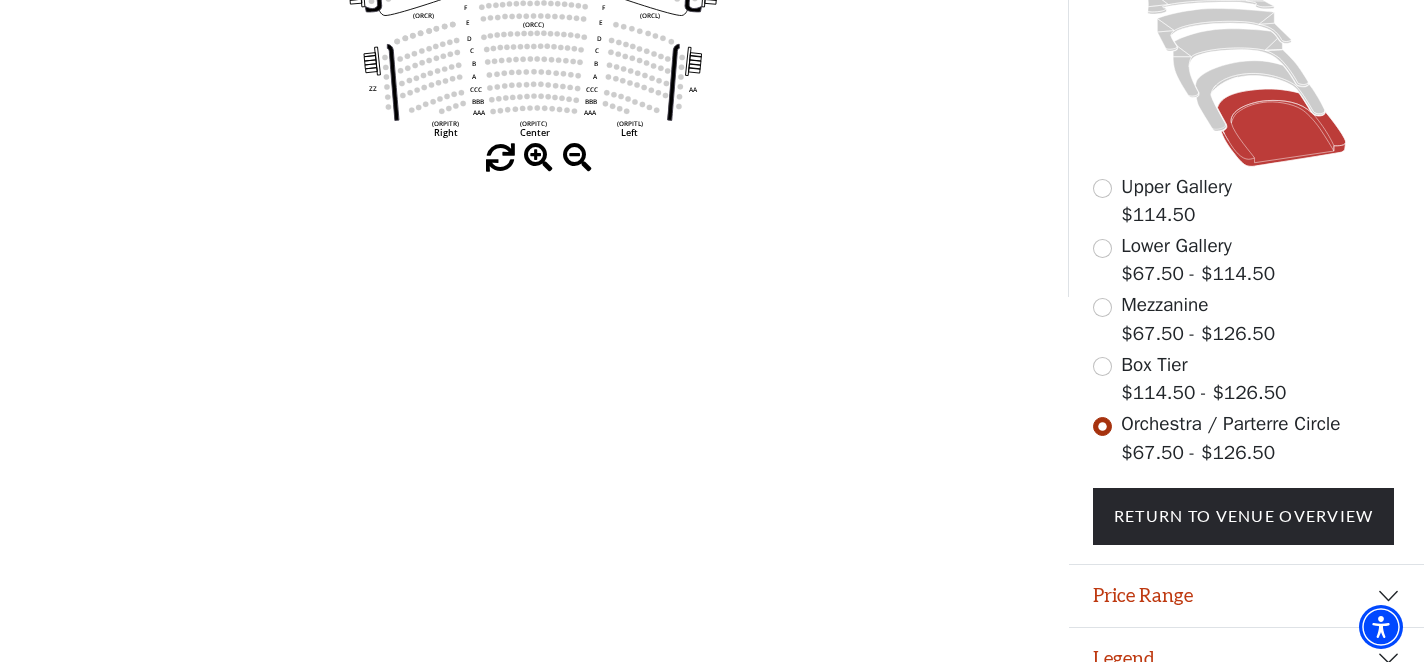 scroll, scrollTop: 555, scrollLeft: 0, axis: vertical 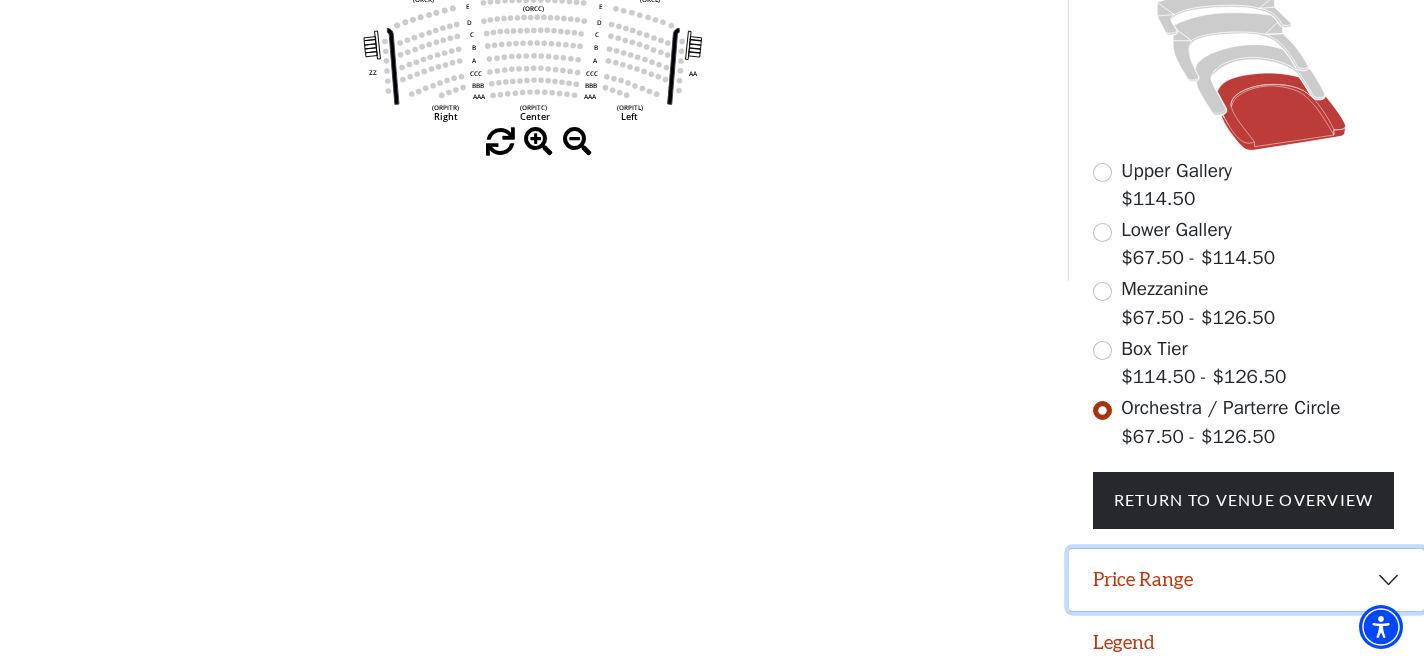 click on "Price Range" at bounding box center [1246, 580] 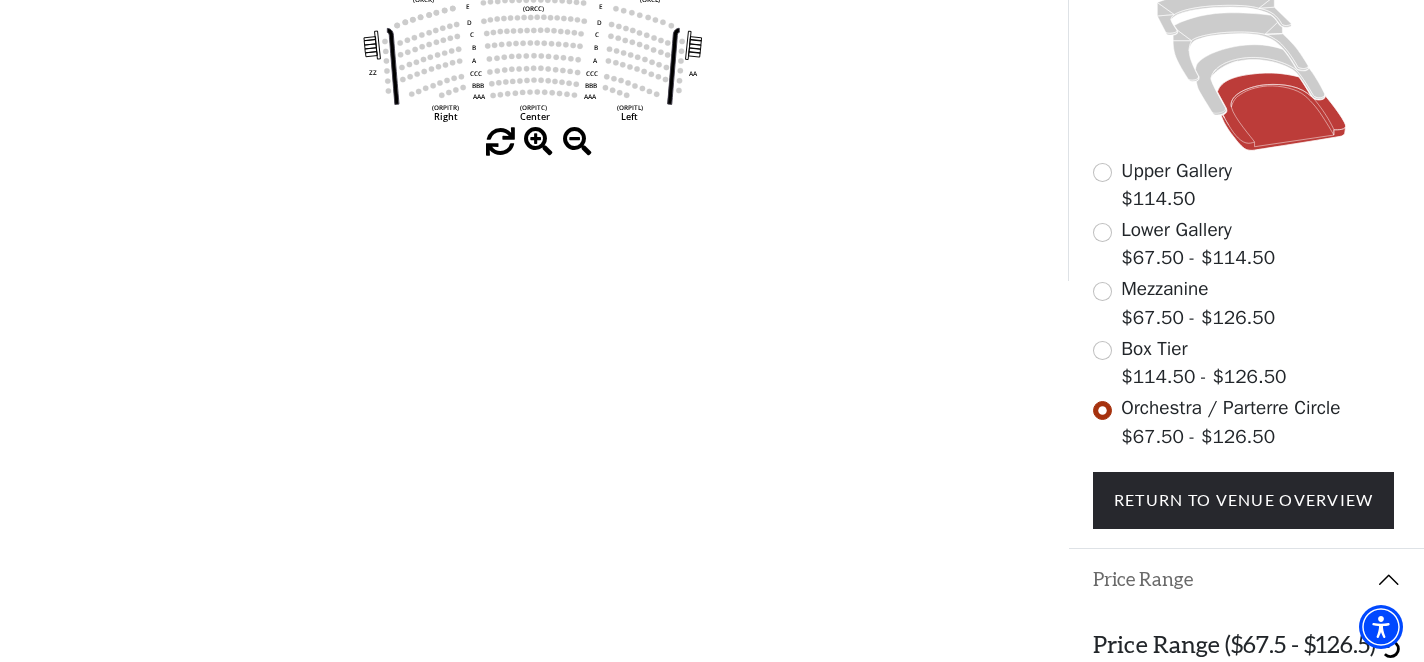 scroll, scrollTop: 563, scrollLeft: 0, axis: vertical 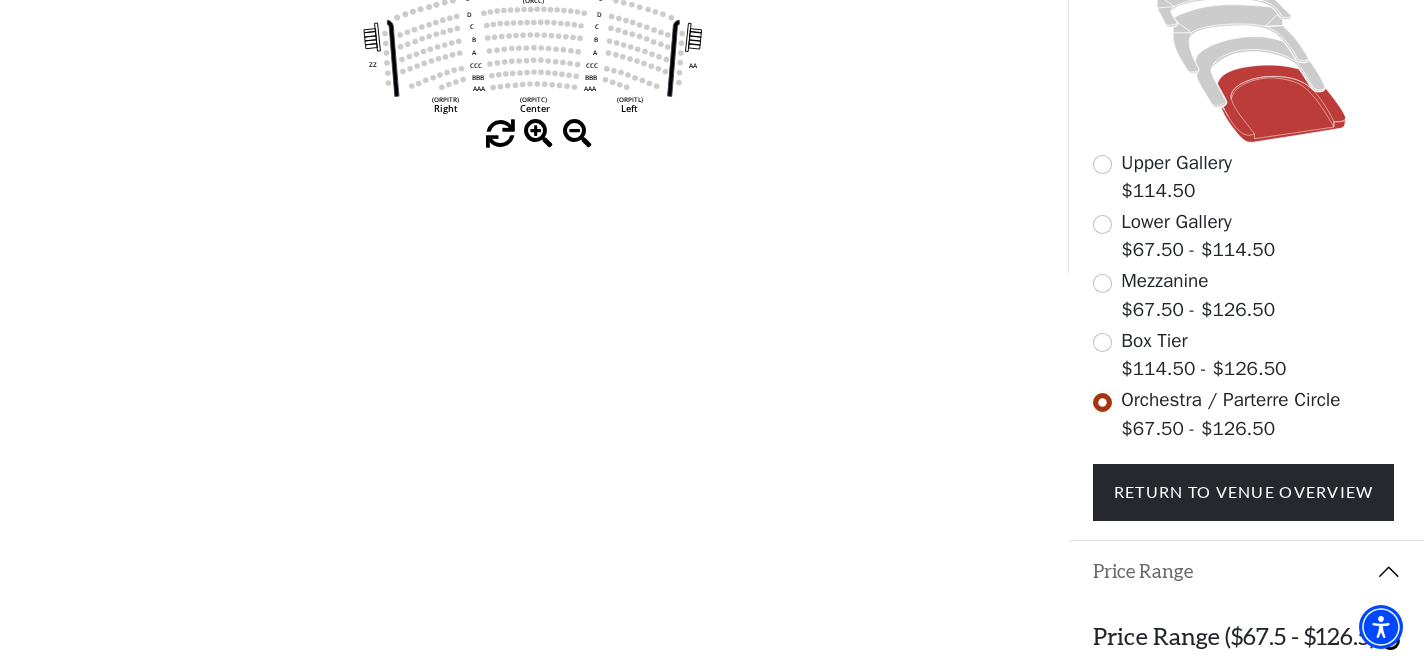 click on "Price Range ($67.5 - $126.5)" at bounding box center (1234, 636) 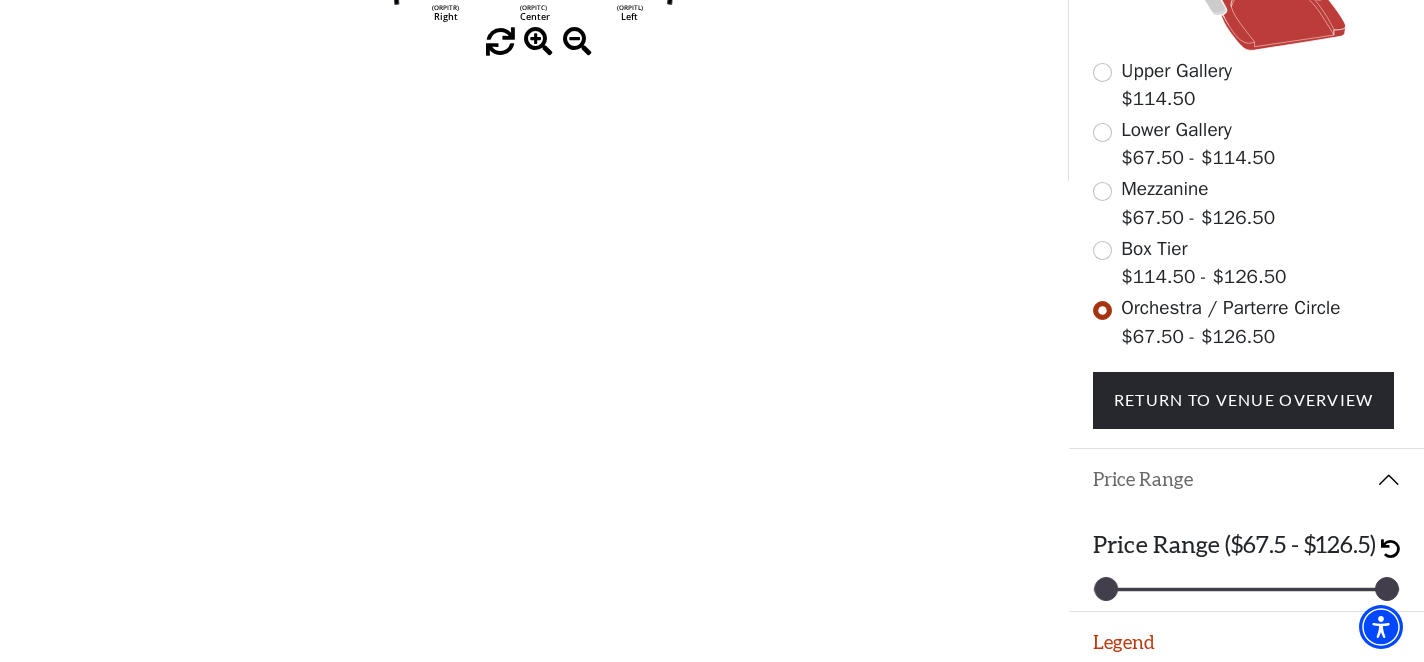 scroll, scrollTop: 645, scrollLeft: 0, axis: vertical 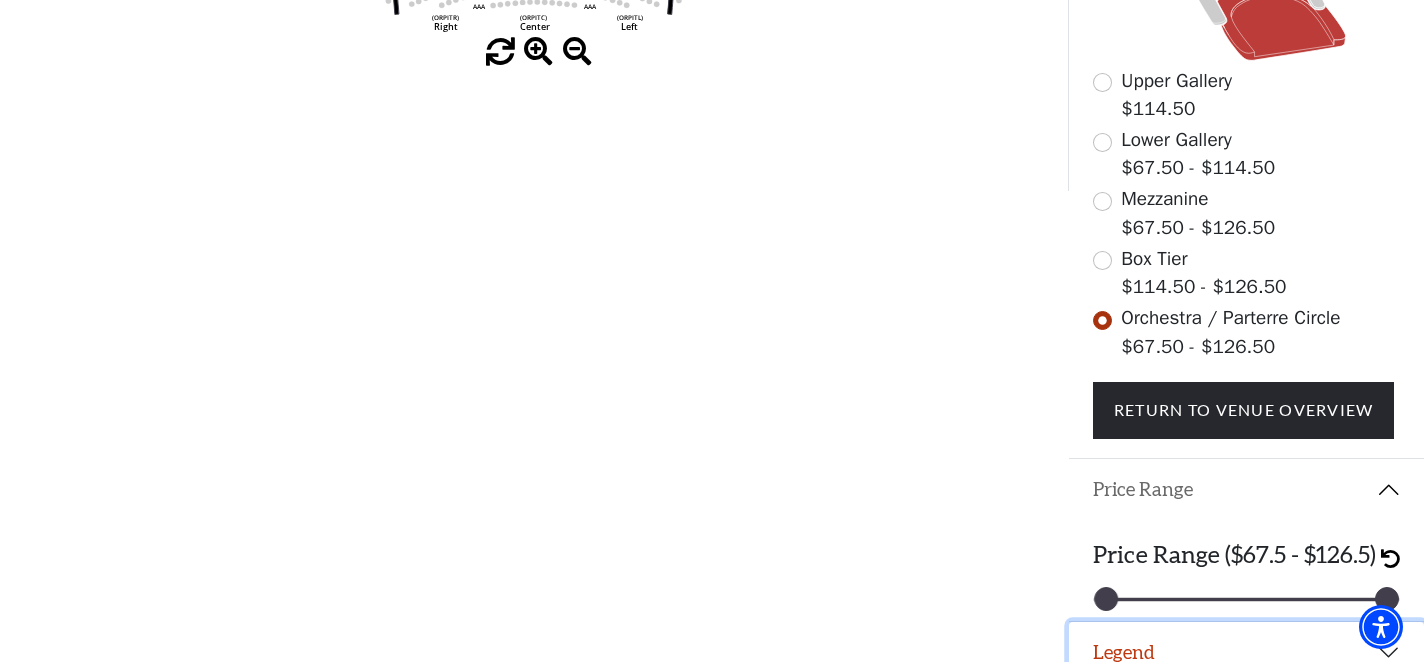 click on "Legend" at bounding box center (1246, 653) 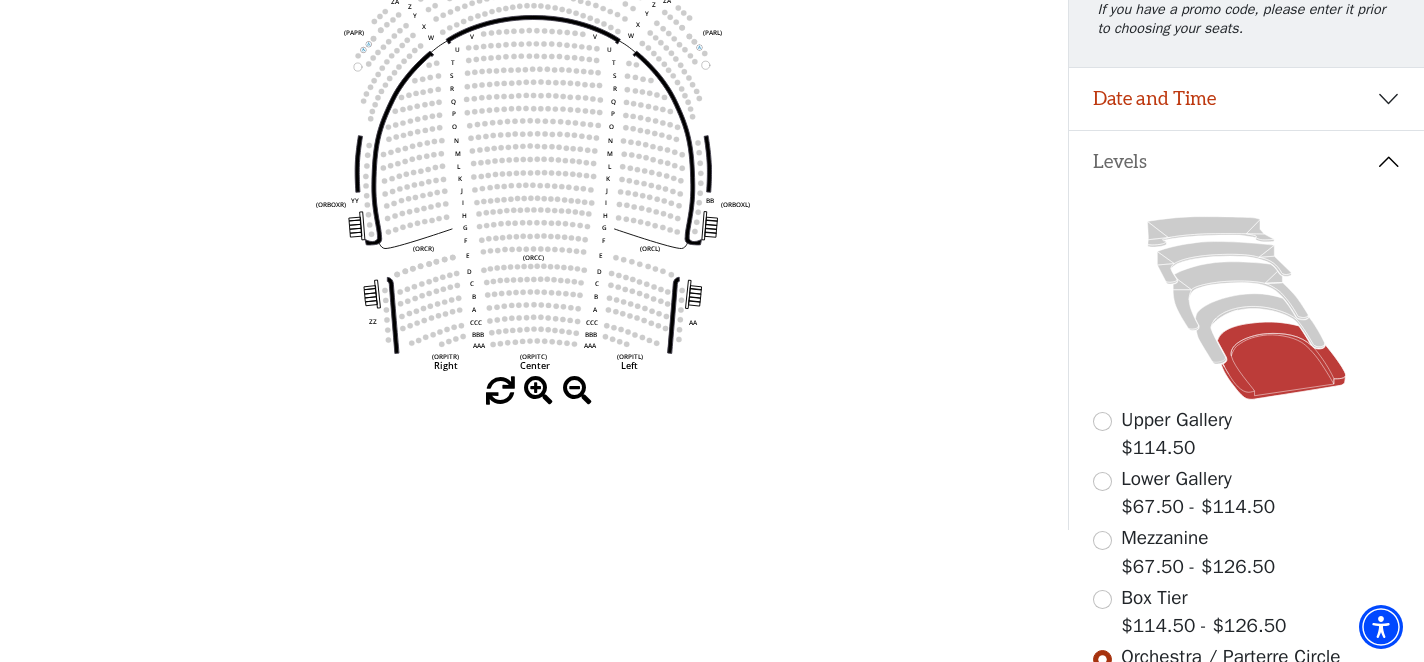 scroll, scrollTop: 296, scrollLeft: 0, axis: vertical 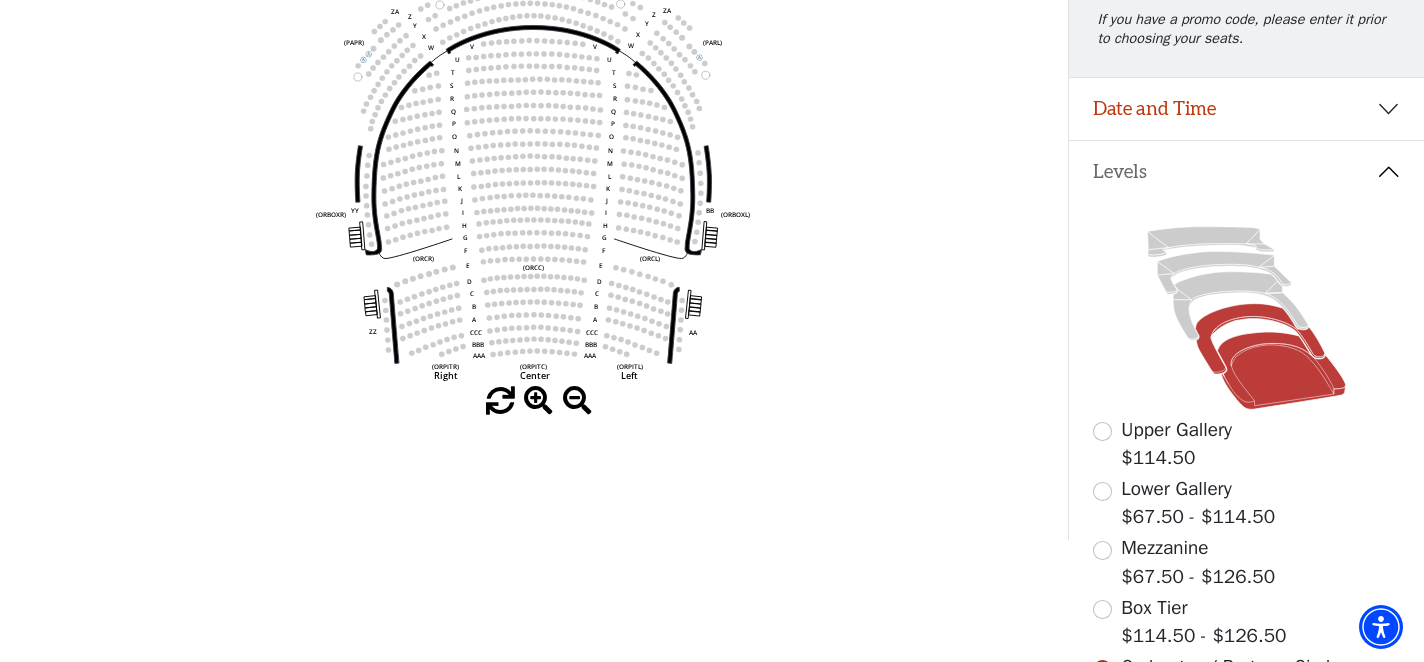 click 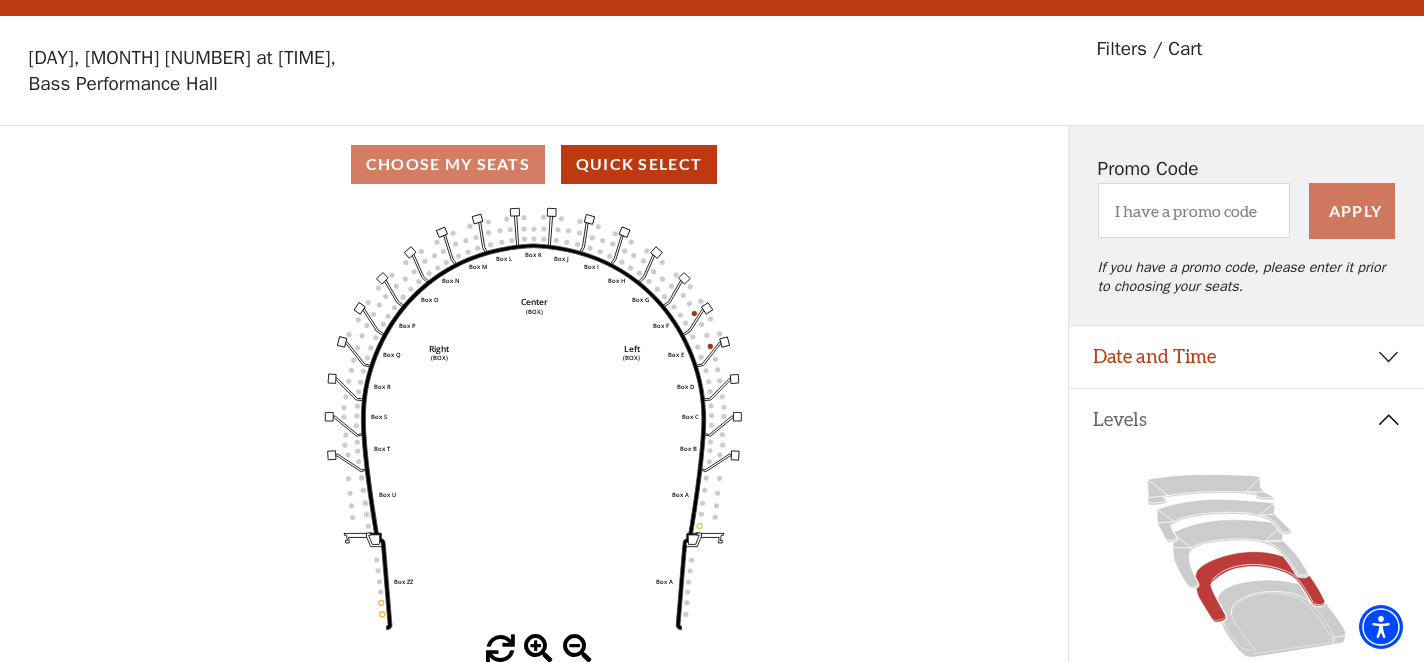 scroll, scrollTop: 92, scrollLeft: 0, axis: vertical 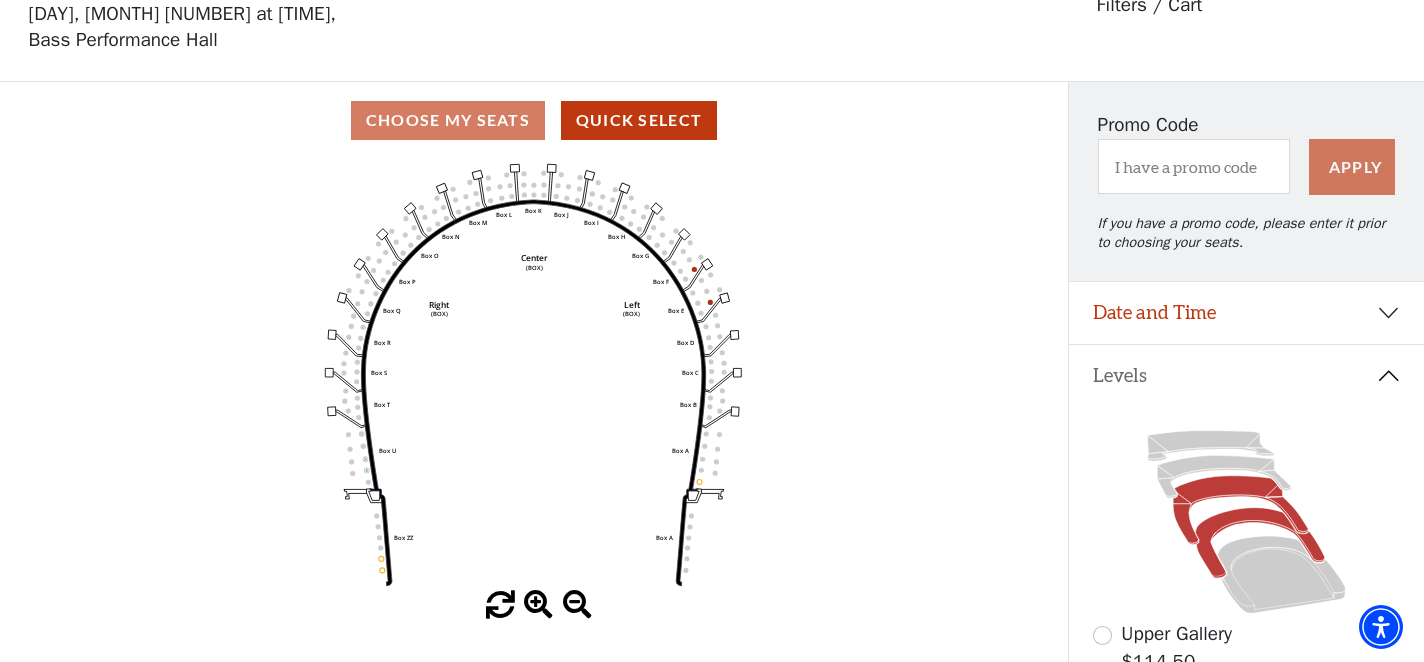 click 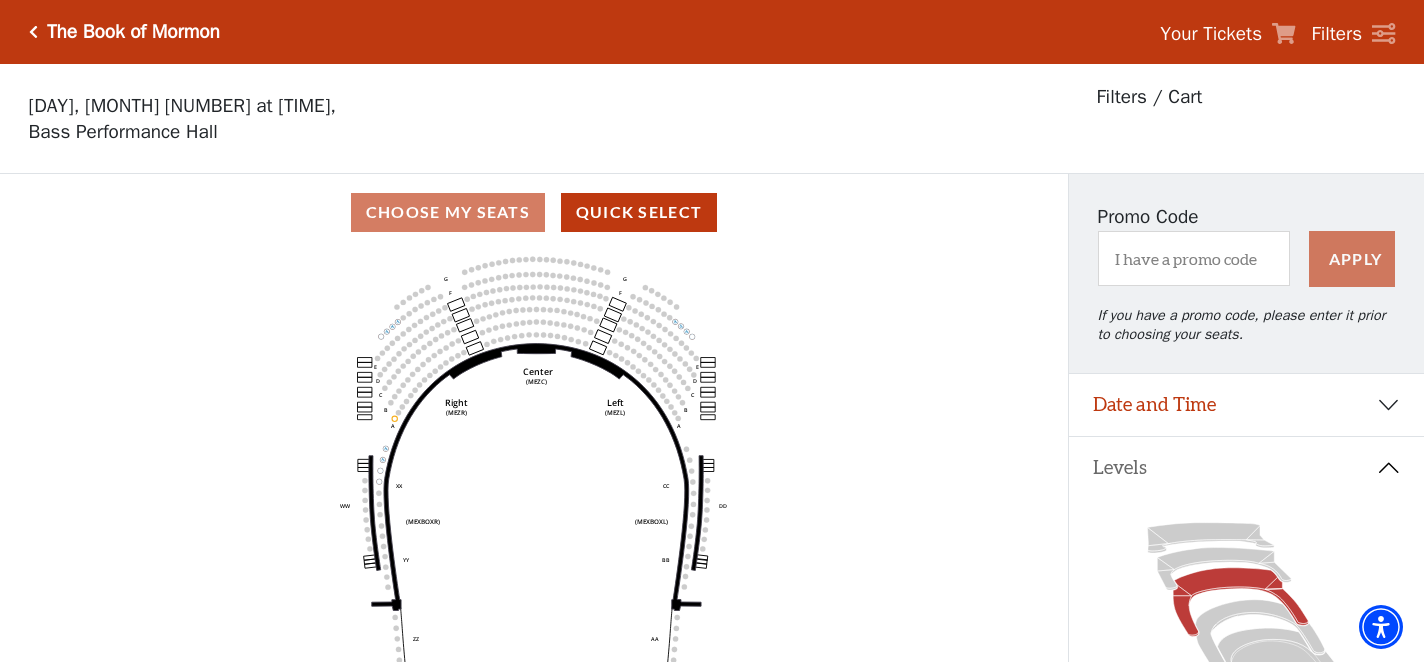 scroll, scrollTop: 92, scrollLeft: 0, axis: vertical 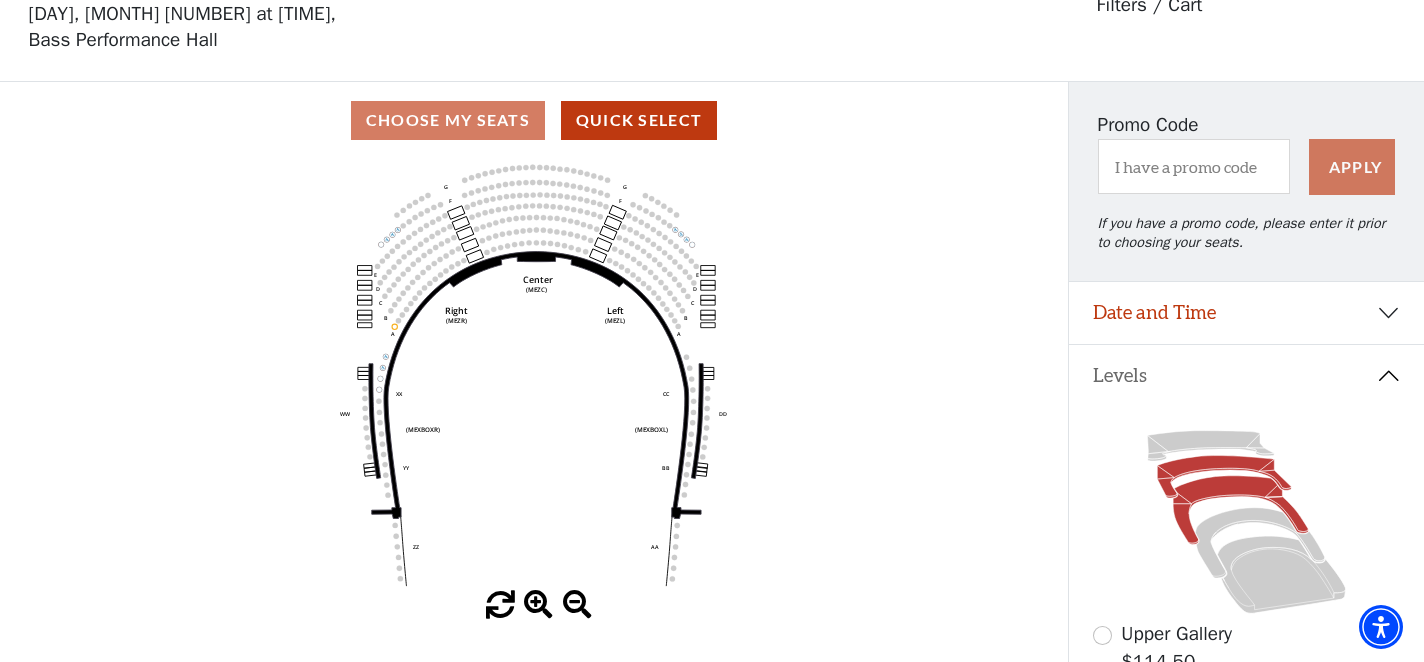 click 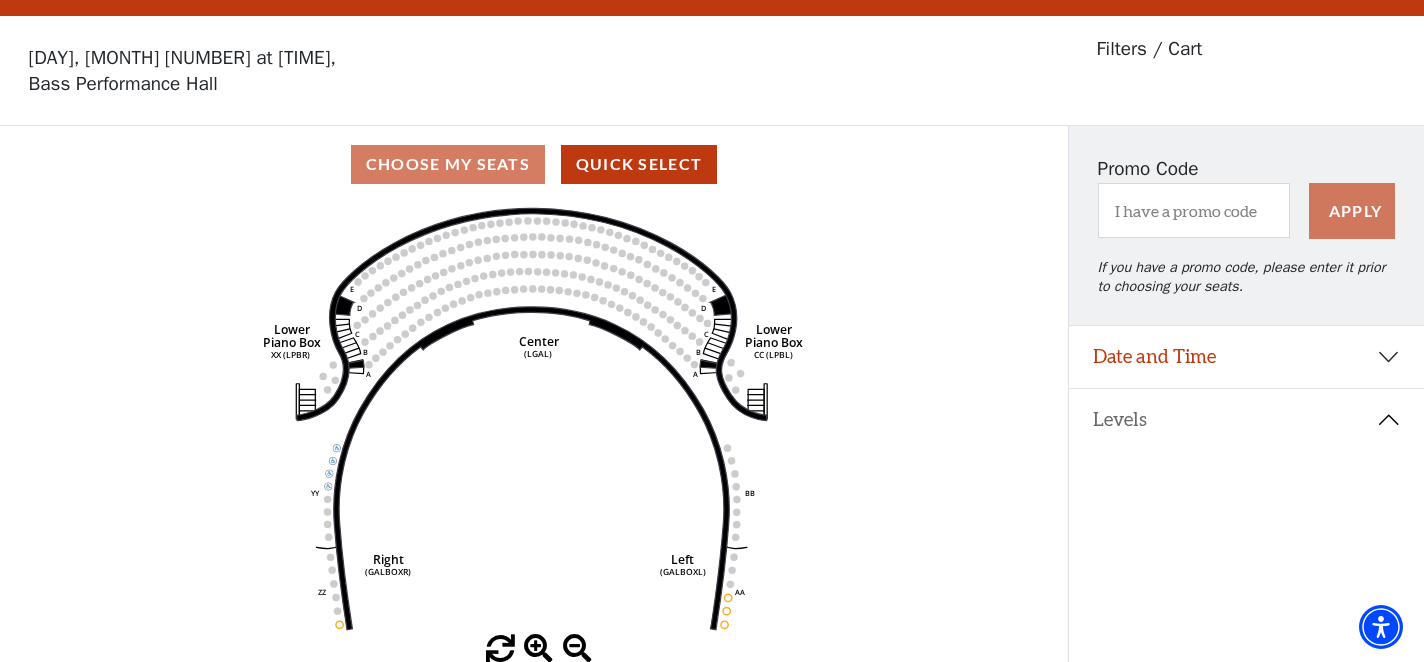 scroll, scrollTop: 92, scrollLeft: 0, axis: vertical 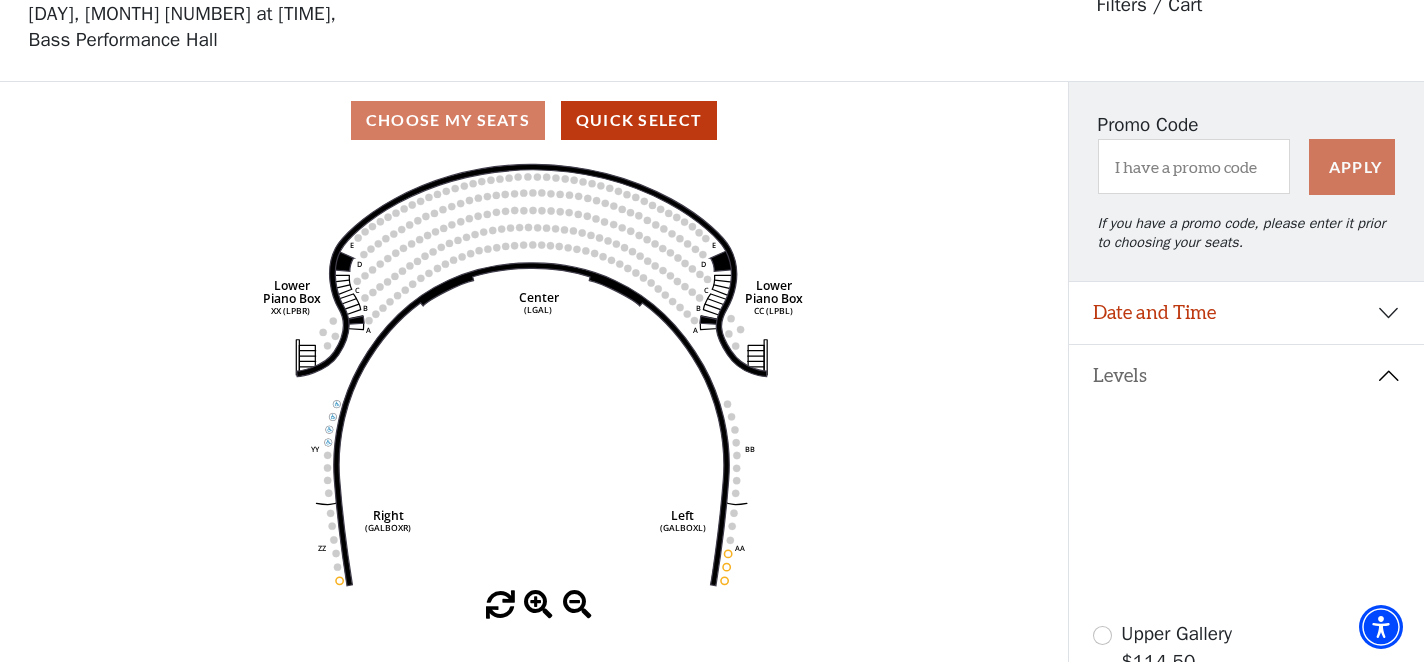 click 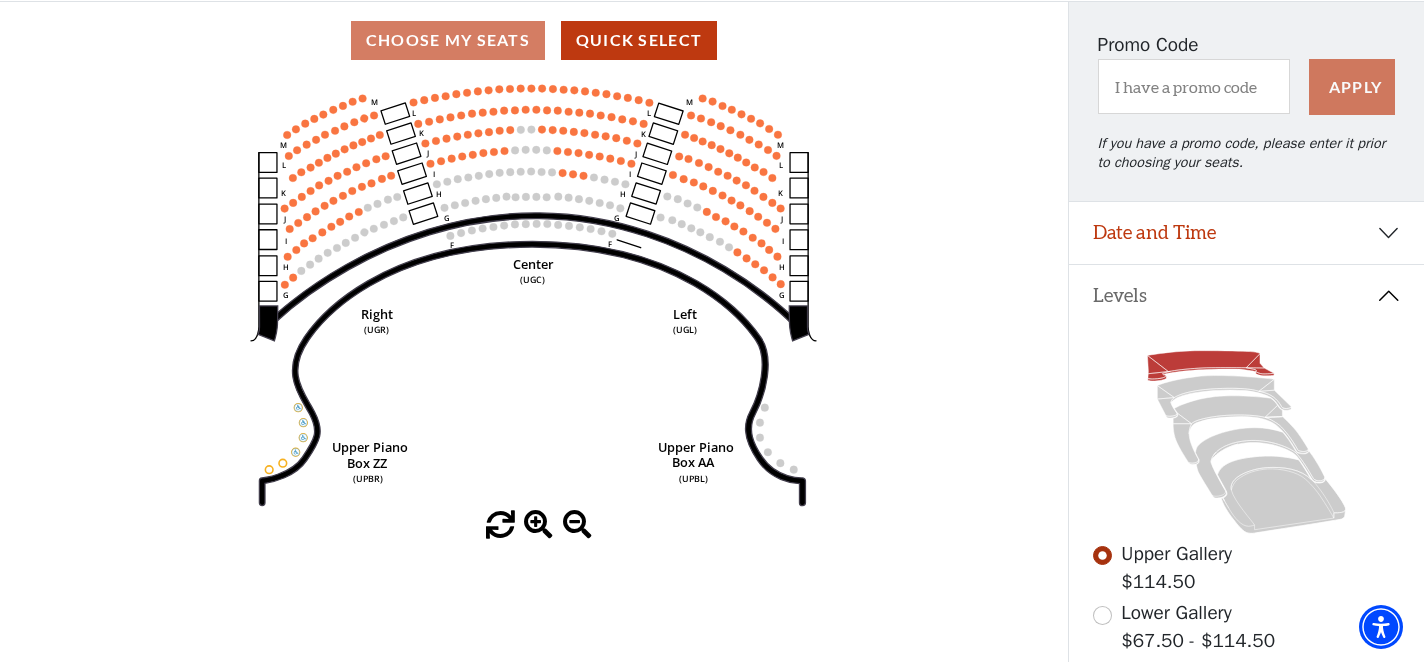 scroll, scrollTop: 217, scrollLeft: 0, axis: vertical 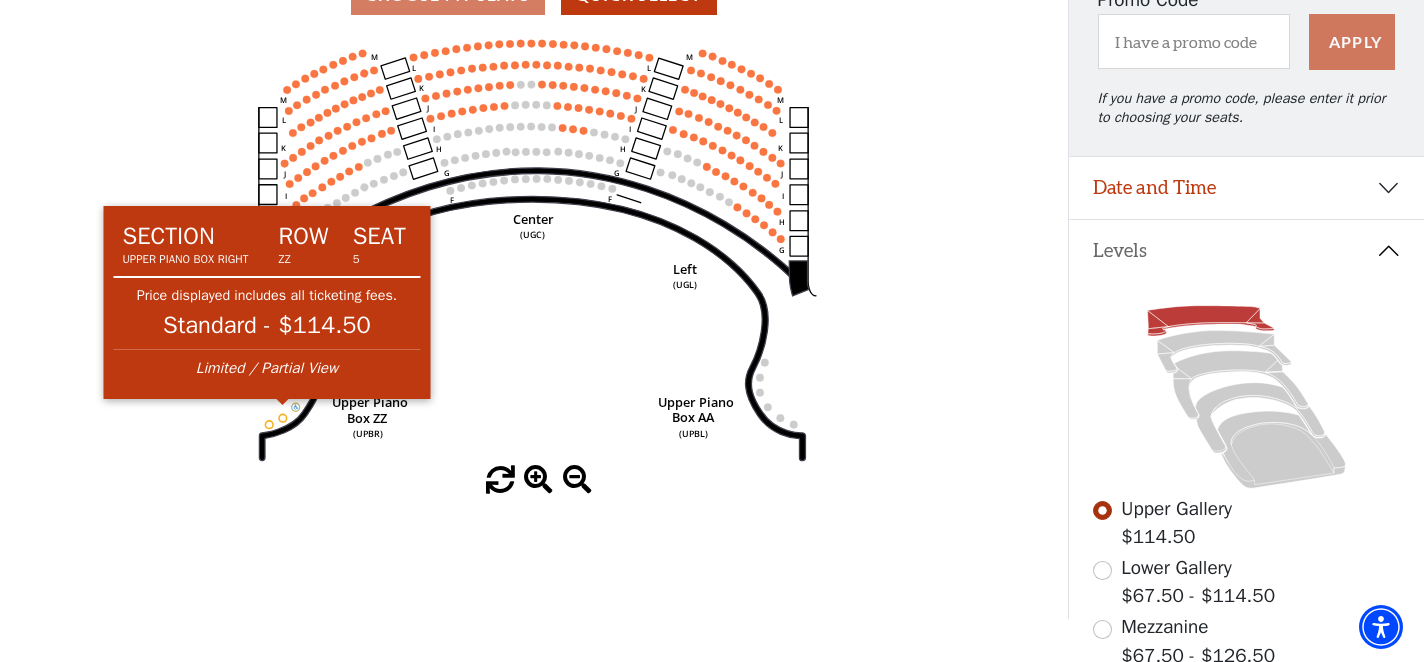 click 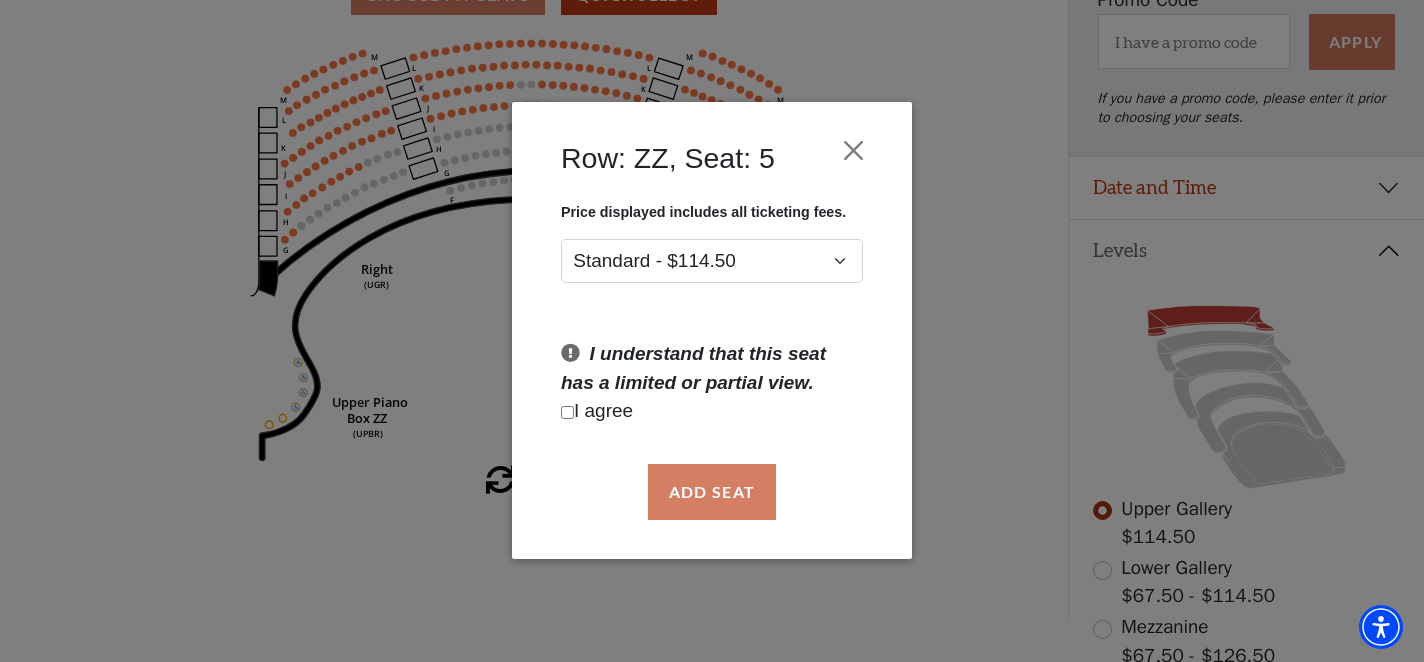 click on "Row: ZZ, Seat: 5
Price displayed includes all ticketing fees.
Standard - $114.50    I understand that this seat has a limited or partial view.    I agree
Add Seat" at bounding box center (712, 331) 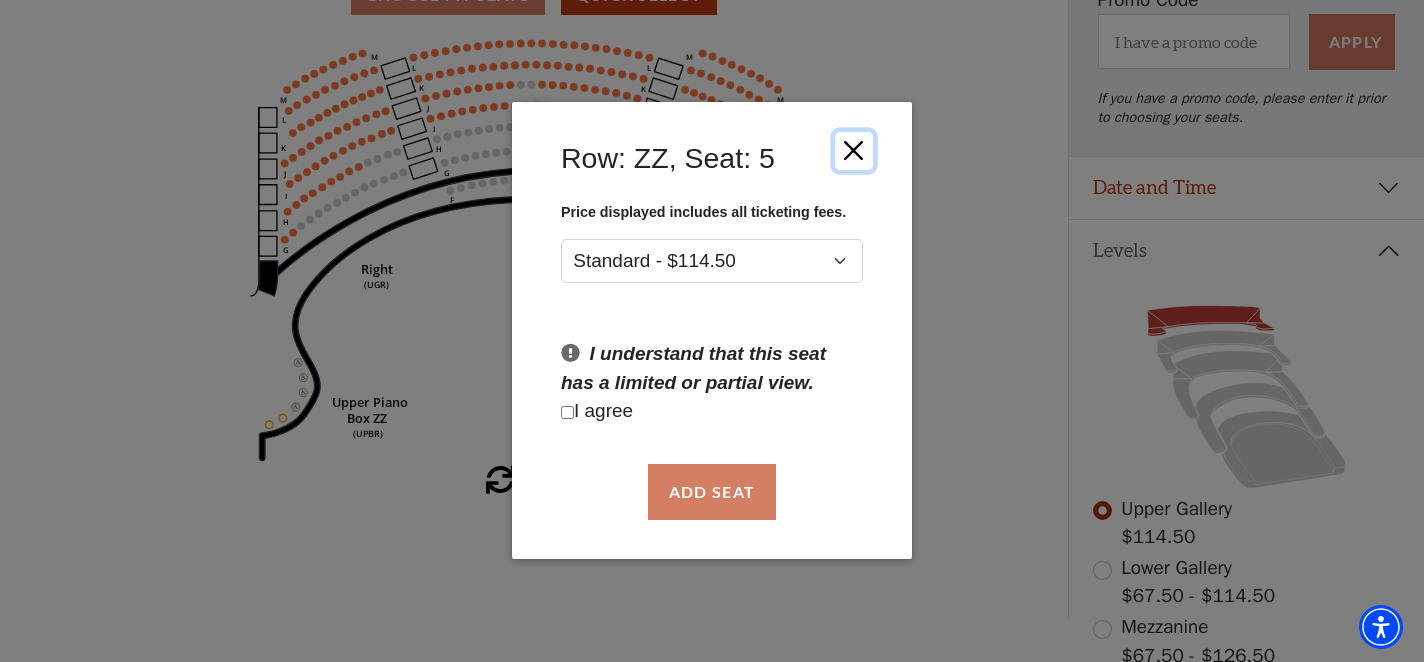 click at bounding box center (854, 151) 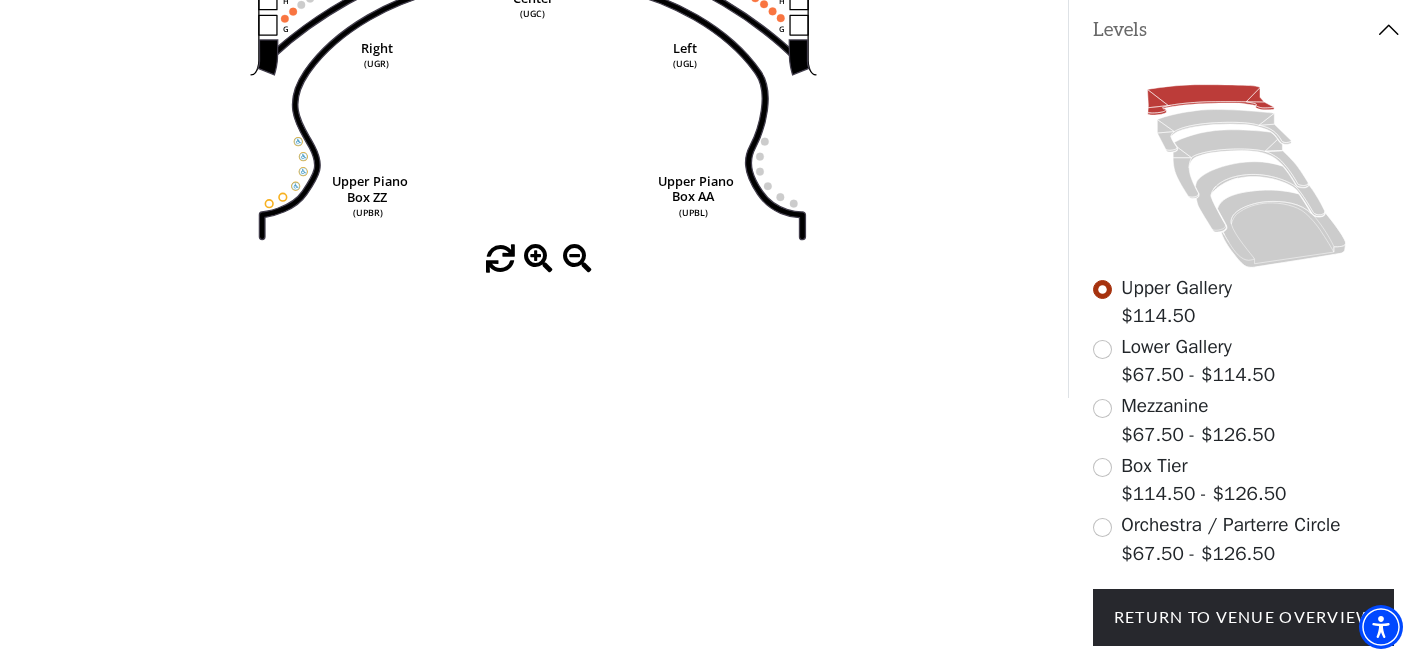 scroll, scrollTop: 442, scrollLeft: 0, axis: vertical 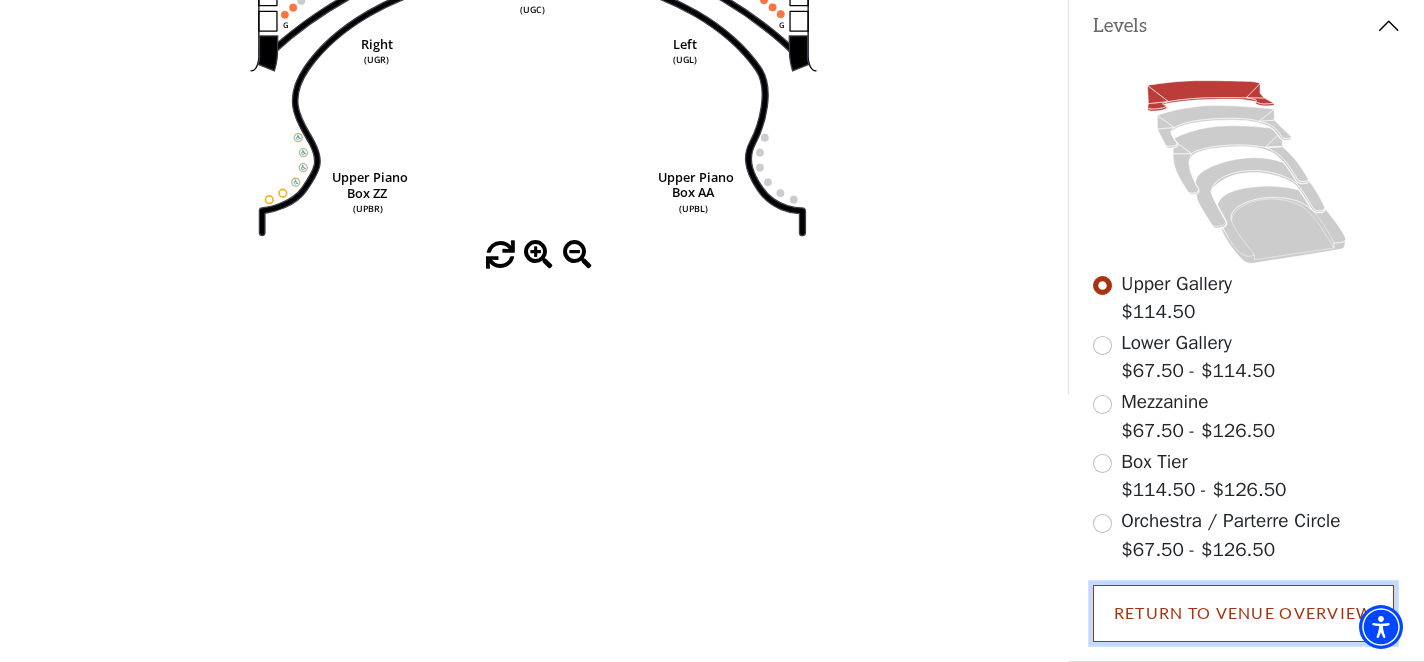click on "Return To Venue Overview" at bounding box center (1244, 613) 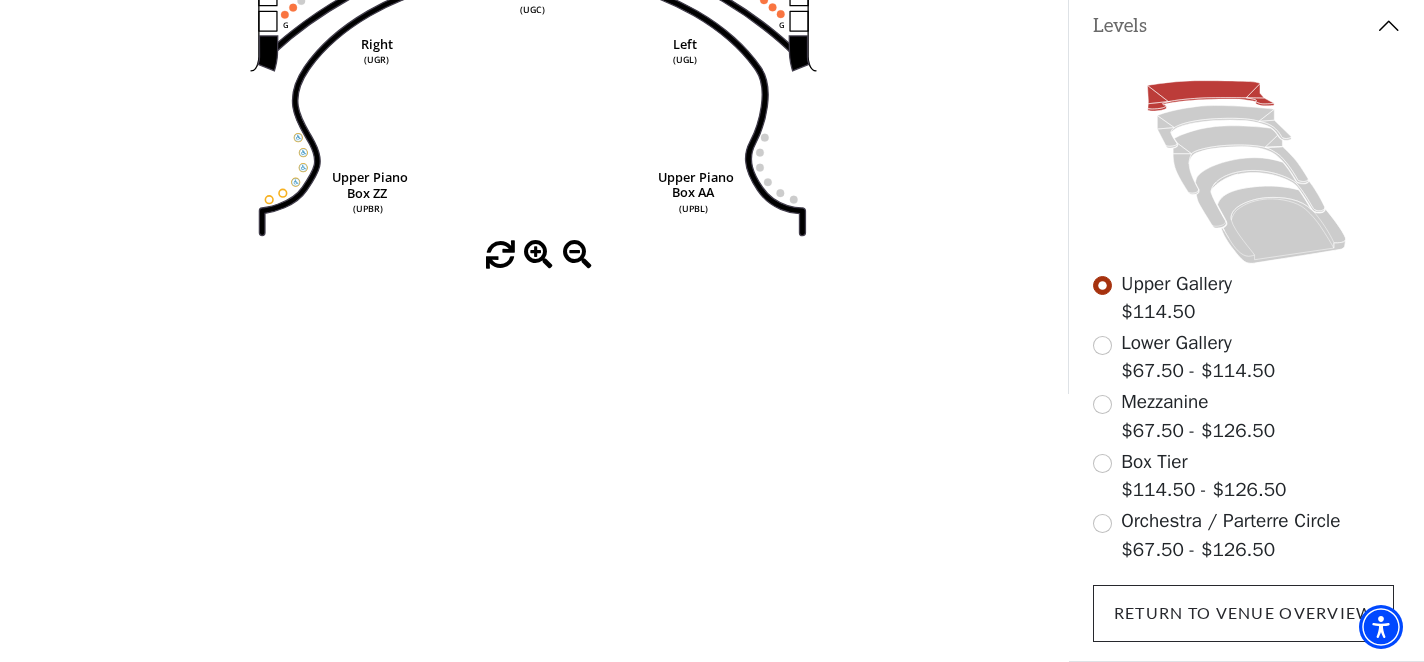 scroll, scrollTop: 59, scrollLeft: 0, axis: vertical 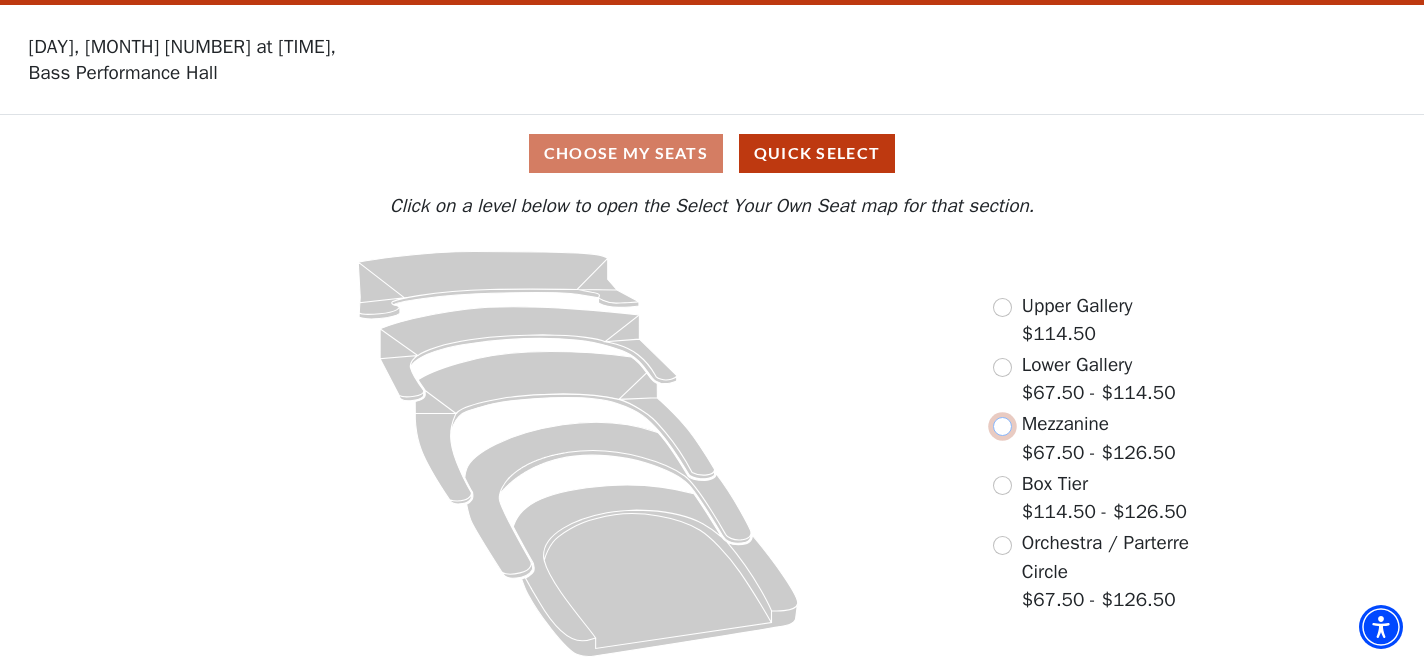 click at bounding box center [1002, 426] 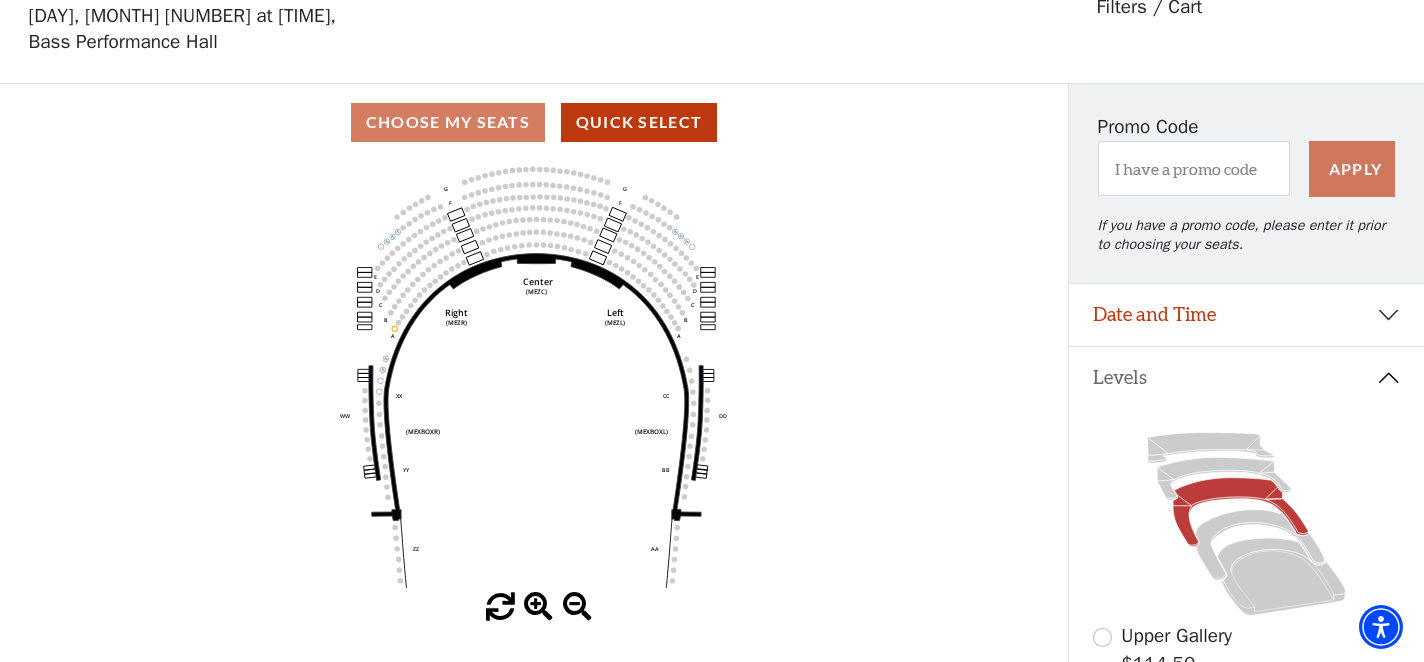 scroll, scrollTop: 92, scrollLeft: 0, axis: vertical 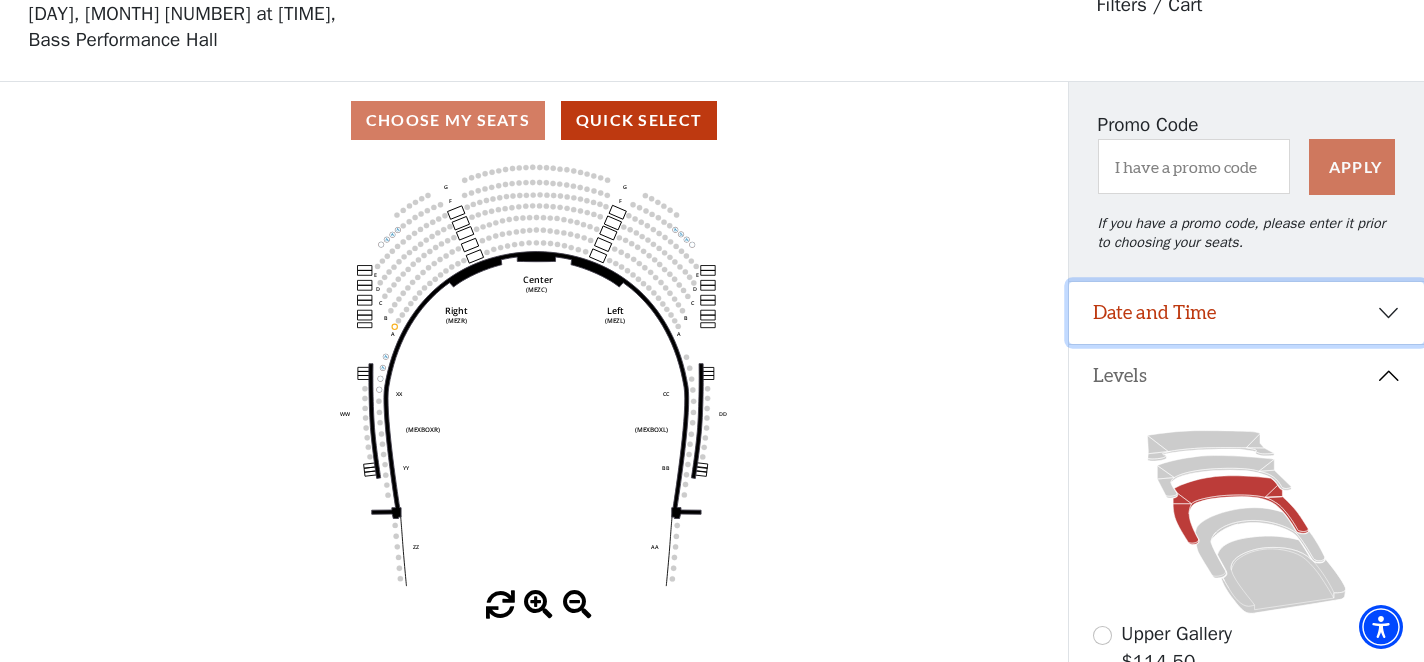 click on "Date and Time" at bounding box center (1246, 313) 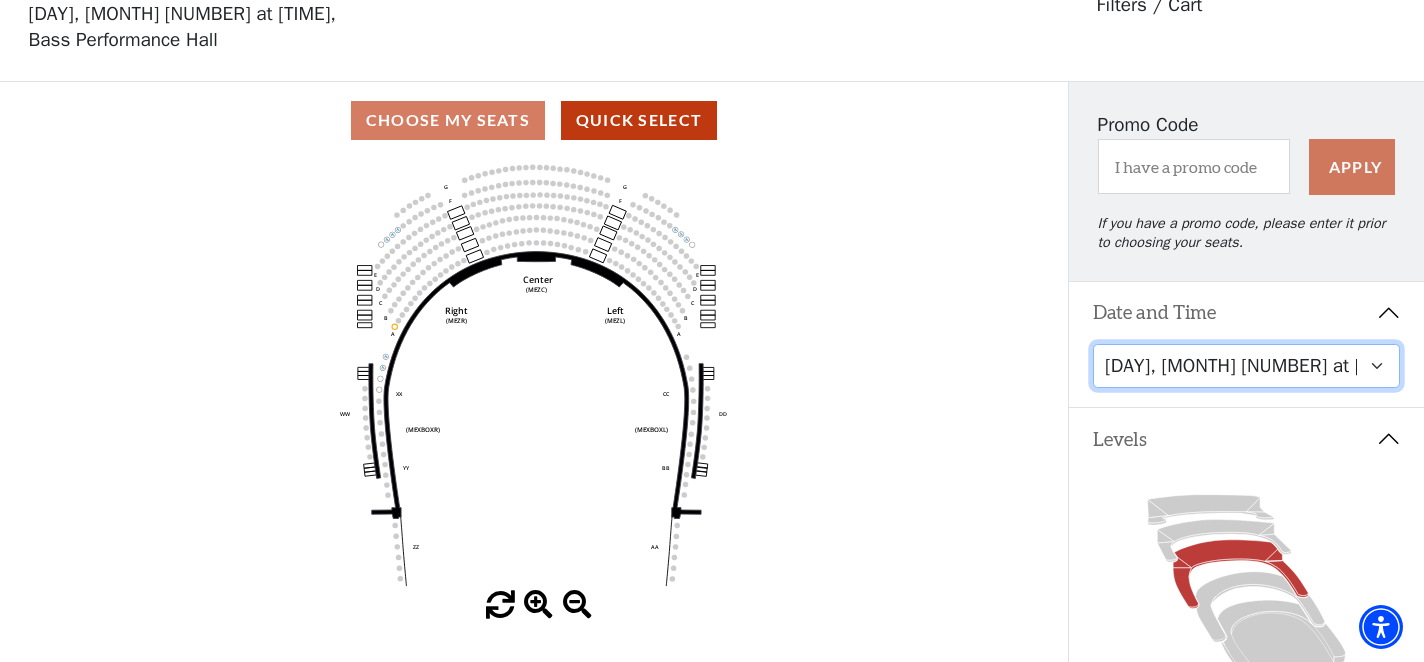 click on "Friday, August 8 at 7:30 PM Saturday, August 9 at 1:30 PM Saturday, August 9 at 7:30 PM Sunday, August 10 at 1:30 PM Sunday, August 10 at 6:30 PM" at bounding box center (1247, 366) 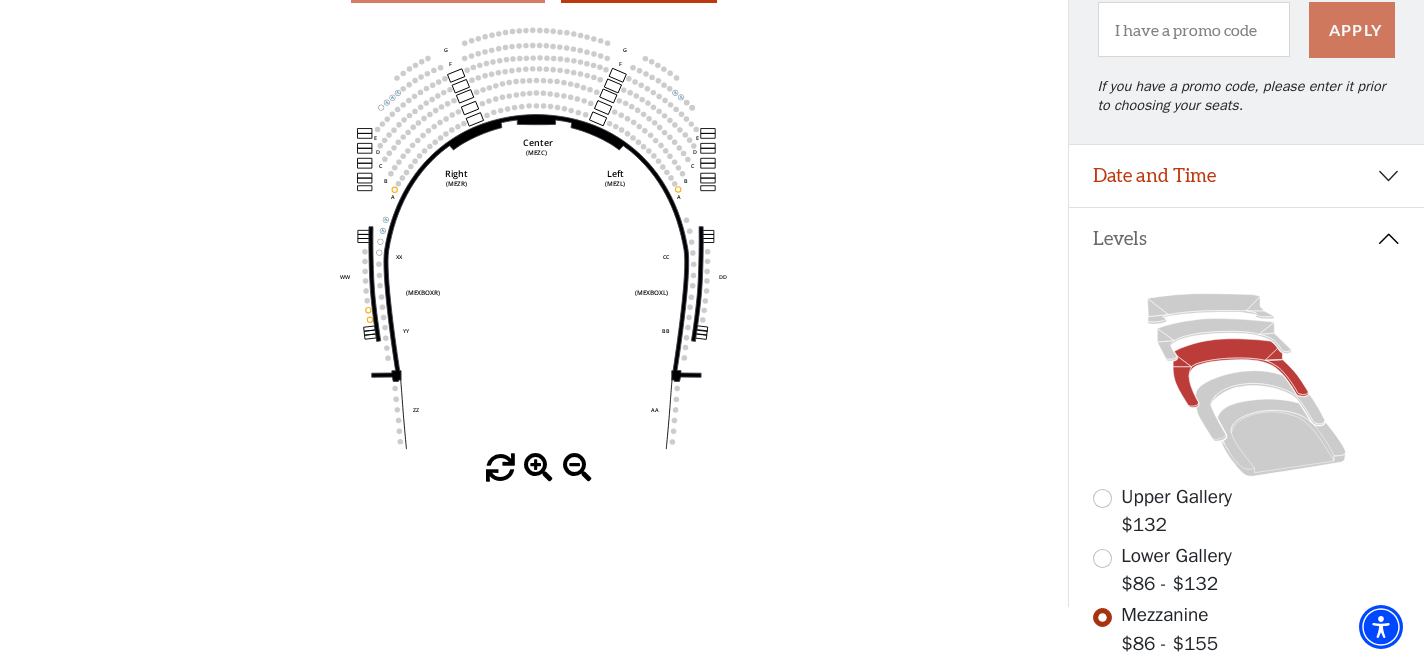 scroll, scrollTop: 237, scrollLeft: 0, axis: vertical 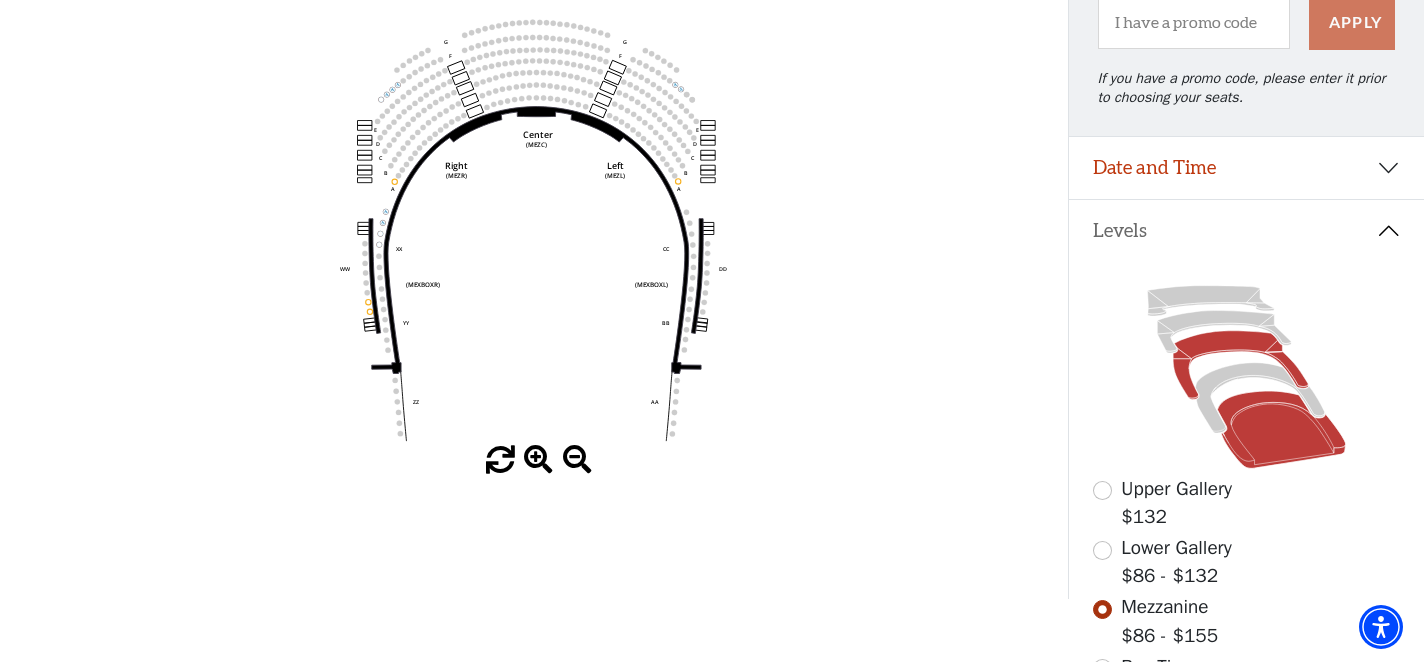 click 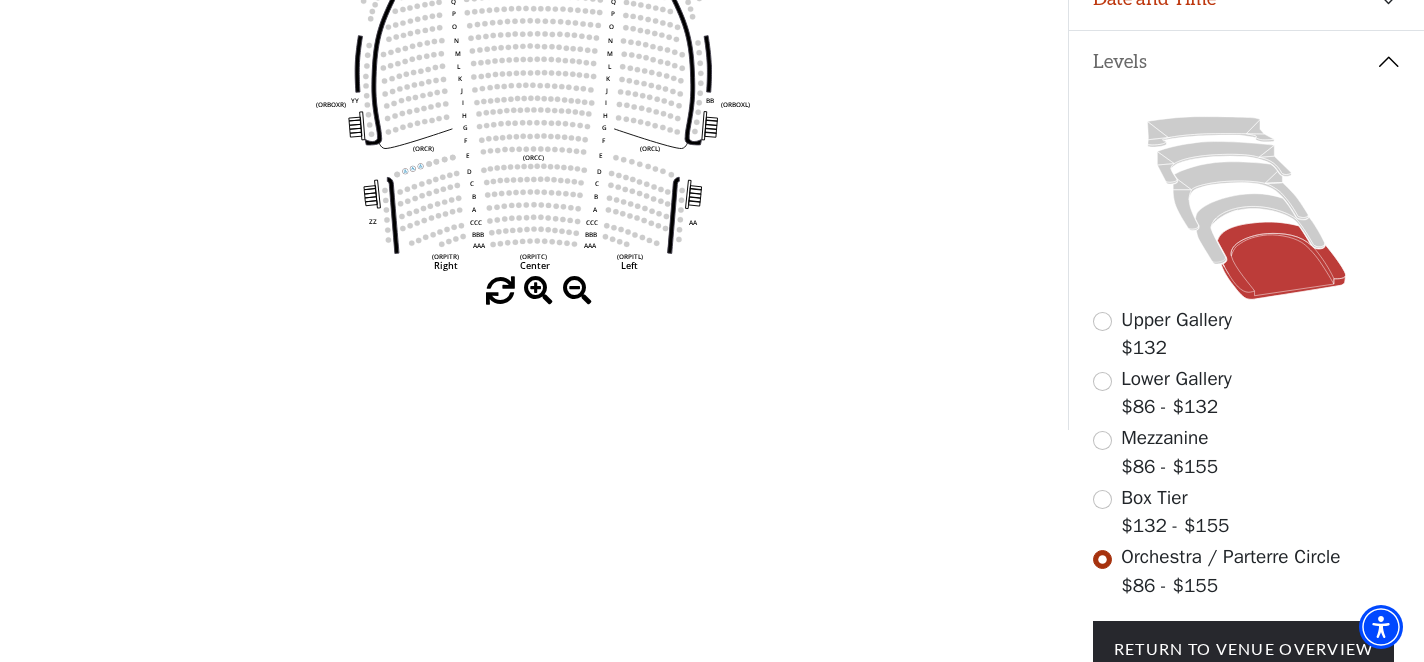 scroll, scrollTop: 410, scrollLeft: 0, axis: vertical 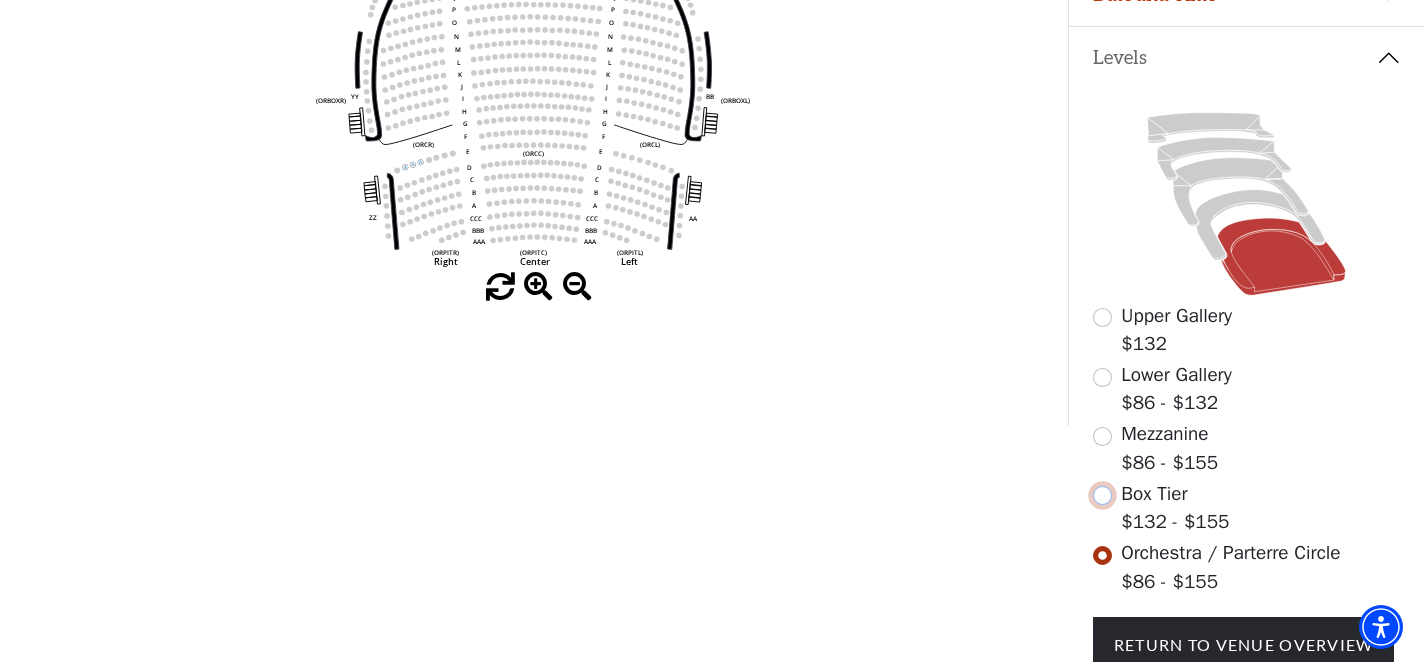 click at bounding box center (1102, 495) 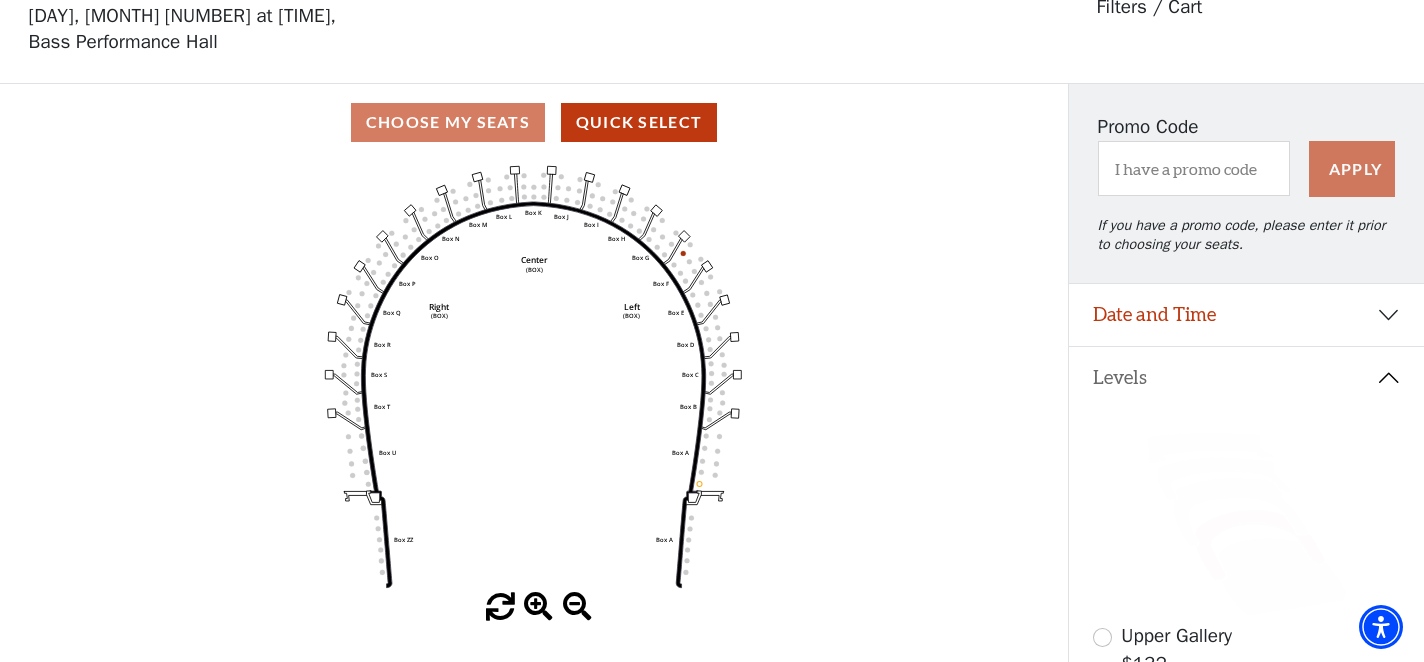 scroll, scrollTop: 92, scrollLeft: 0, axis: vertical 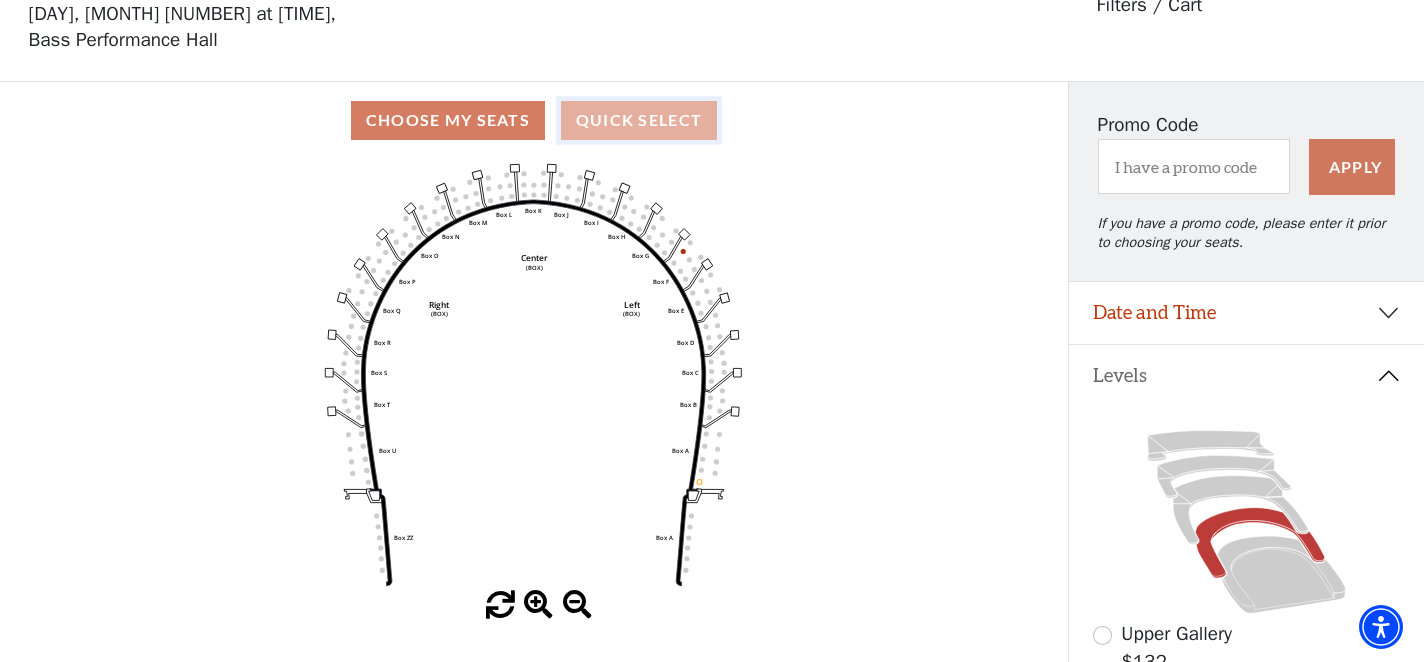 click on "Quick Select" at bounding box center (639, 120) 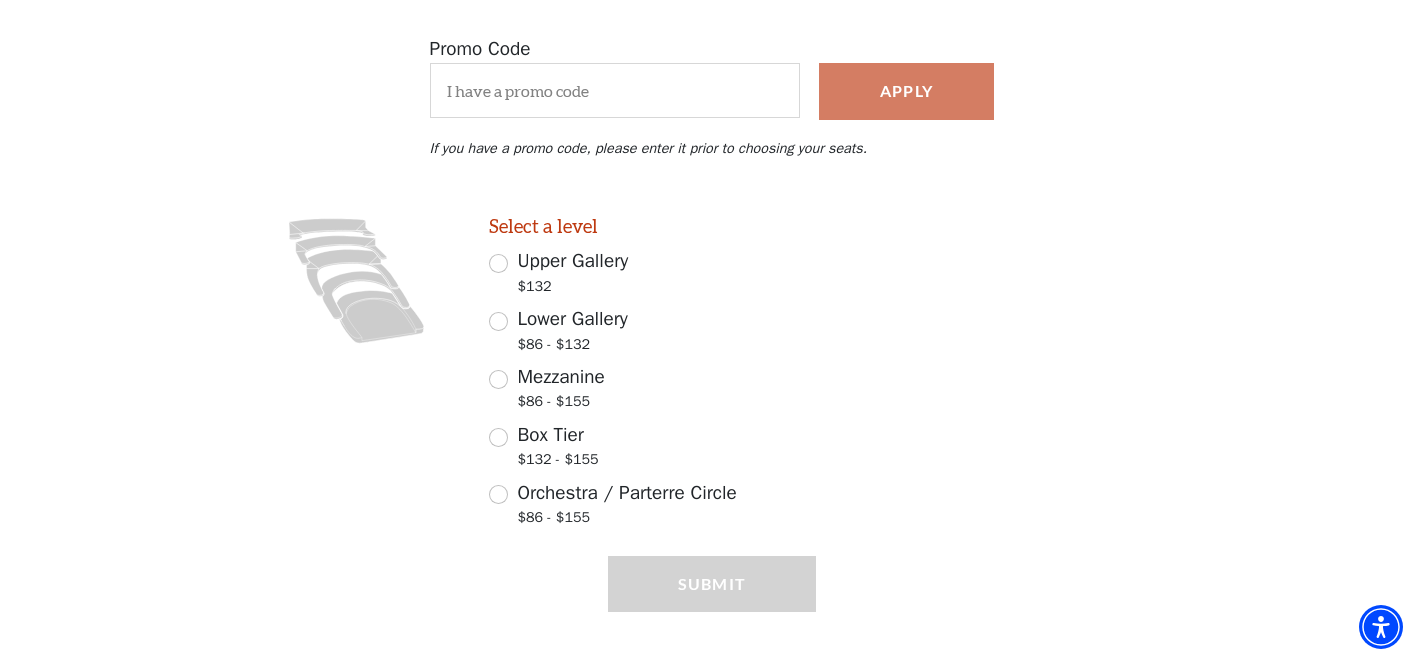 scroll, scrollTop: 383, scrollLeft: 0, axis: vertical 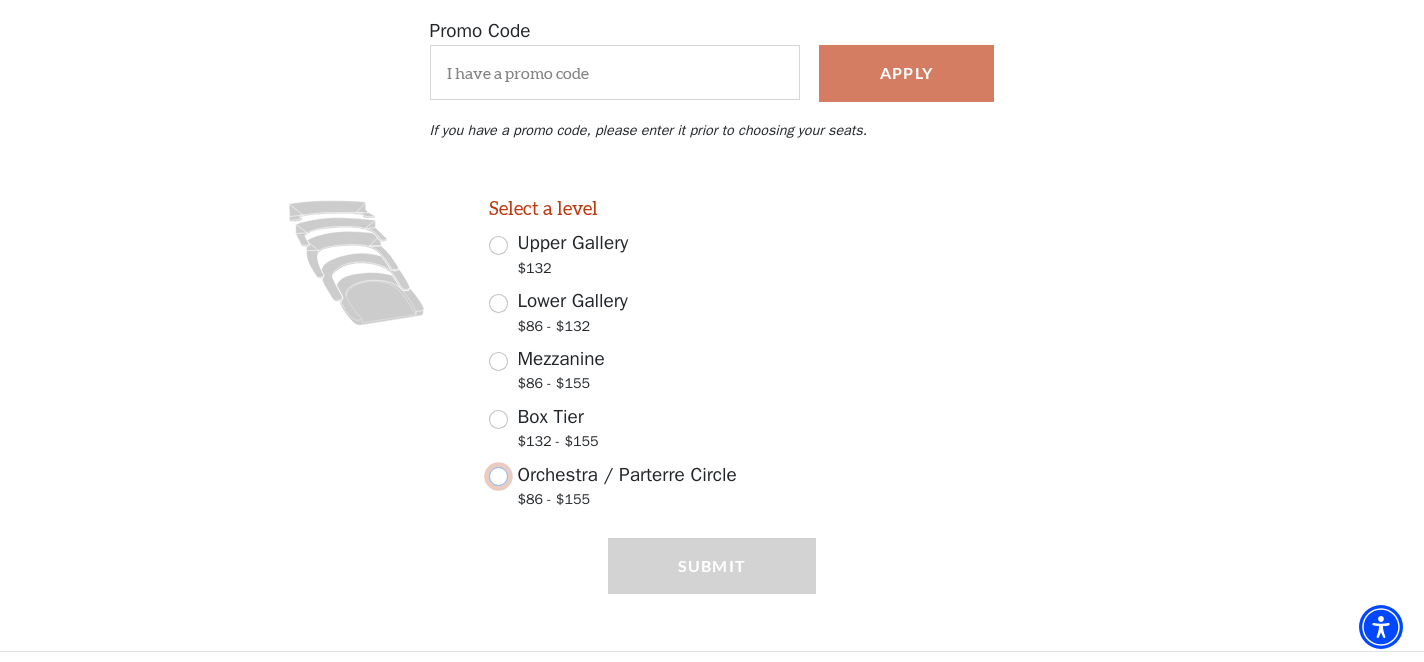 click on "Orchestra / Parterre Circle     $86 - $155" at bounding box center [498, 476] 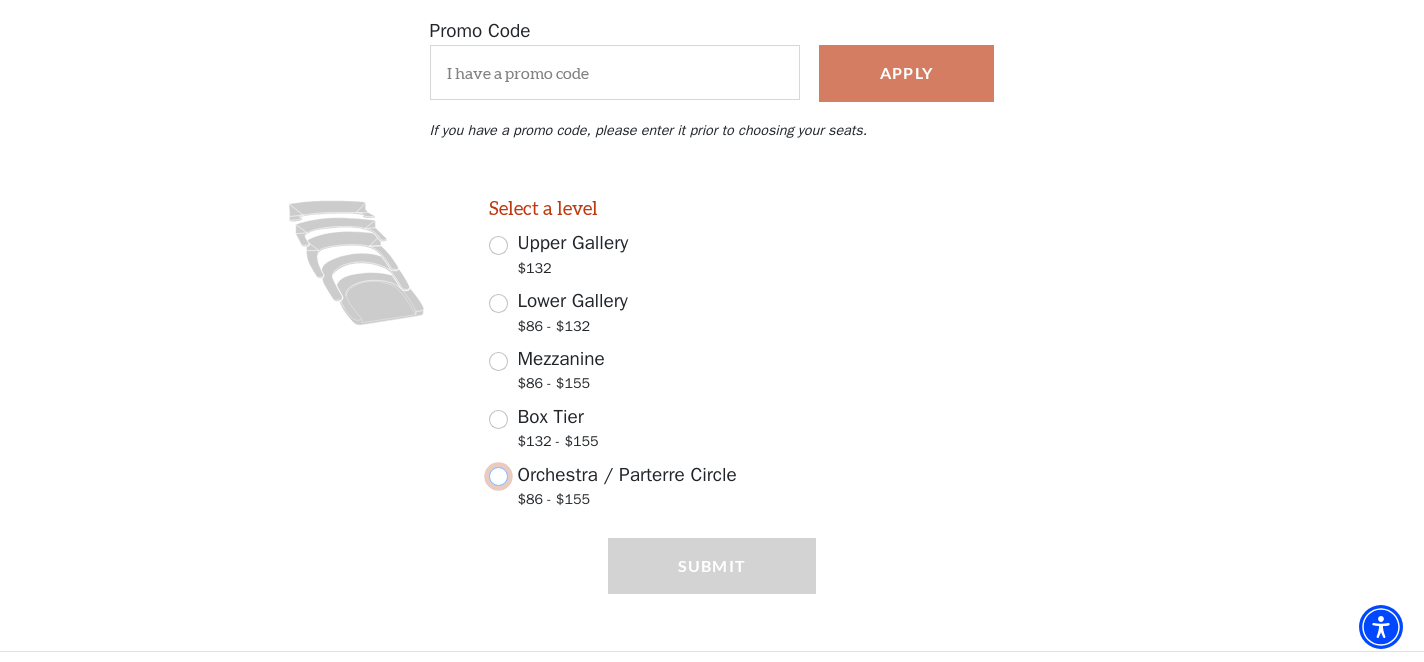 radio on "true" 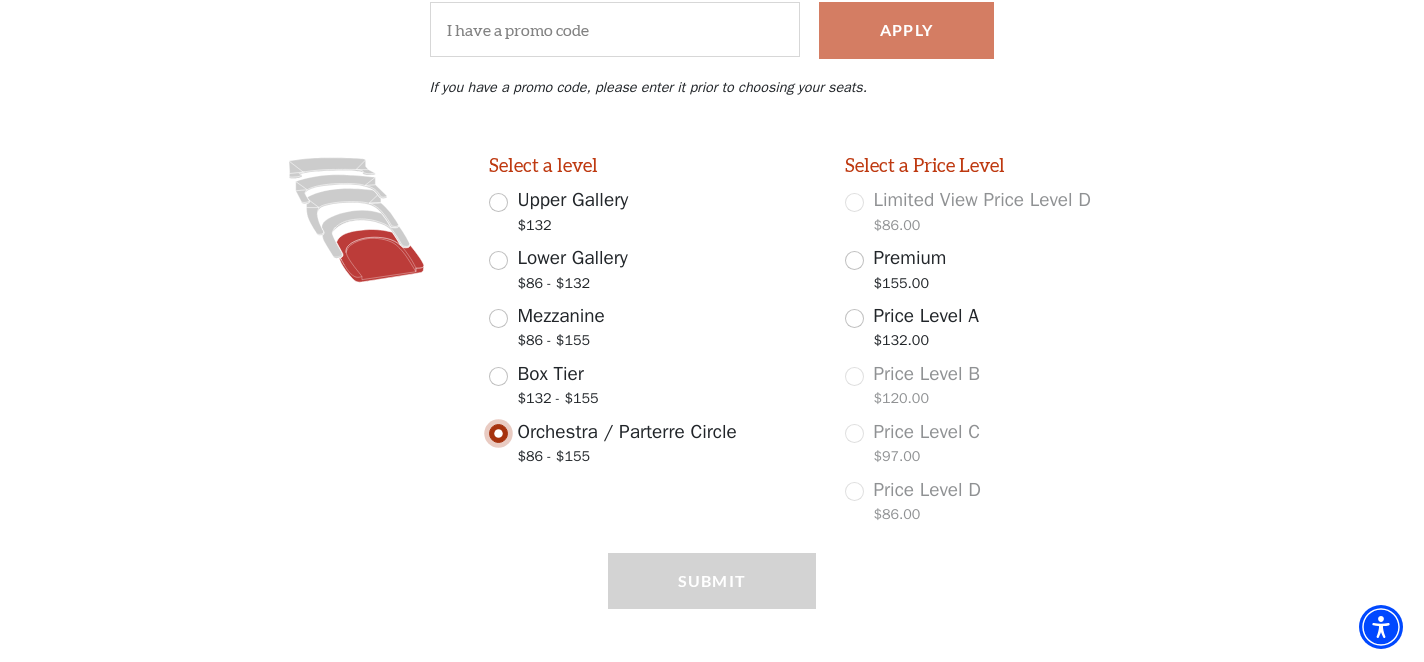scroll, scrollTop: 441, scrollLeft: 0, axis: vertical 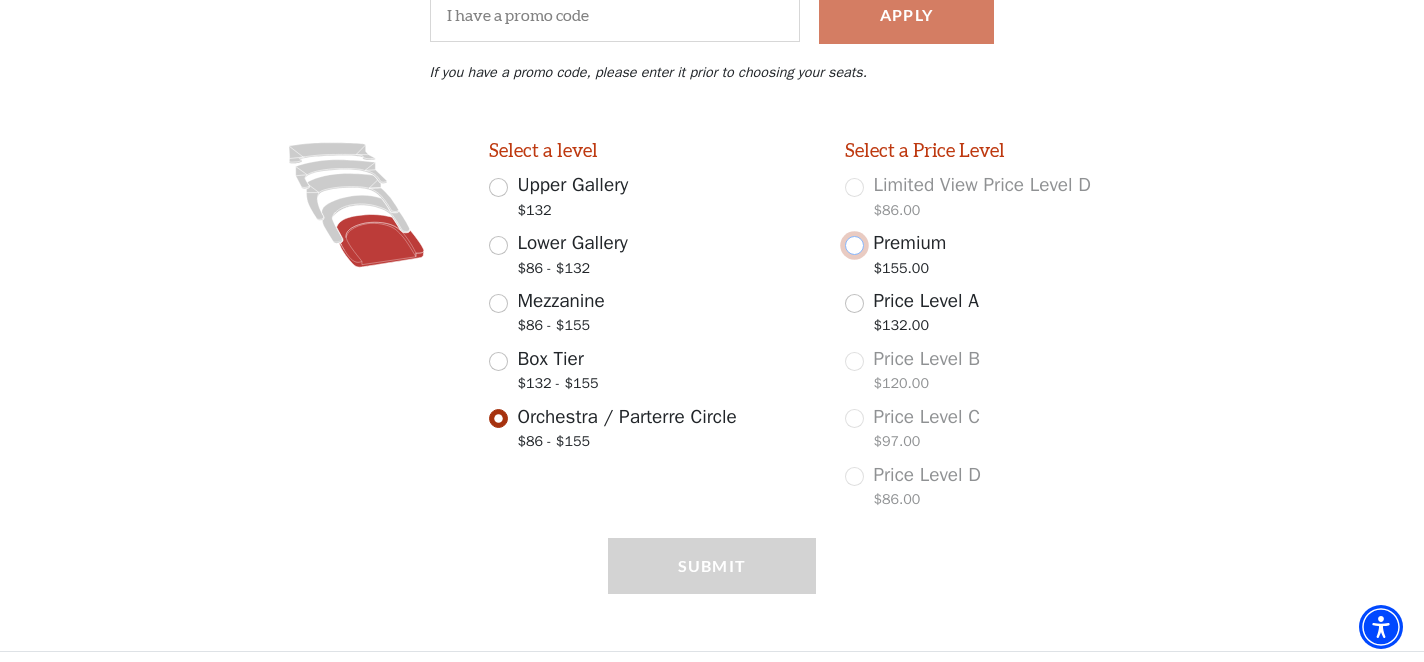 click on "Premium $155.00" at bounding box center (854, 245) 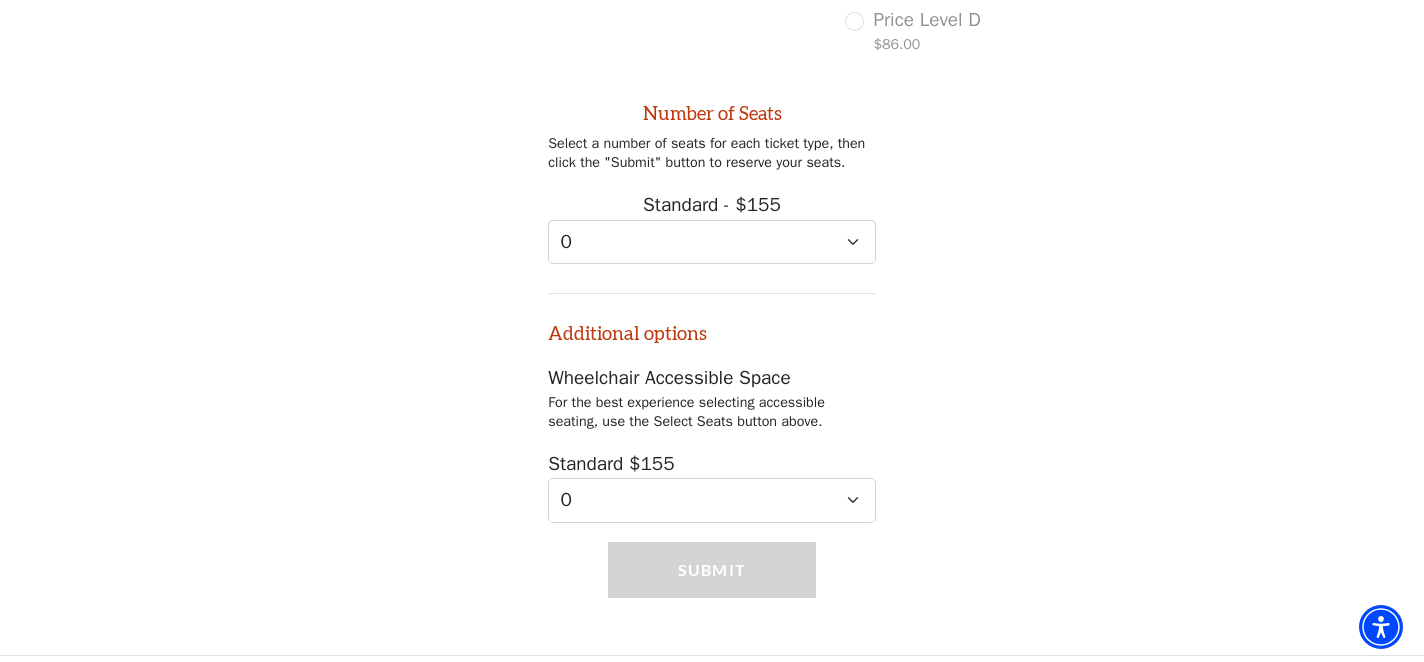 scroll, scrollTop: 909, scrollLeft: 0, axis: vertical 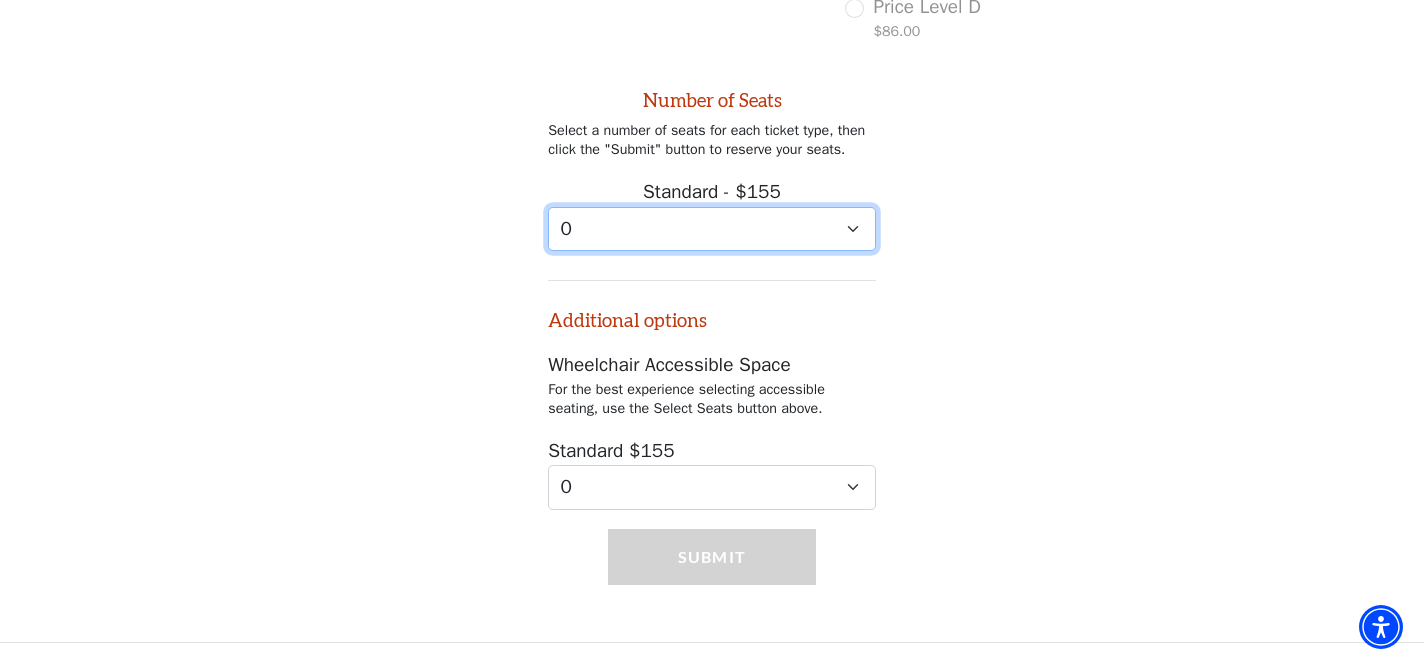 click on "0 1" at bounding box center (712, 229) 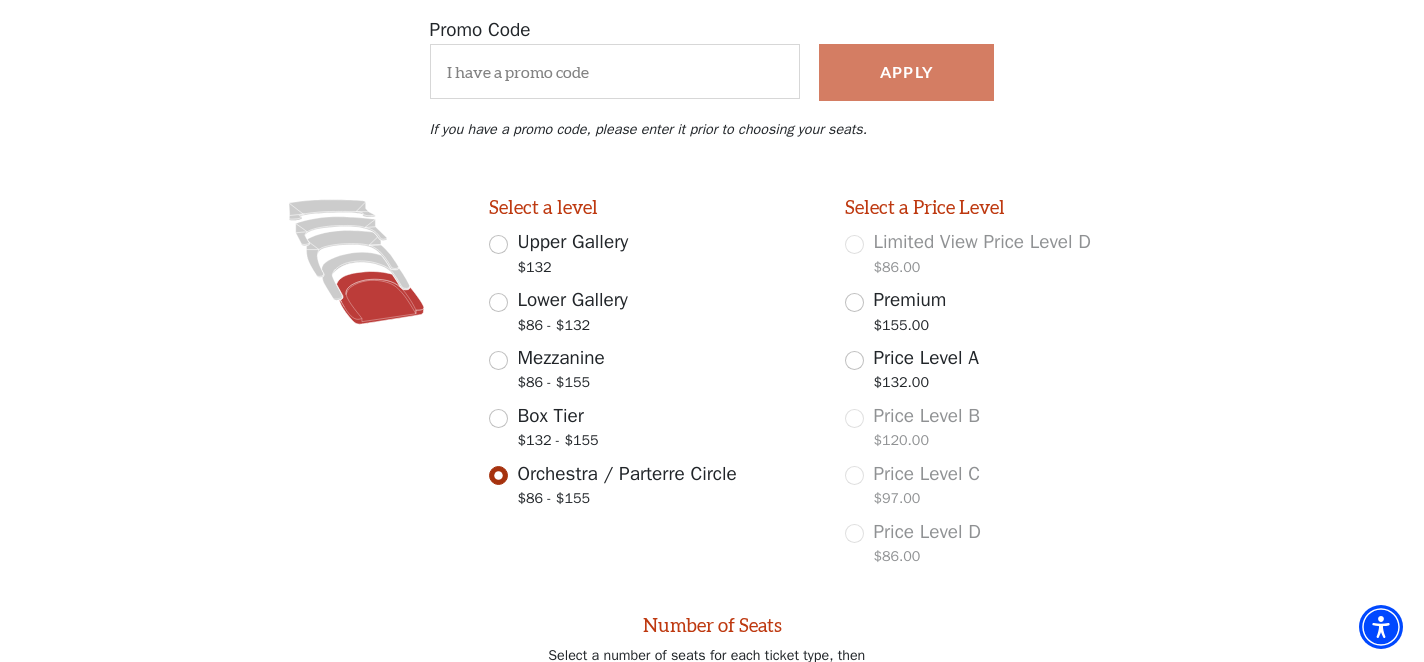 scroll, scrollTop: 394, scrollLeft: 0, axis: vertical 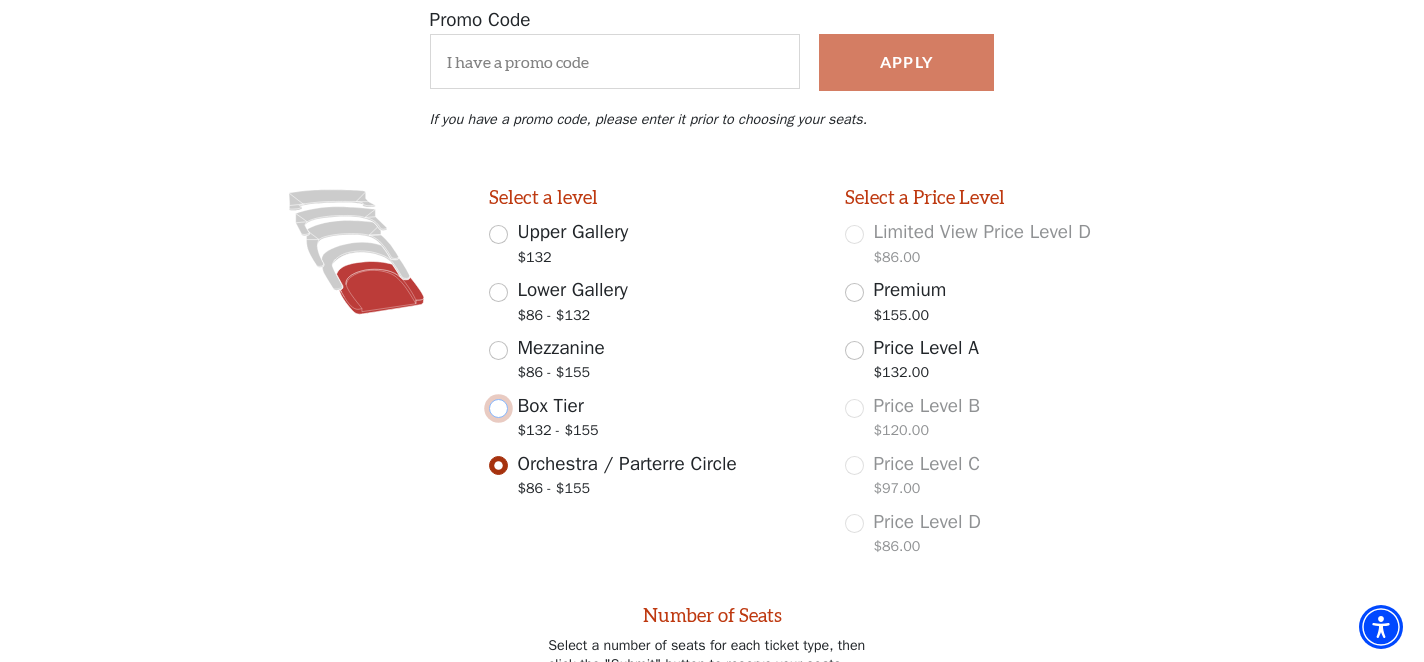 click on "Box Tier     $132 - $155" at bounding box center [498, 408] 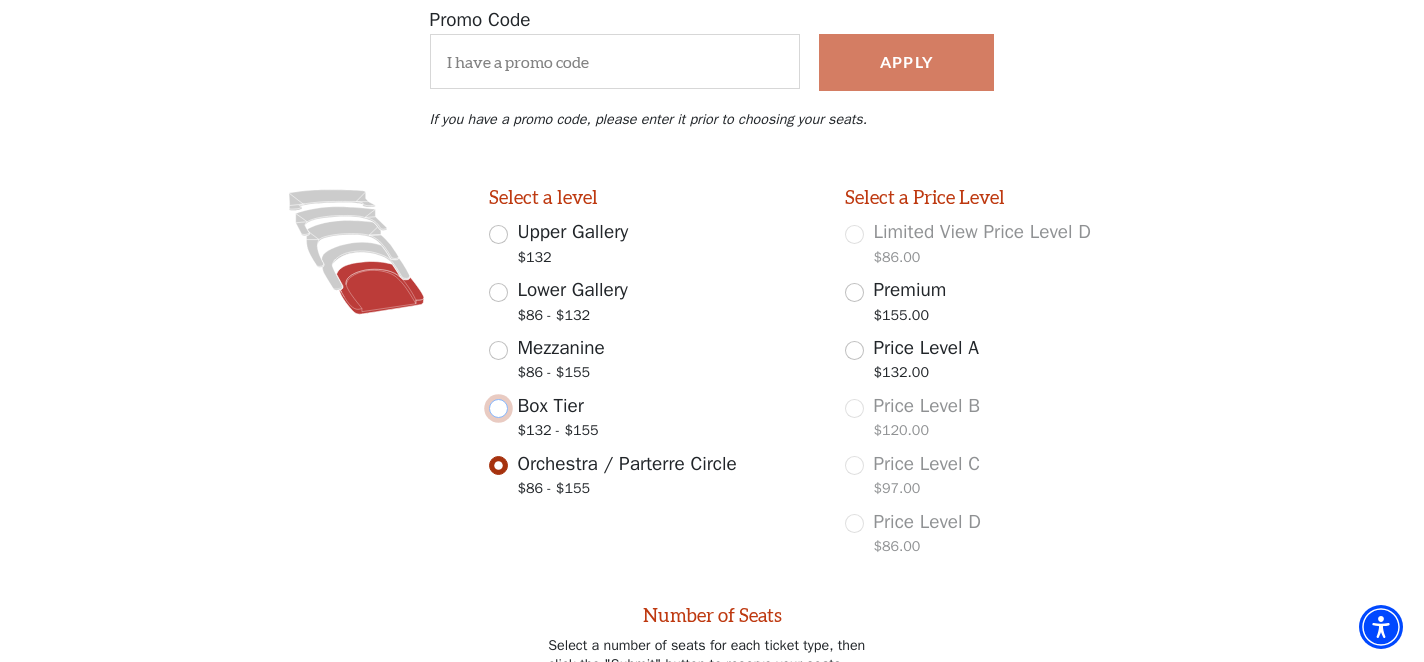 radio on "true" 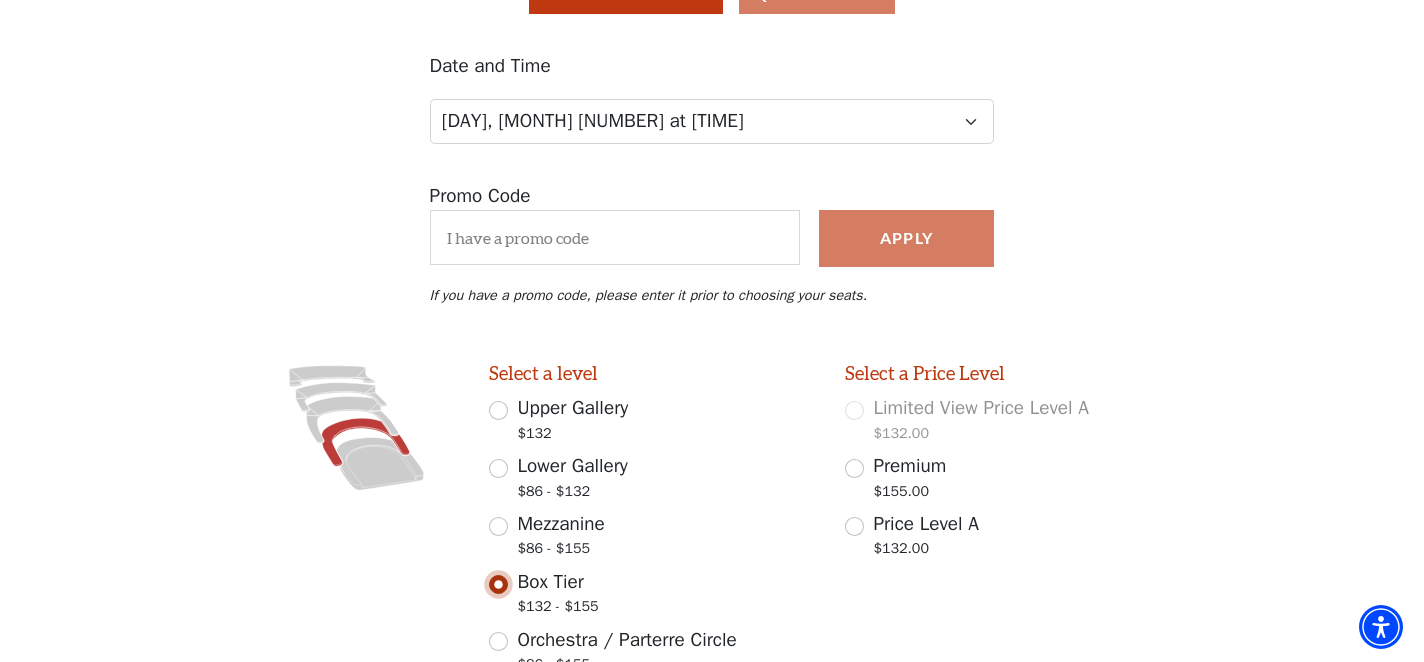 scroll, scrollTop: 383, scrollLeft: 0, axis: vertical 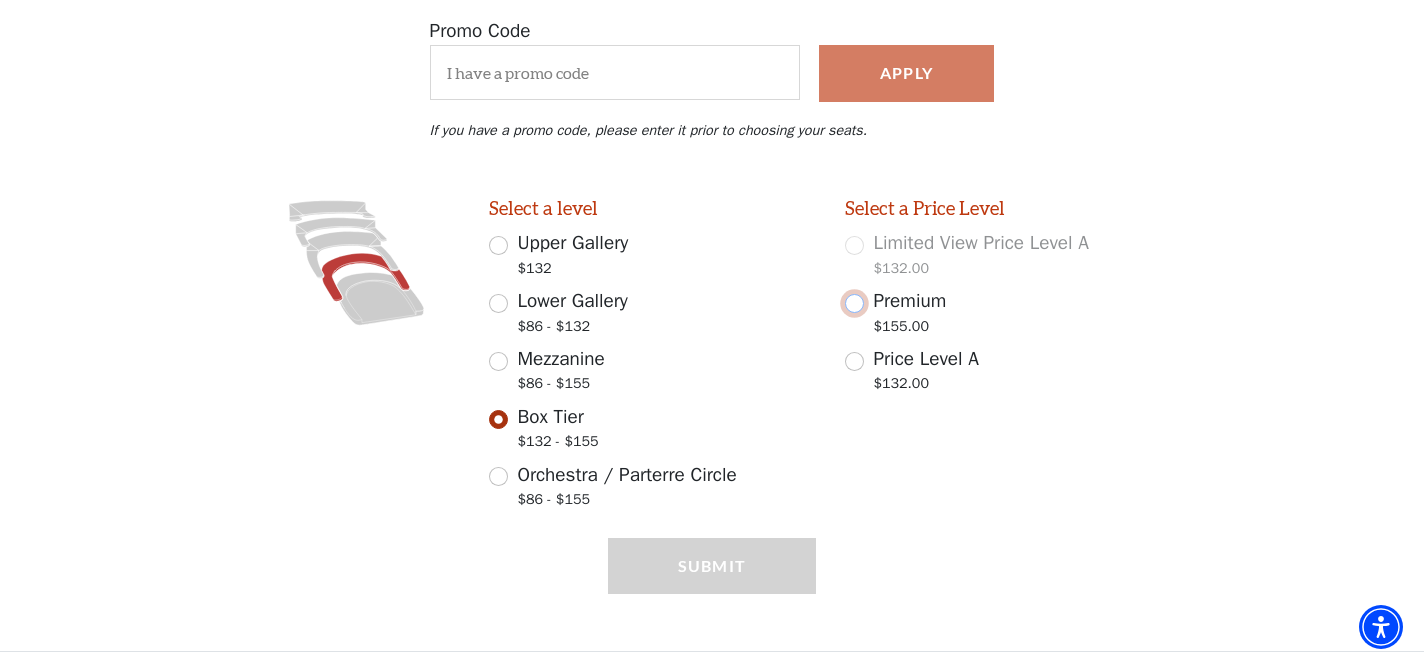 click on "Premium $155.00" at bounding box center [854, 303] 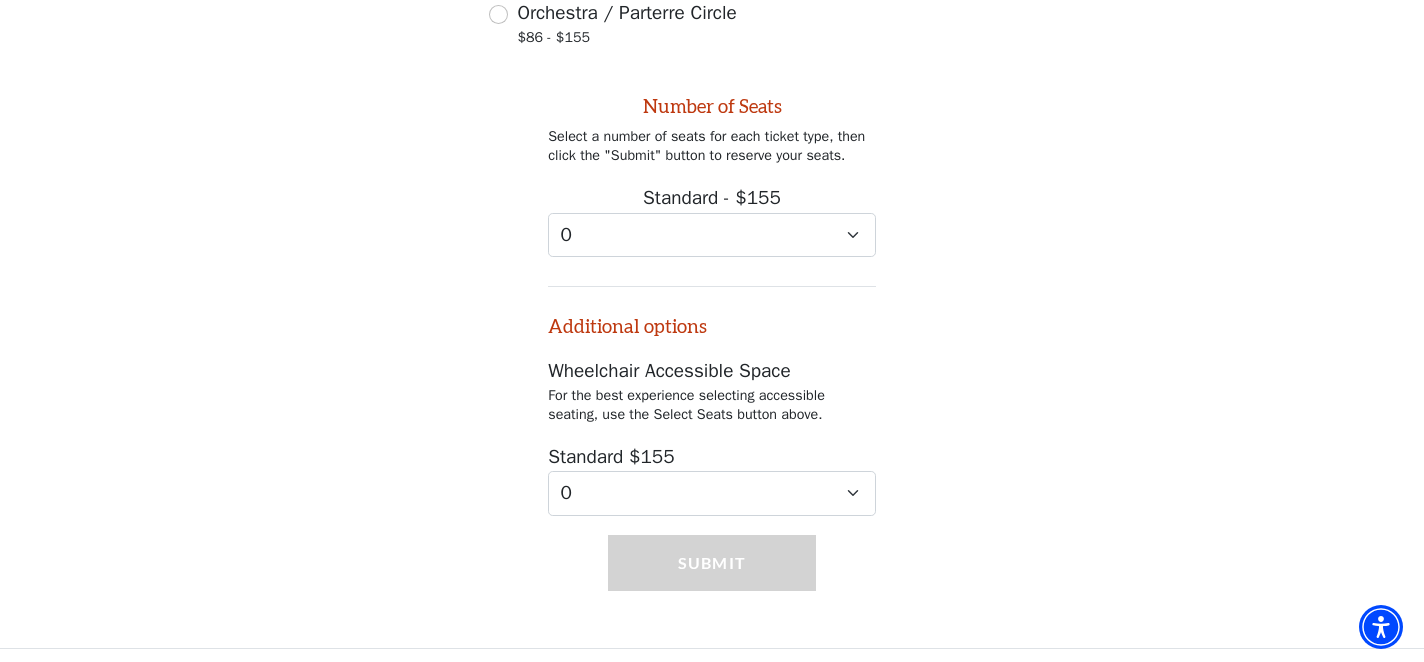 scroll, scrollTop: 851, scrollLeft: 0, axis: vertical 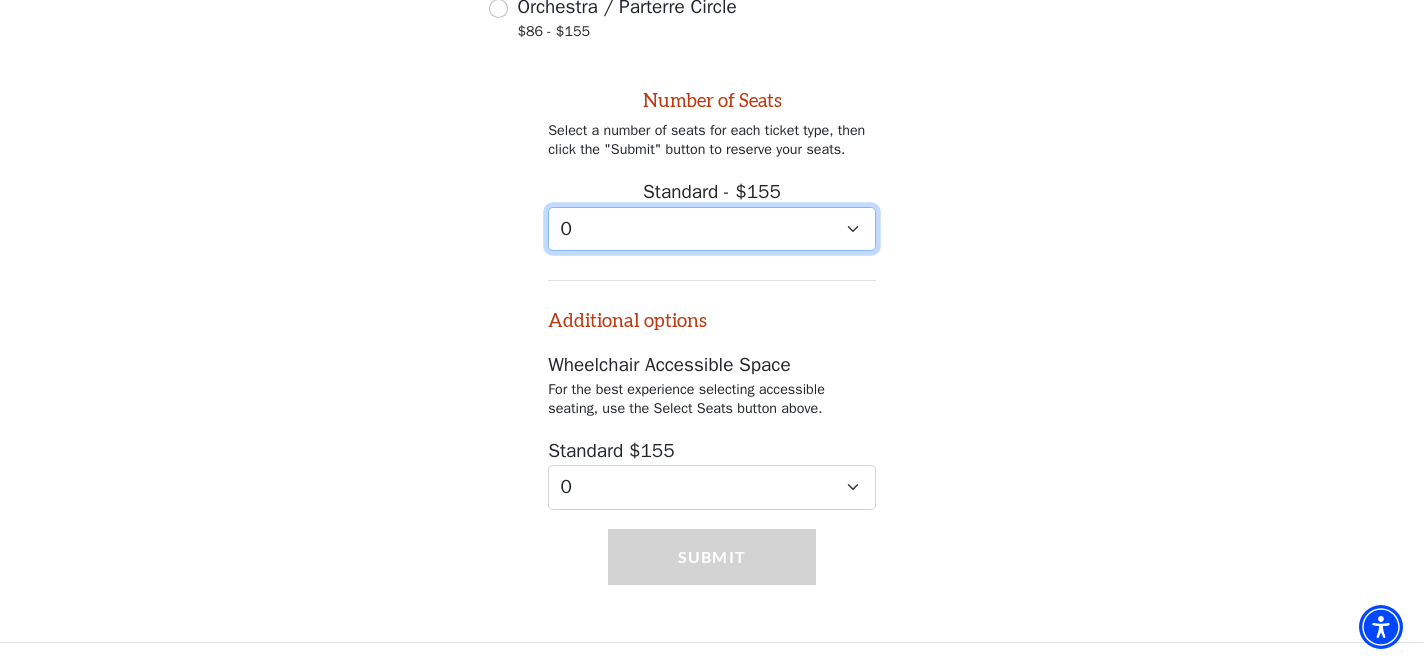 click on "0 1" at bounding box center [712, 229] 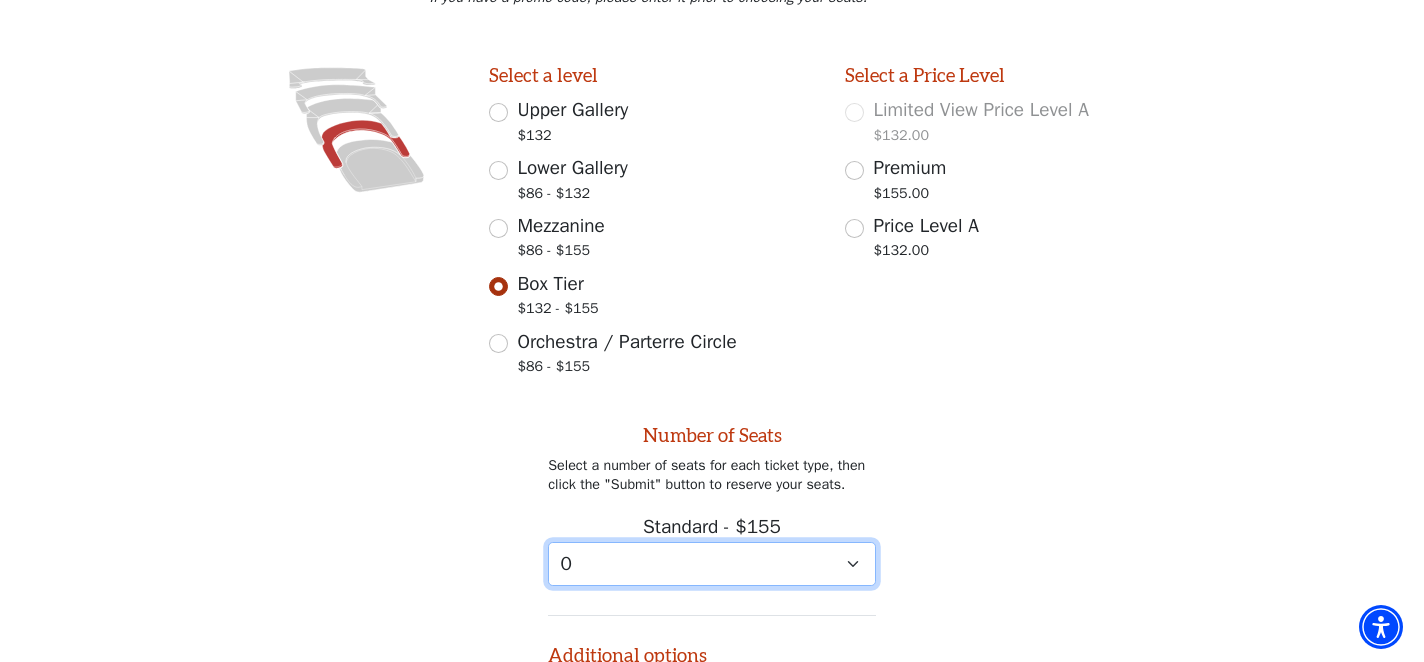 scroll, scrollTop: 512, scrollLeft: 0, axis: vertical 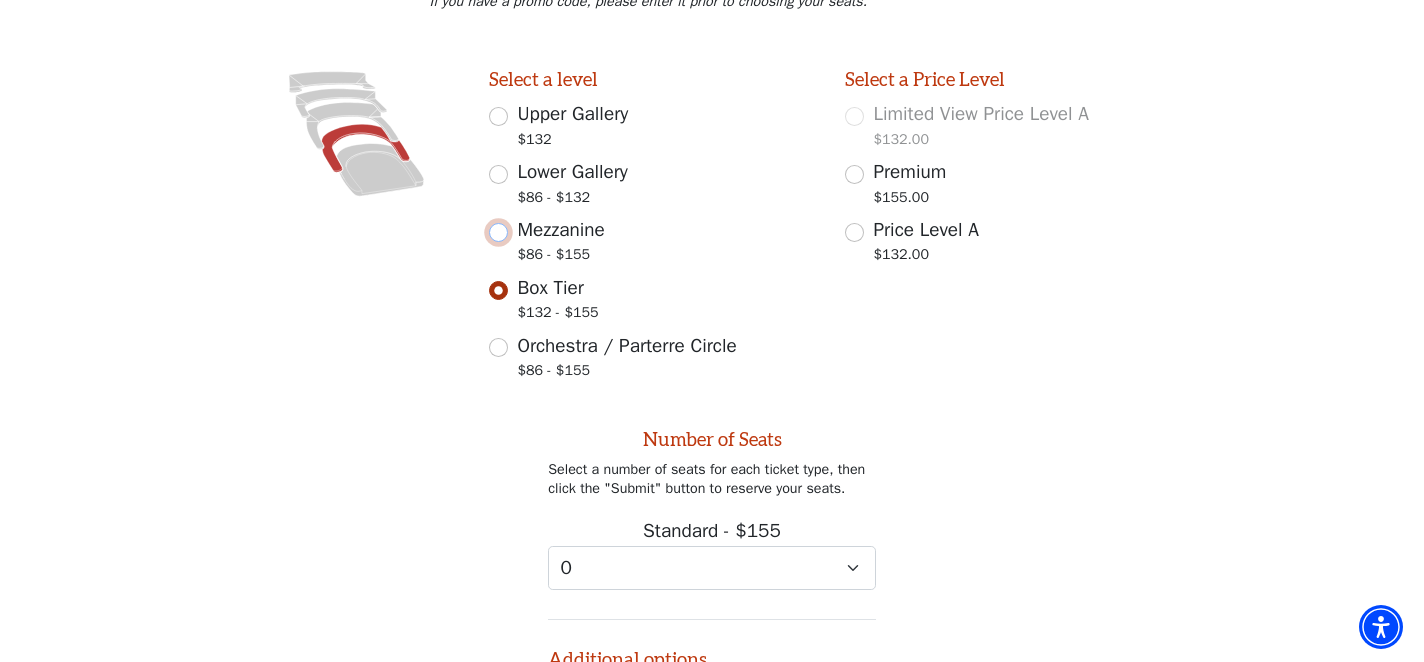 click on "Mezzanine     $86 - $155" at bounding box center [498, 232] 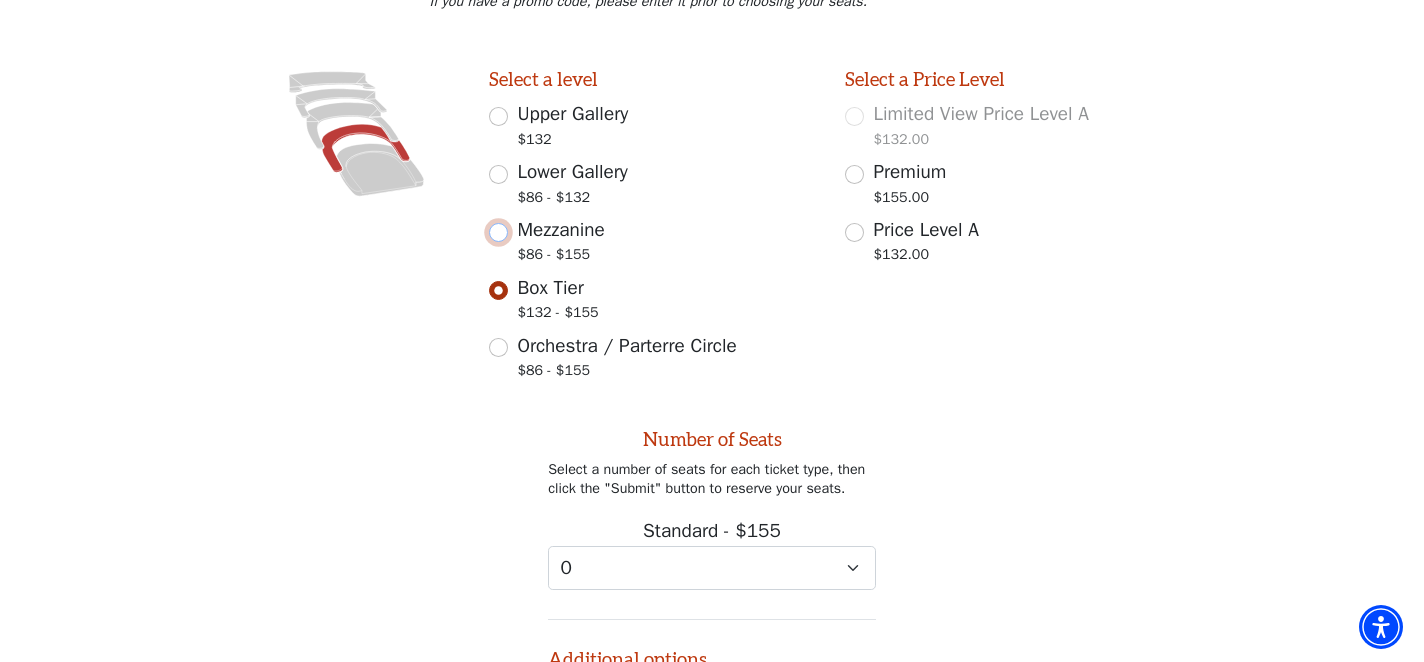 radio on "true" 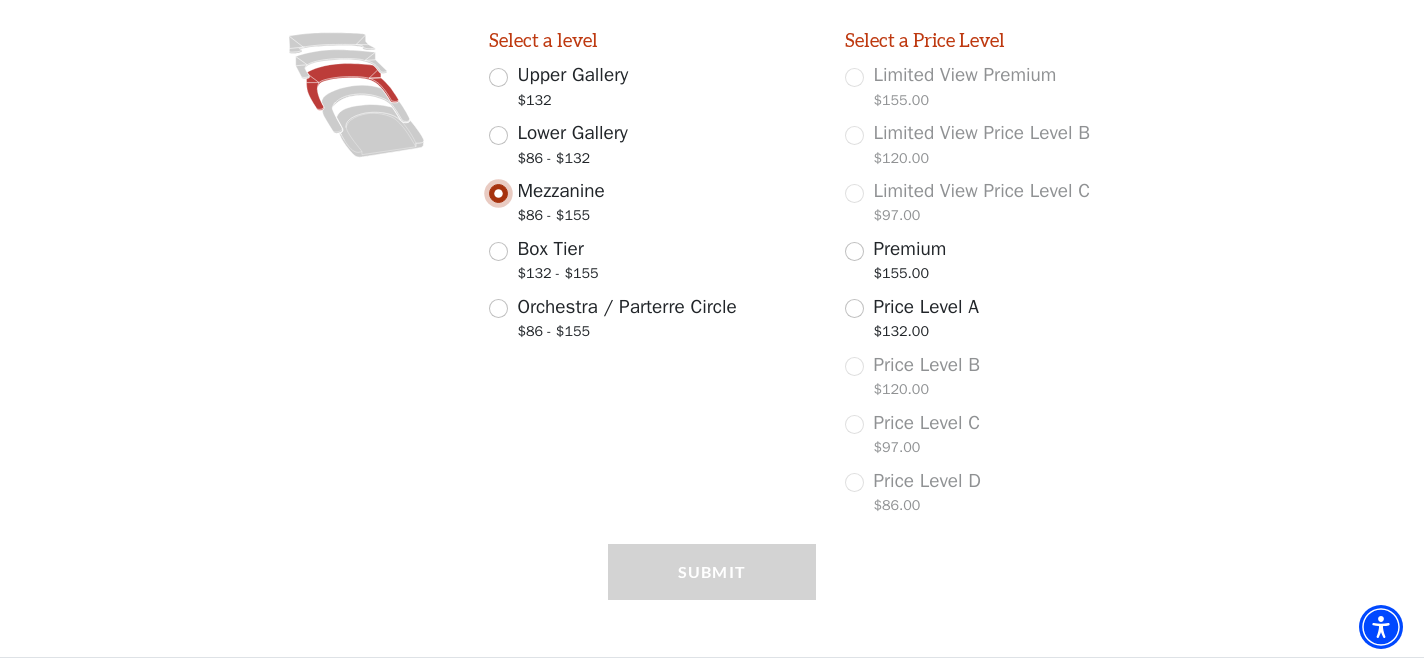 scroll, scrollTop: 557, scrollLeft: 0, axis: vertical 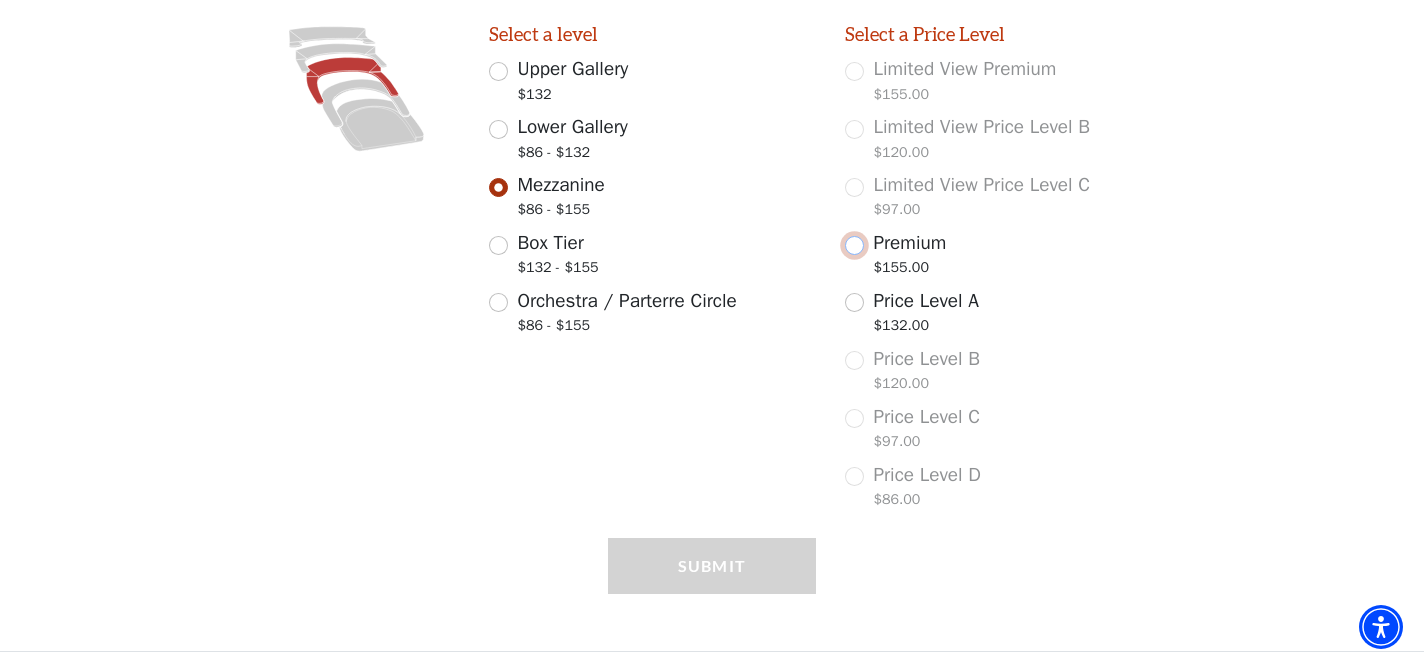 click on "Premium $155.00" at bounding box center (854, 245) 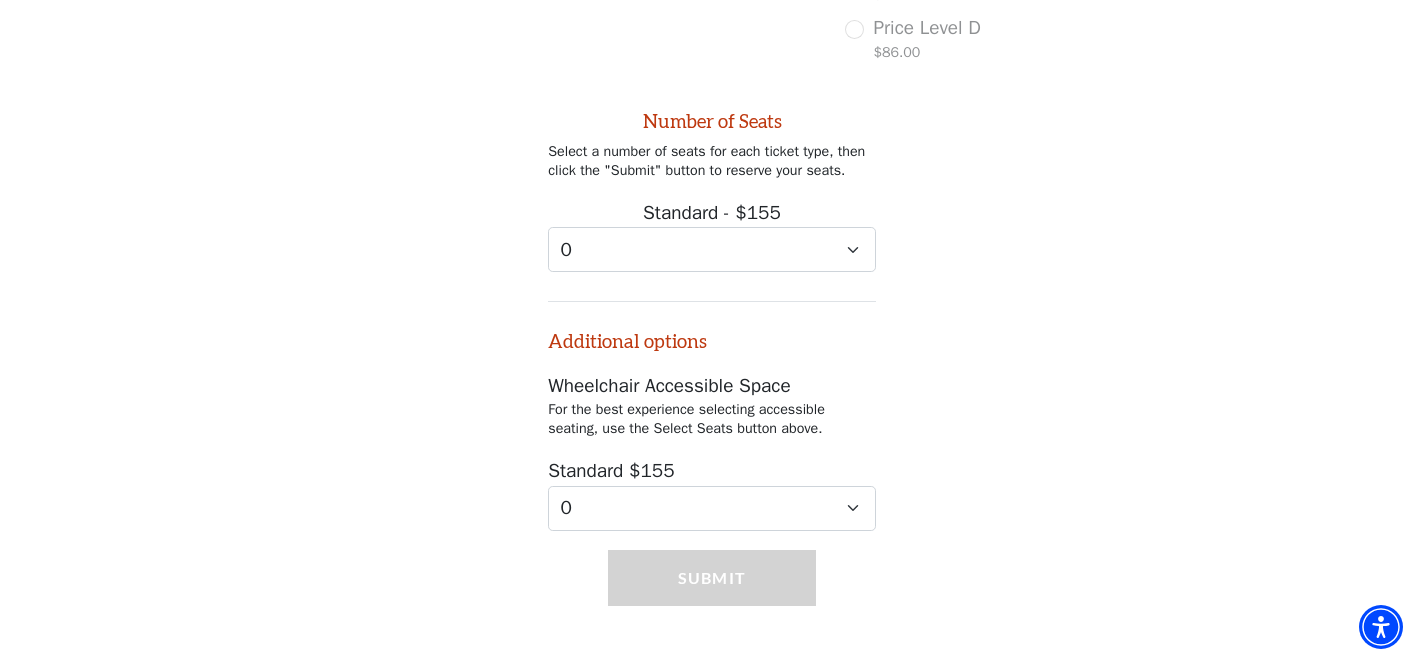 scroll, scrollTop: 1025, scrollLeft: 0, axis: vertical 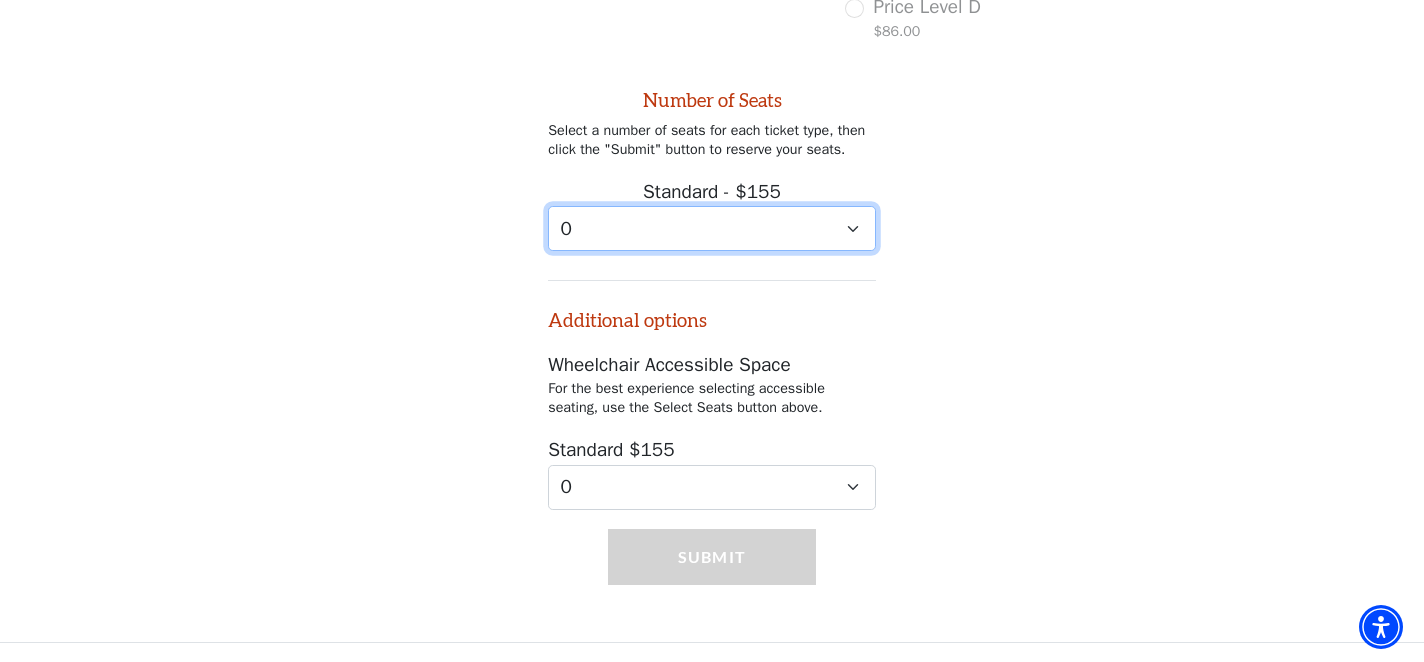 click on "0 1" at bounding box center [712, 228] 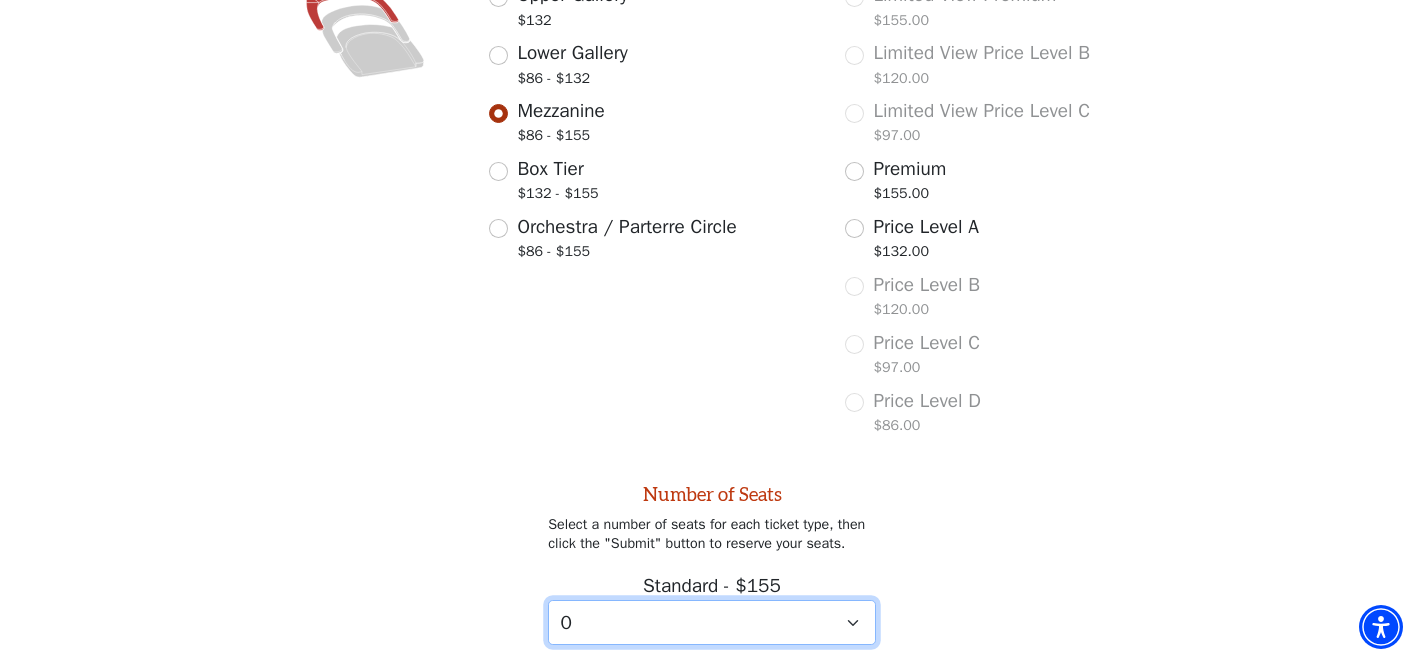 scroll, scrollTop: 596, scrollLeft: 0, axis: vertical 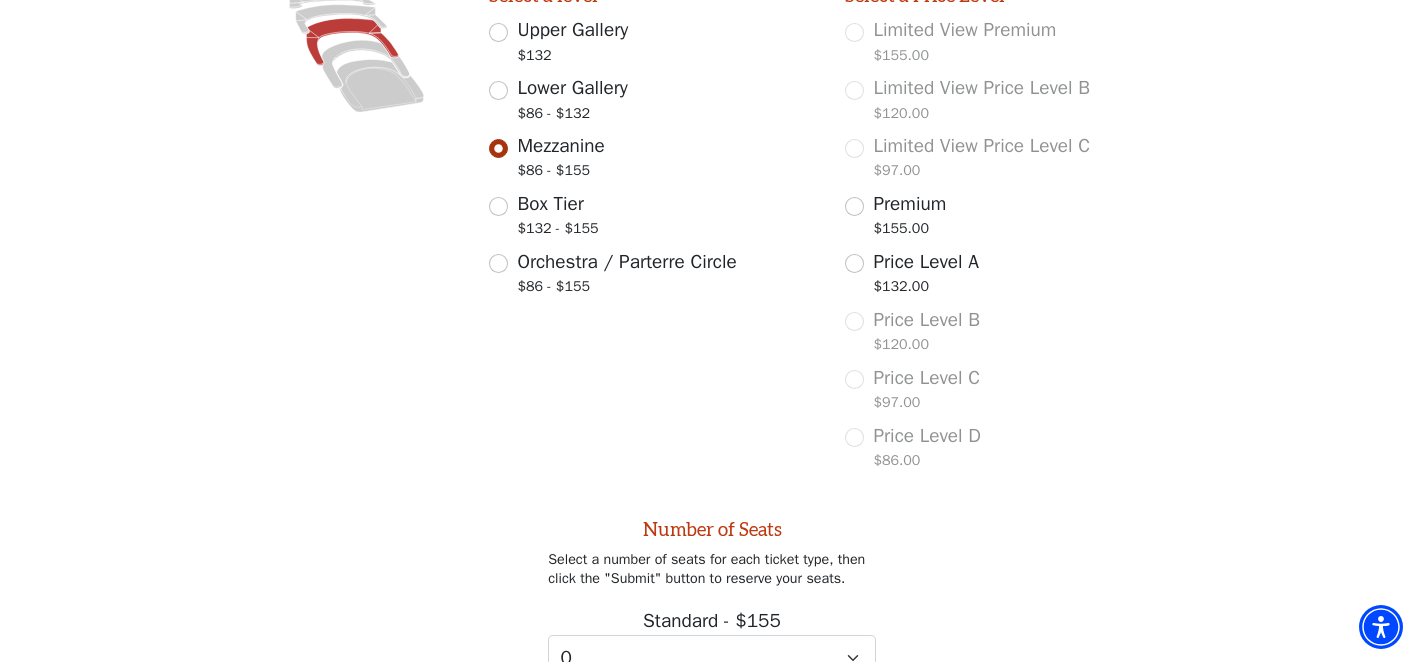 click on "Lower Gallery     $86 - $132" at bounding box center (653, 102) 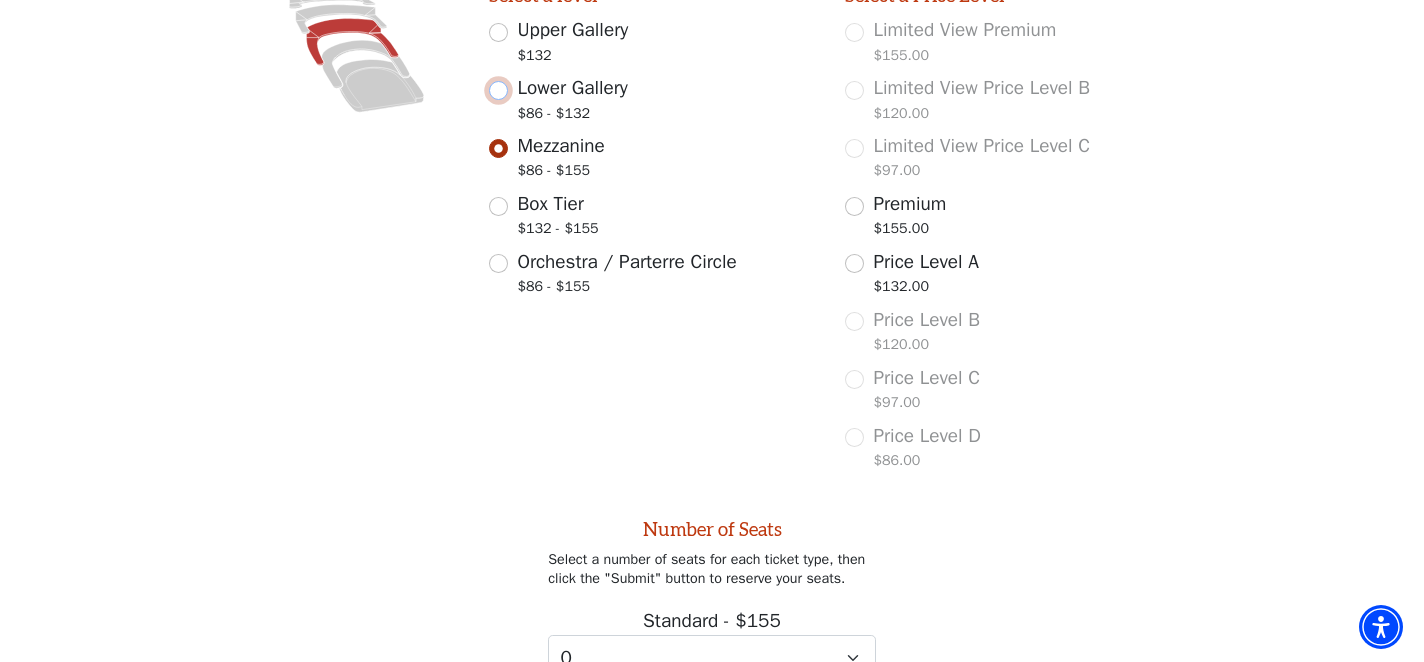 click on "Lower Gallery     $86 - $132" at bounding box center (498, 90) 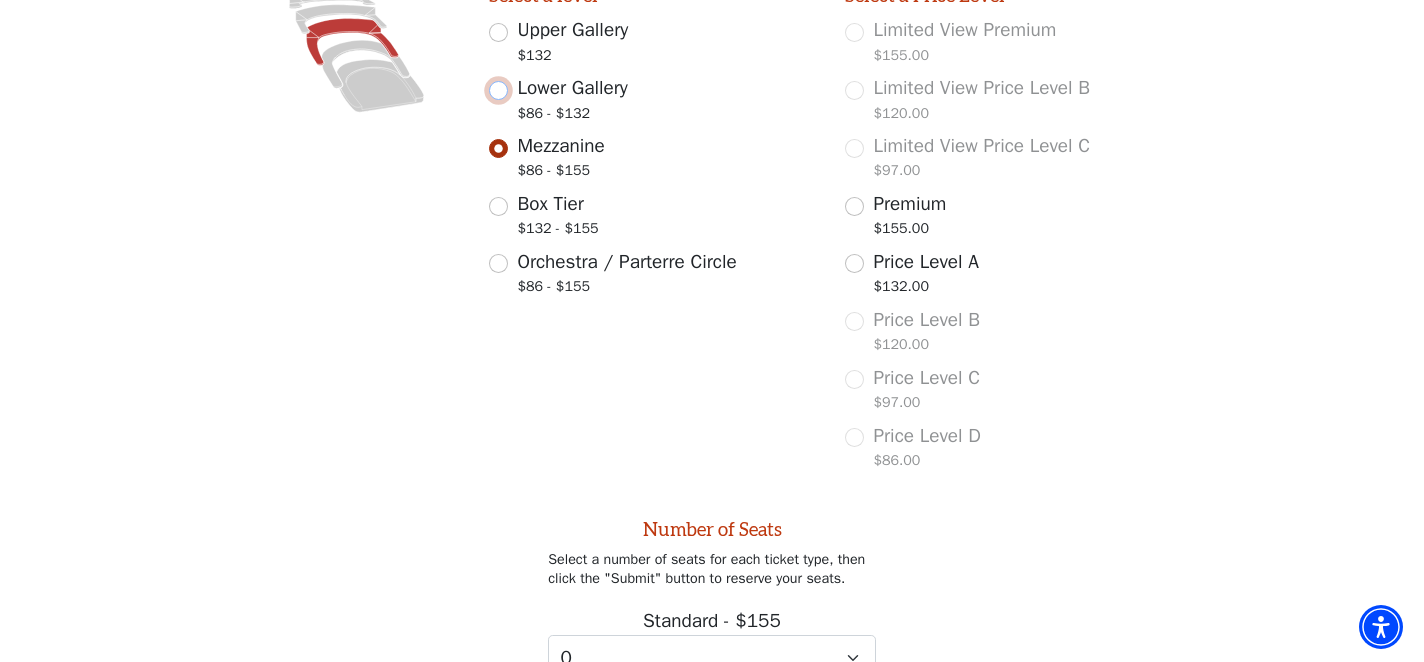 radio on "true" 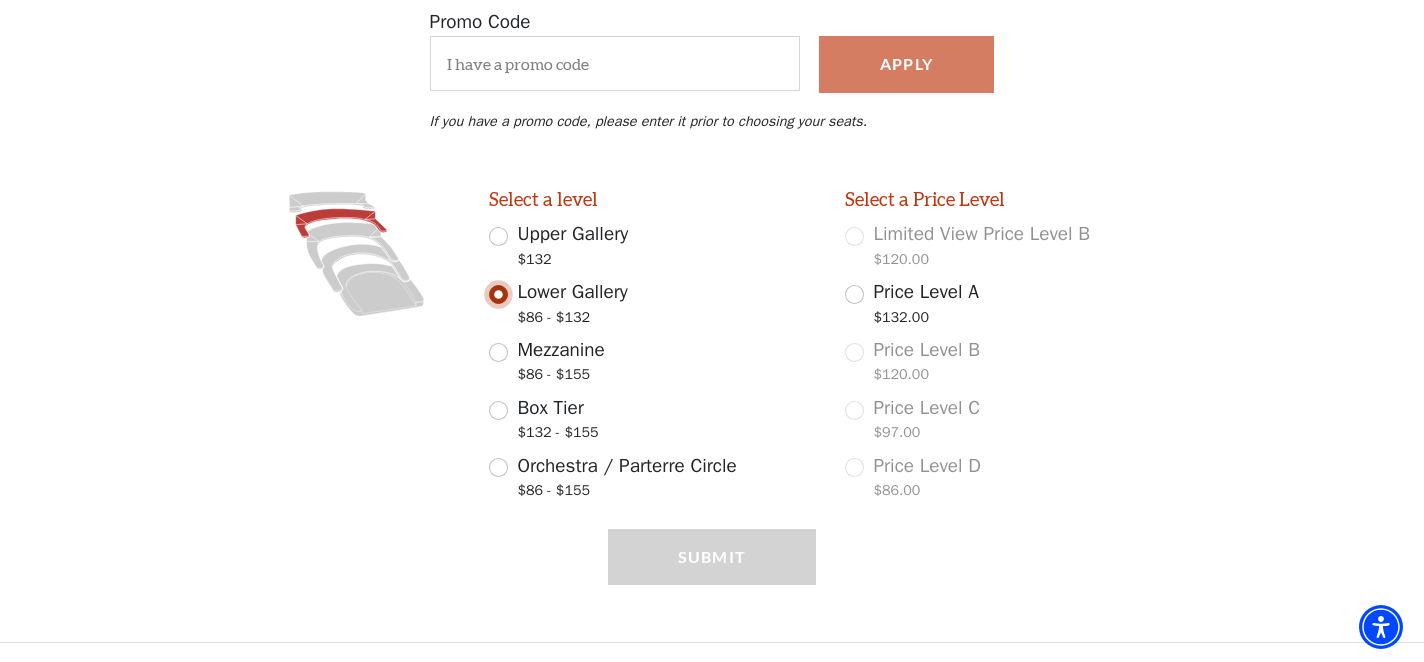 scroll, scrollTop: 383, scrollLeft: 0, axis: vertical 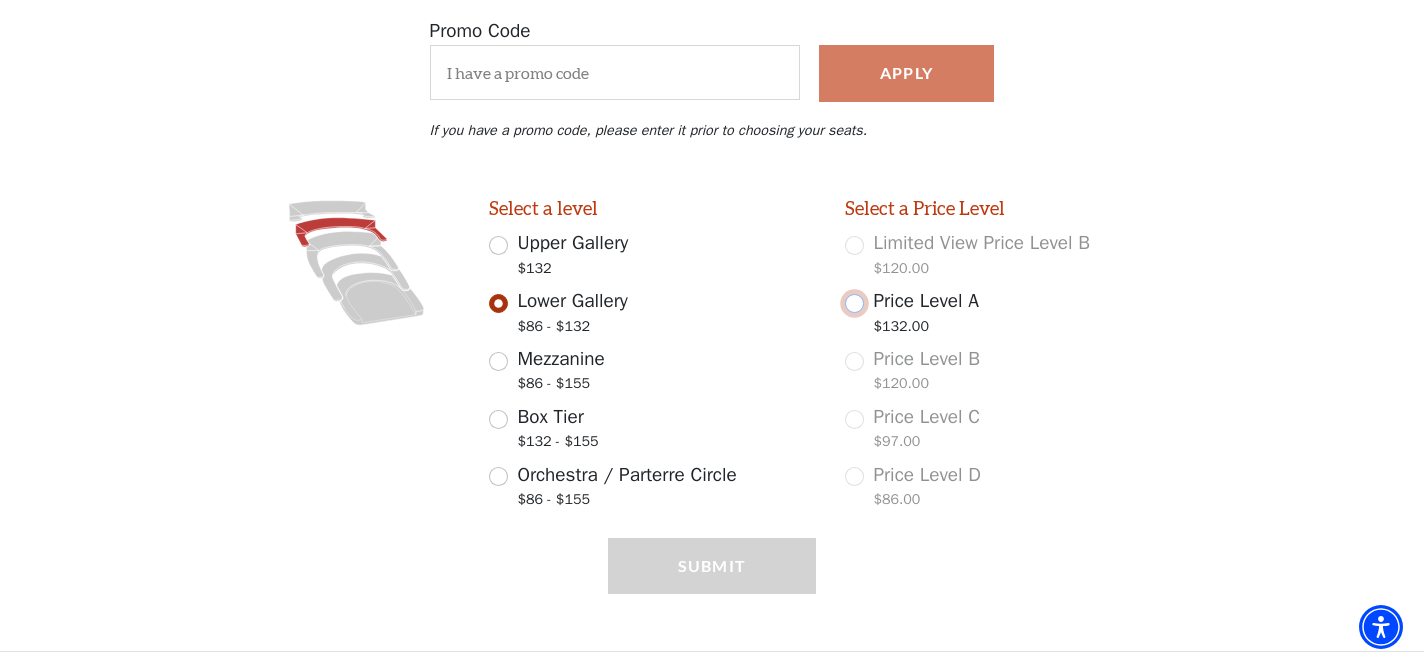 click on "Price Level A $132.00" at bounding box center [854, 303] 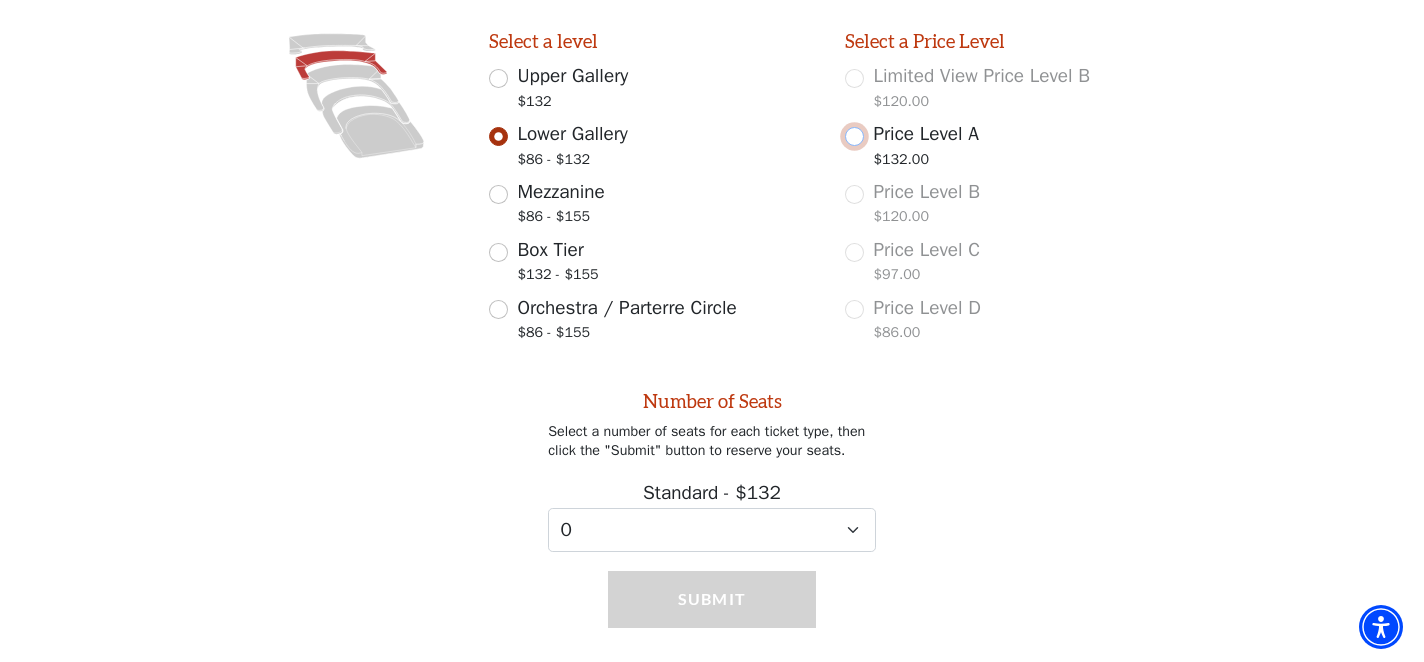 scroll, scrollTop: 597, scrollLeft: 0, axis: vertical 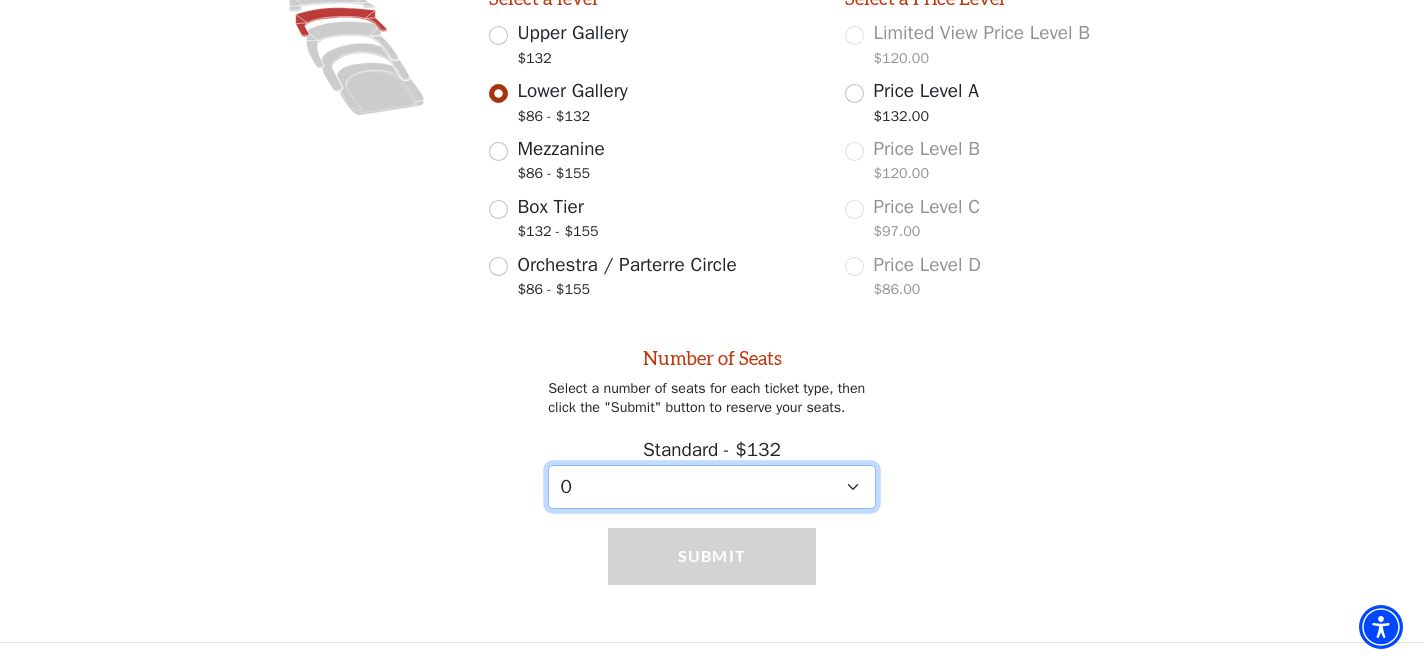 click on "0 1 2 3 4 5 6 7 8 9" at bounding box center (712, 487) 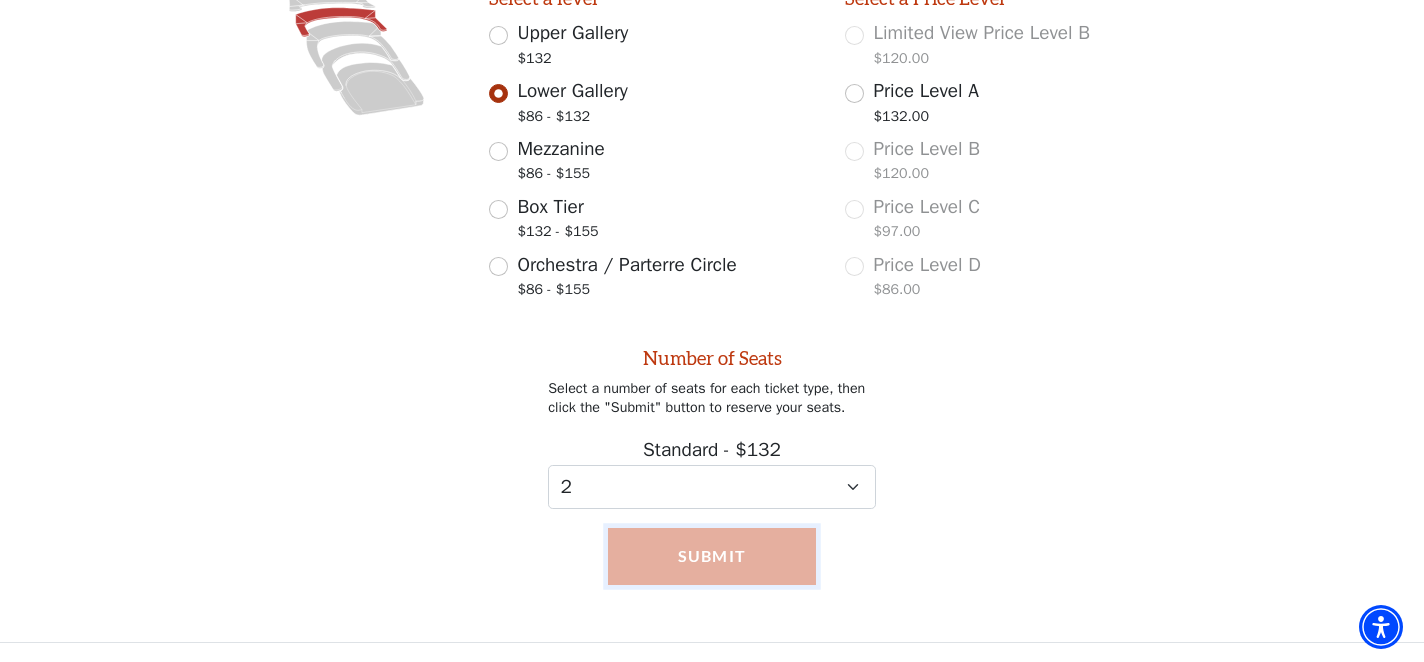 click on "Submit" at bounding box center [712, 556] 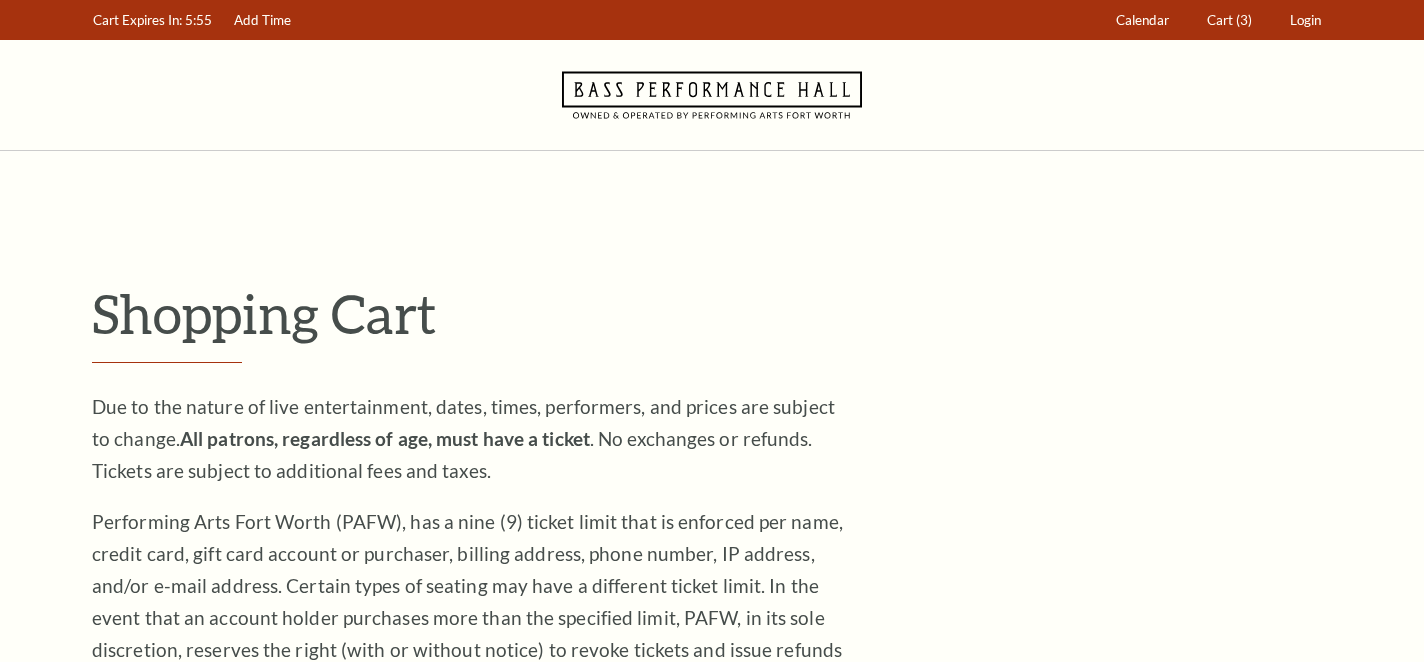 scroll, scrollTop: 0, scrollLeft: 0, axis: both 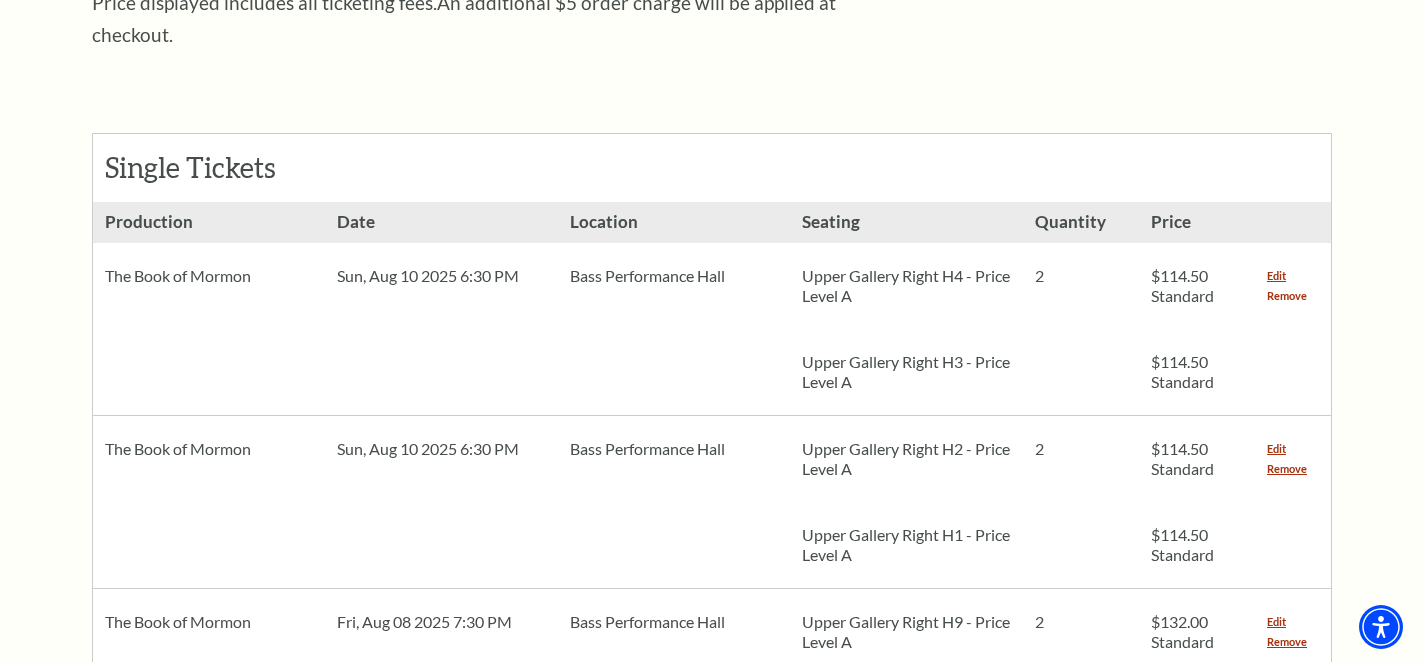 click on "Remove" at bounding box center [1287, 296] 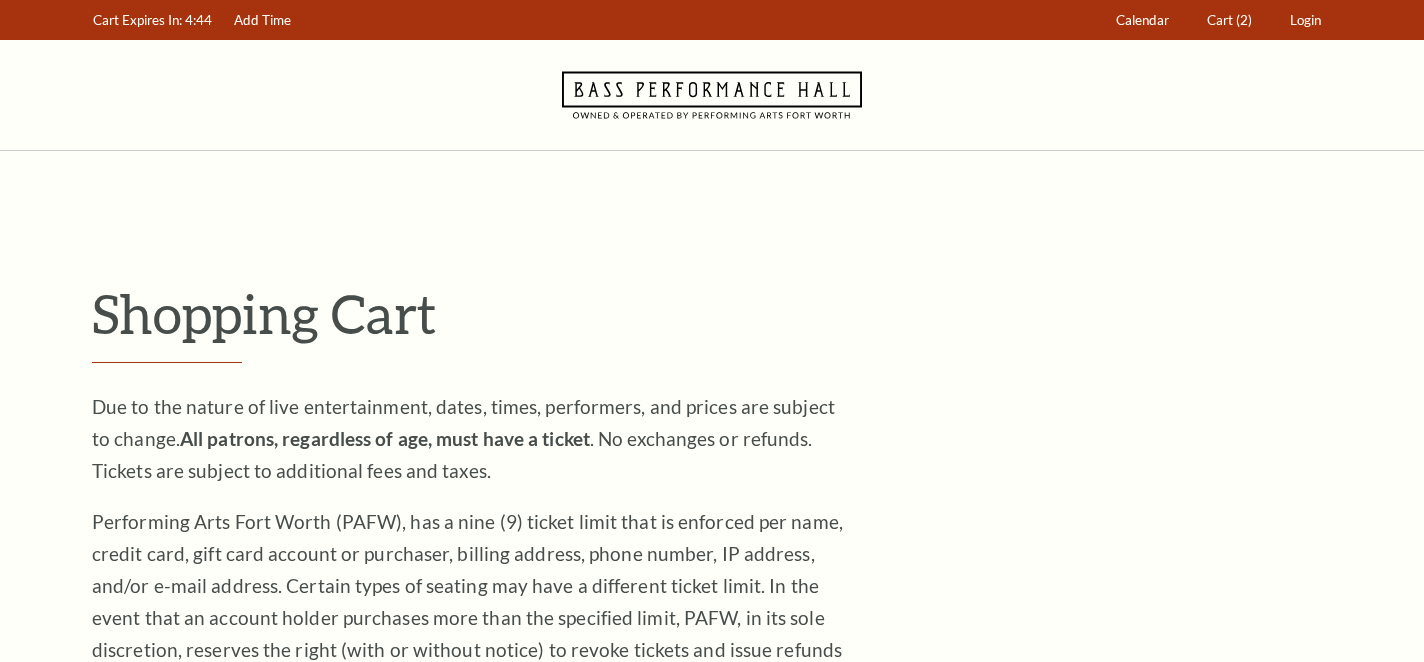 scroll, scrollTop: 0, scrollLeft: 0, axis: both 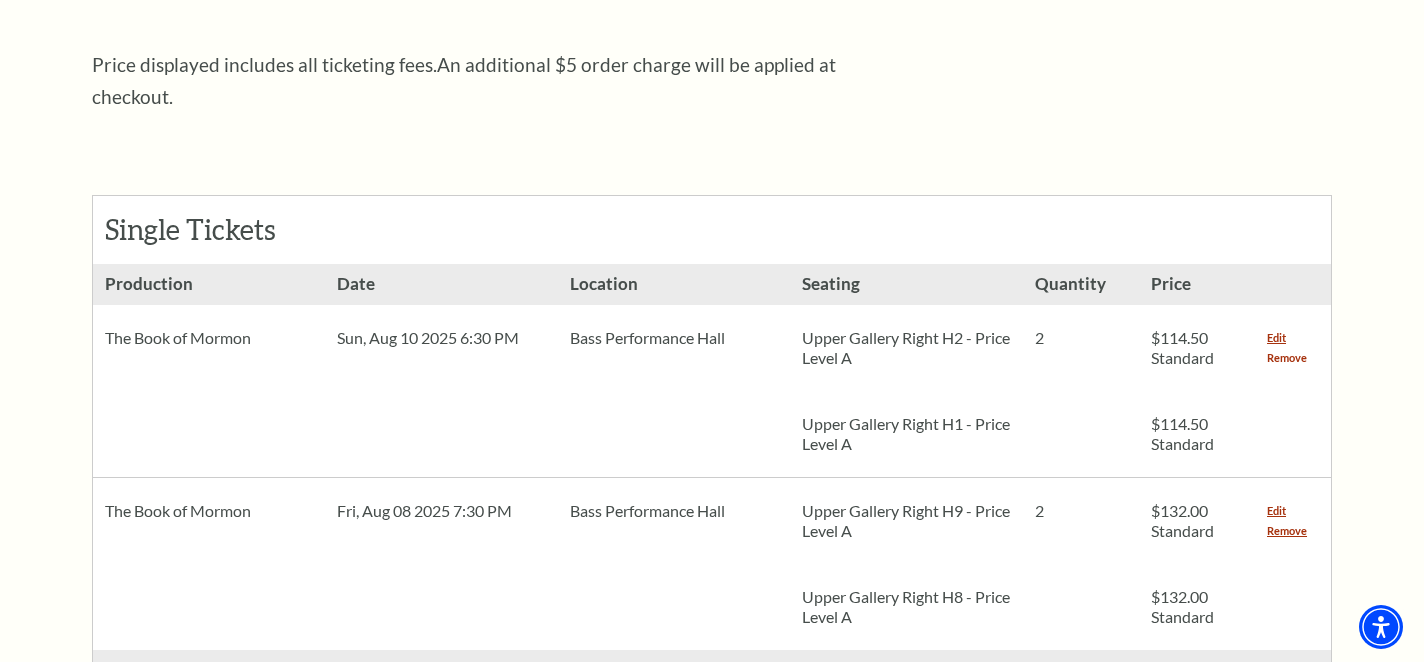 click on "Remove" at bounding box center (1287, 358) 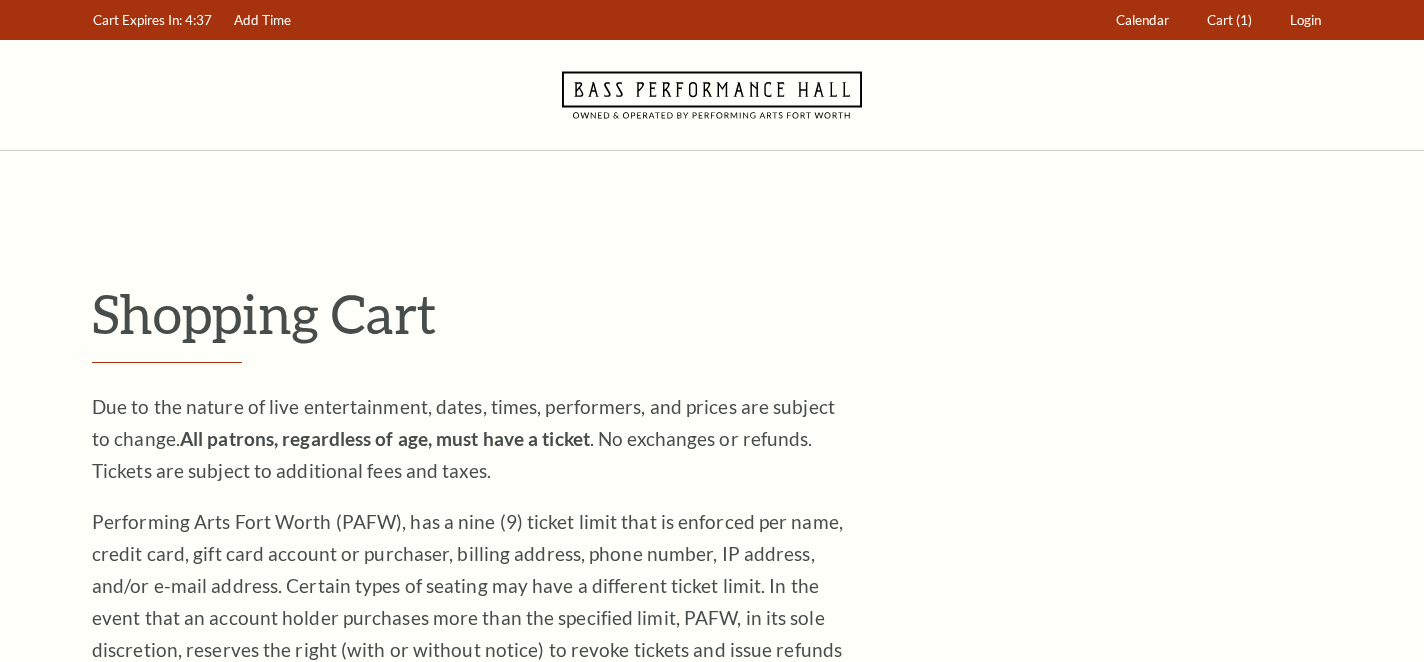 scroll, scrollTop: 0, scrollLeft: 0, axis: both 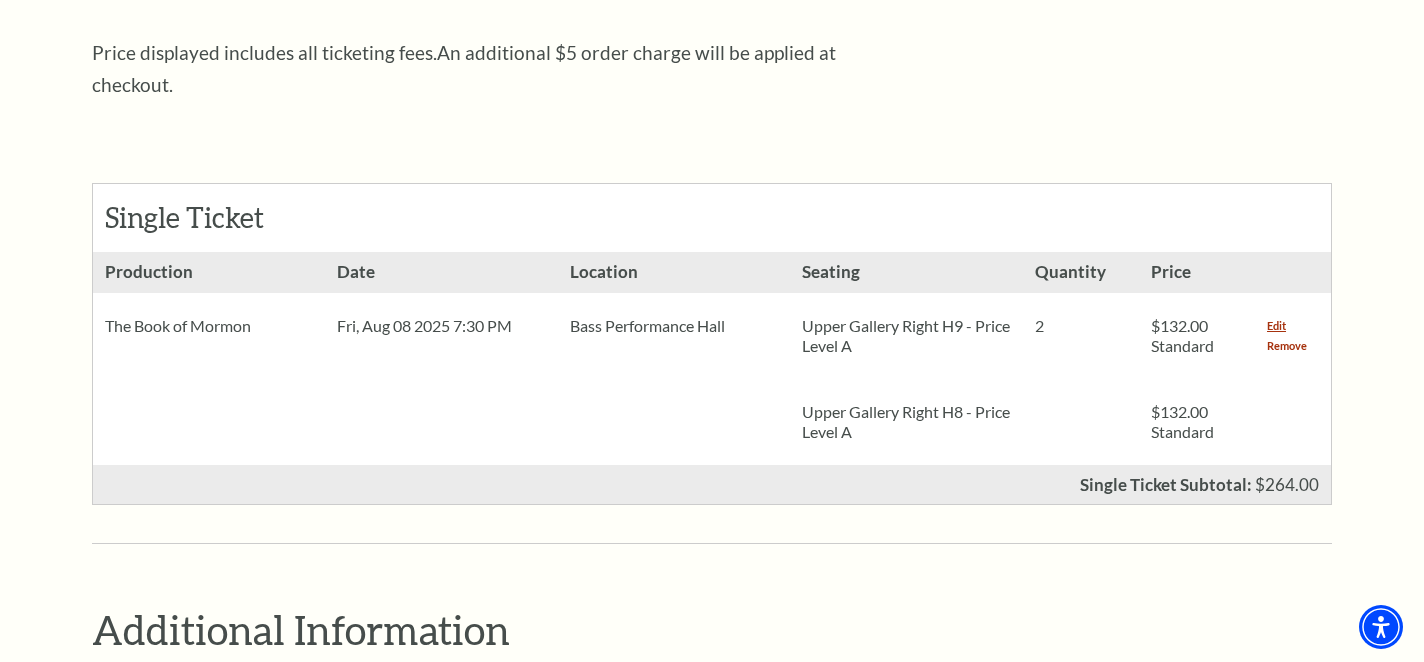 click on "Remove" at bounding box center (1287, 346) 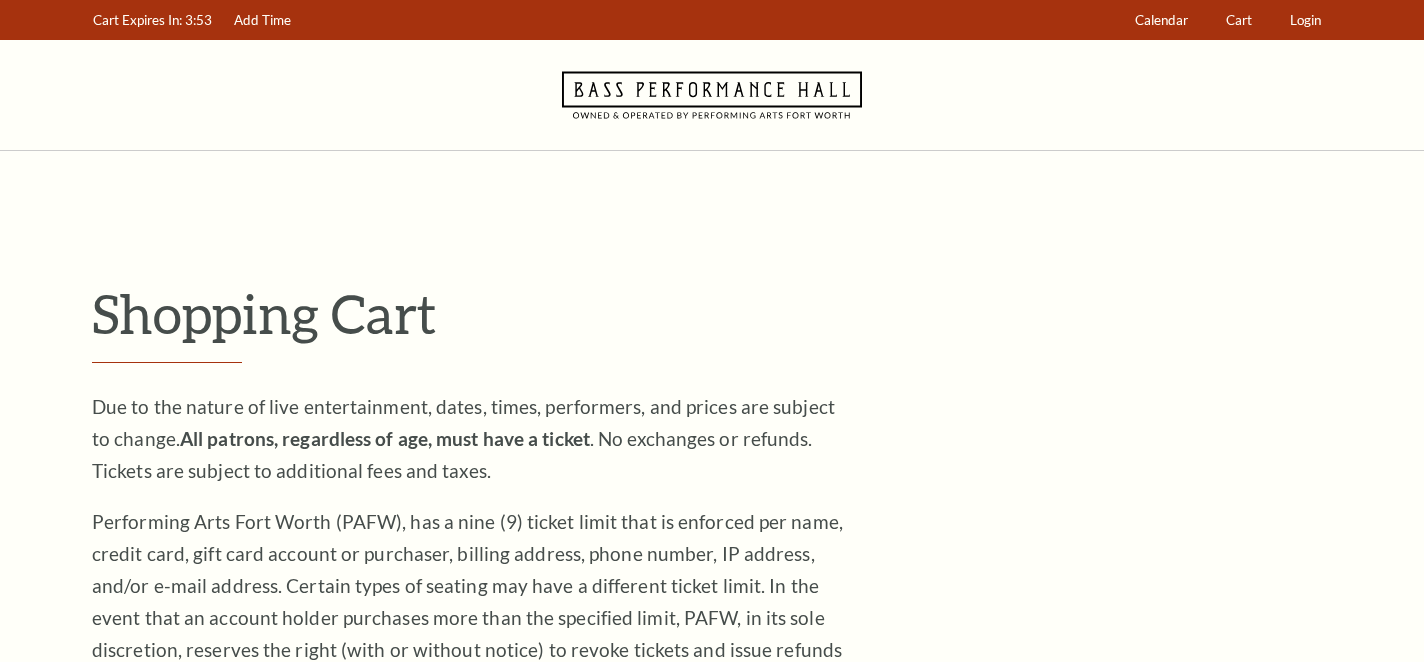 scroll, scrollTop: 0, scrollLeft: 0, axis: both 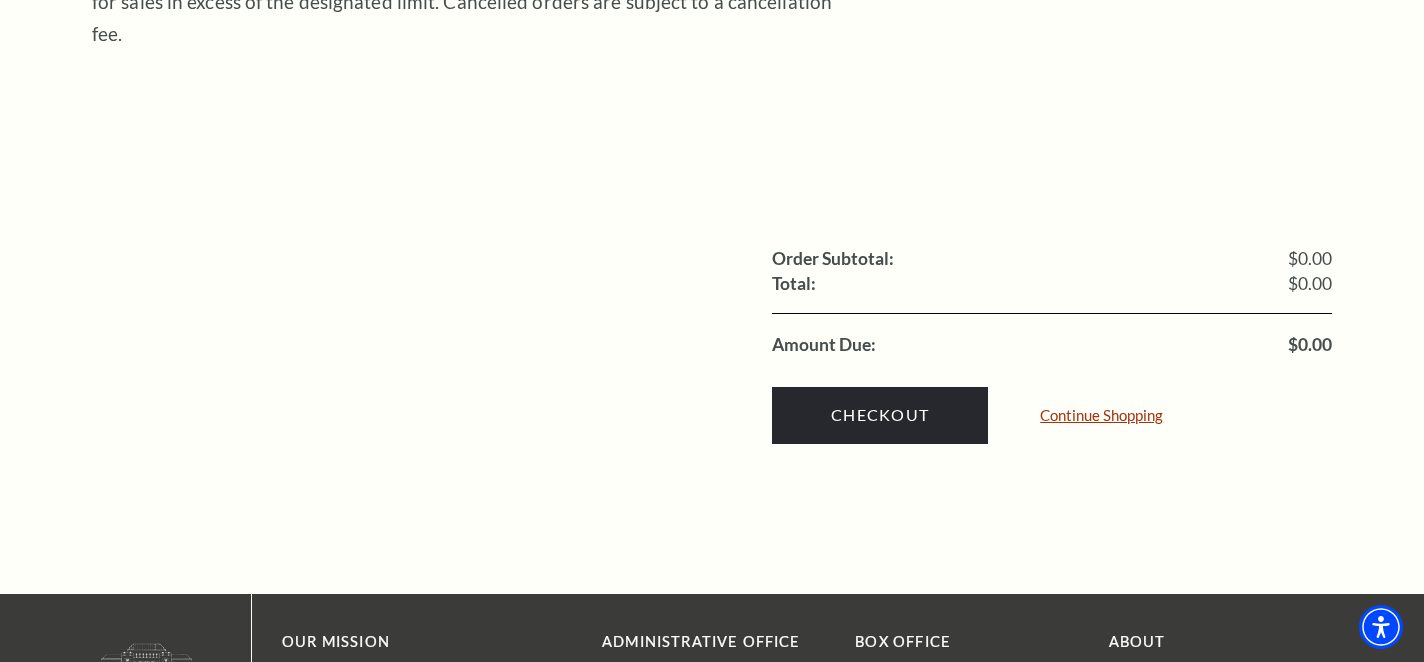 click on "Continue Shopping" at bounding box center (1101, 415) 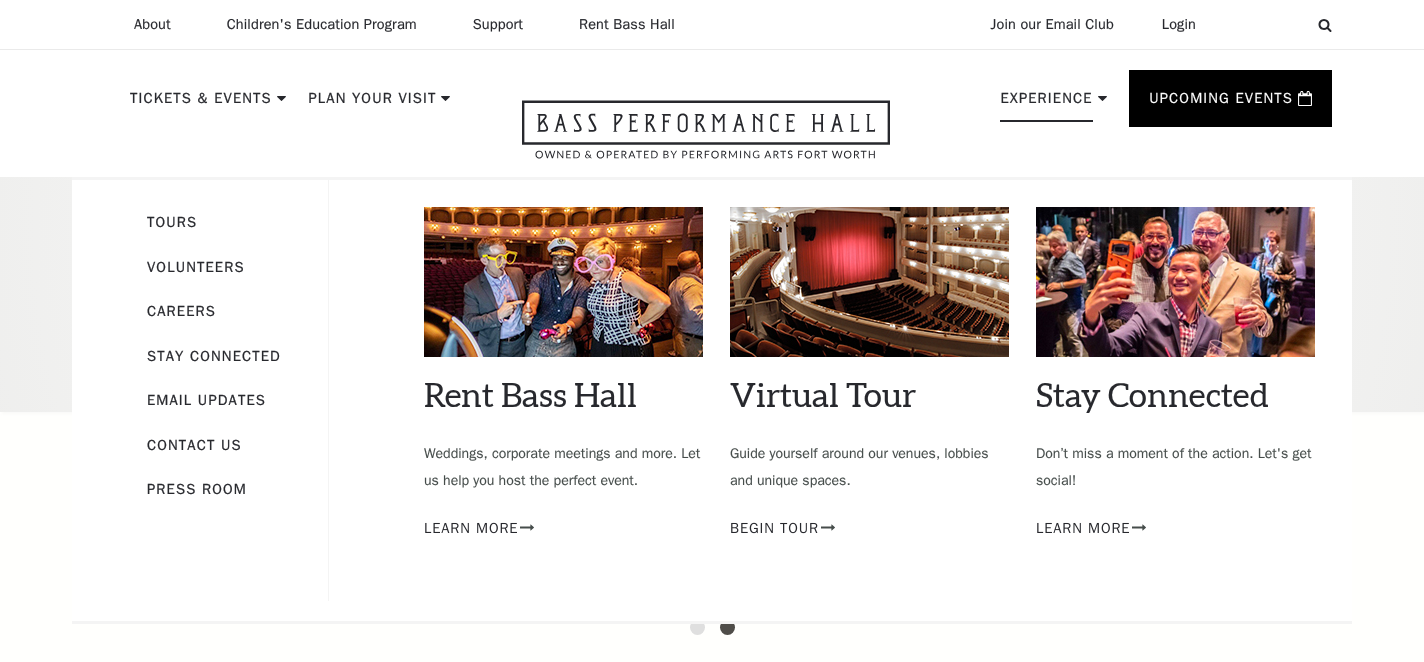 scroll, scrollTop: 0, scrollLeft: 0, axis: both 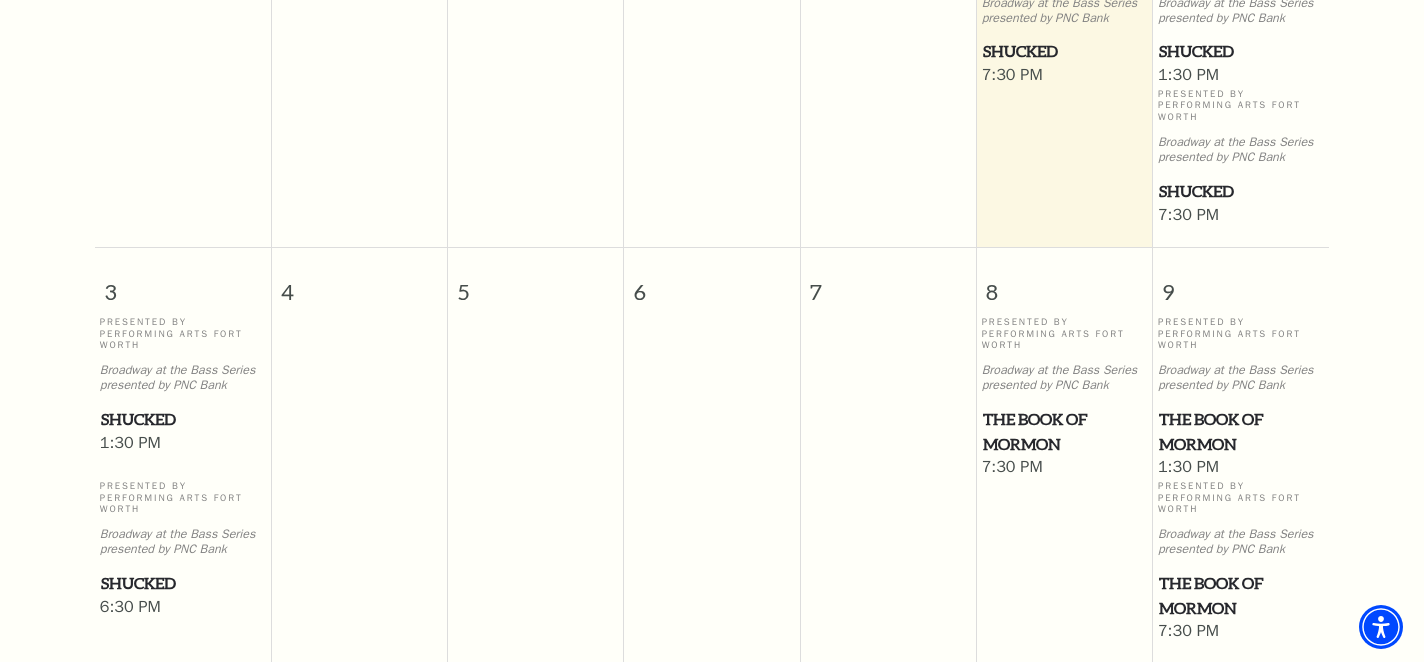 click on "The Book of Mormon" at bounding box center (1065, 431) 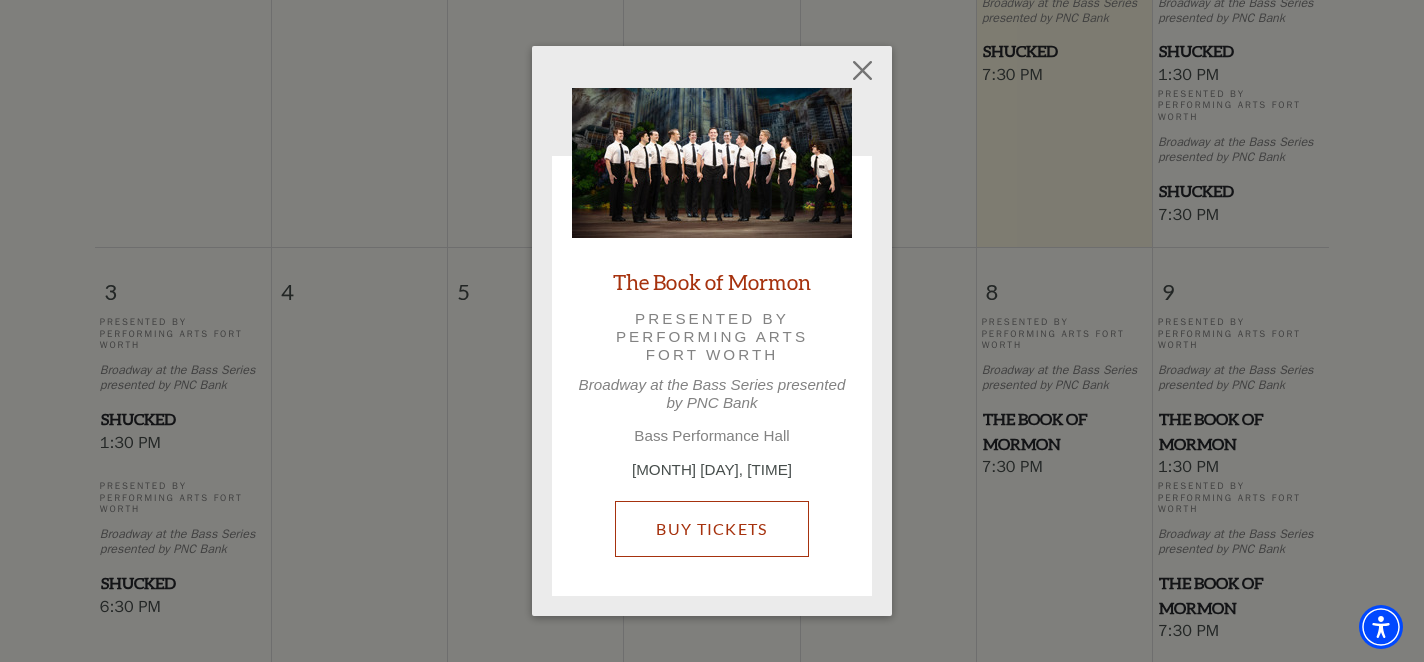 click on "Buy Tickets" at bounding box center [711, 529] 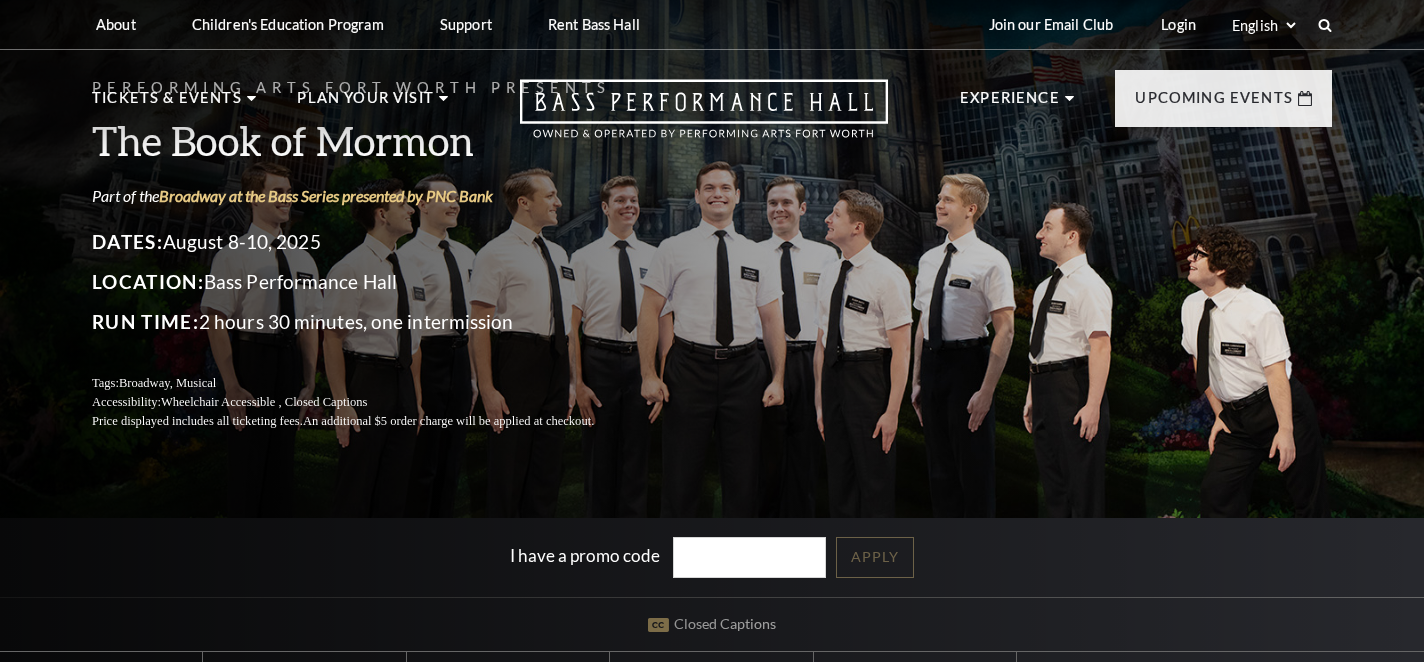scroll, scrollTop: 0, scrollLeft: 0, axis: both 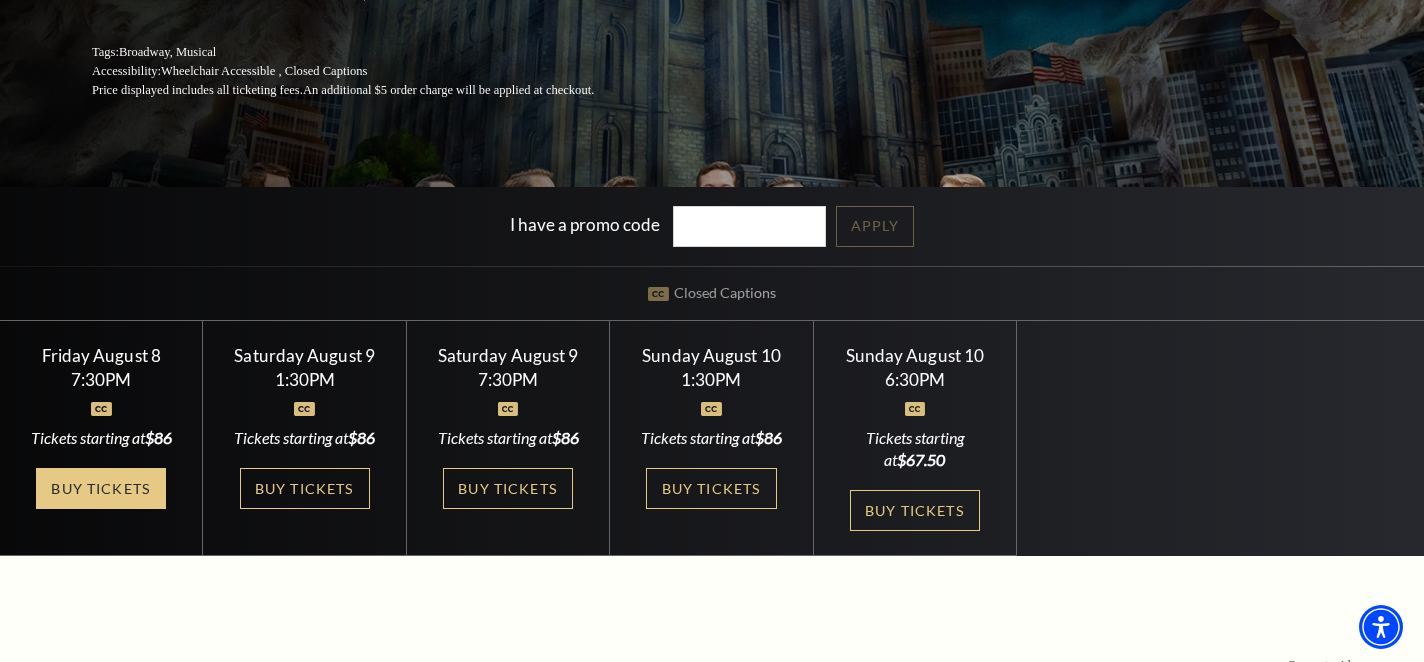click on "Buy Tickets" at bounding box center [101, 488] 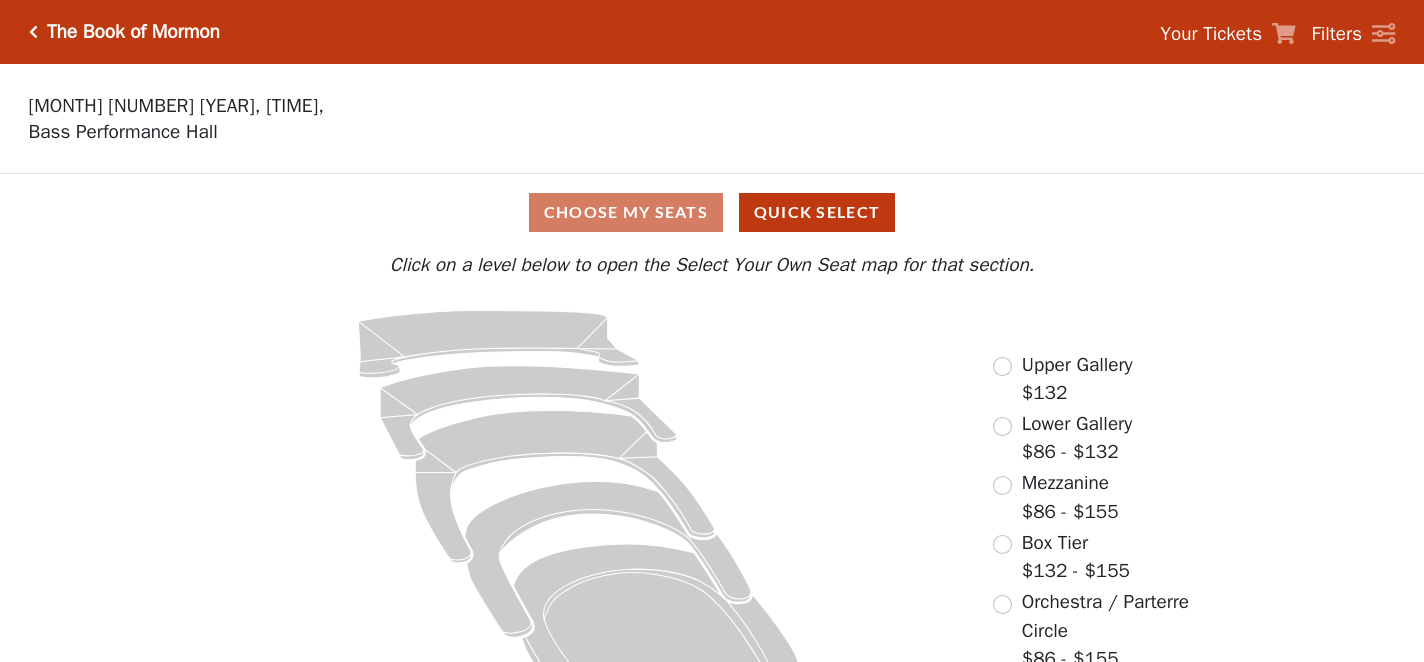 scroll, scrollTop: 0, scrollLeft: 0, axis: both 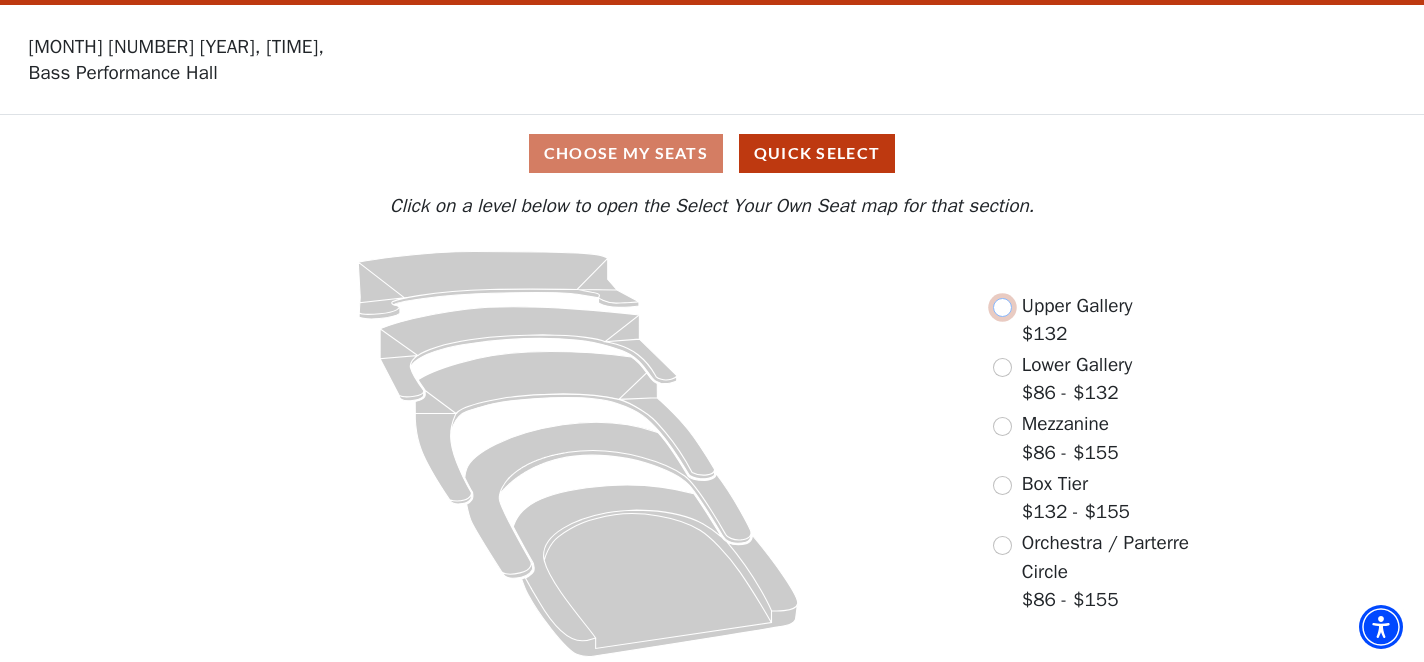 click at bounding box center (1002, 307) 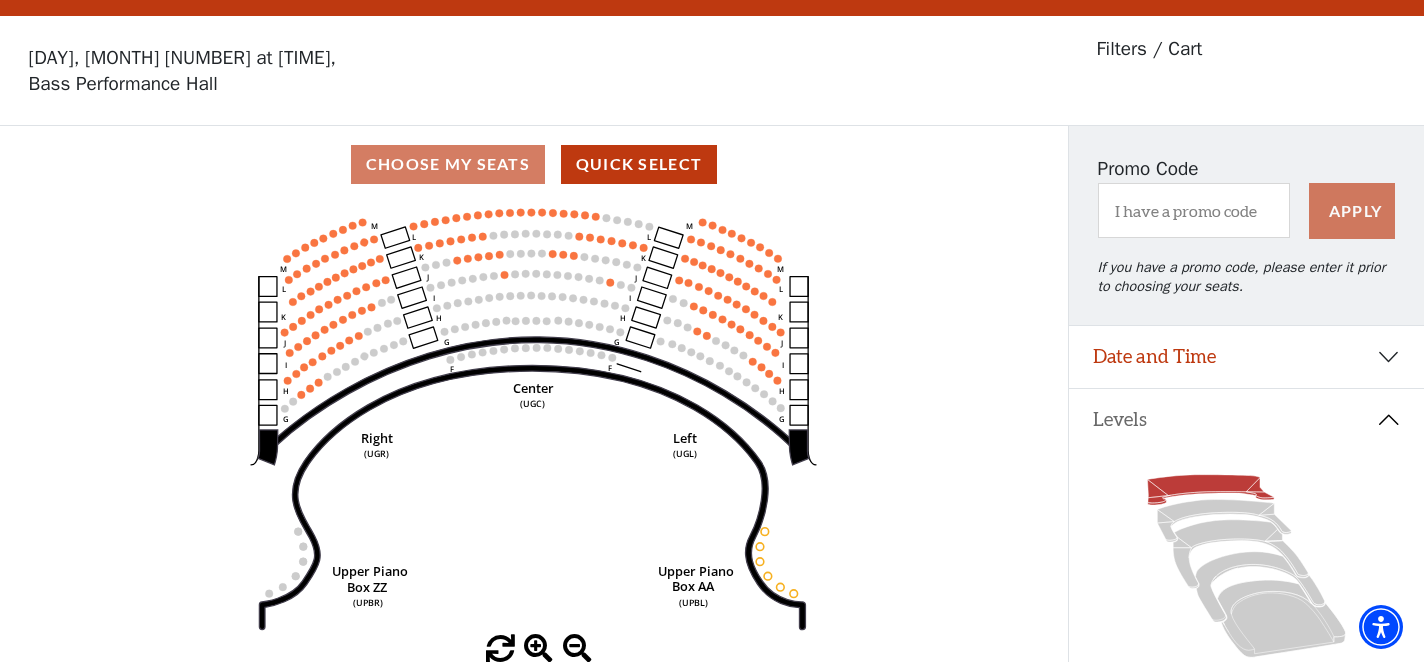 scroll, scrollTop: 92, scrollLeft: 0, axis: vertical 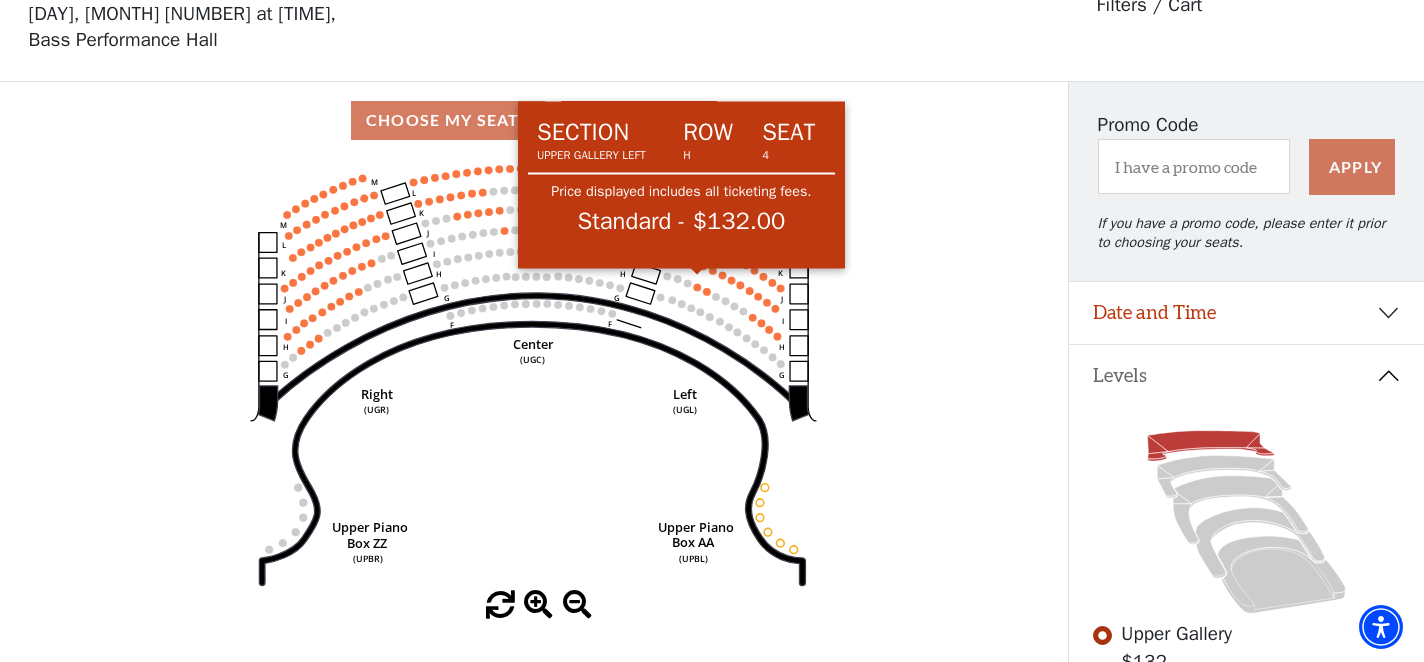 click 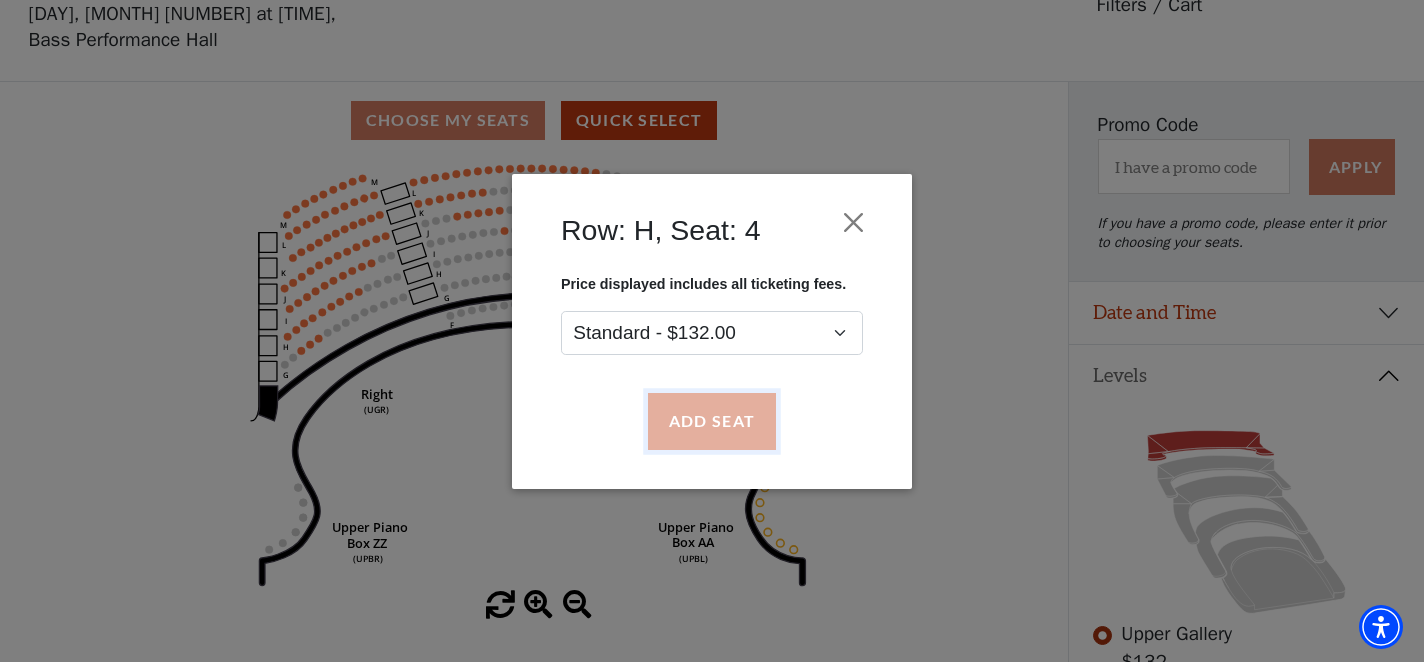 click on "Add Seat" at bounding box center [712, 421] 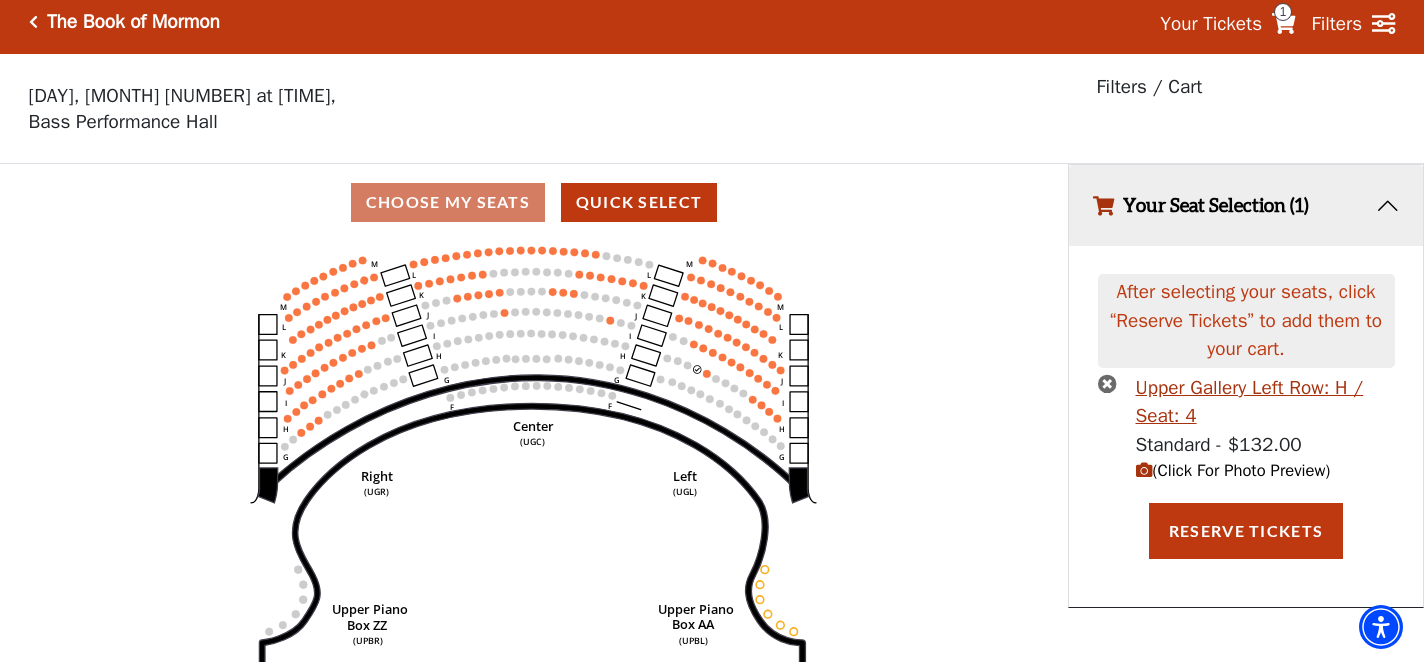 scroll, scrollTop: 0, scrollLeft: 0, axis: both 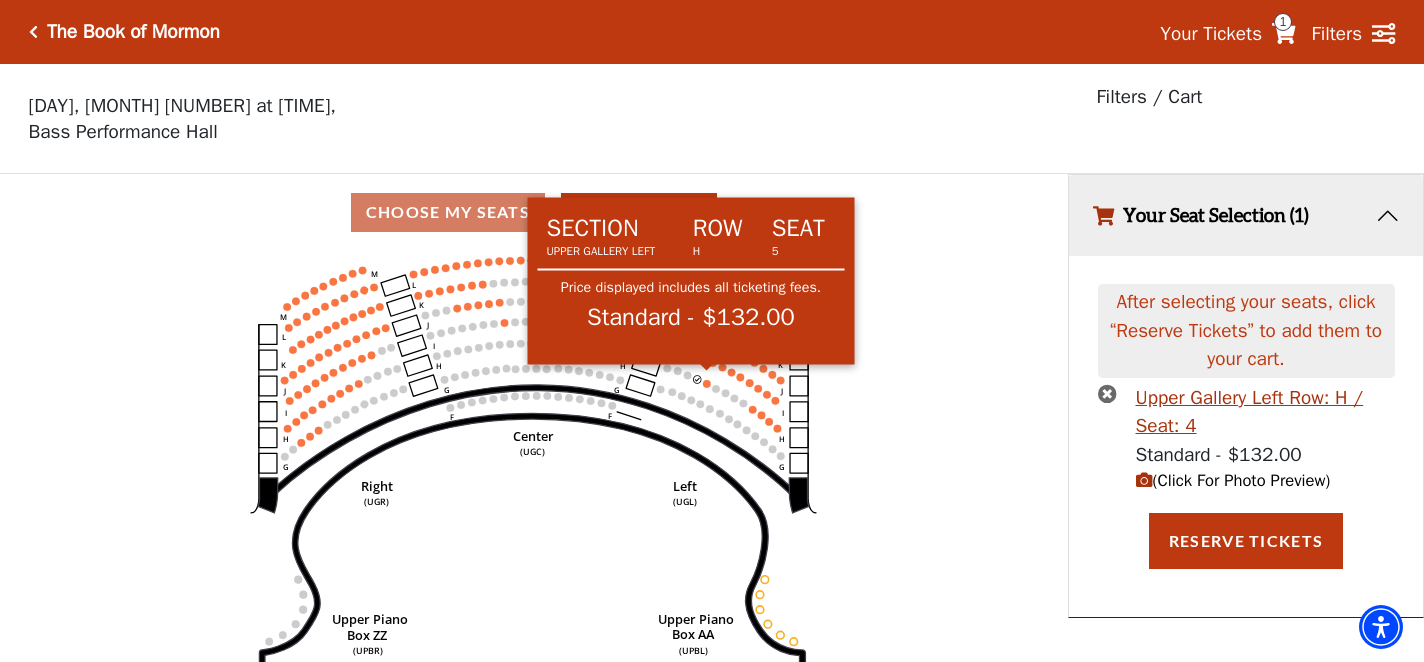 click 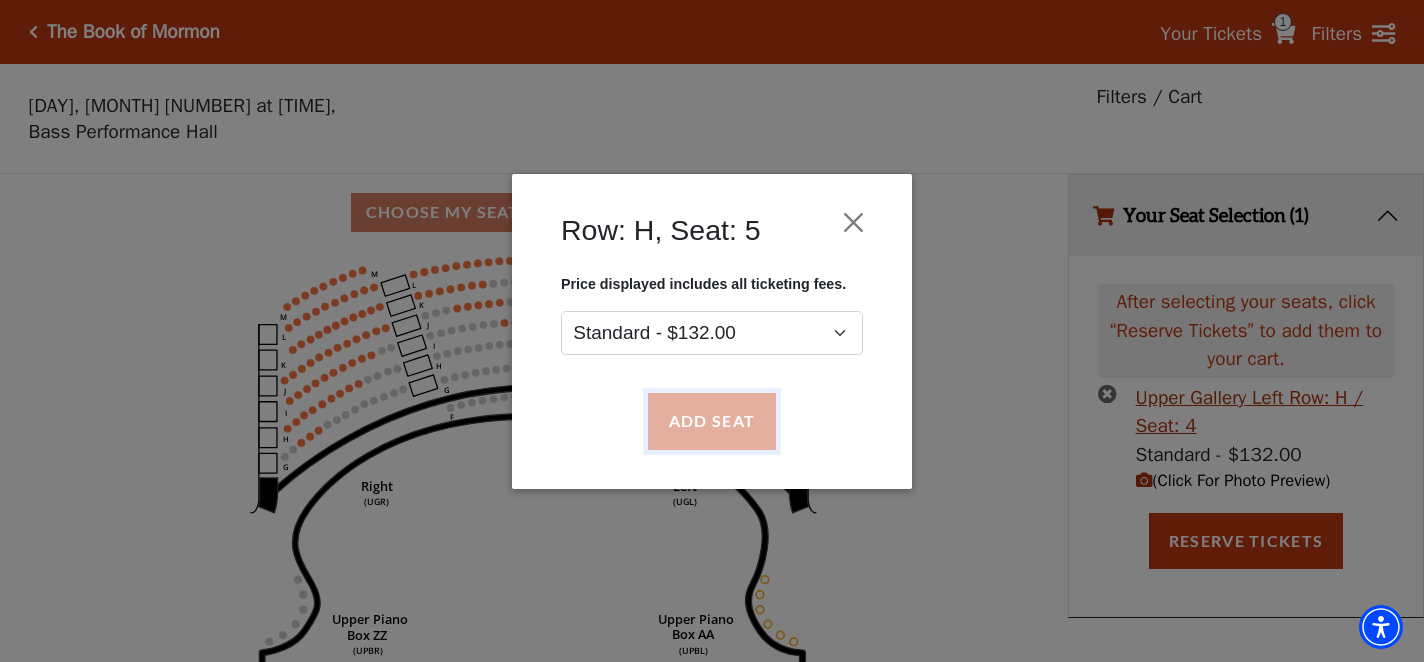click on "Add Seat" at bounding box center [712, 421] 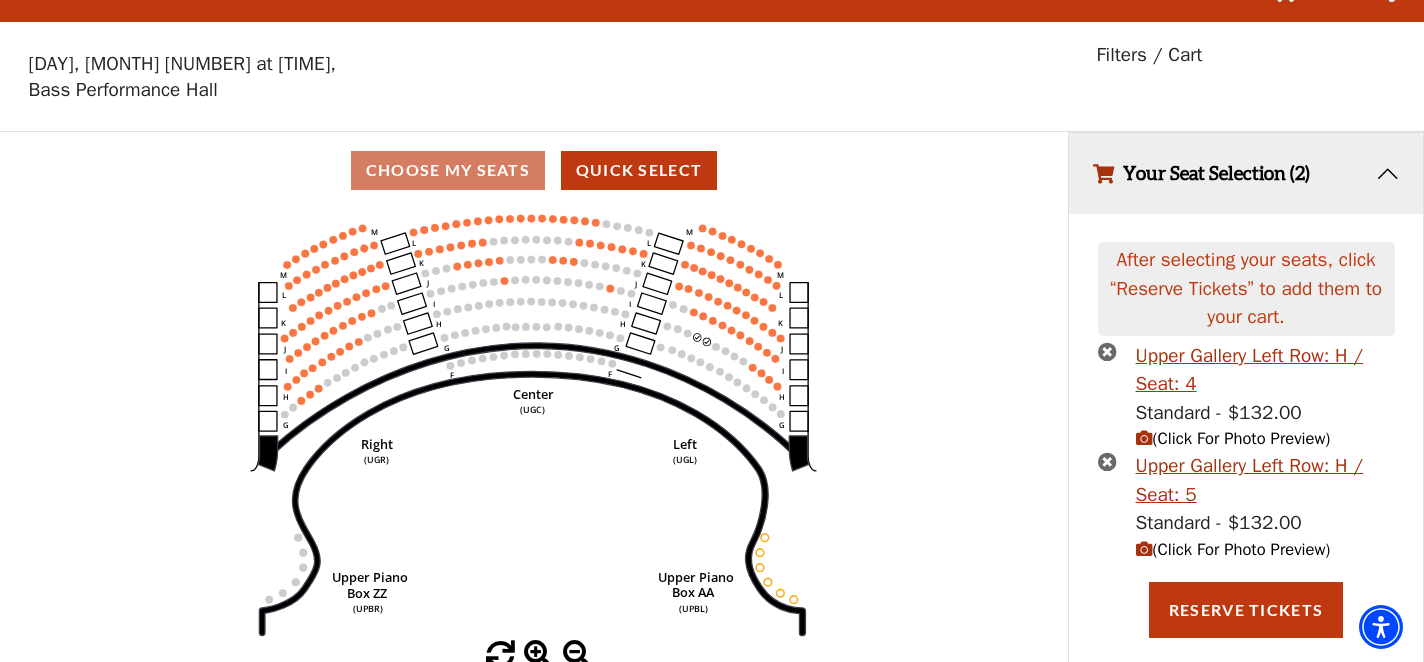 scroll, scrollTop: 59, scrollLeft: 0, axis: vertical 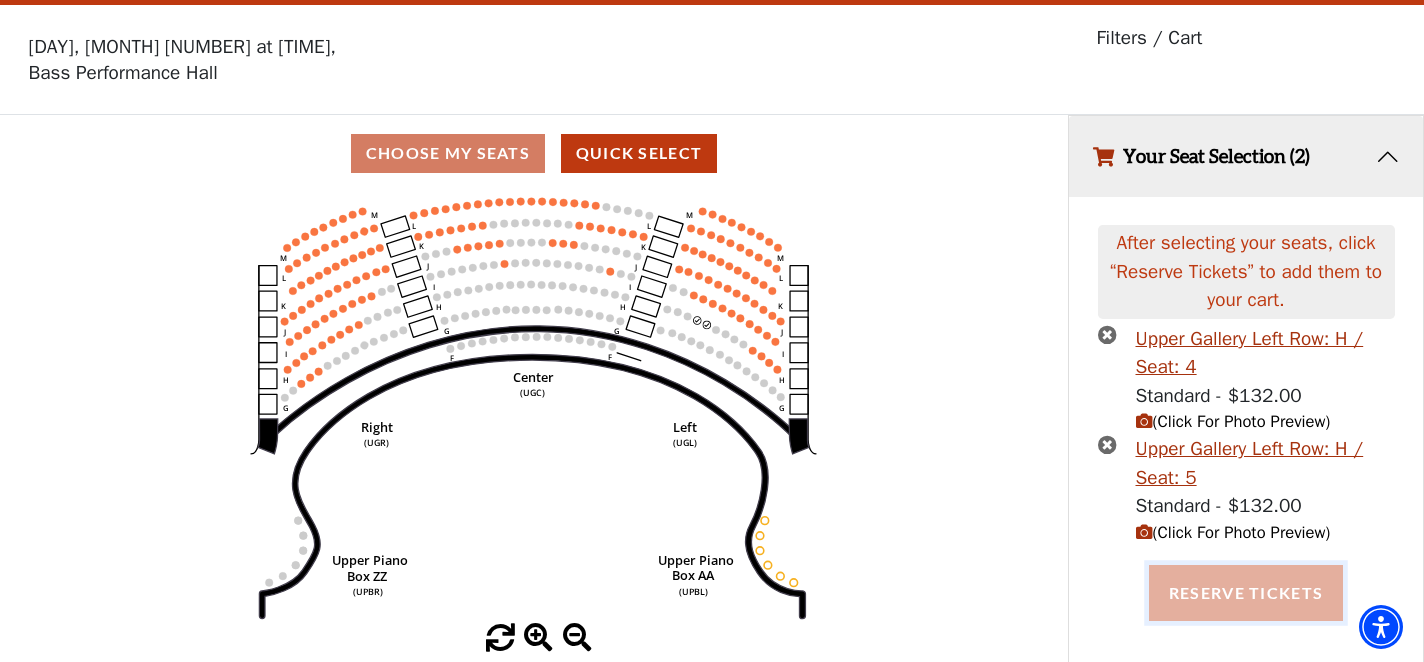 click on "Reserve Tickets" at bounding box center (1246, 593) 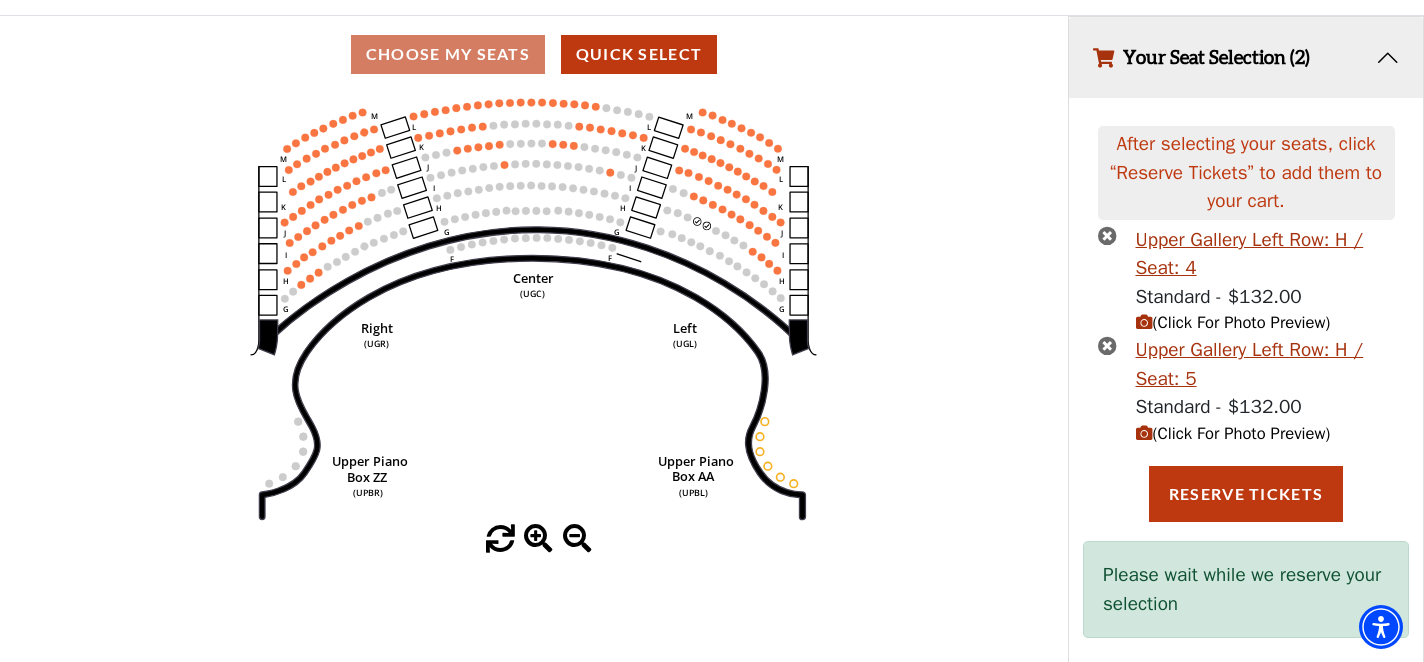 scroll, scrollTop: 175, scrollLeft: 0, axis: vertical 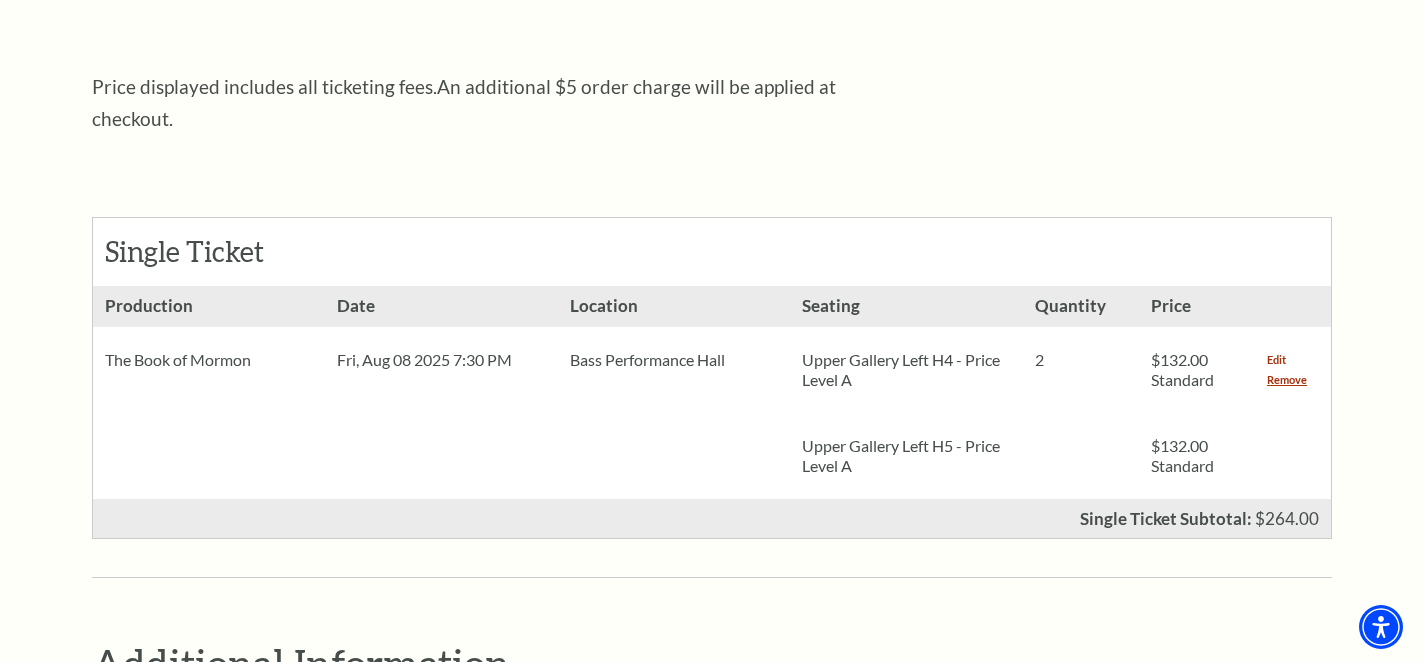 click on "Edit" at bounding box center (1276, 360) 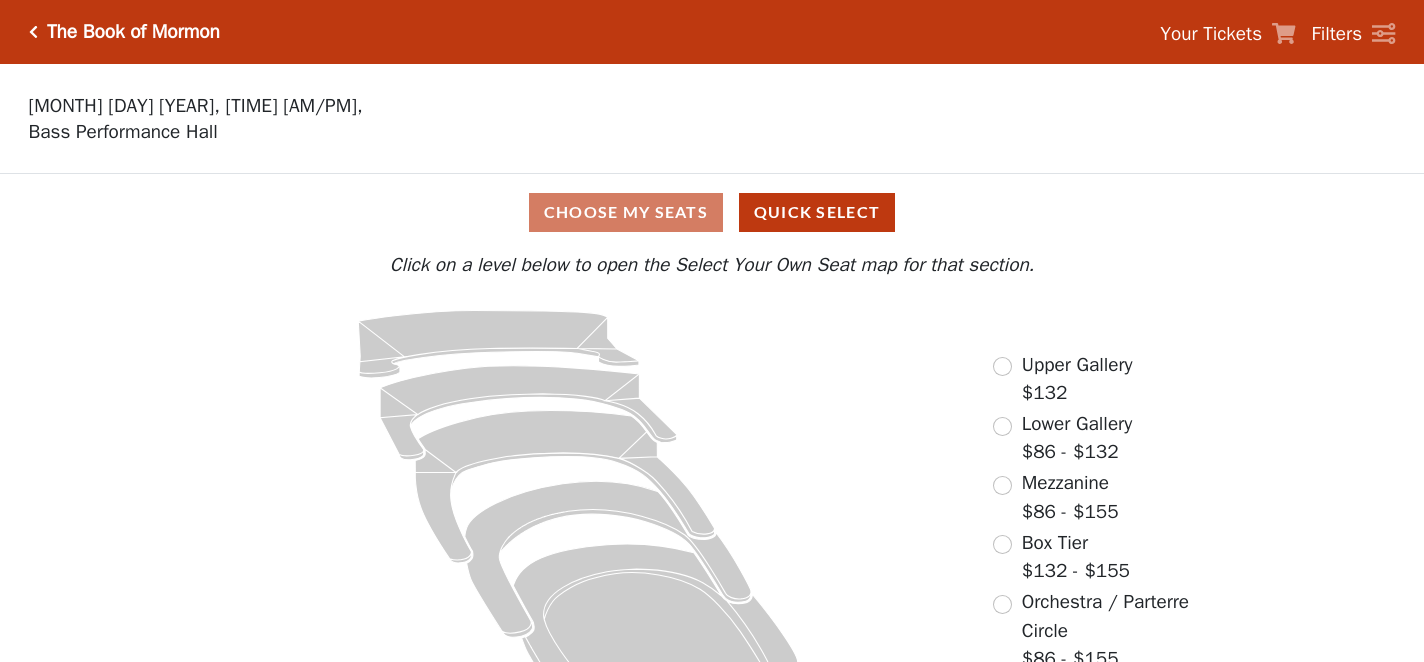 scroll, scrollTop: 0, scrollLeft: 0, axis: both 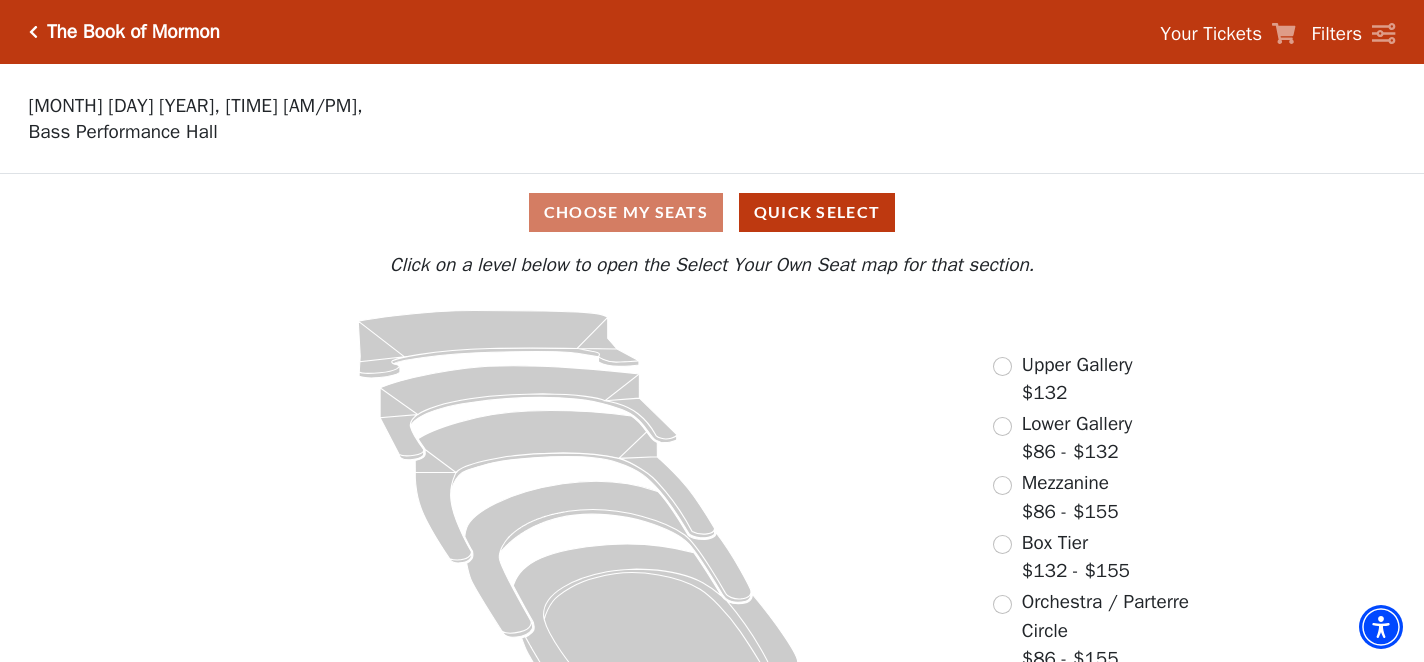 click at bounding box center [33, 32] 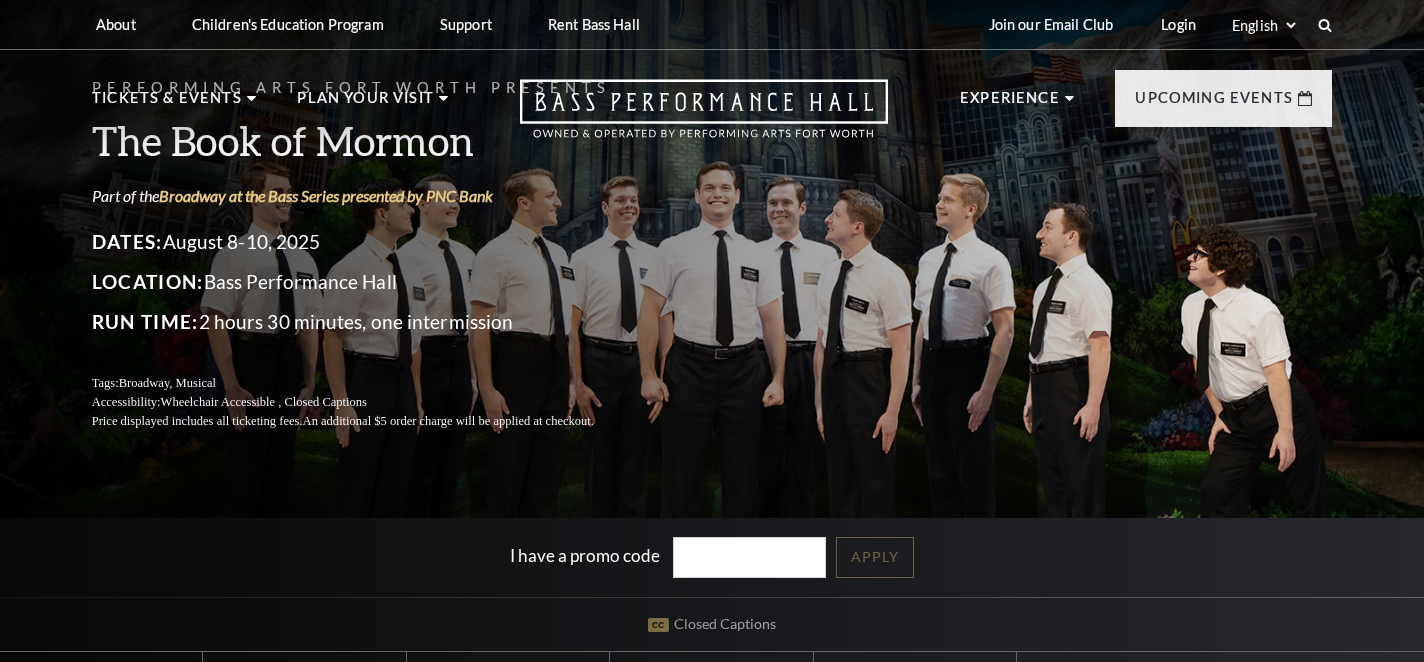 scroll, scrollTop: 0, scrollLeft: 0, axis: both 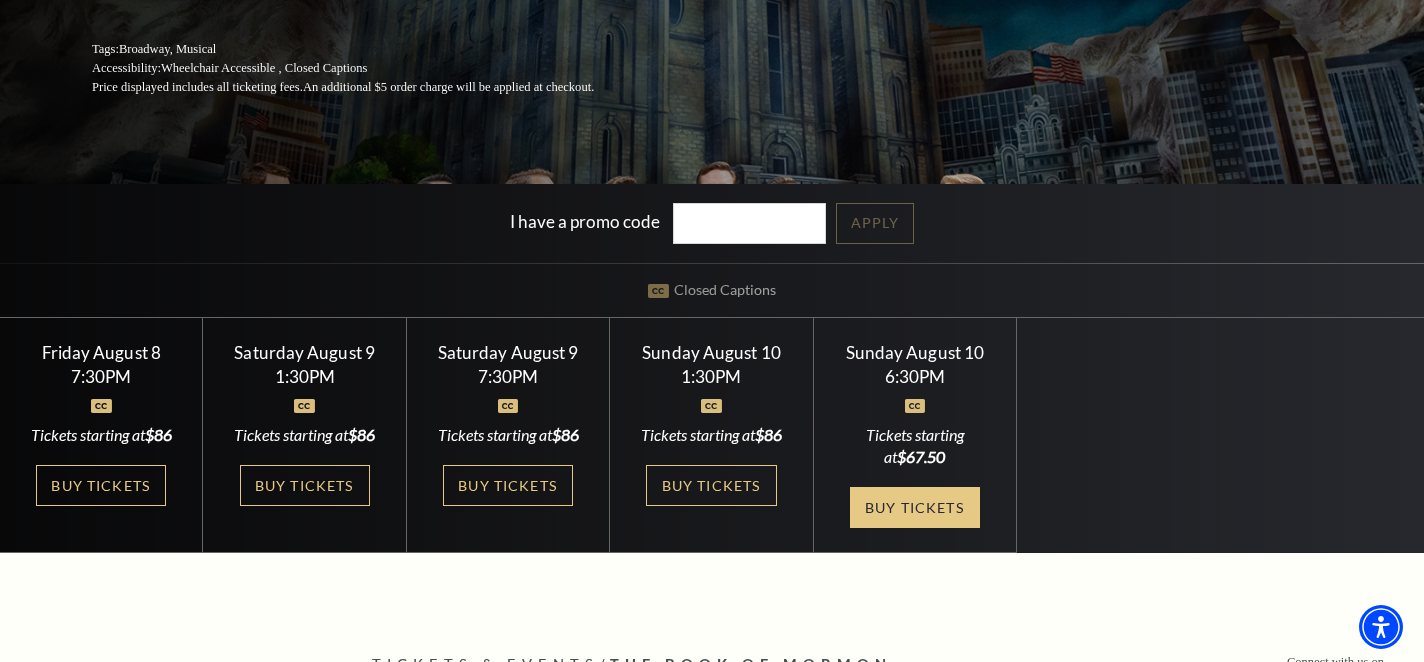click on "Buy Tickets" at bounding box center (915, 507) 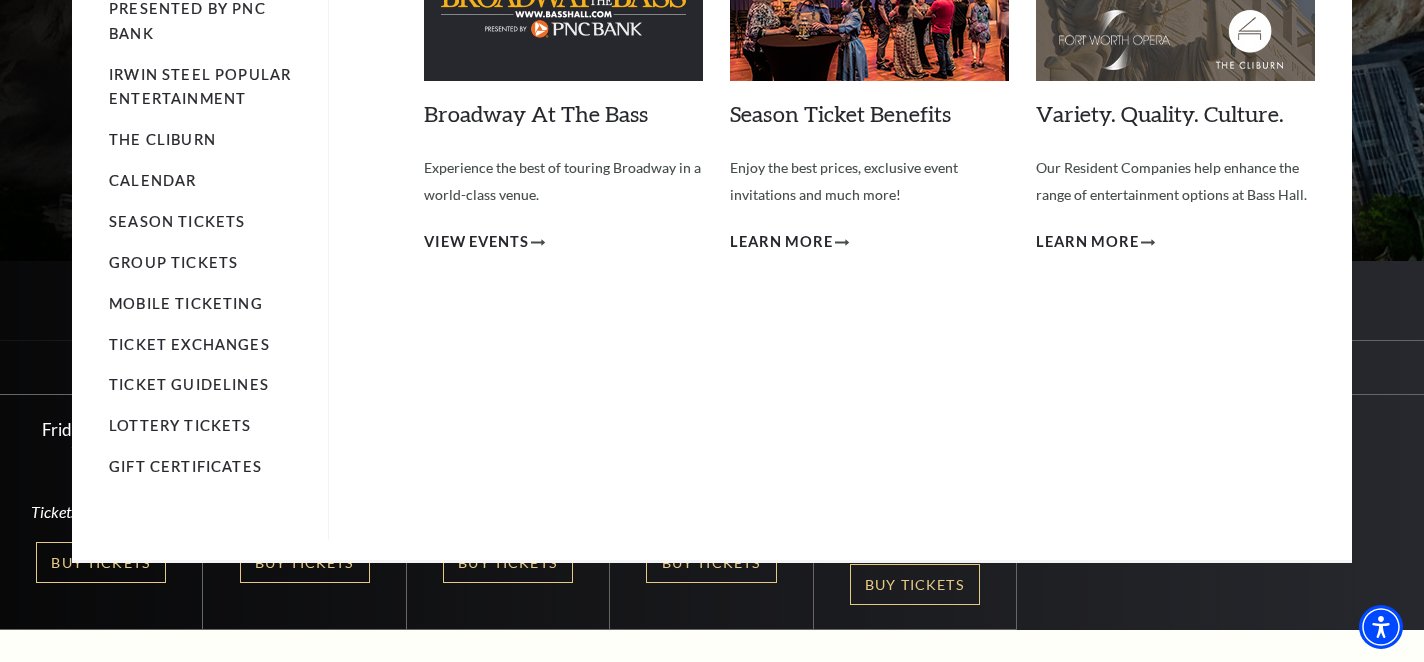 scroll, scrollTop: 259, scrollLeft: 0, axis: vertical 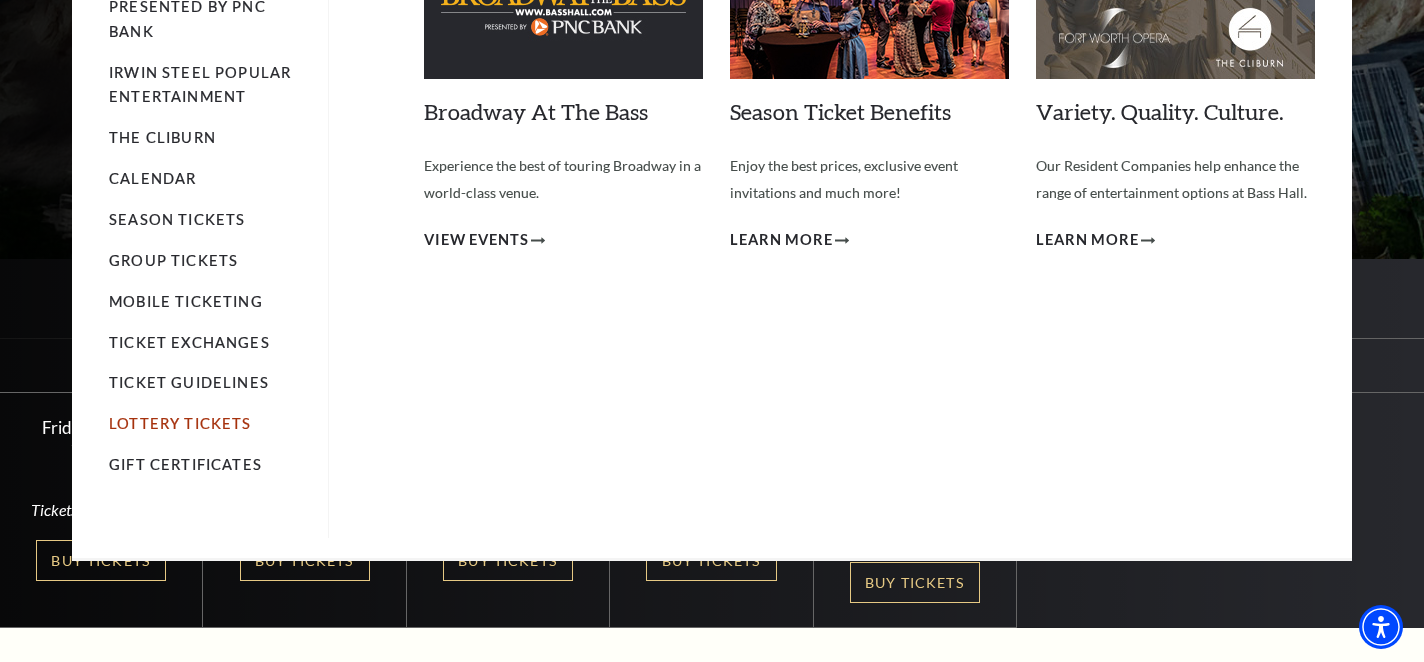 click on "Lottery Tickets" at bounding box center (180, 423) 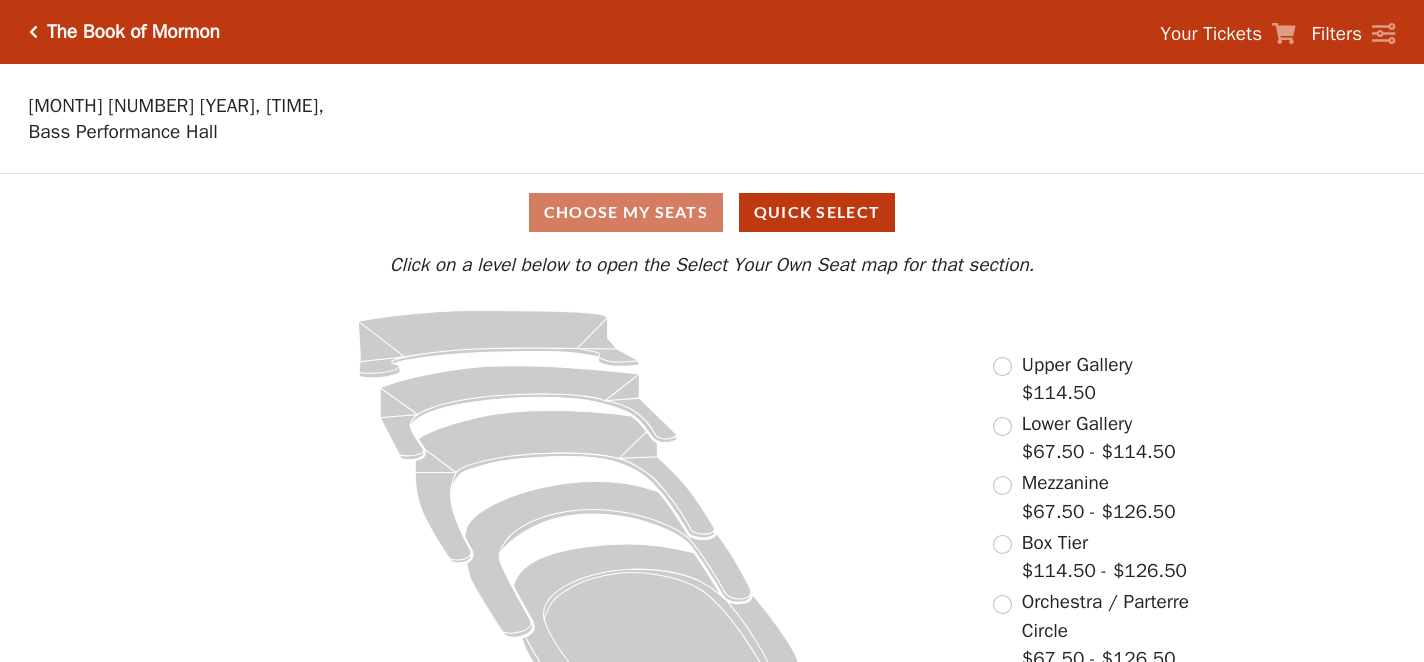 scroll, scrollTop: 0, scrollLeft: 0, axis: both 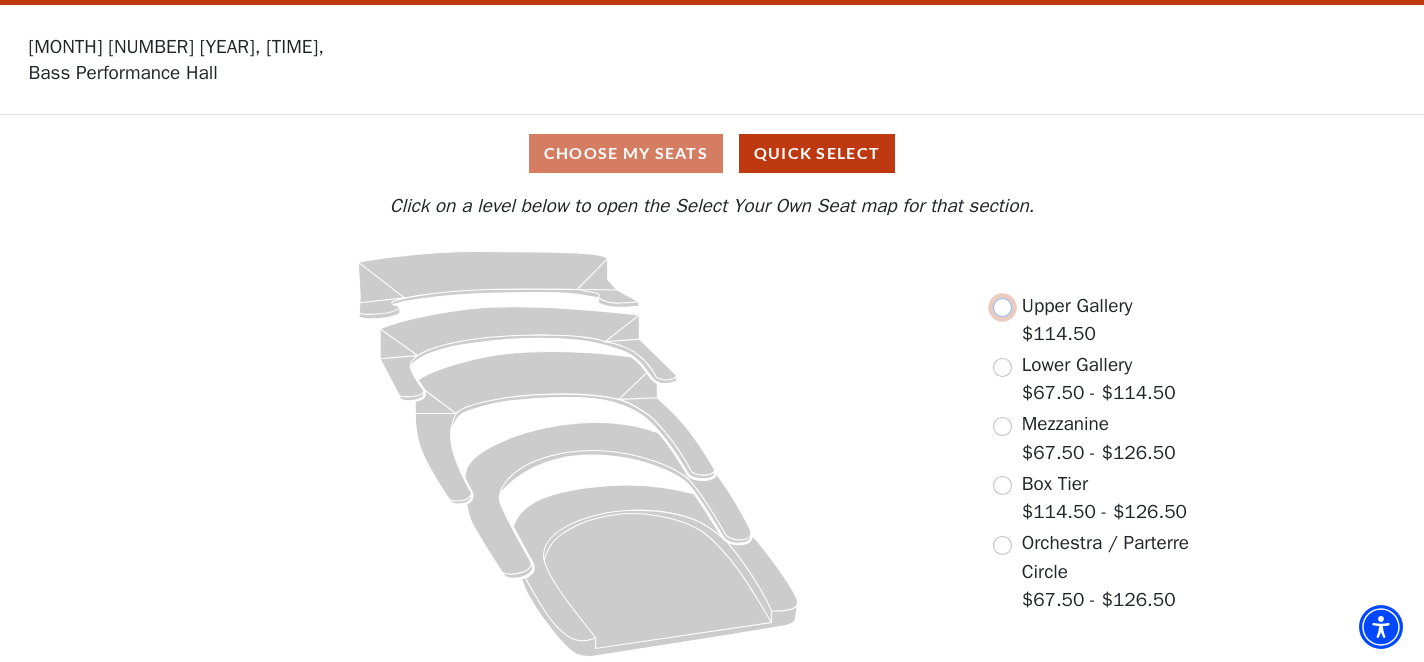 click at bounding box center (1002, 307) 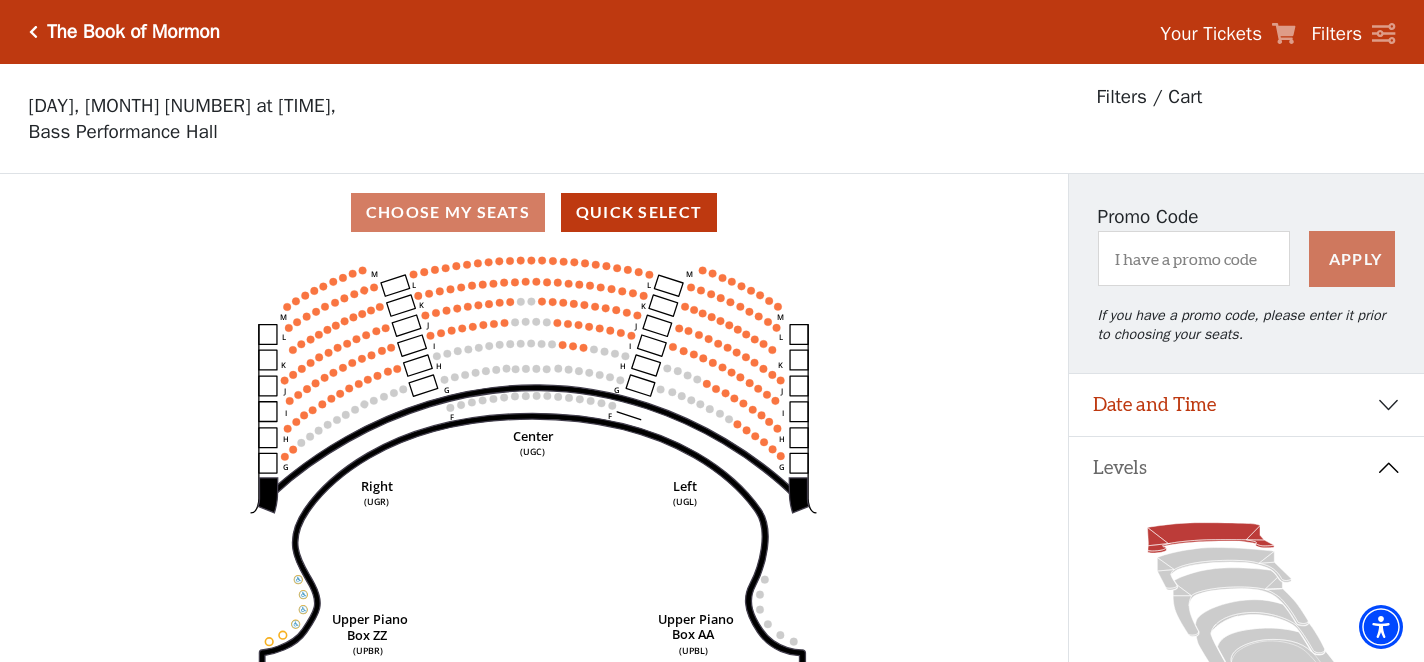 scroll, scrollTop: 92, scrollLeft: 0, axis: vertical 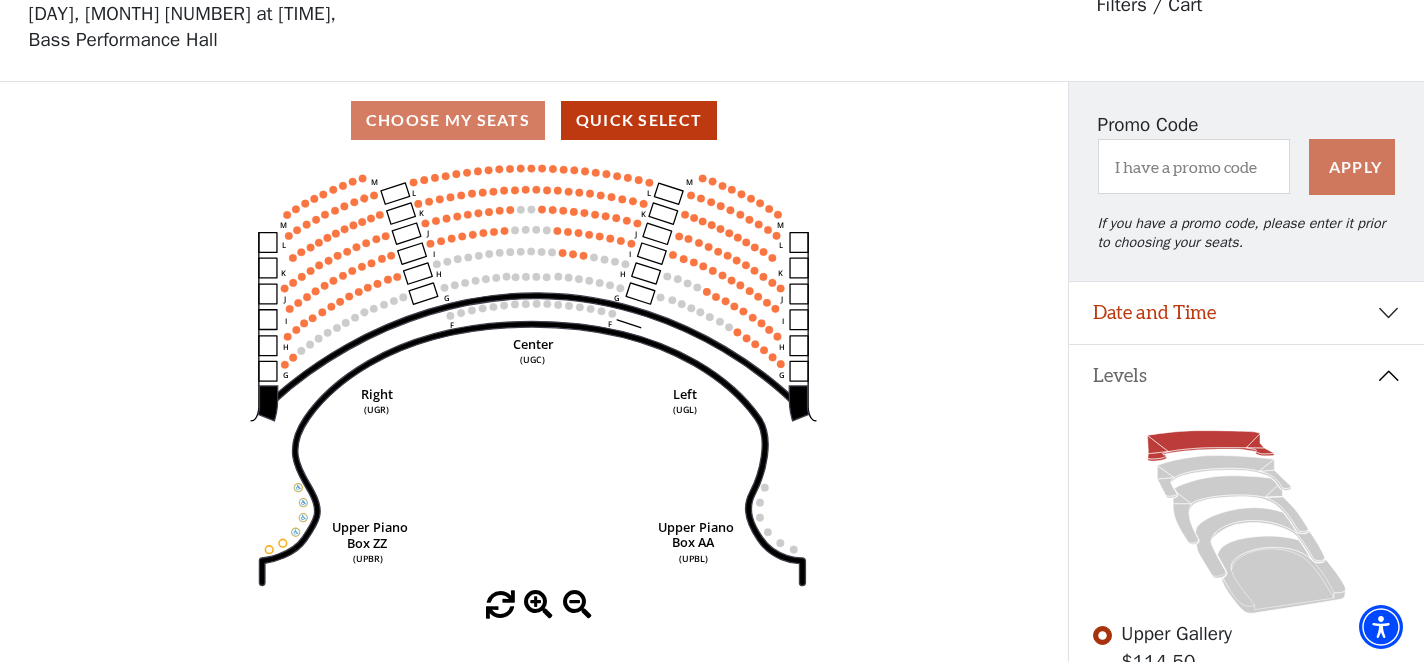 click 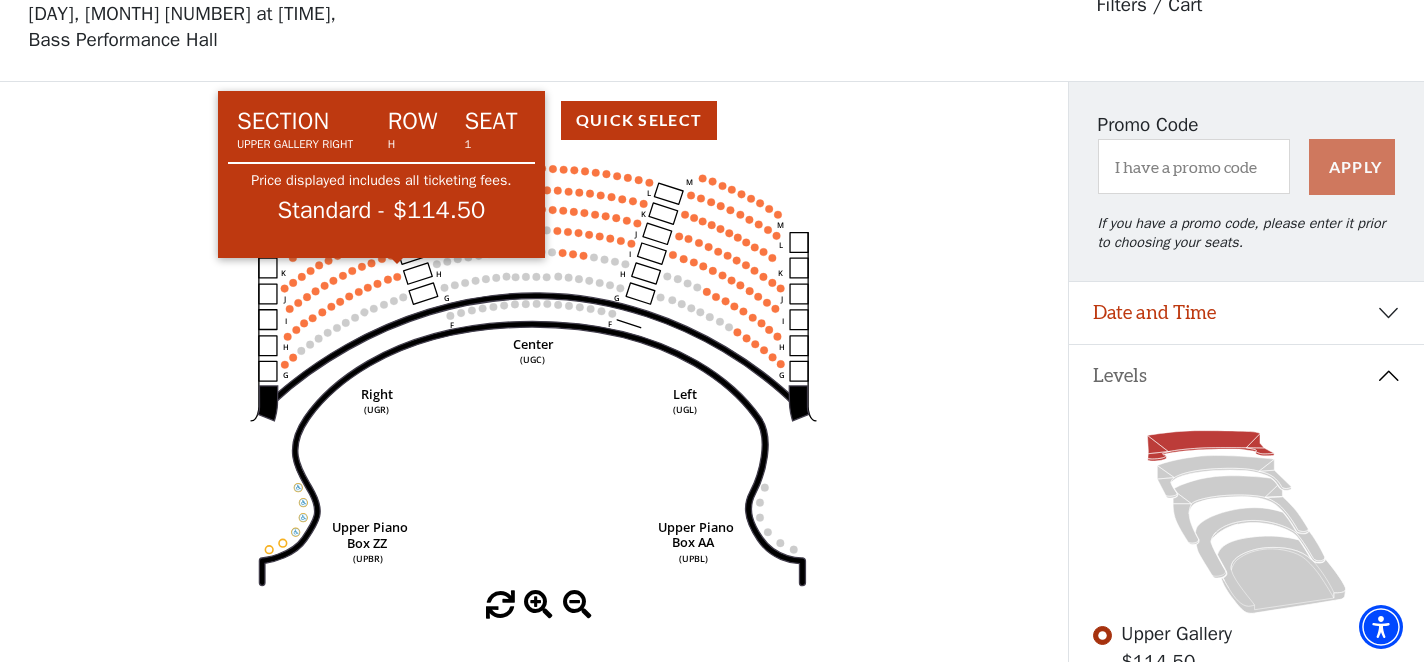 click 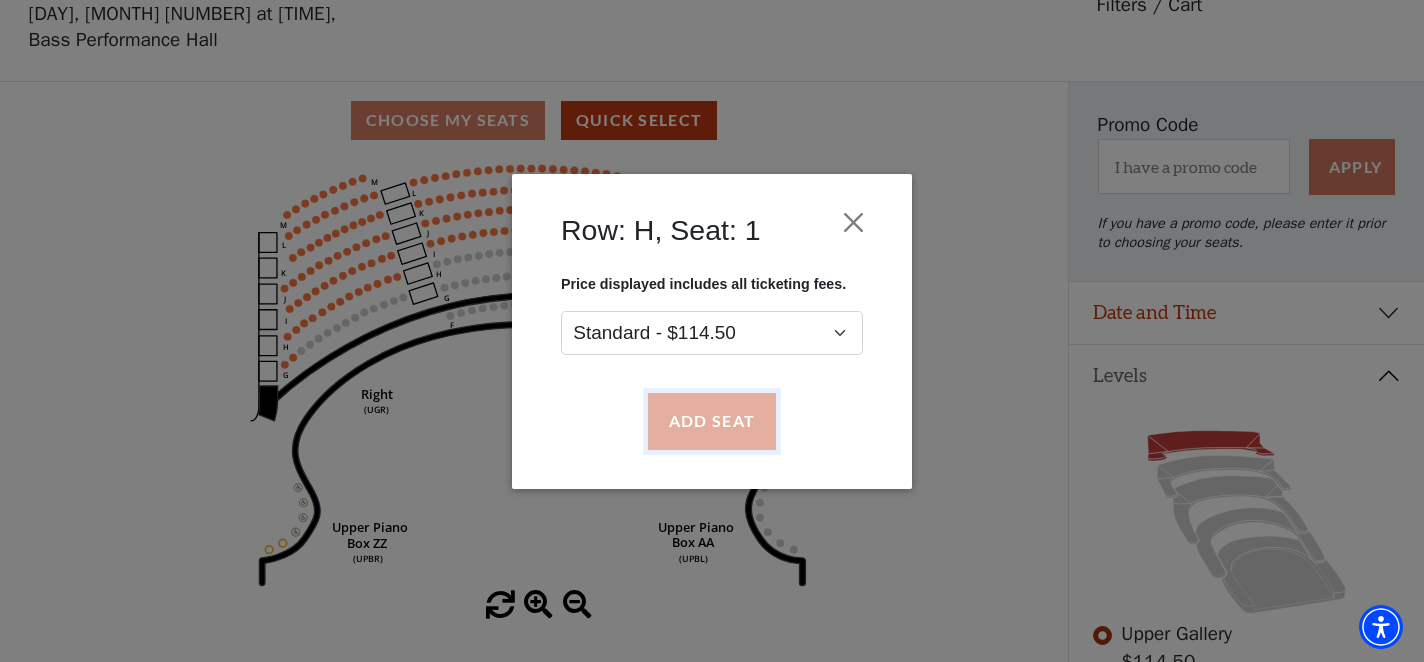 click on "Add Seat" at bounding box center (712, 421) 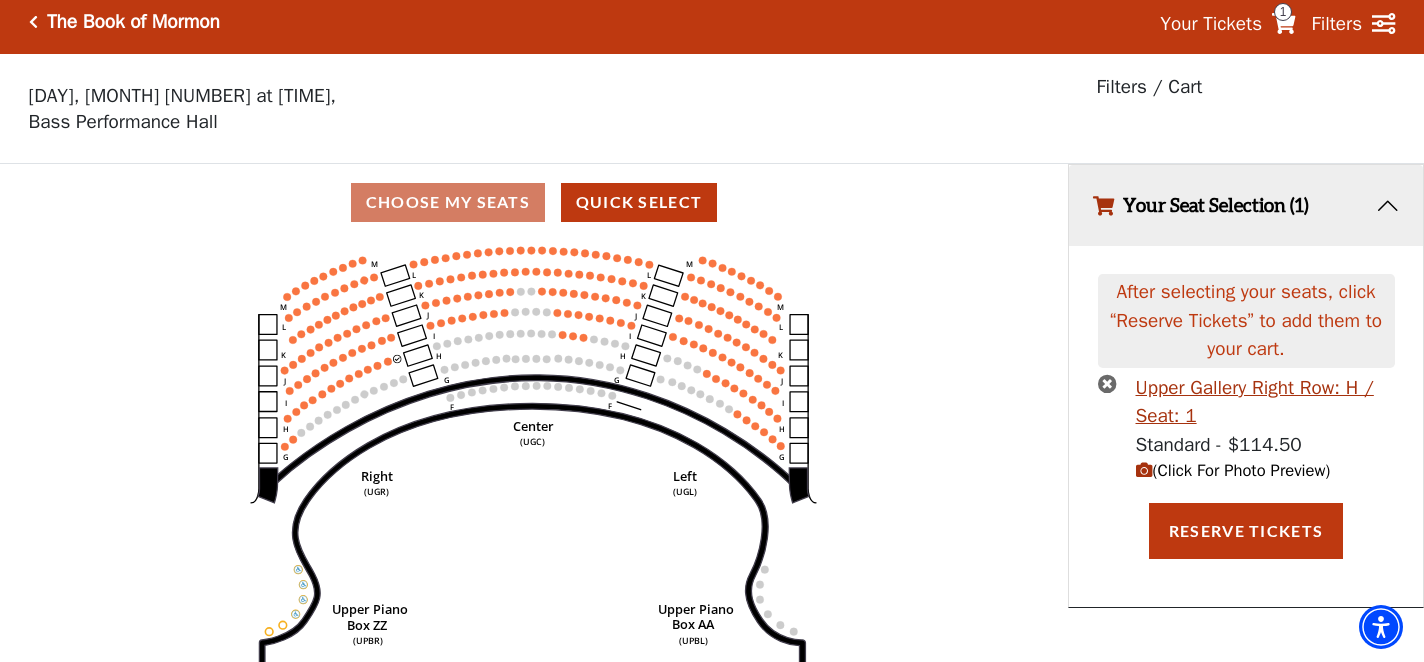 scroll, scrollTop: 0, scrollLeft: 0, axis: both 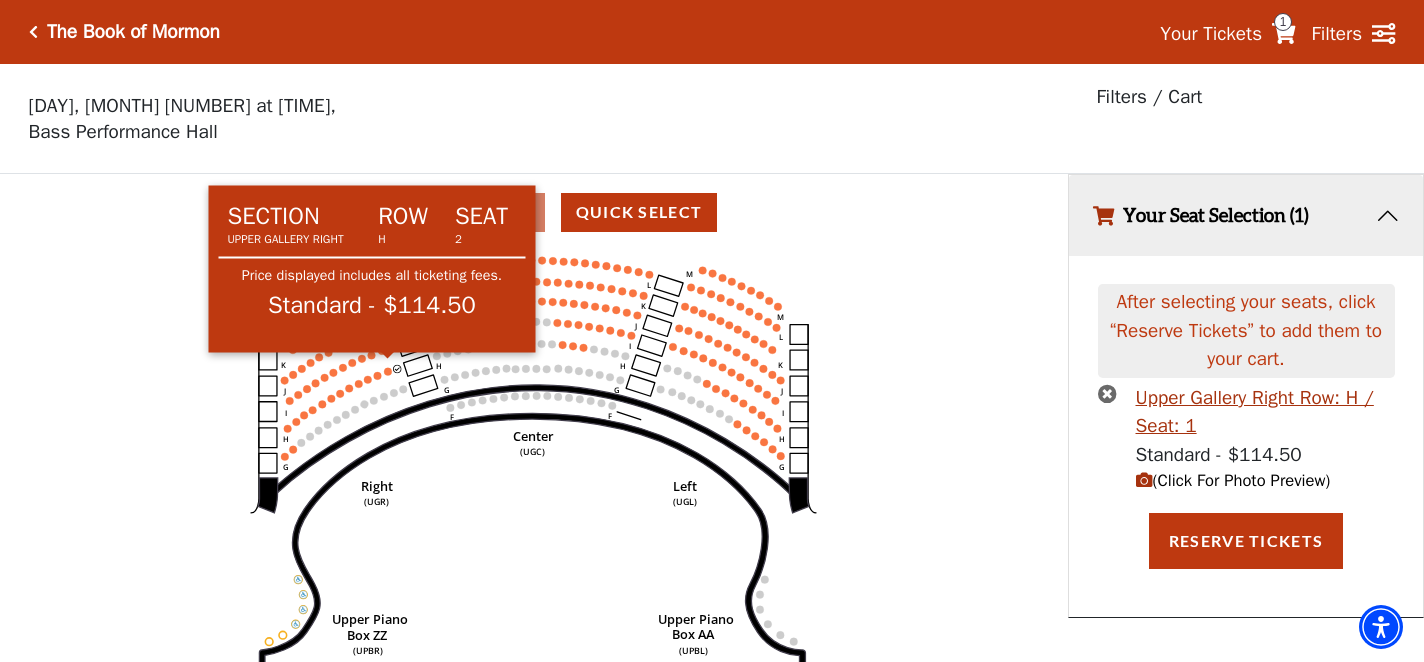 click 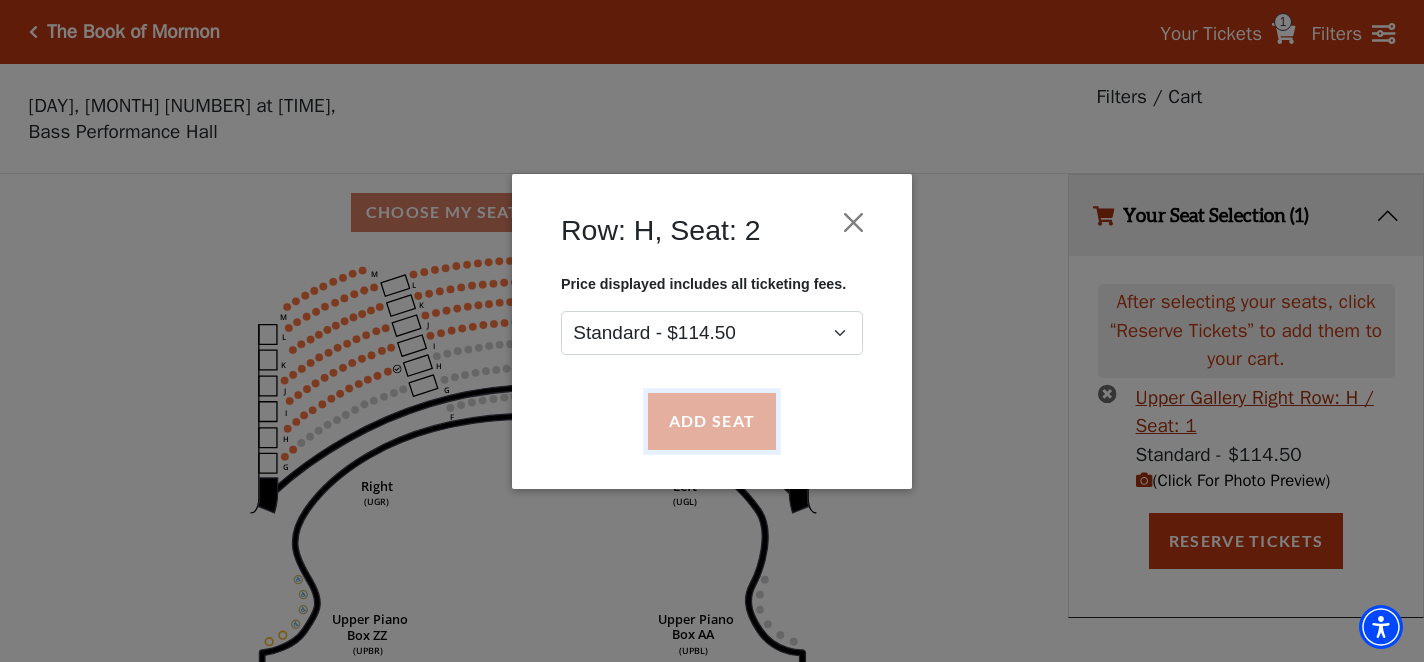 click on "Add Seat" at bounding box center [712, 421] 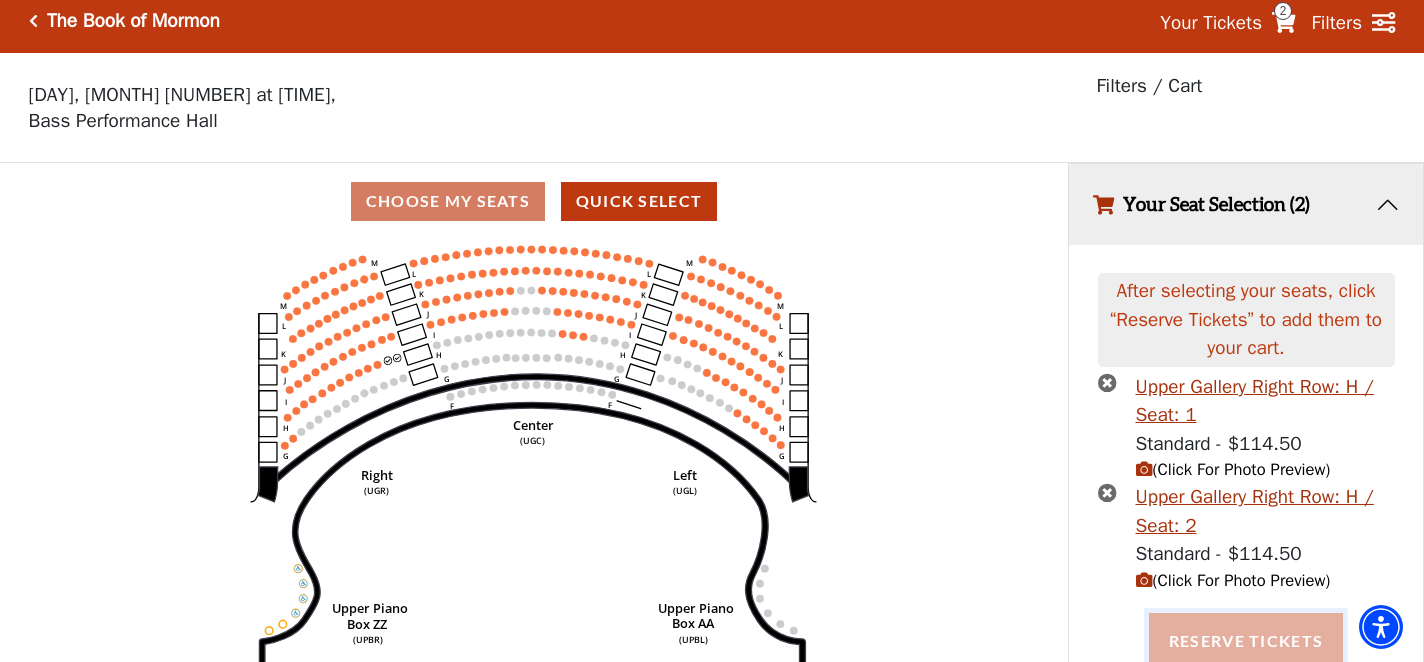 click on "Reserve Tickets" at bounding box center [1246, 641] 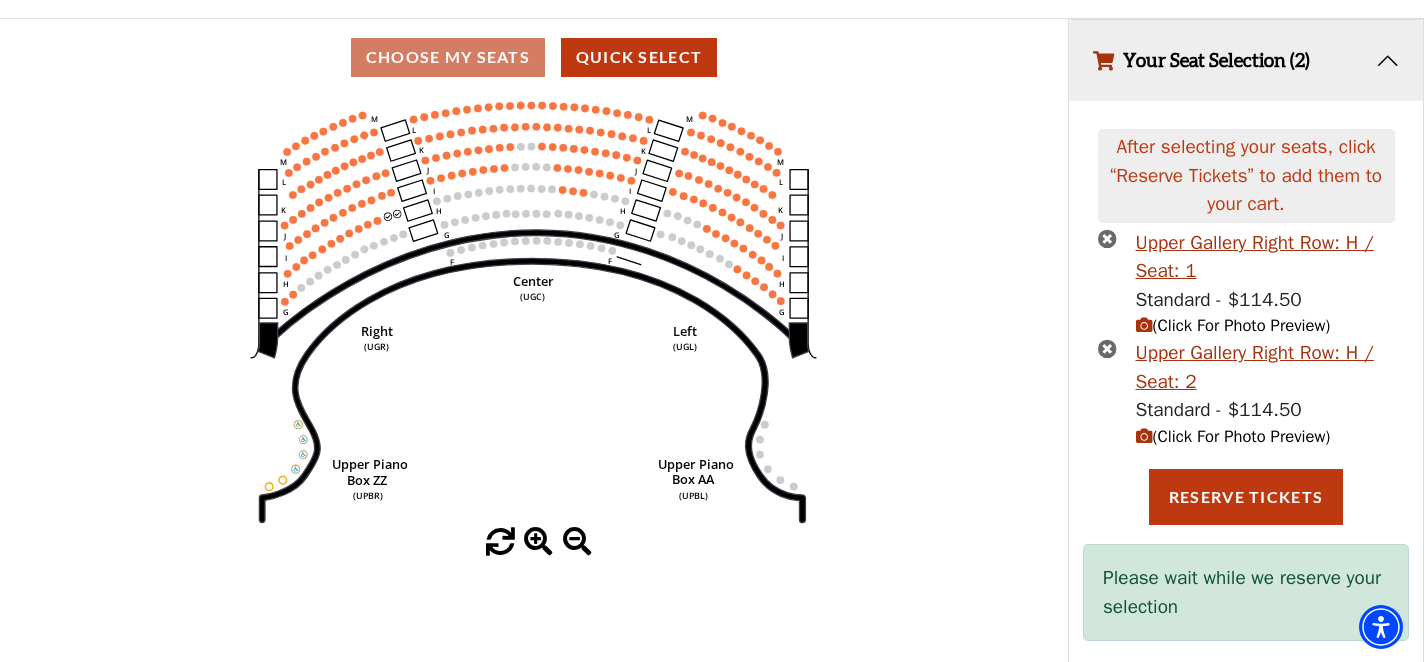 scroll, scrollTop: 0, scrollLeft: 0, axis: both 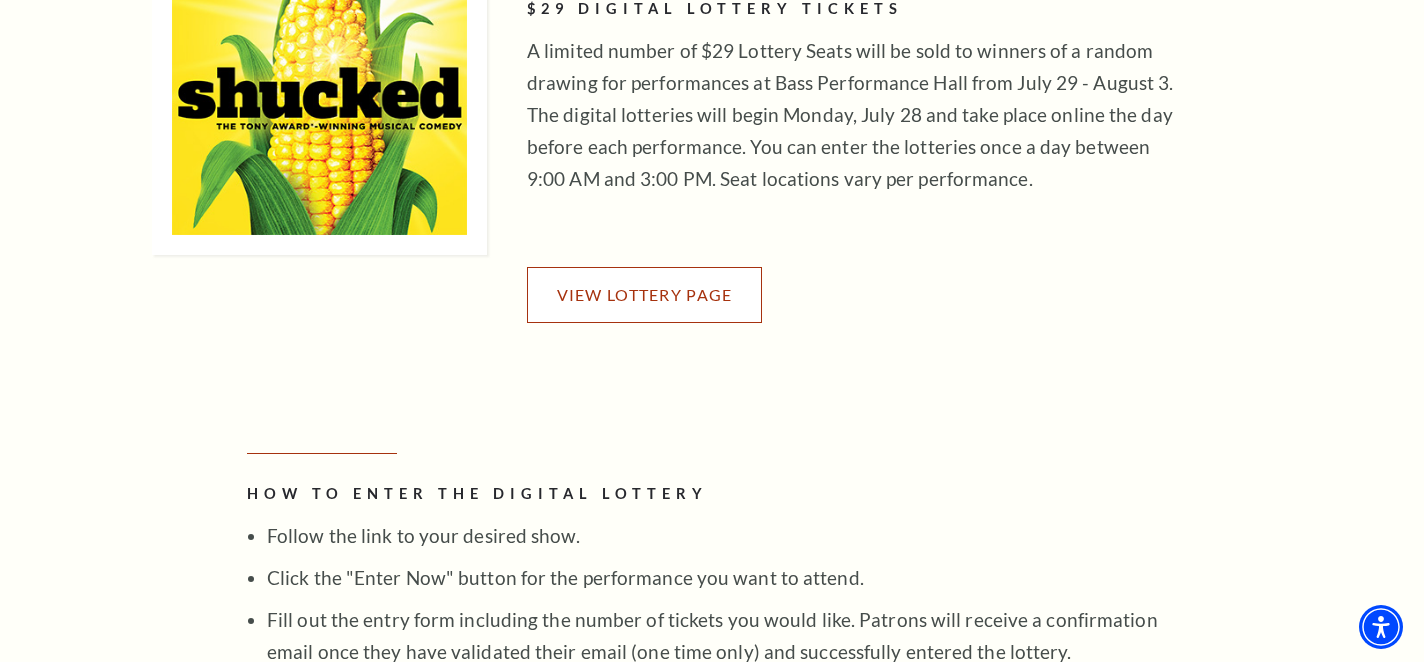 click on "View Lottery Page" at bounding box center [645, 294] 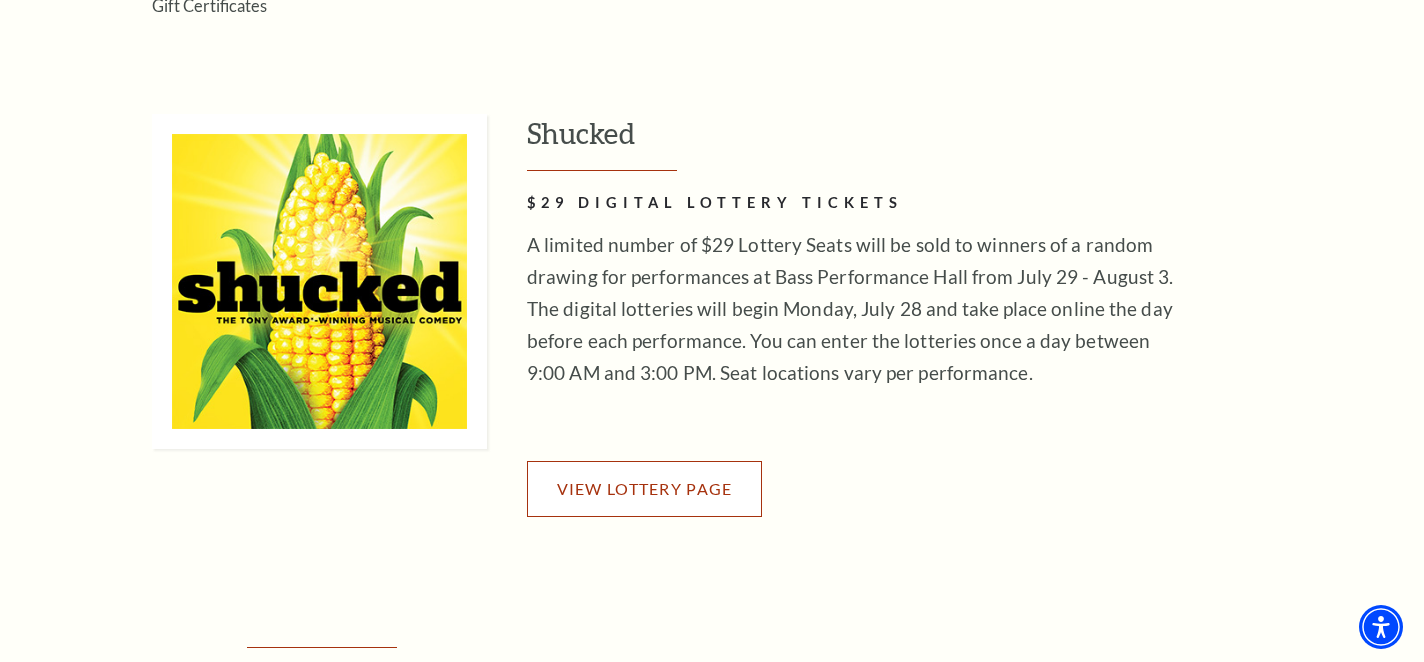 scroll, scrollTop: 1042, scrollLeft: 0, axis: vertical 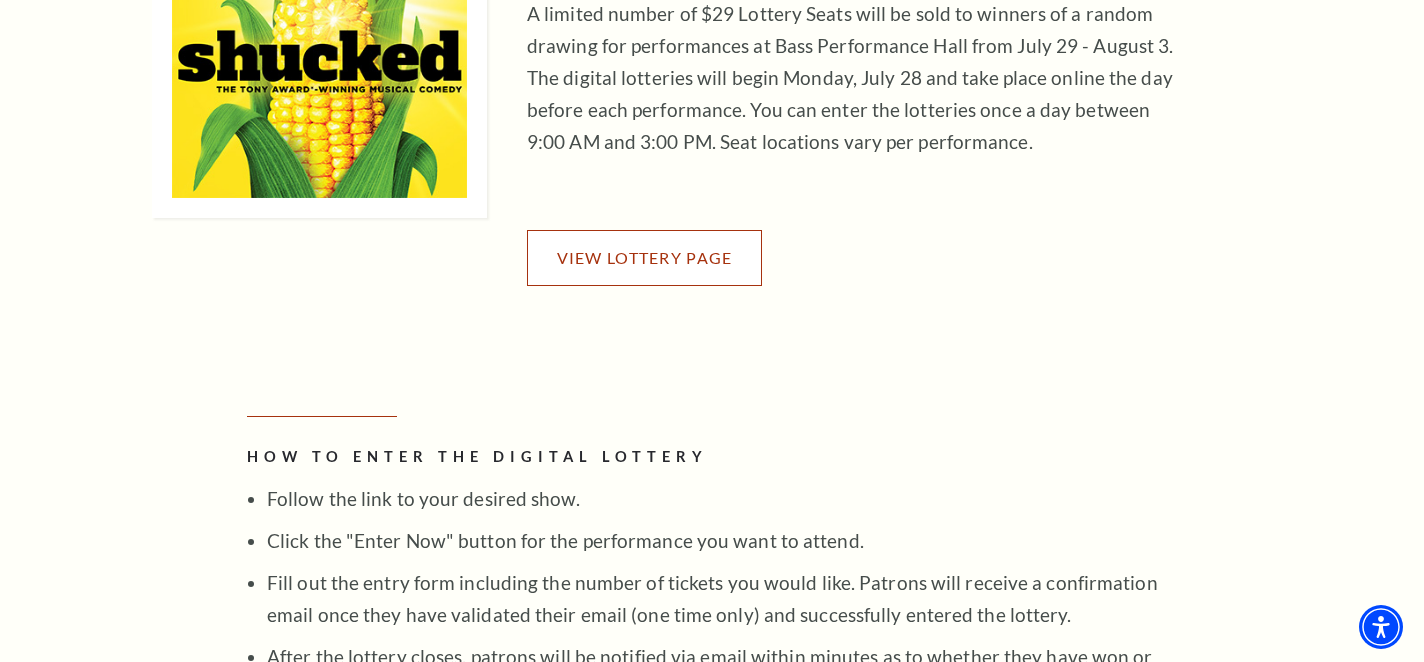 click on "View Lottery Page" at bounding box center (645, 257) 